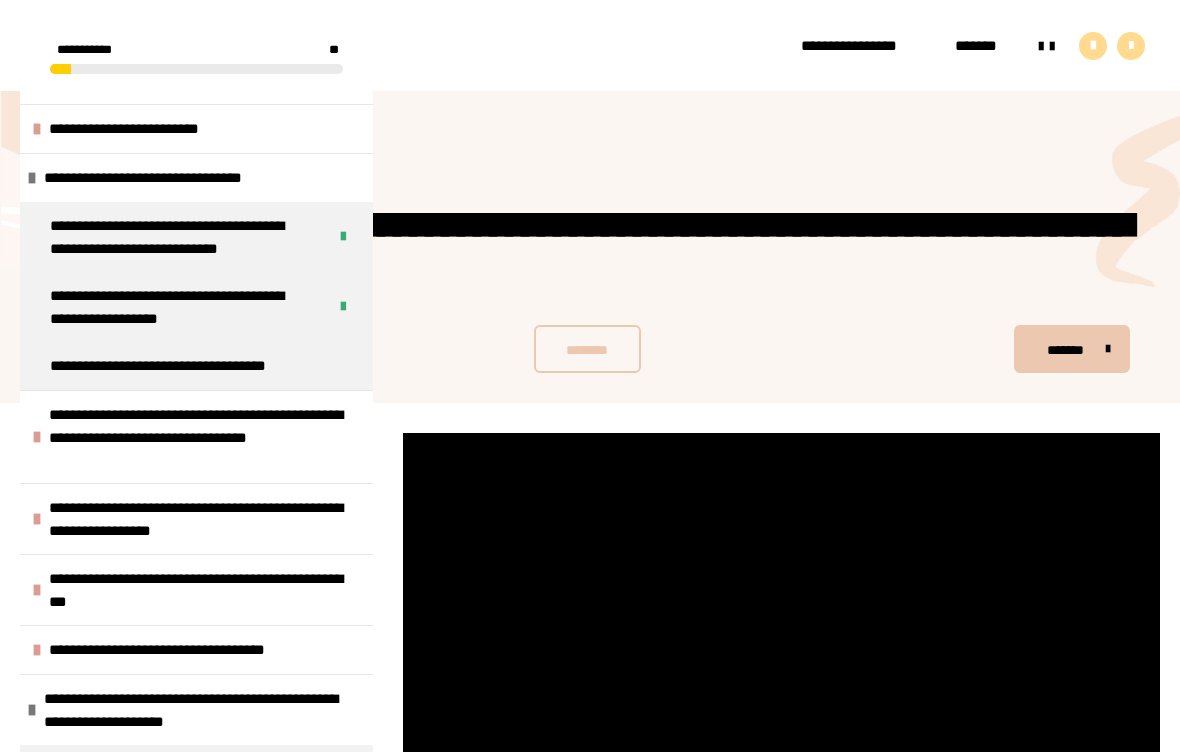 scroll, scrollTop: 393, scrollLeft: 0, axis: vertical 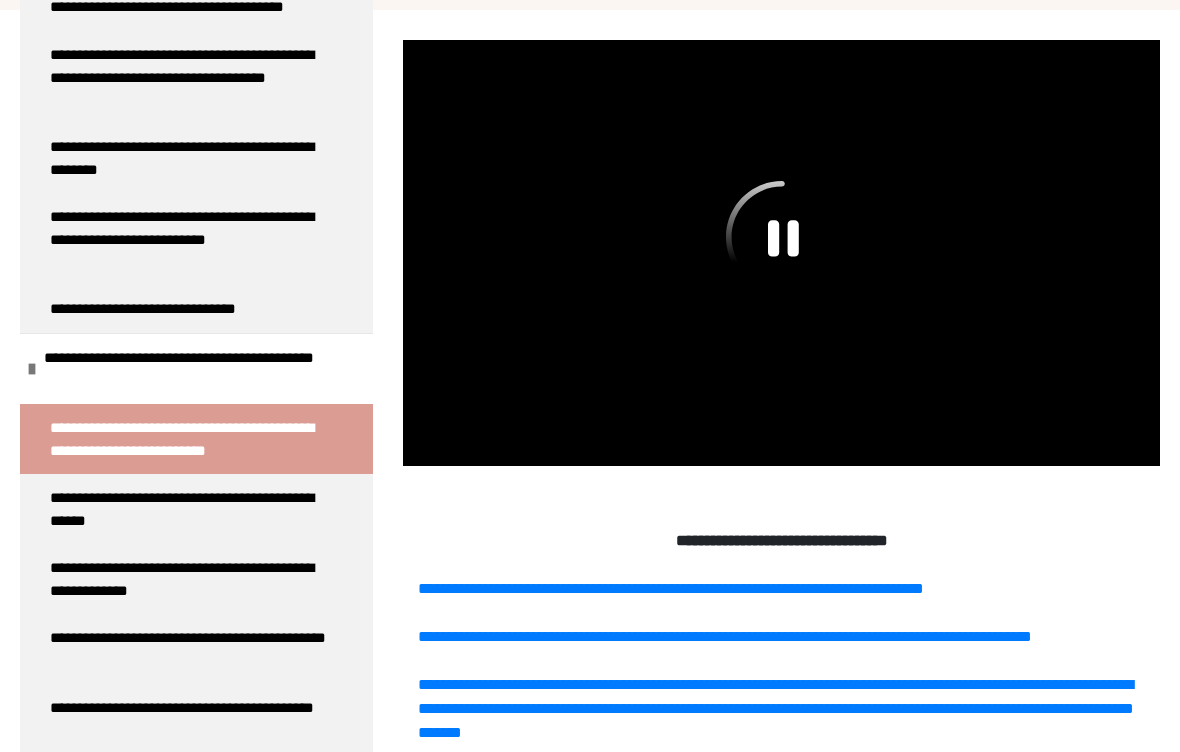 click on "**********" at bounding box center (201, 369) 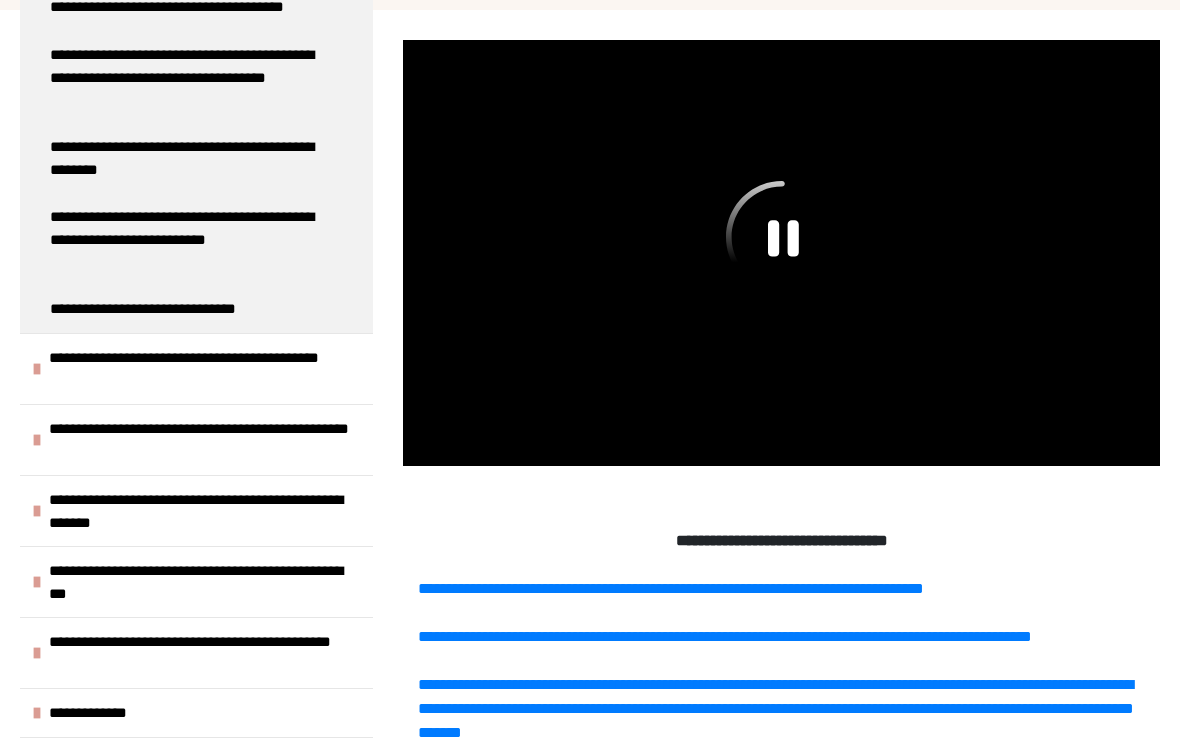 click on "**********" at bounding box center (206, 511) 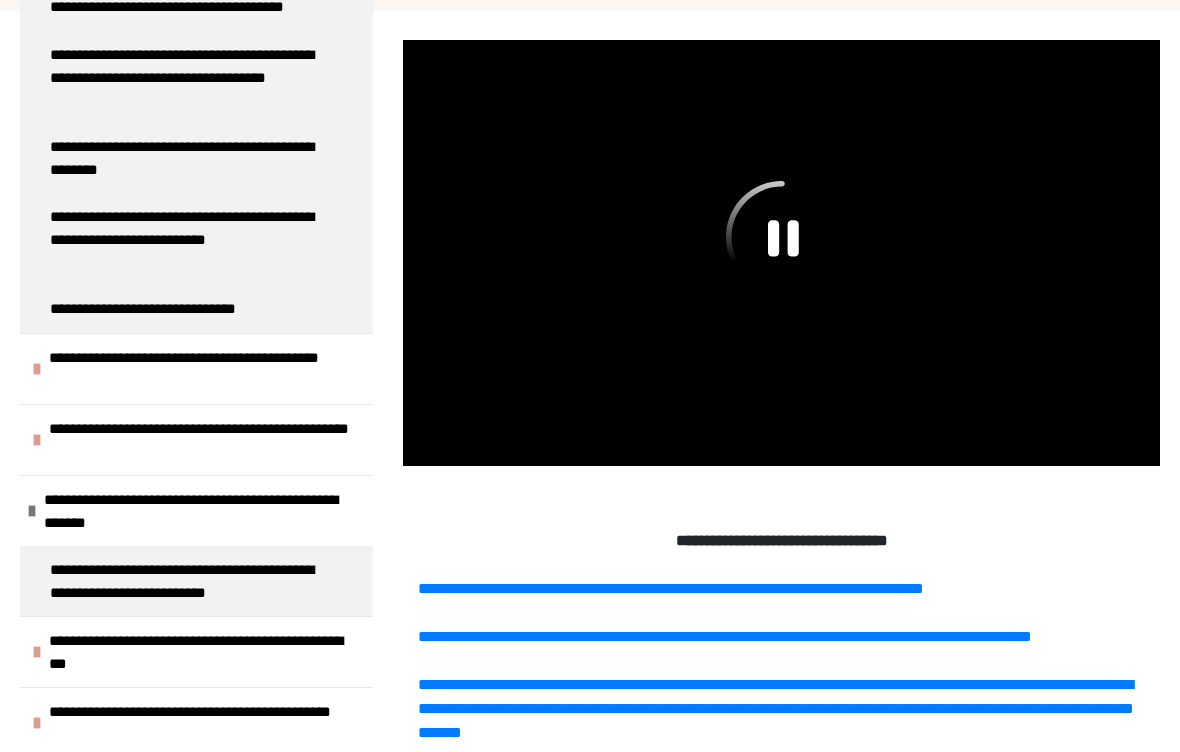 click on "**********" at bounding box center (206, 440) 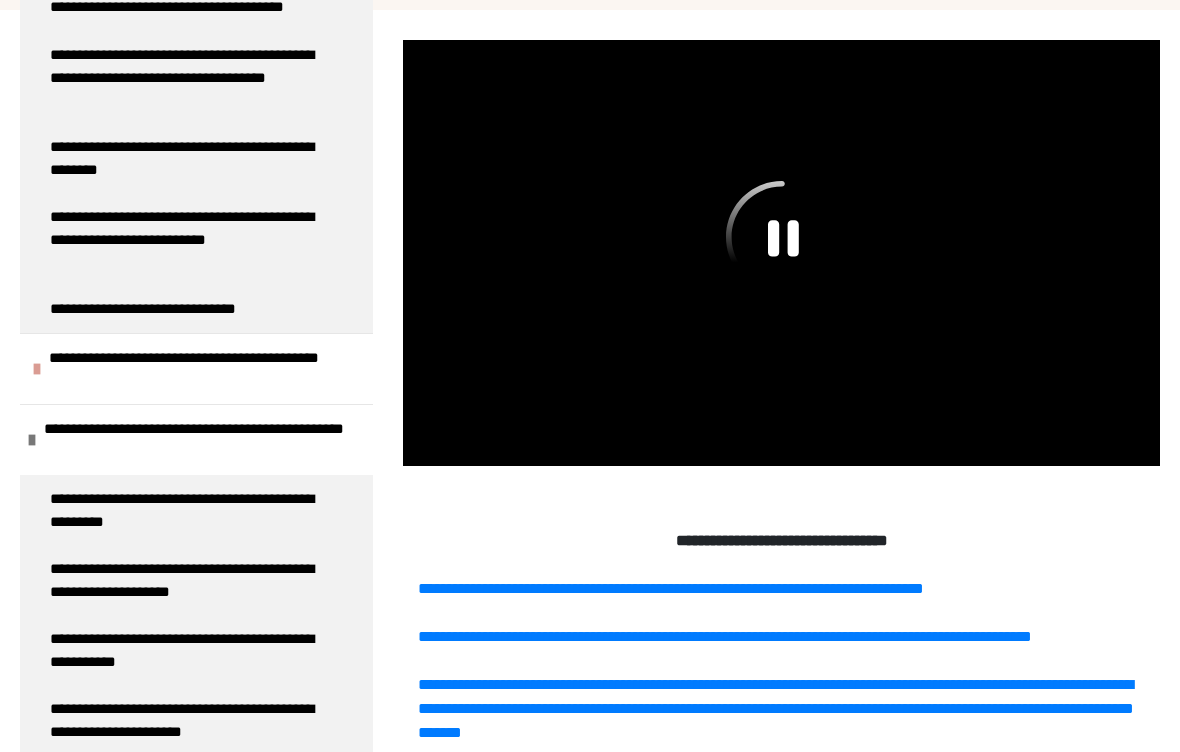 click on "**********" at bounding box center [206, 369] 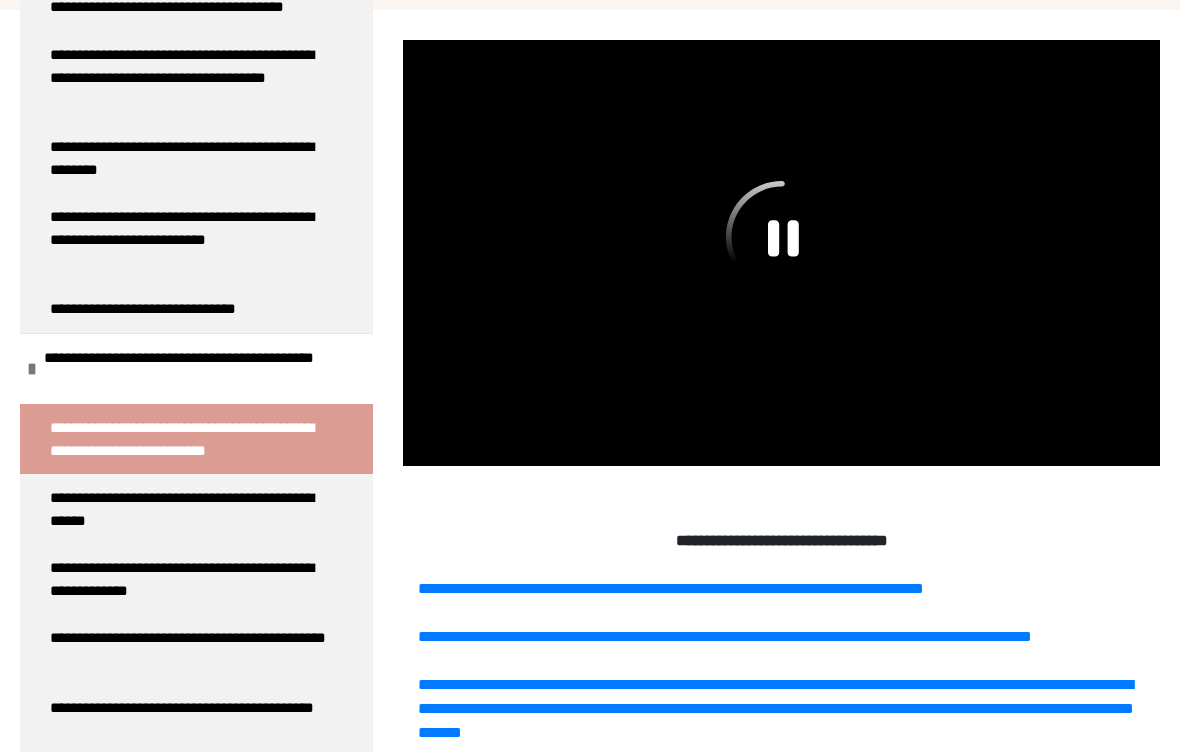 click on "**********" at bounding box center [188, 439] 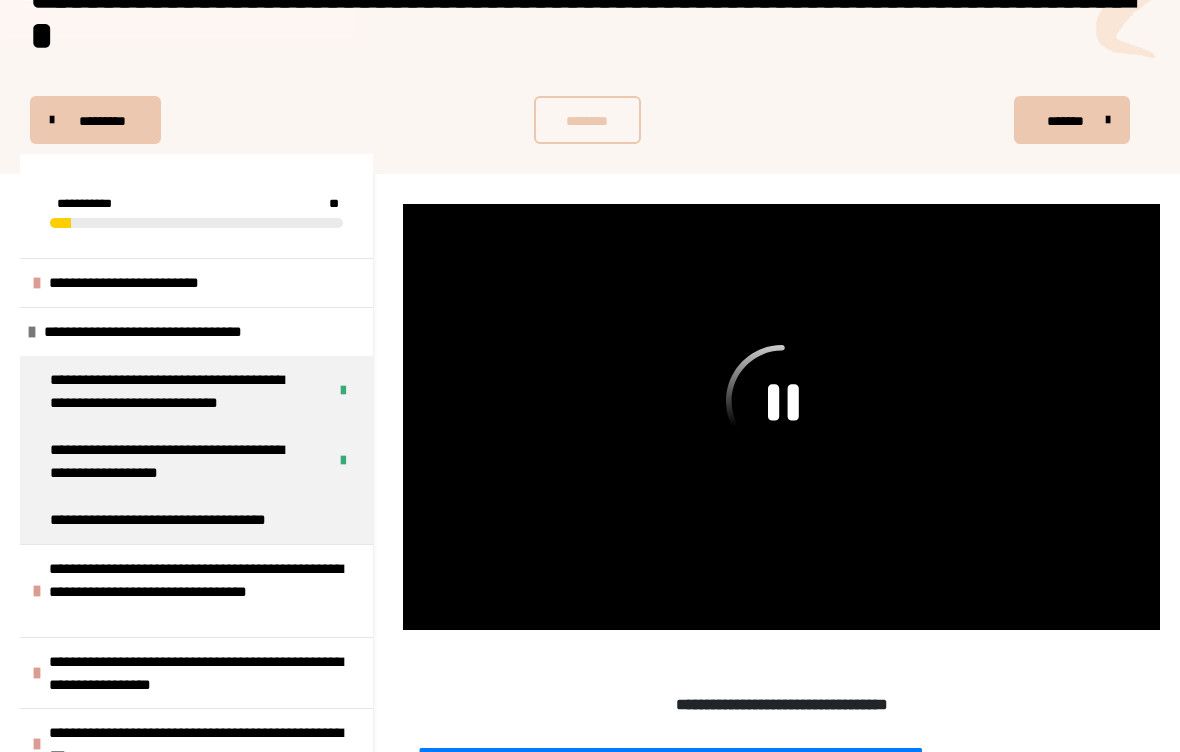 scroll, scrollTop: 0, scrollLeft: 0, axis: both 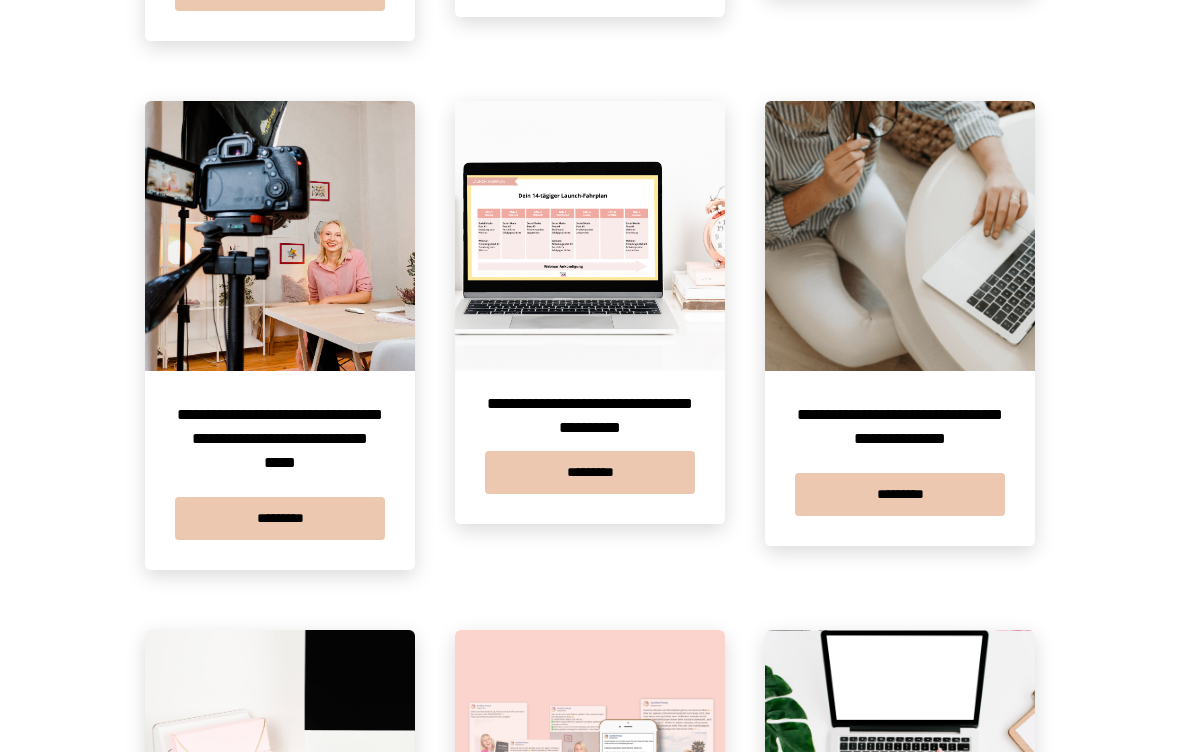 click at bounding box center (590, 236) 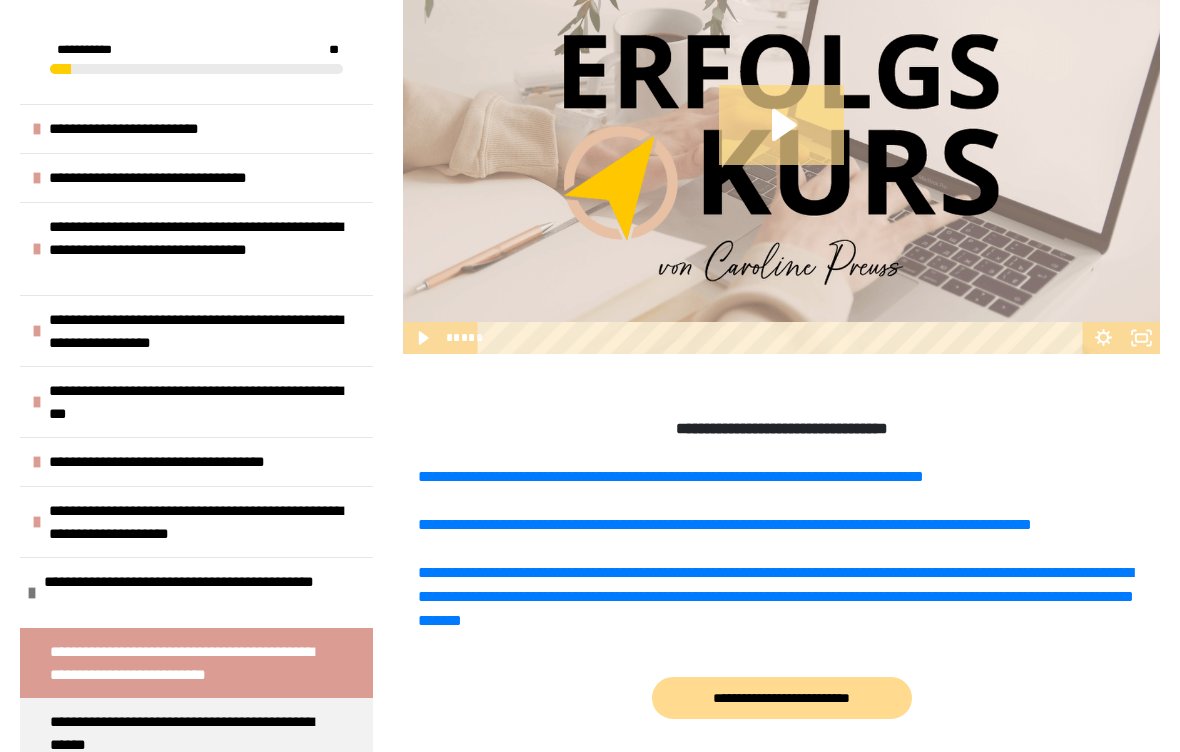 scroll, scrollTop: 504, scrollLeft: 0, axis: vertical 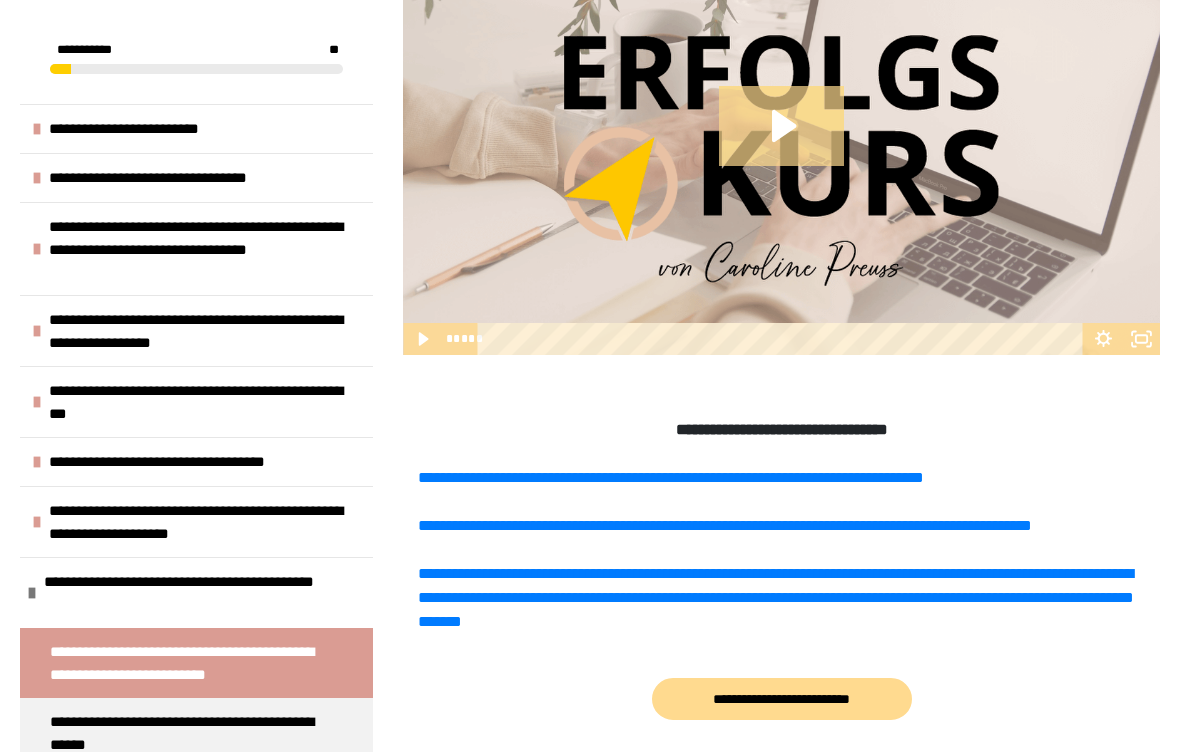 click 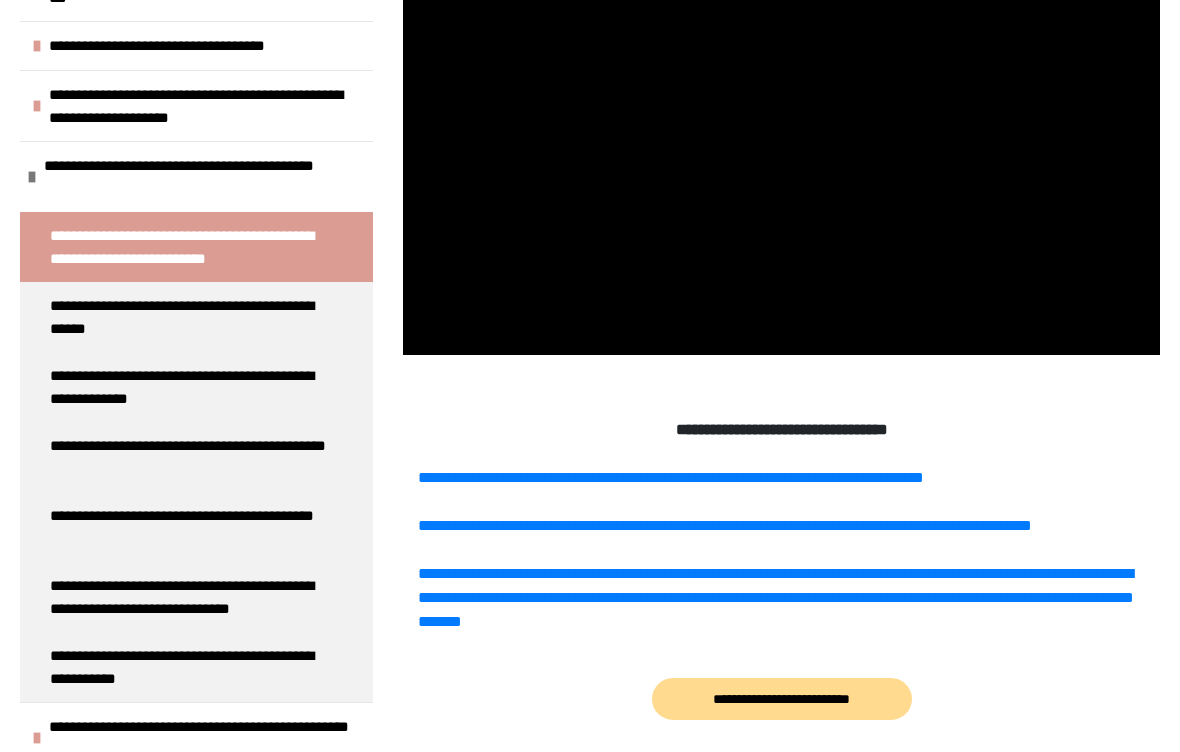 scroll, scrollTop: 414, scrollLeft: 0, axis: vertical 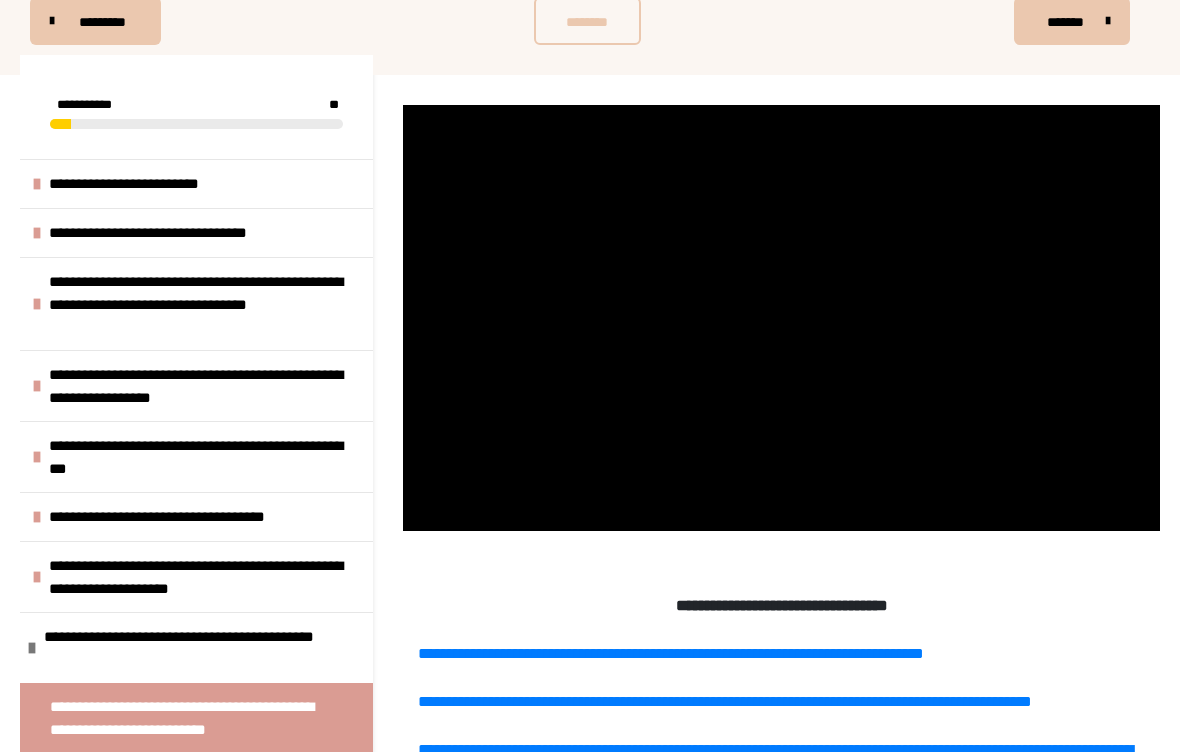 click at bounding box center [781, 318] 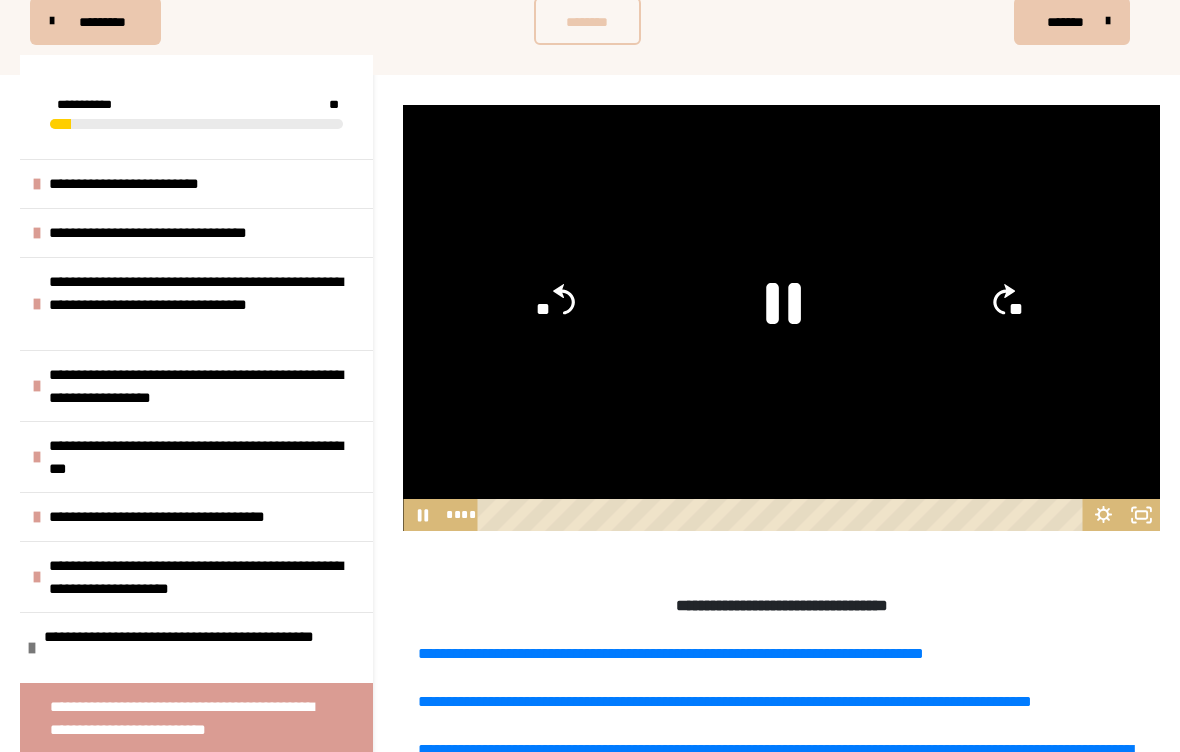 click 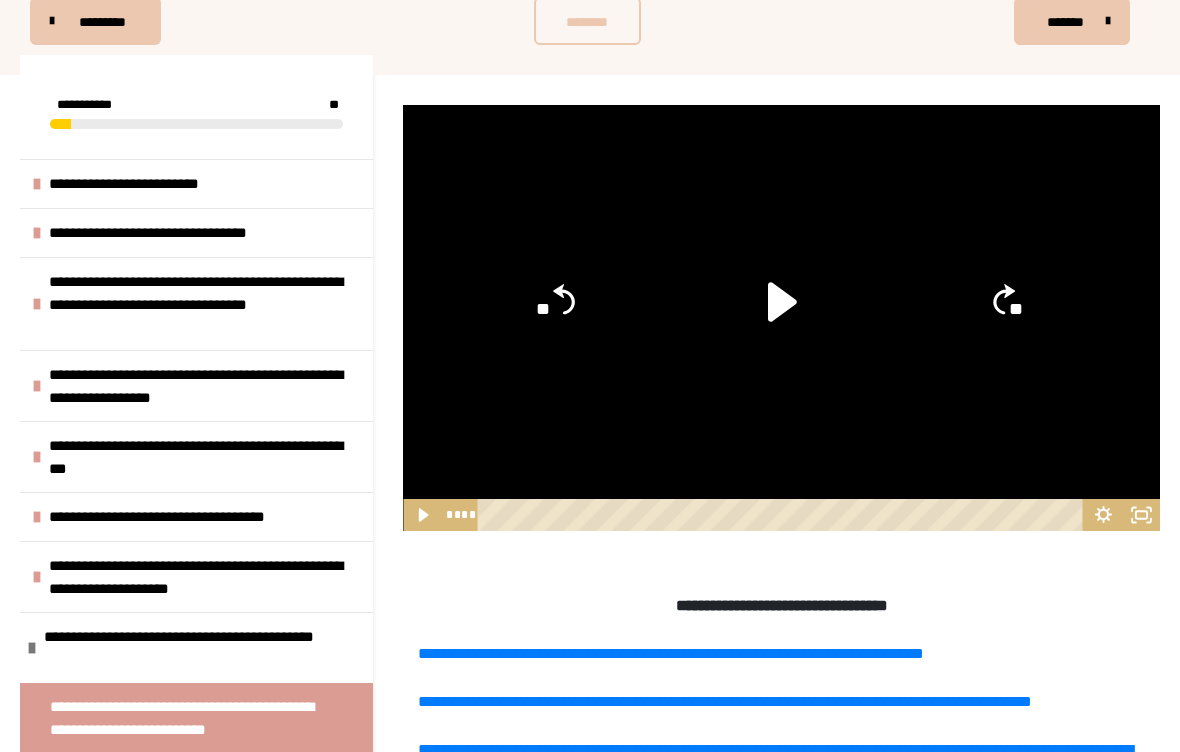 click 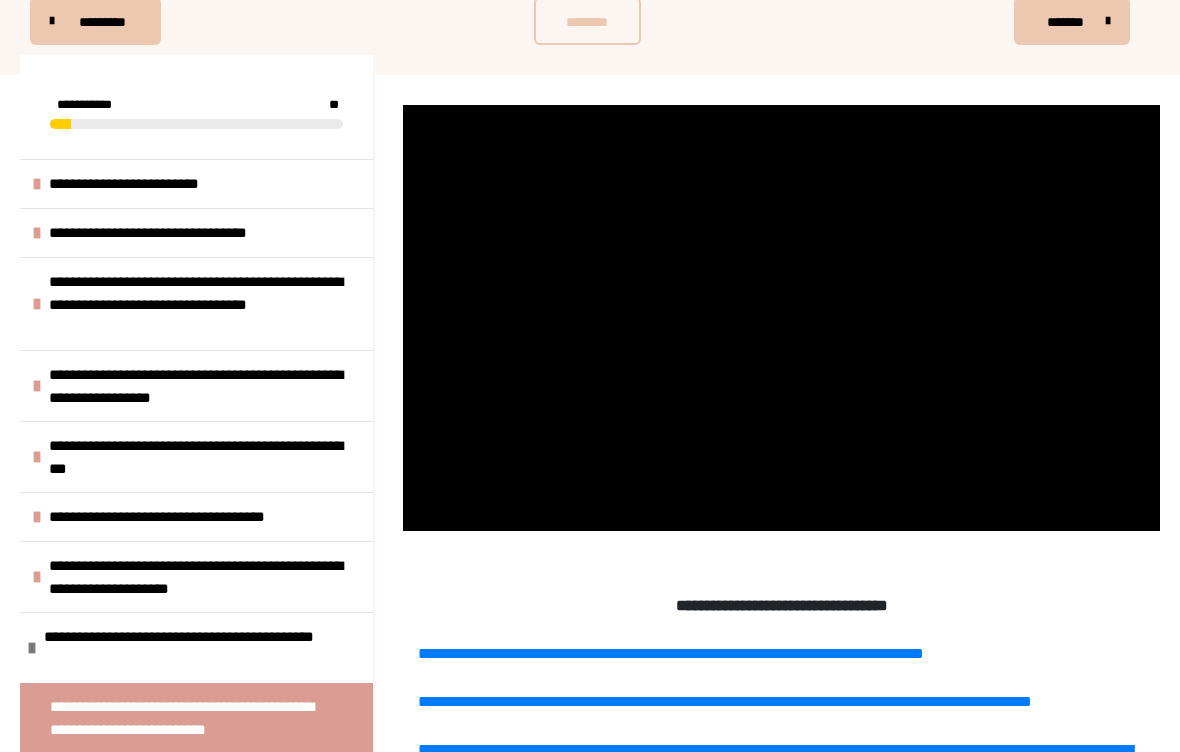 click at bounding box center [781, 318] 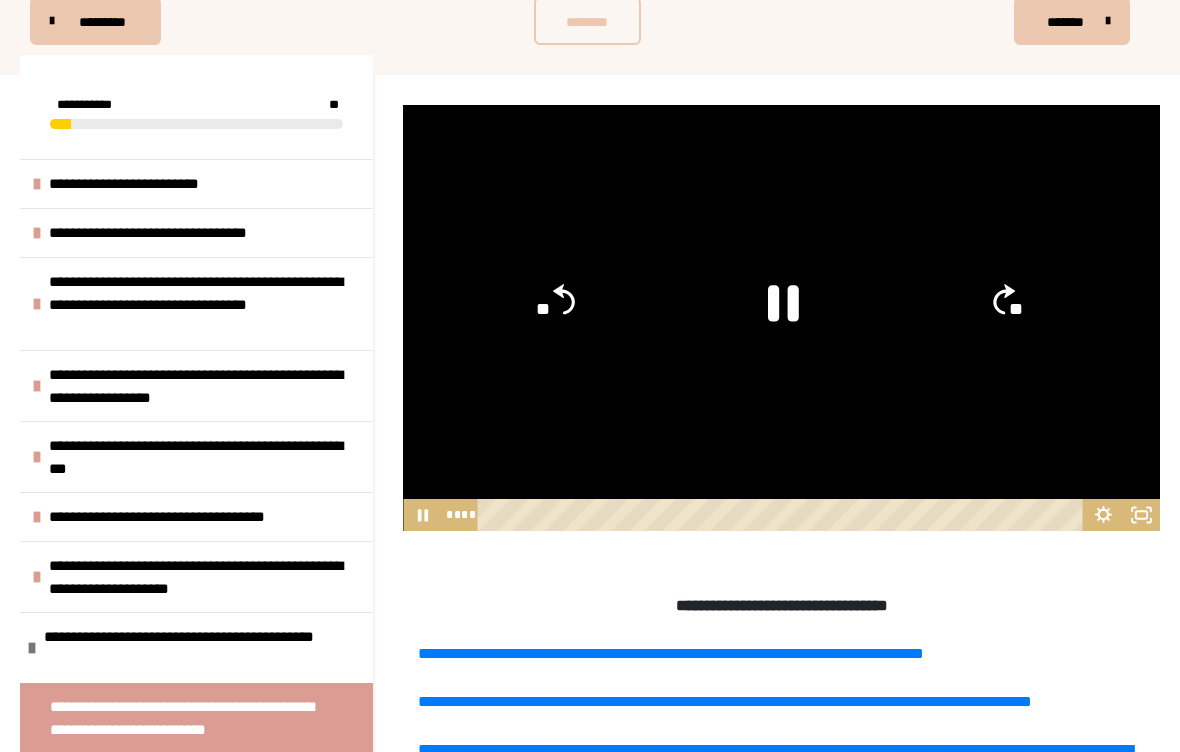 click 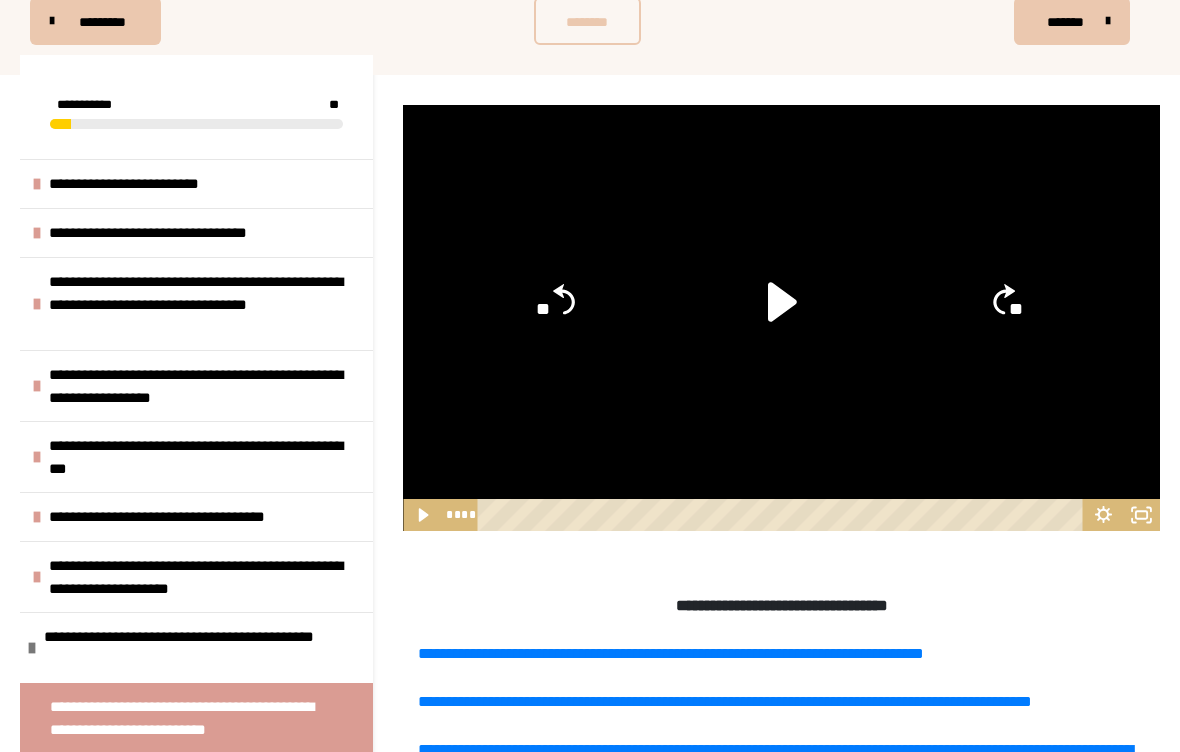 click 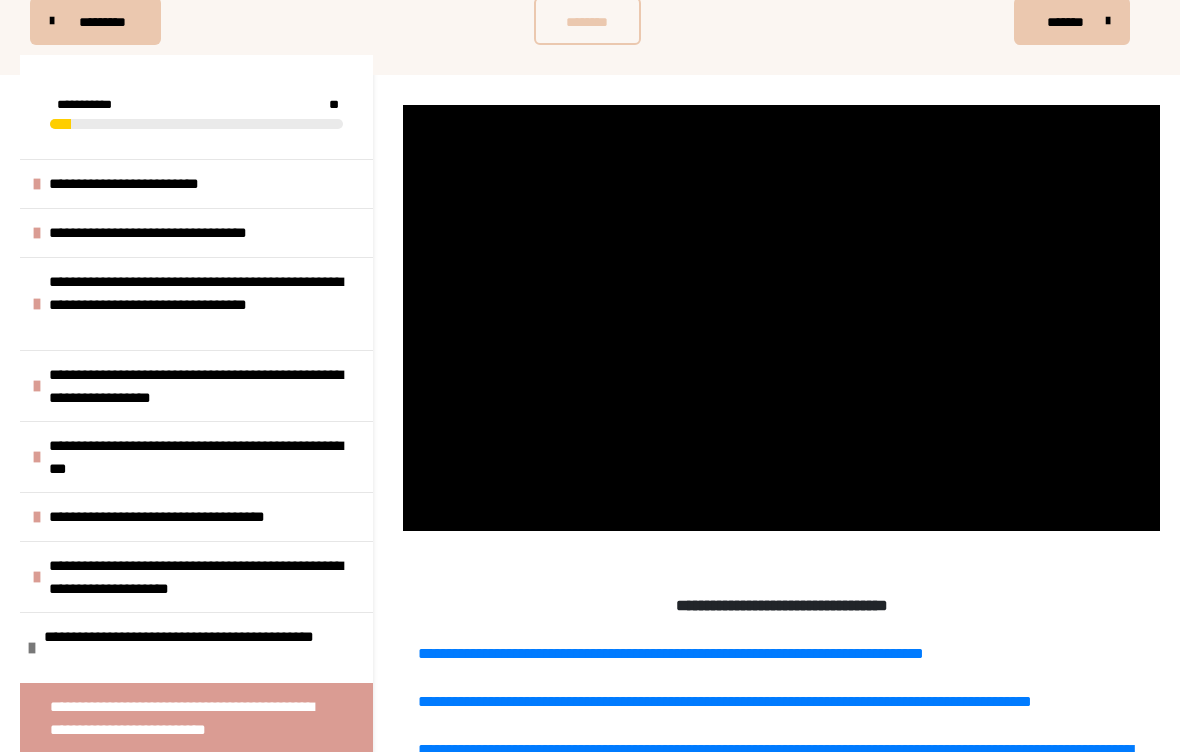 click at bounding box center [781, 318] 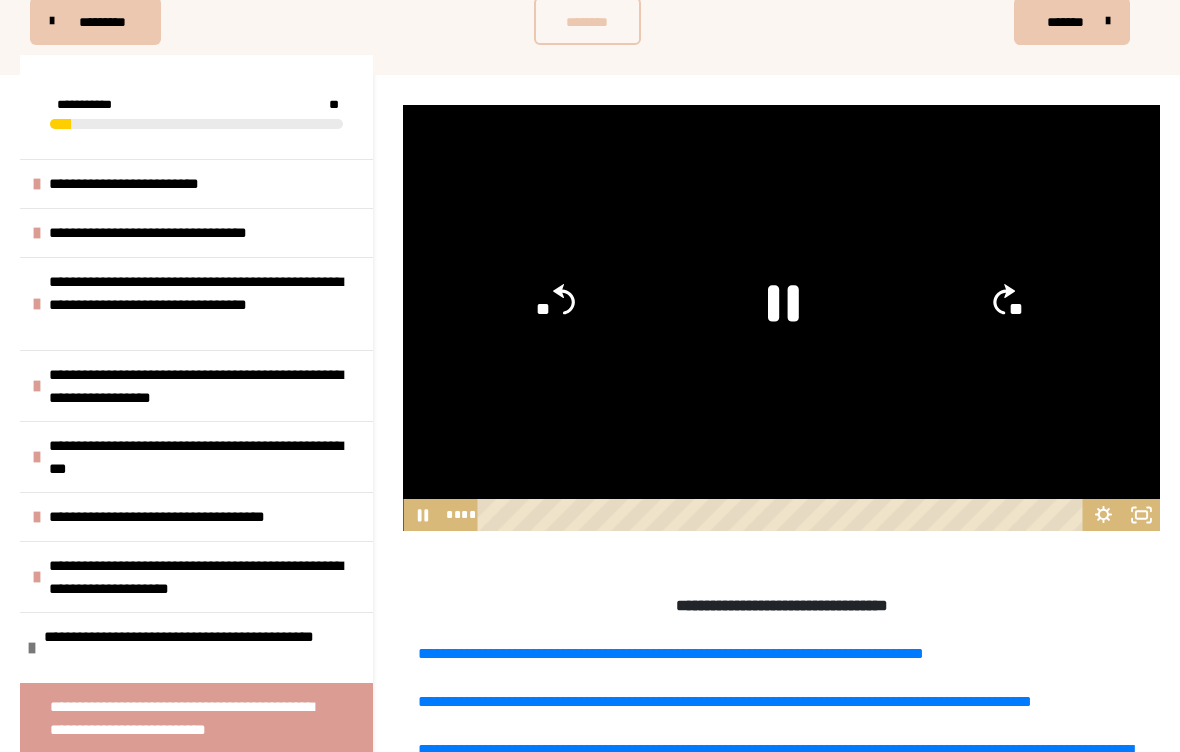 click 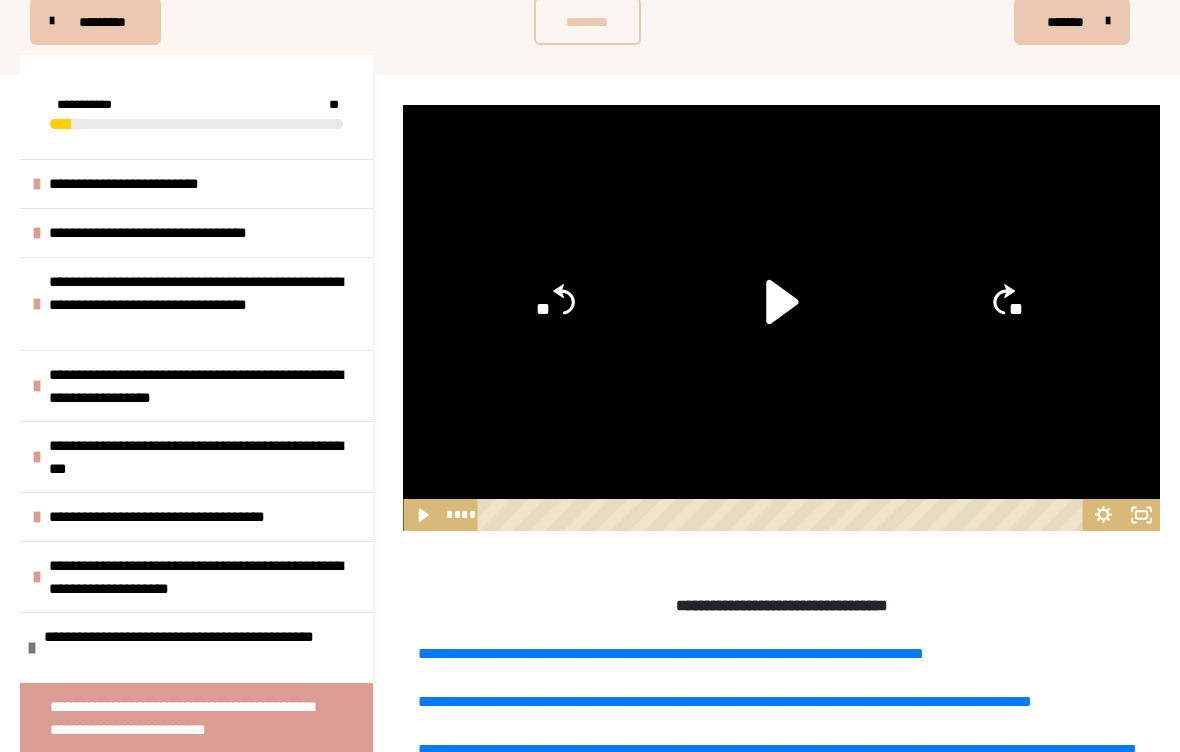 click 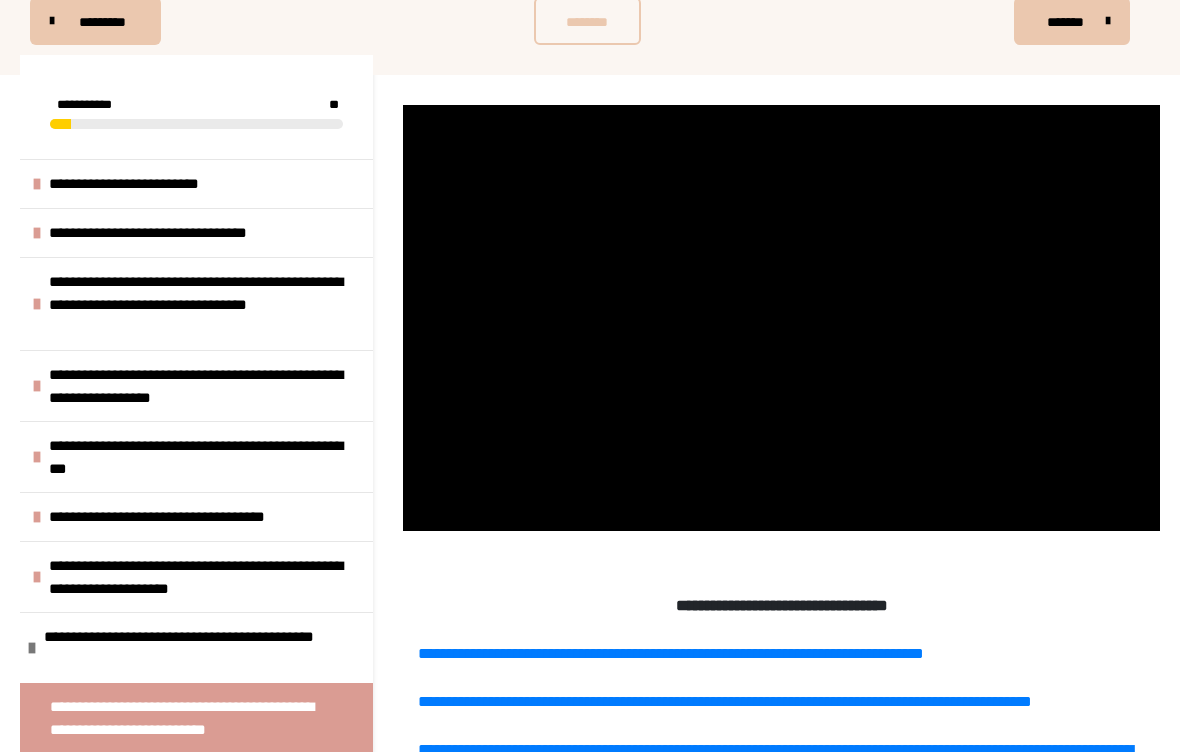 scroll, scrollTop: 329, scrollLeft: 0, axis: vertical 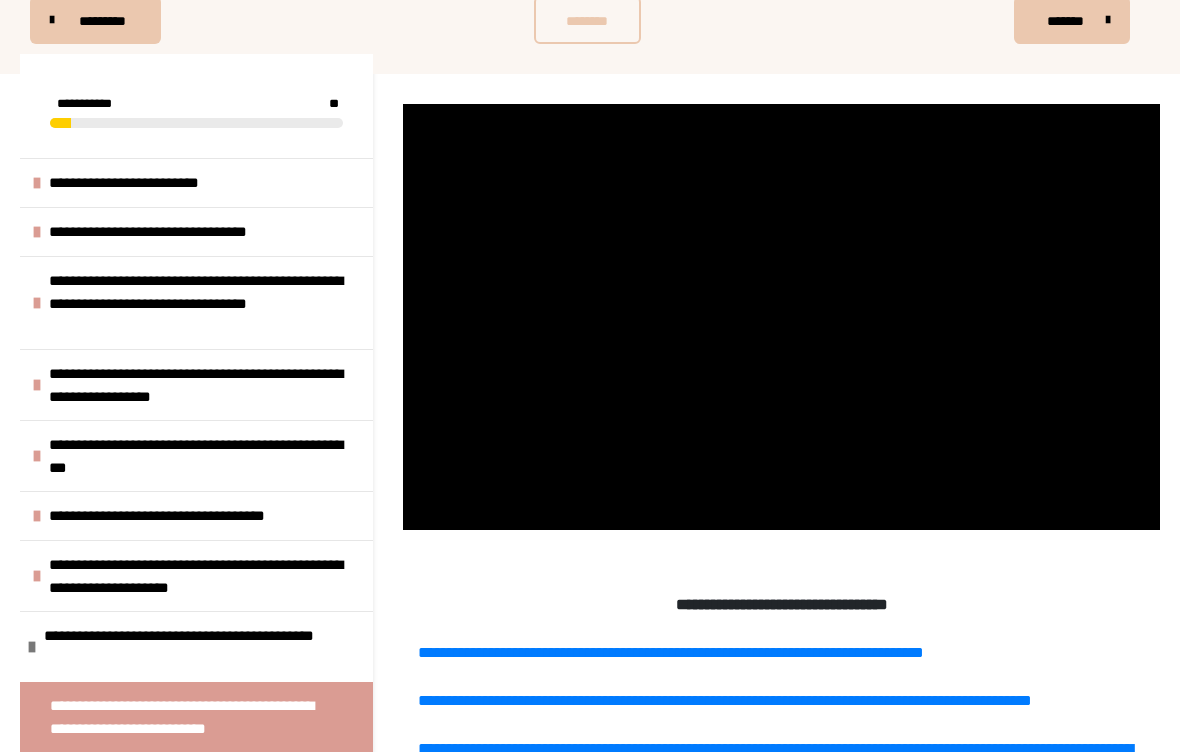click at bounding box center [781, 317] 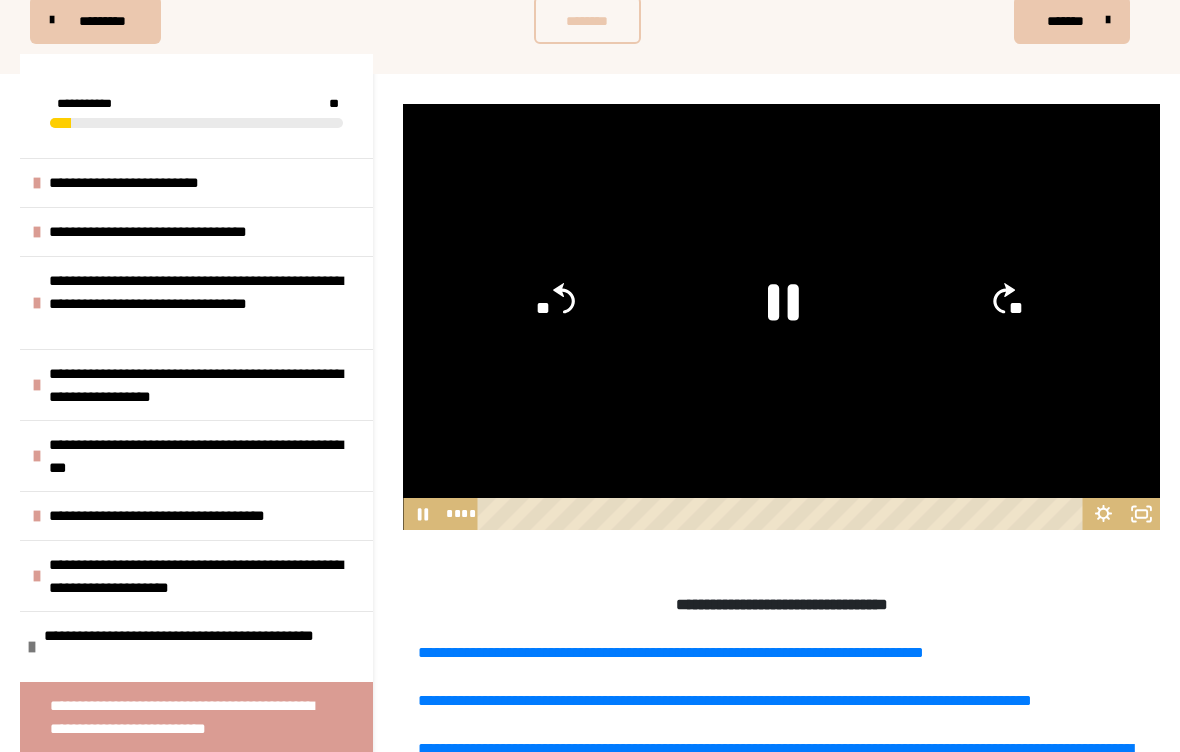 click 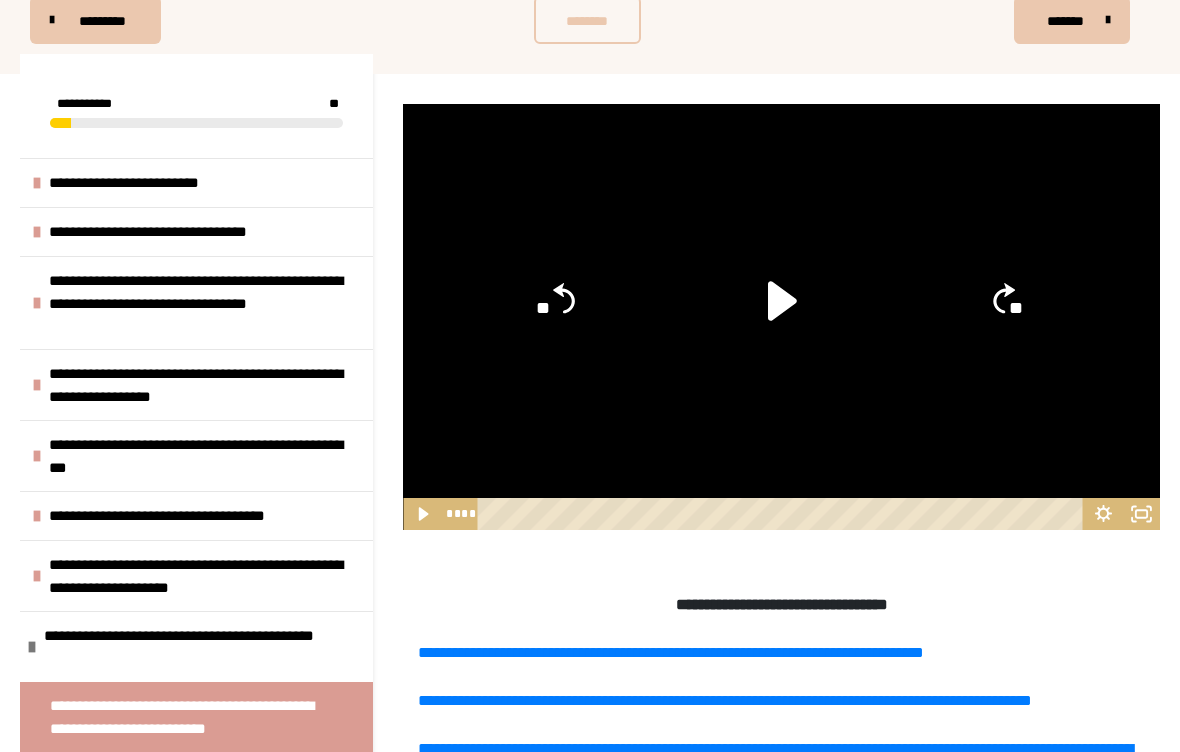 click 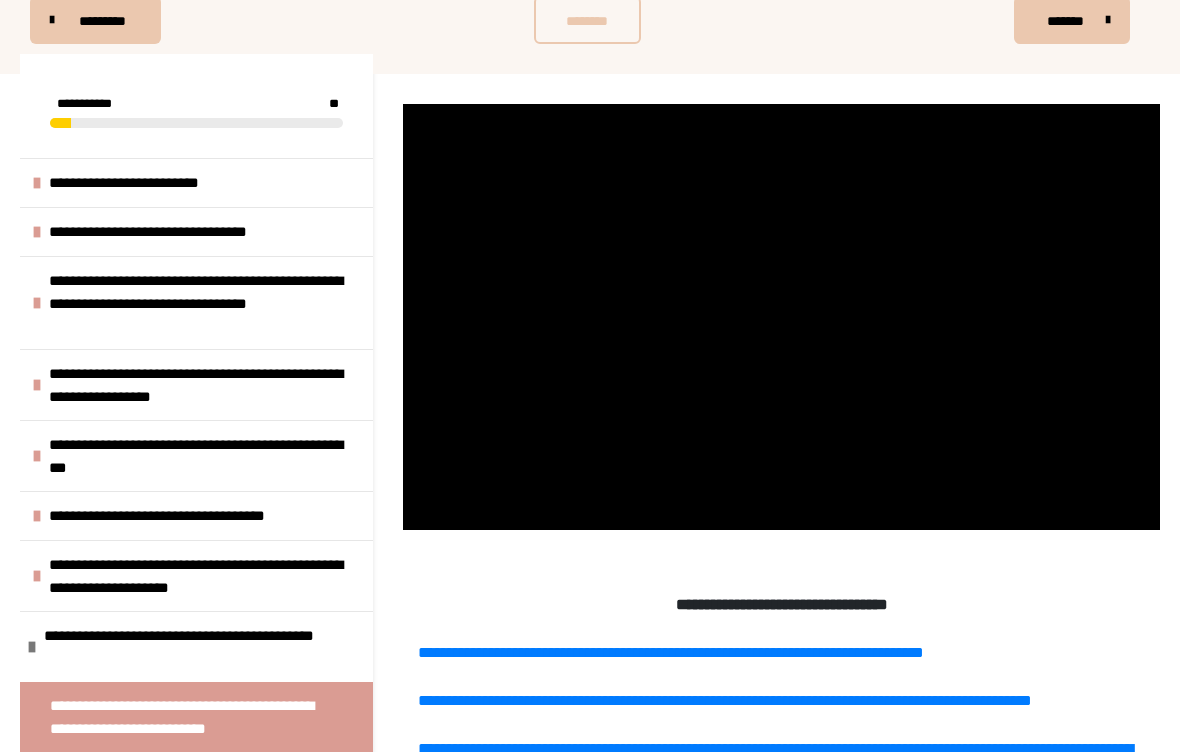 click at bounding box center (781, 317) 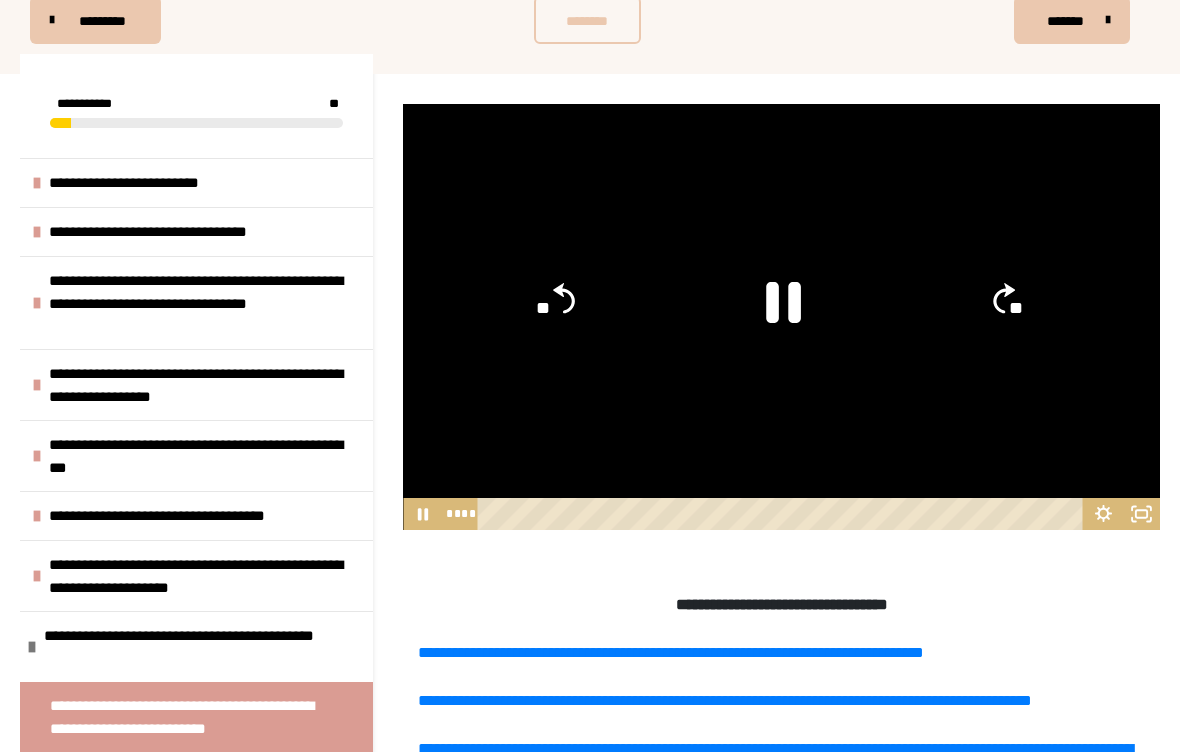 click 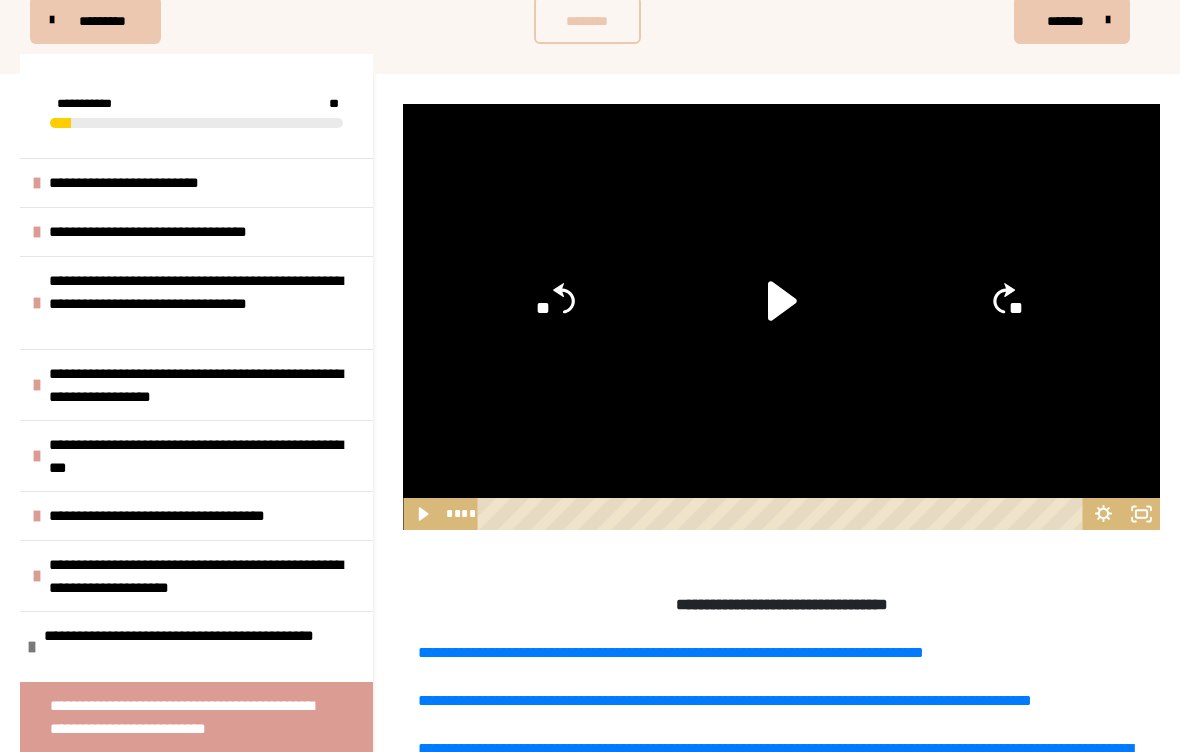 click on "**" 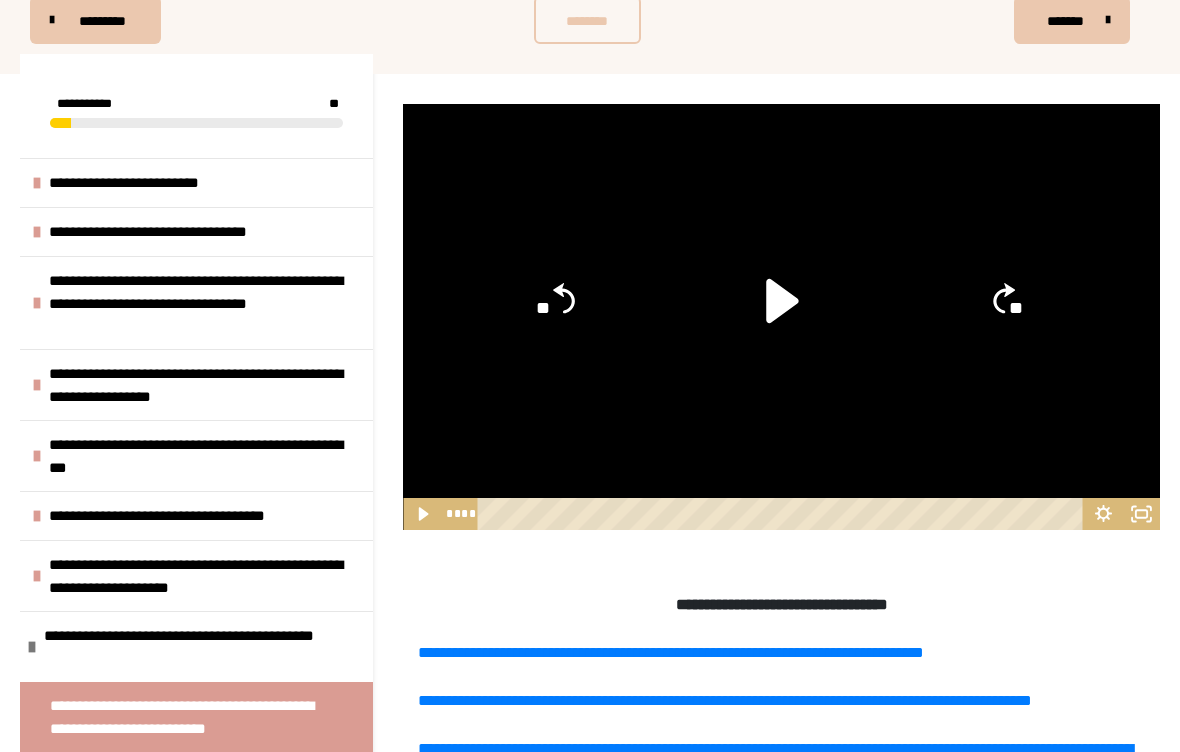 click 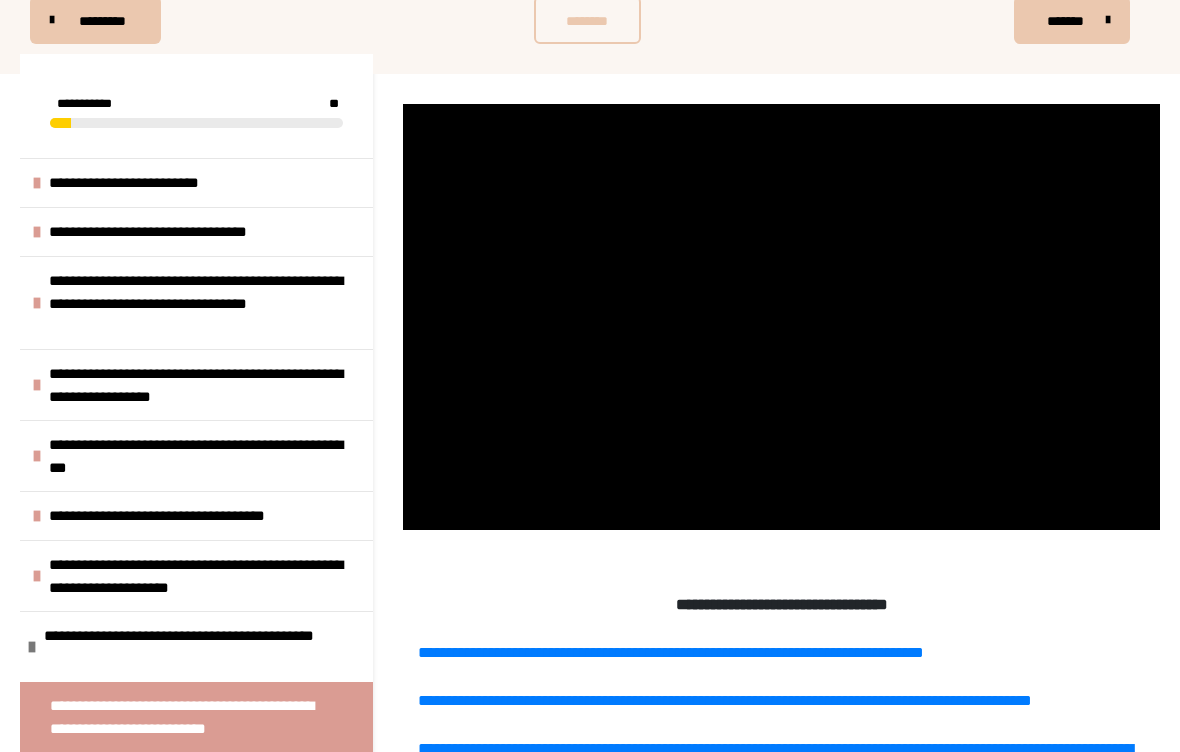 click at bounding box center [781, 317] 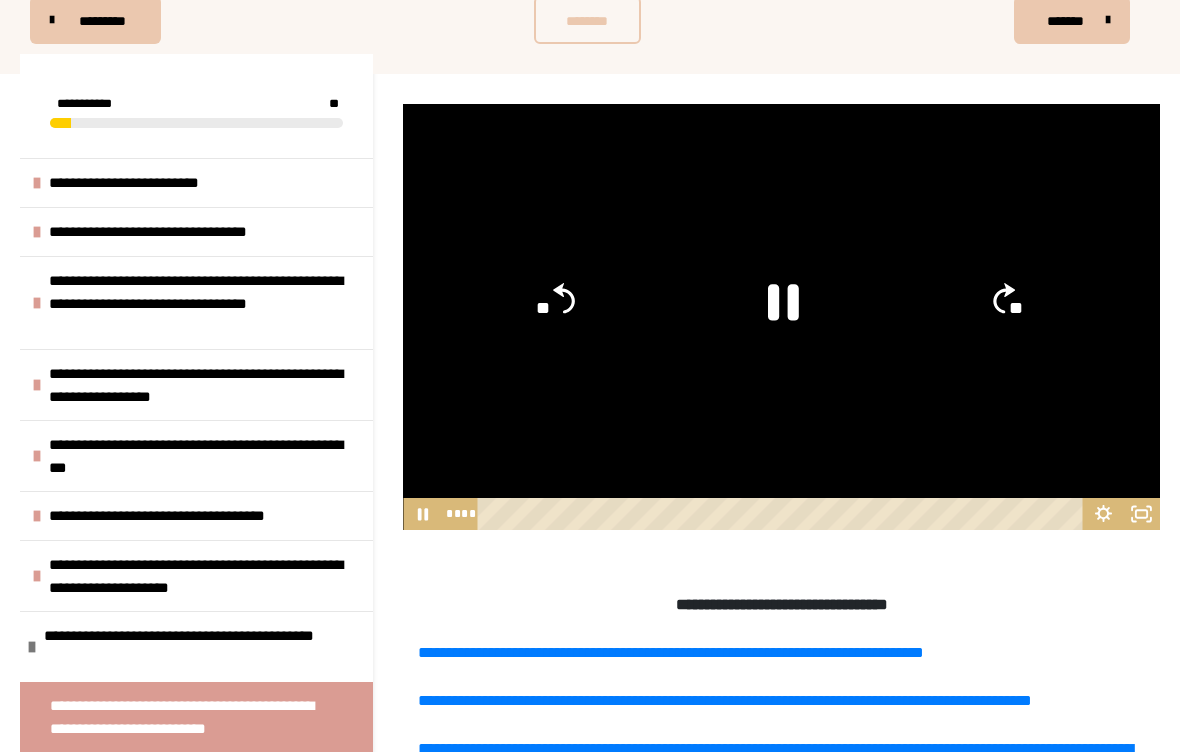 click 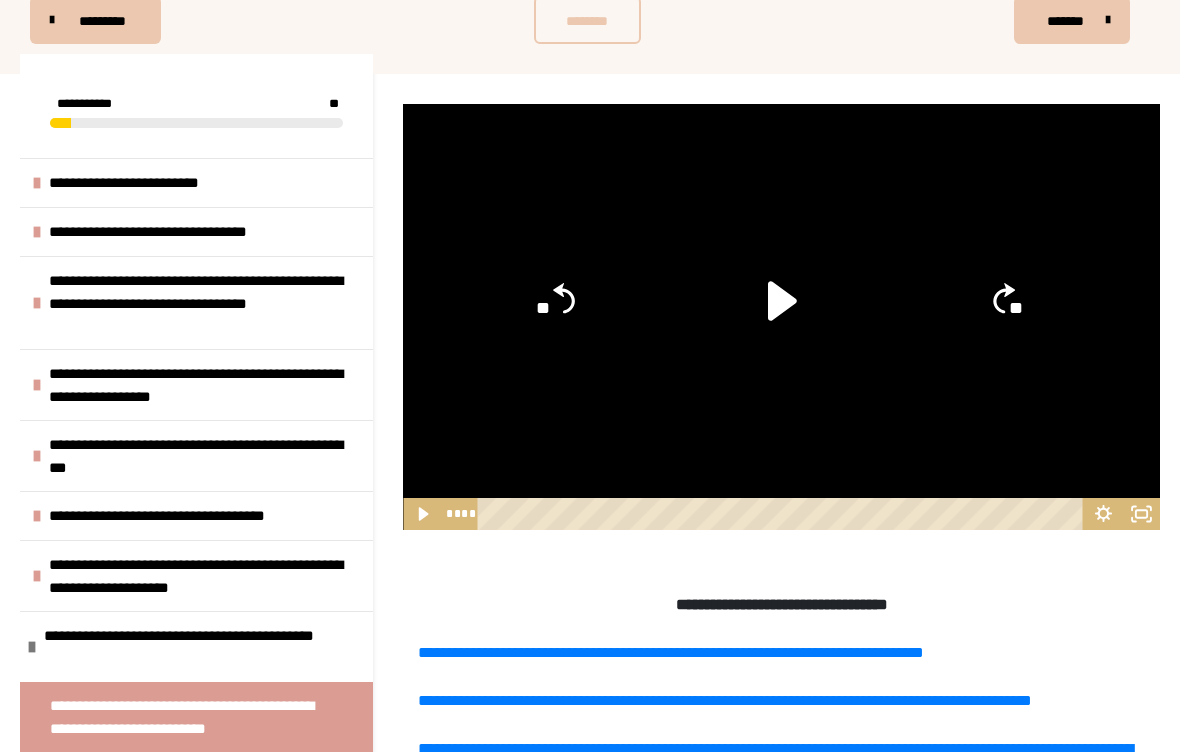 click 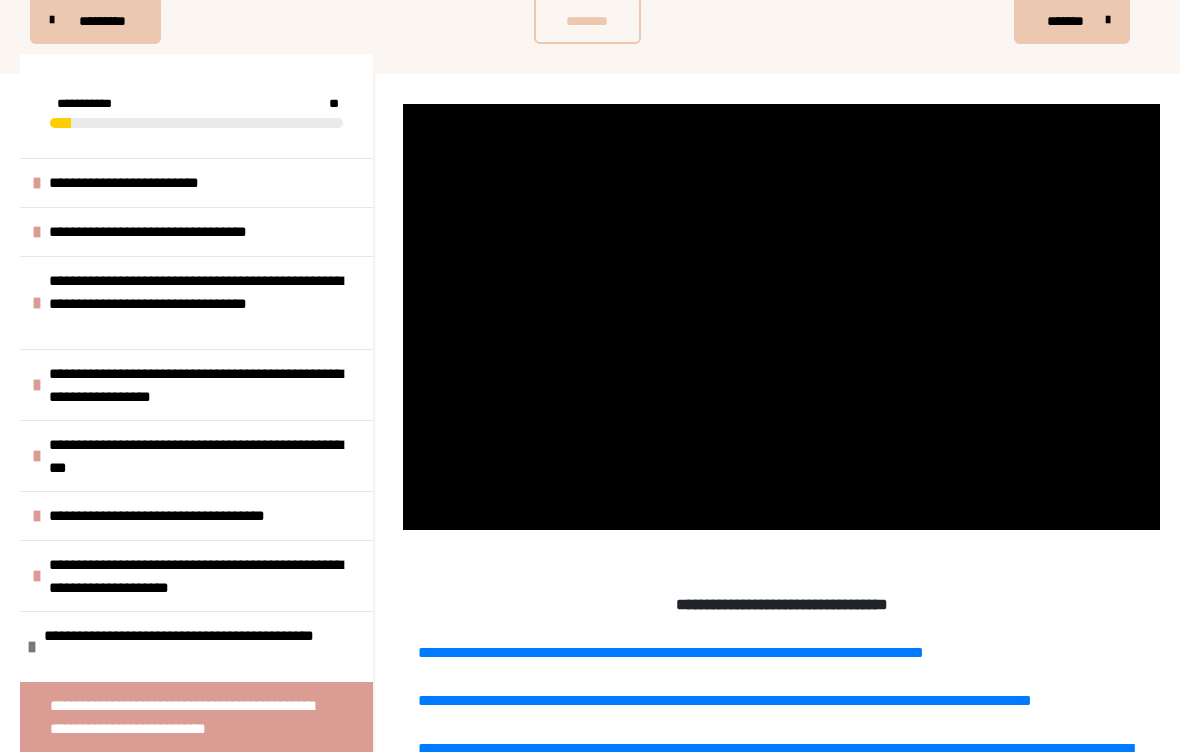 click at bounding box center (781, 317) 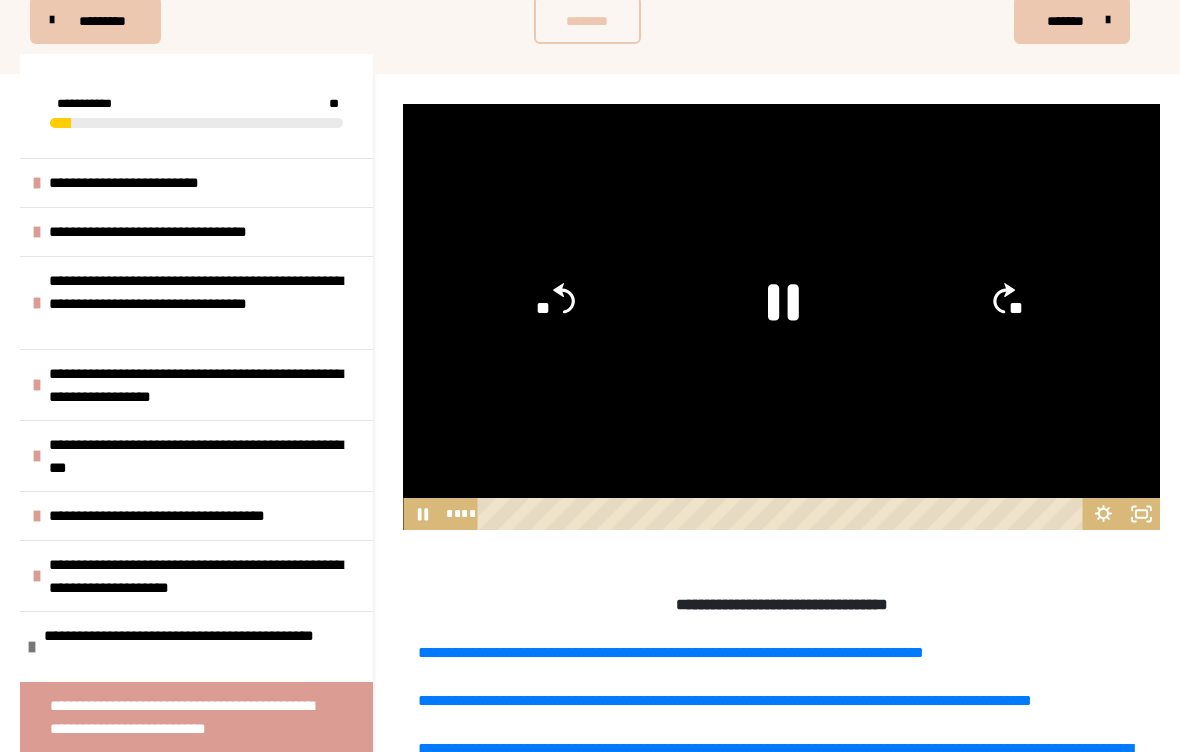 click 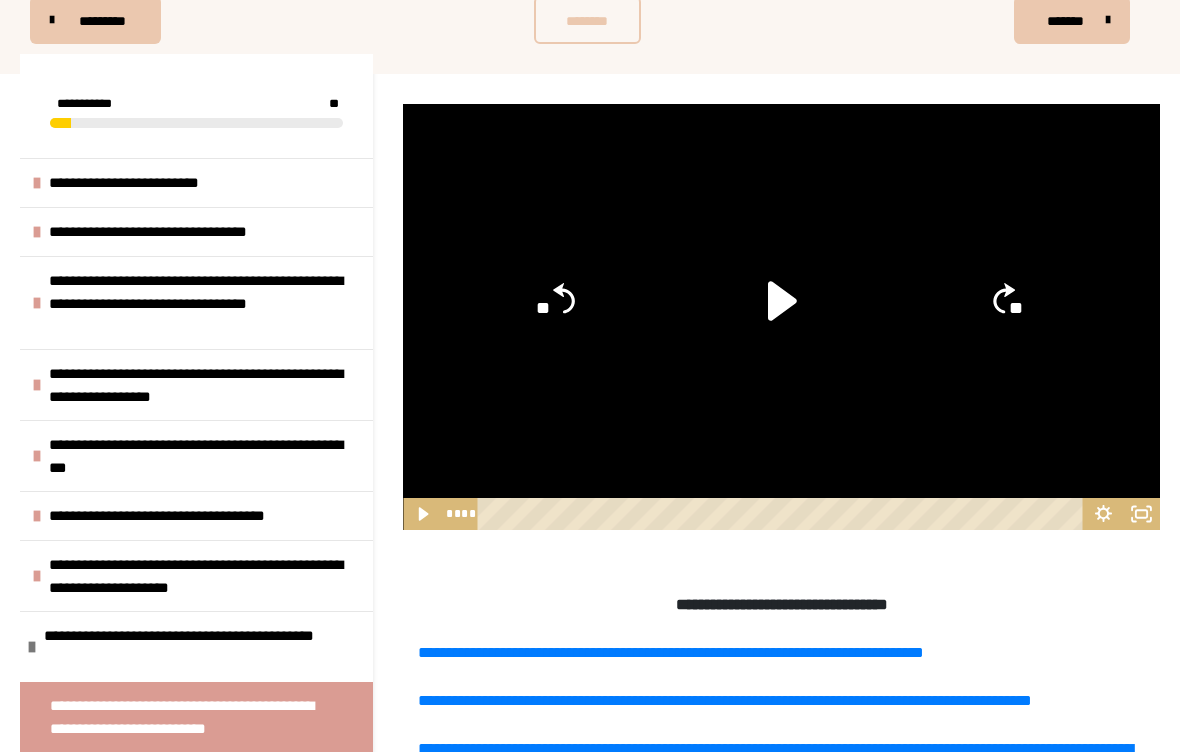 click 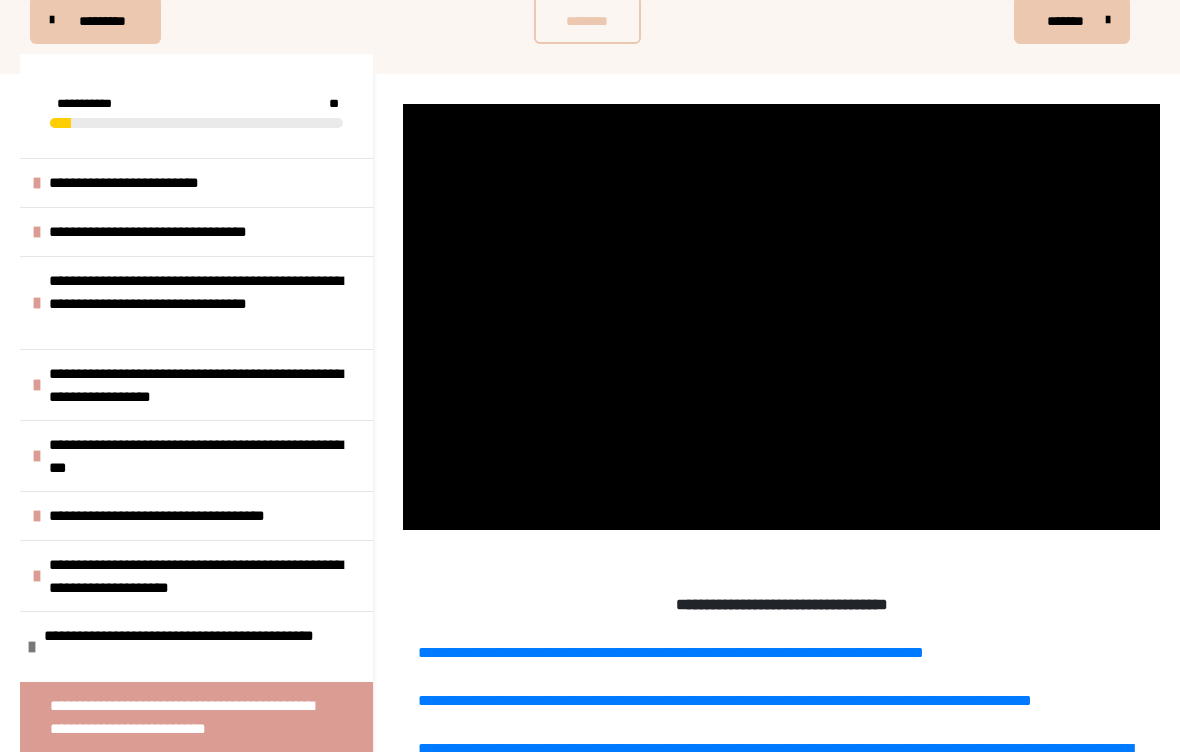 click at bounding box center (781, 317) 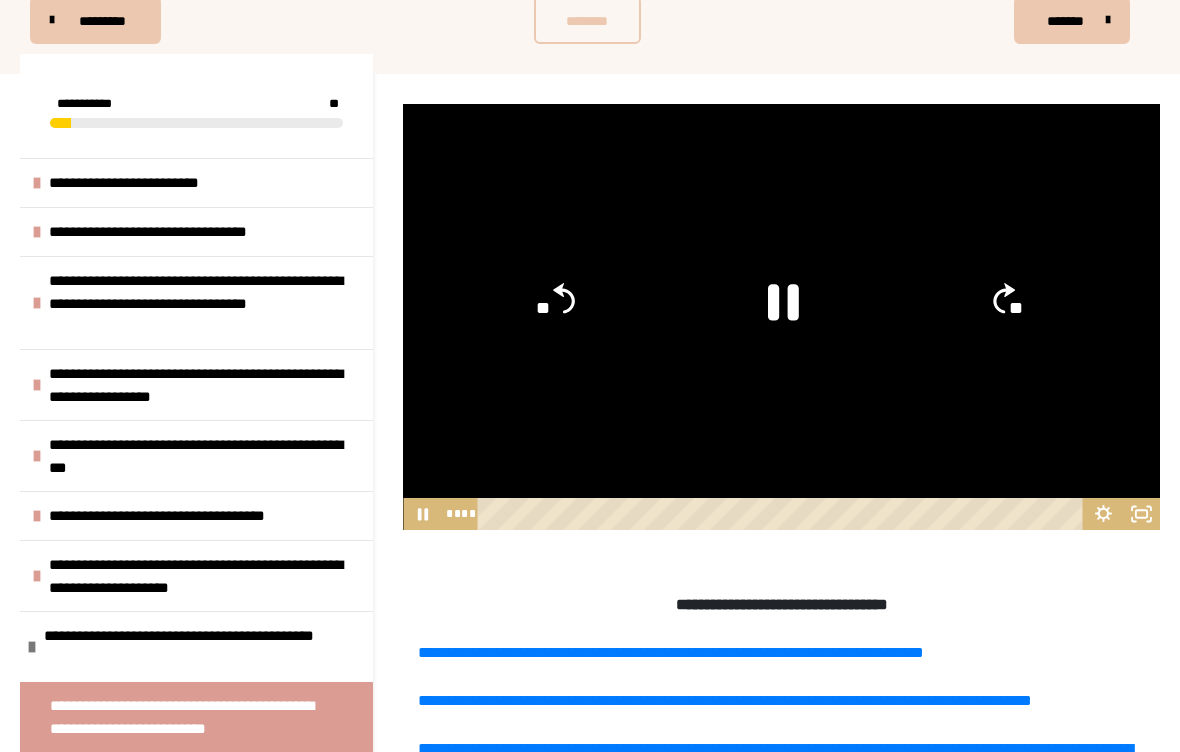 click 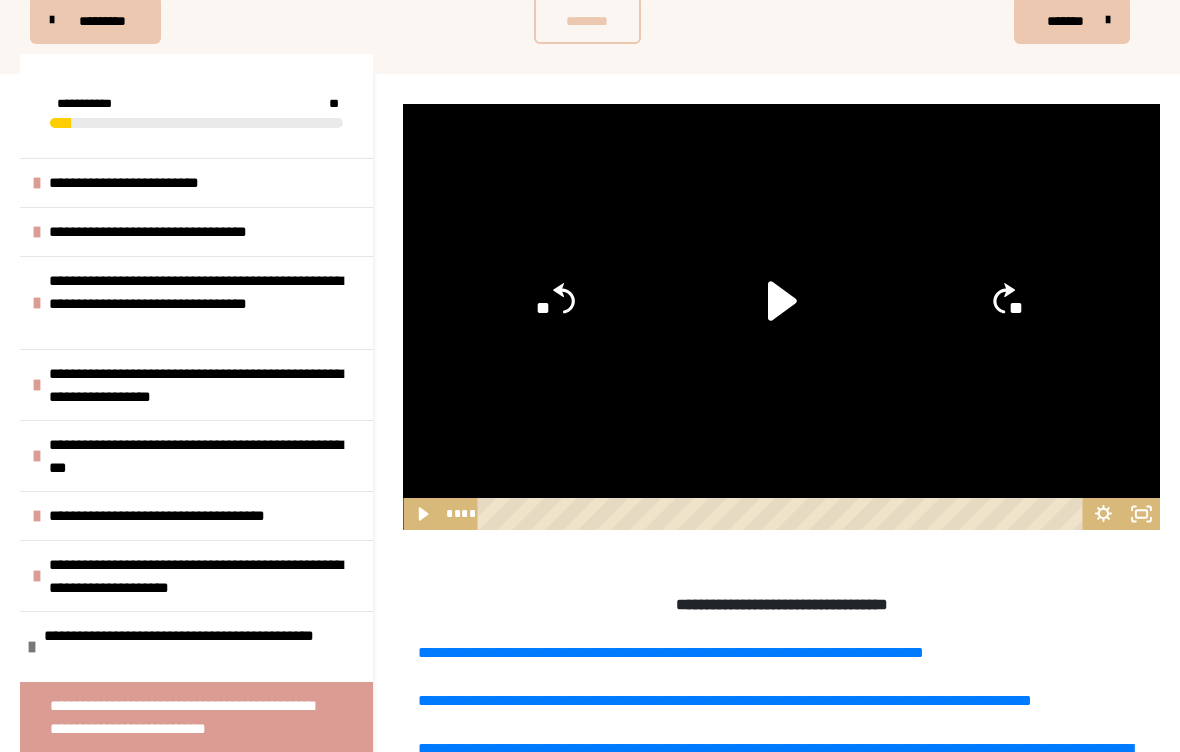 click 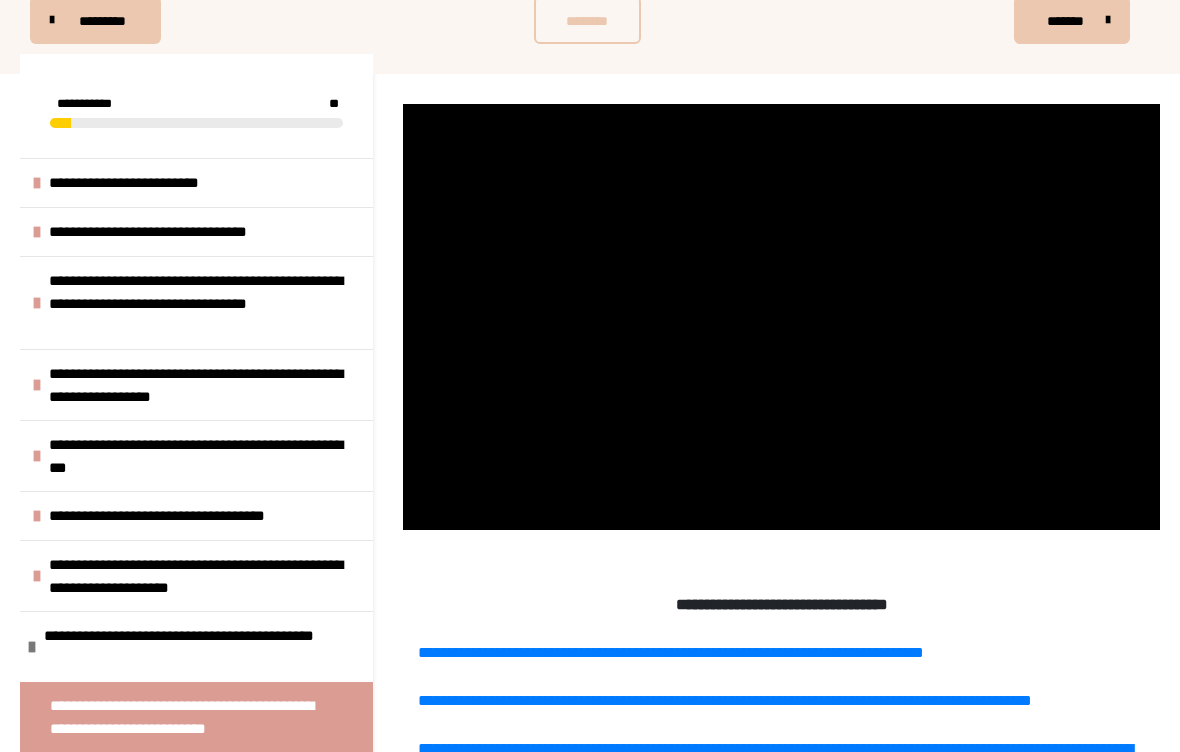 click at bounding box center (781, 317) 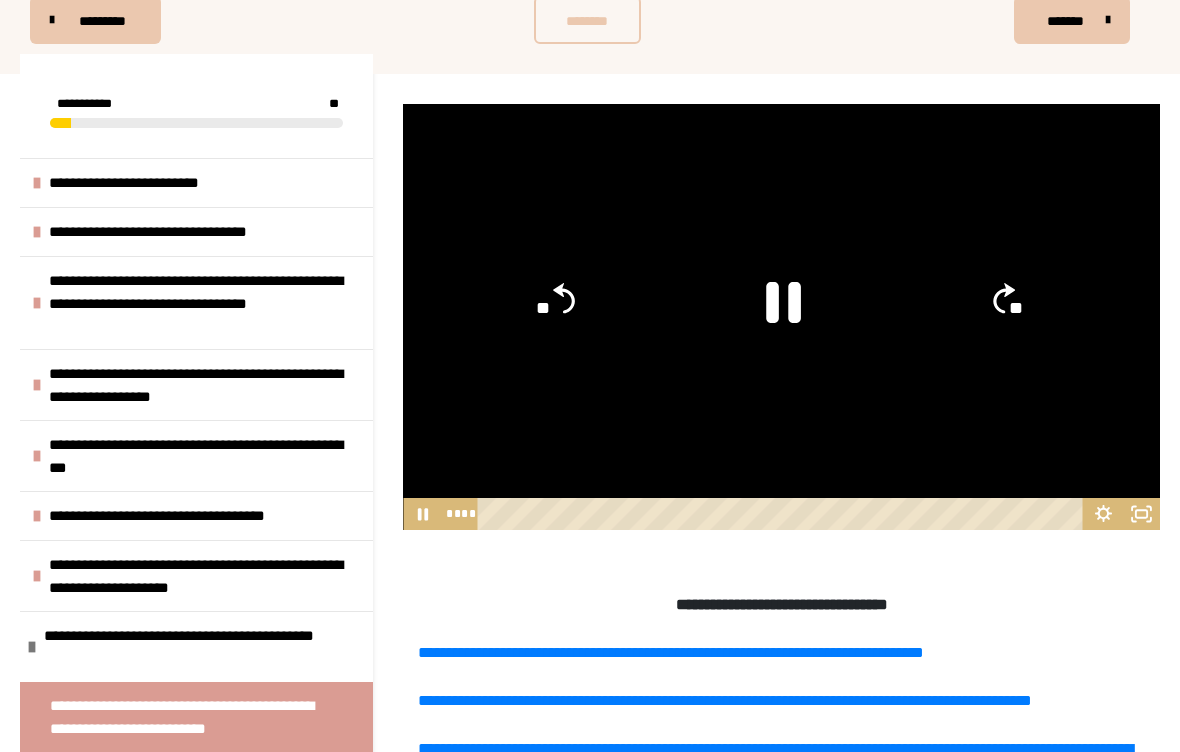 click 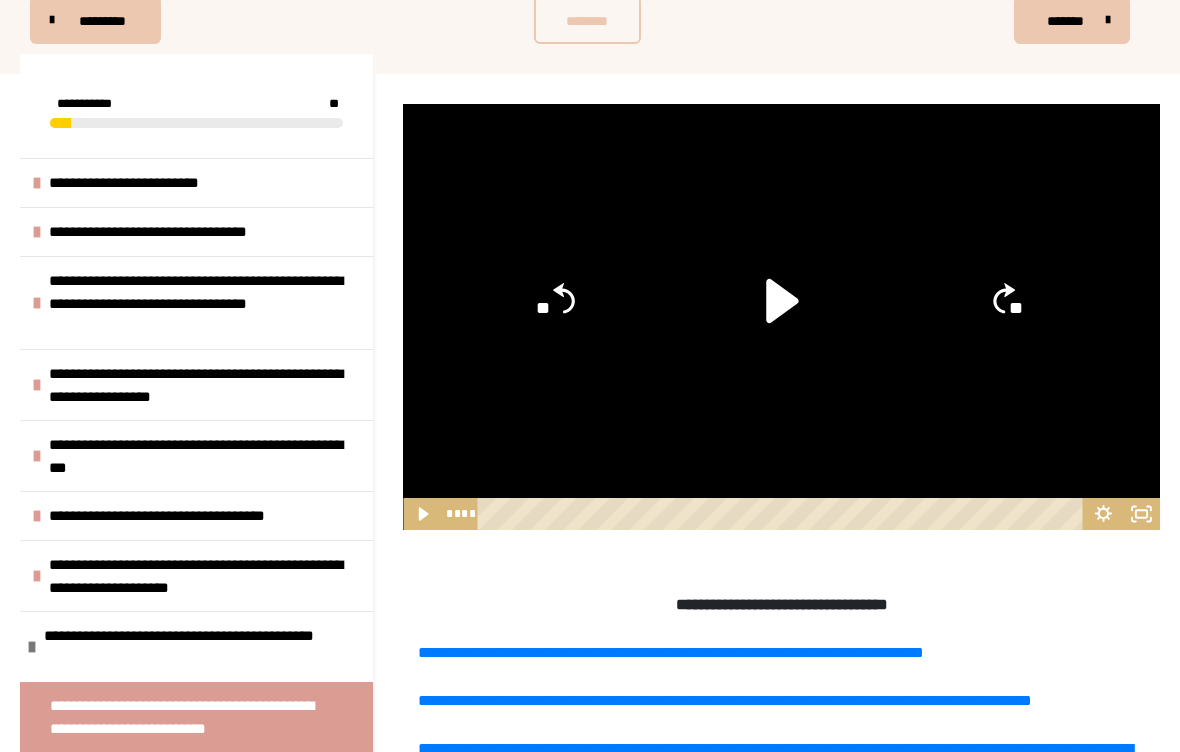 click 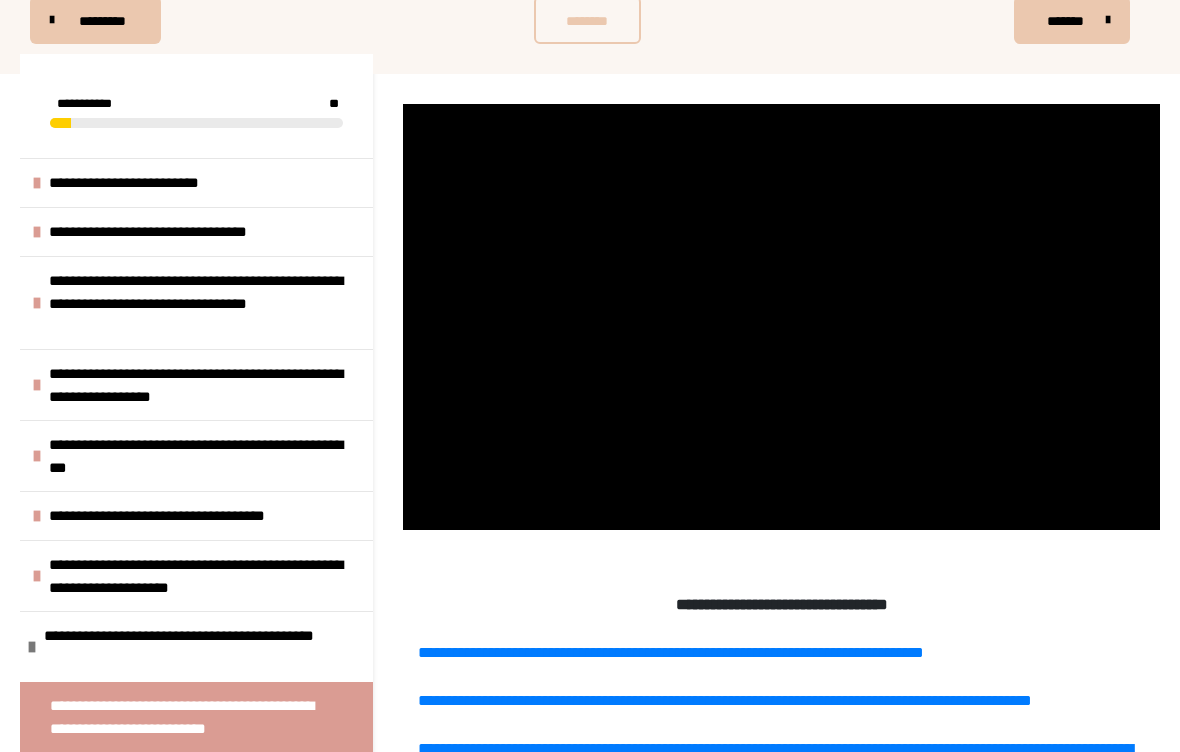 click at bounding box center [781, 317] 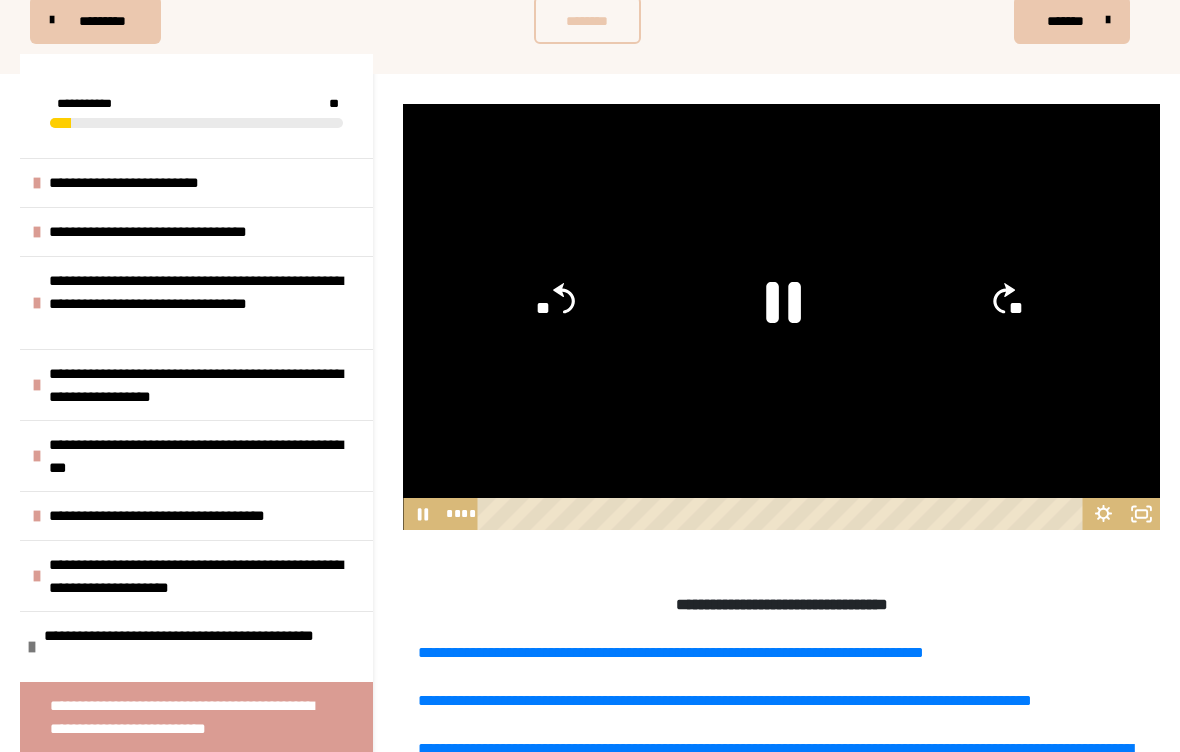 click 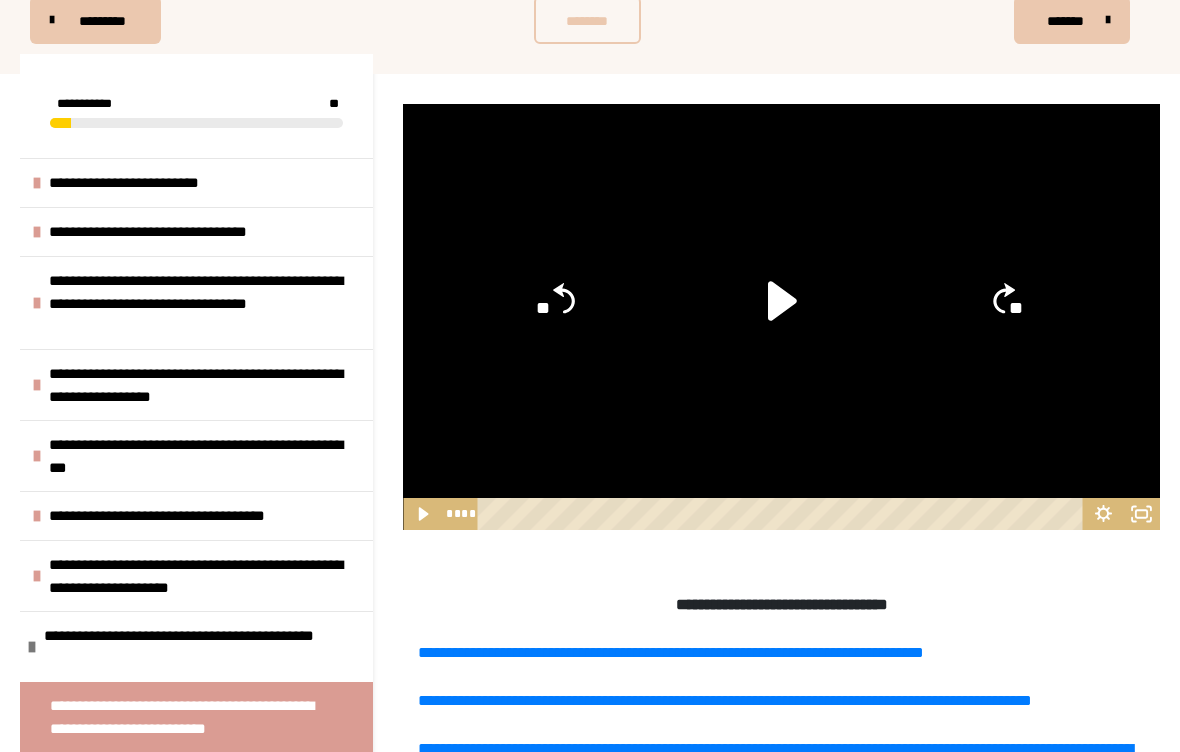 click 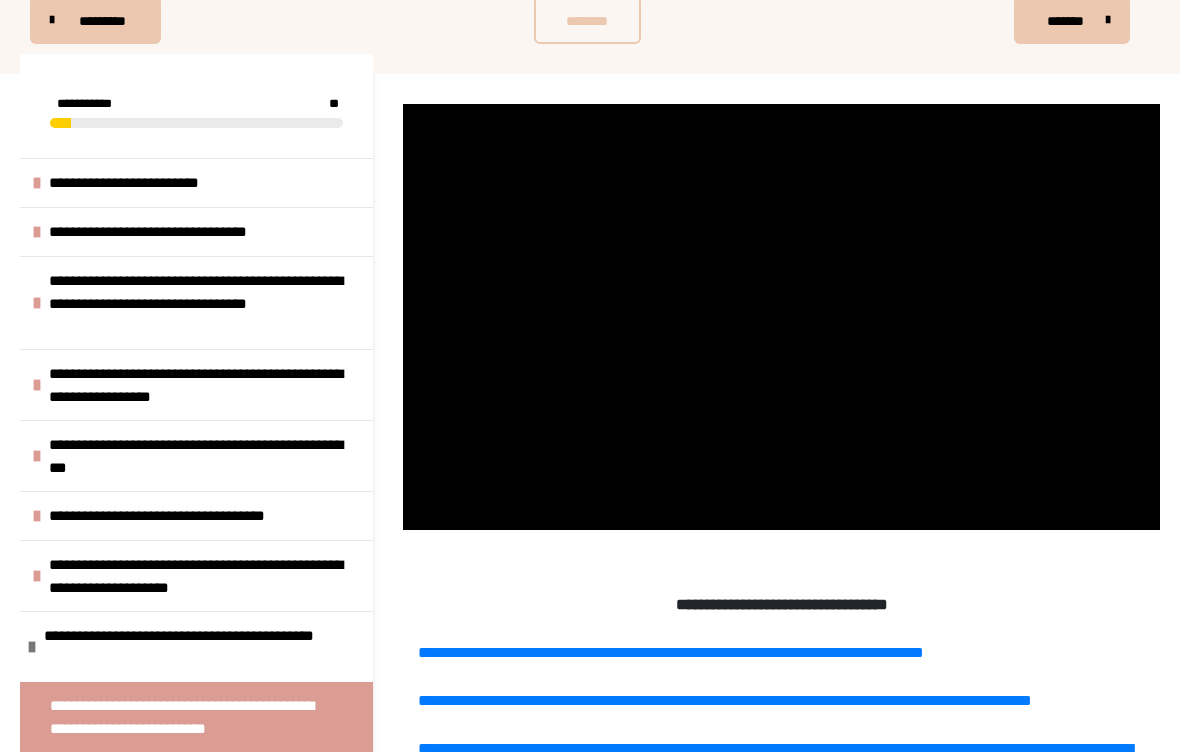 click at bounding box center (781, 317) 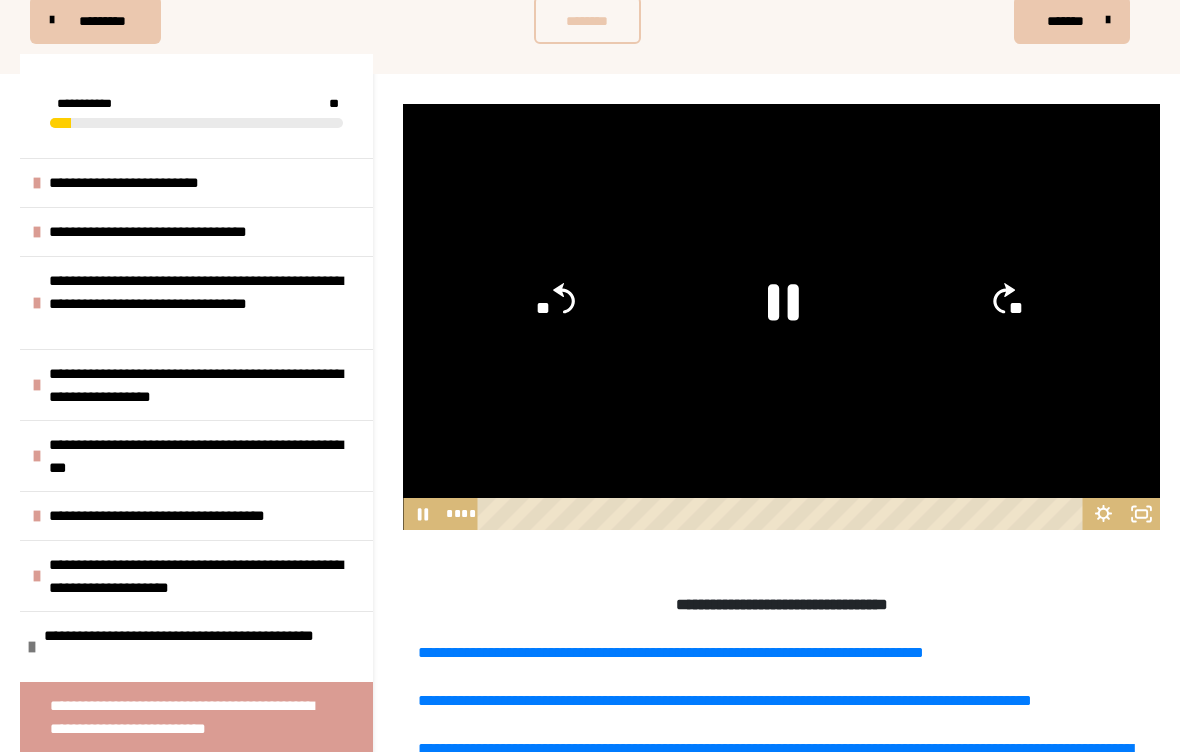 click 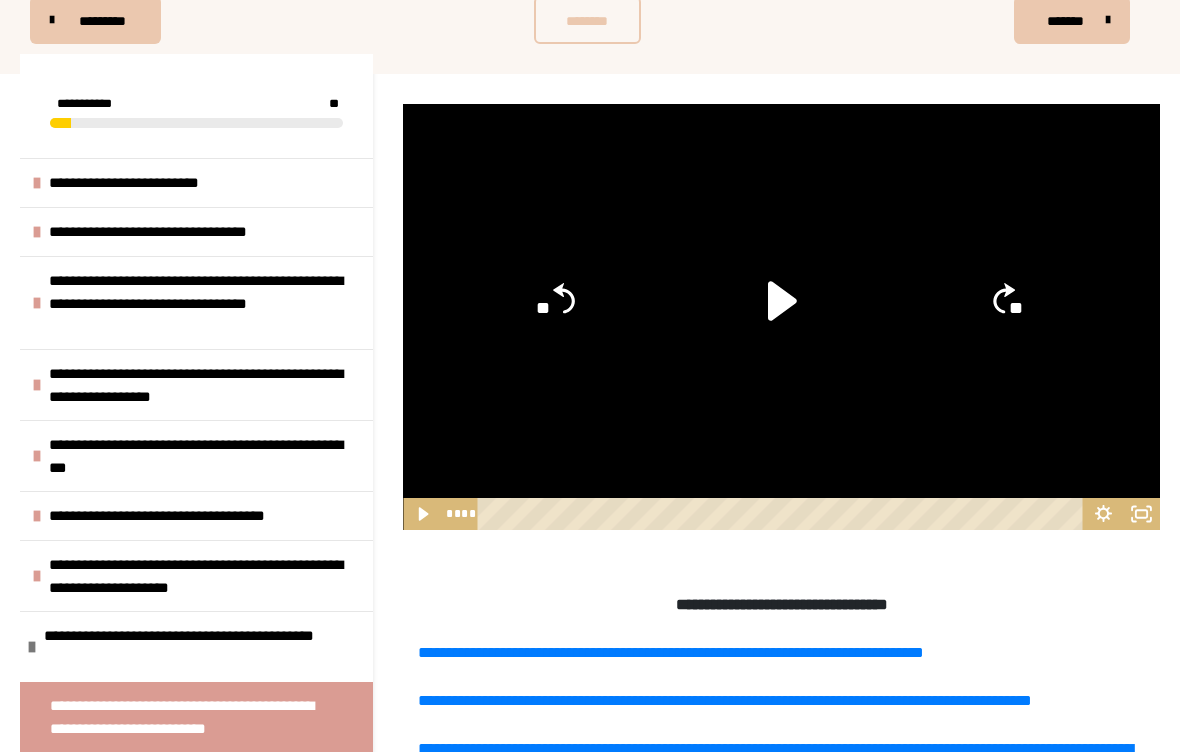 click on "**" 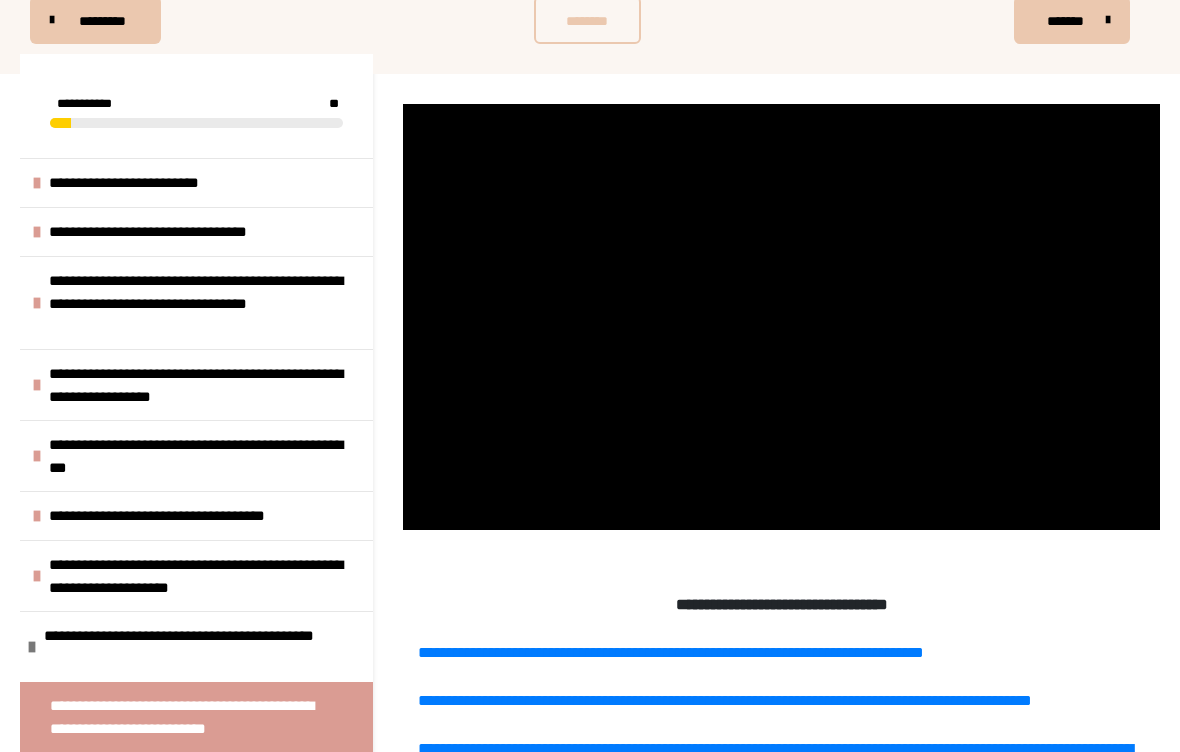 click at bounding box center (781, 317) 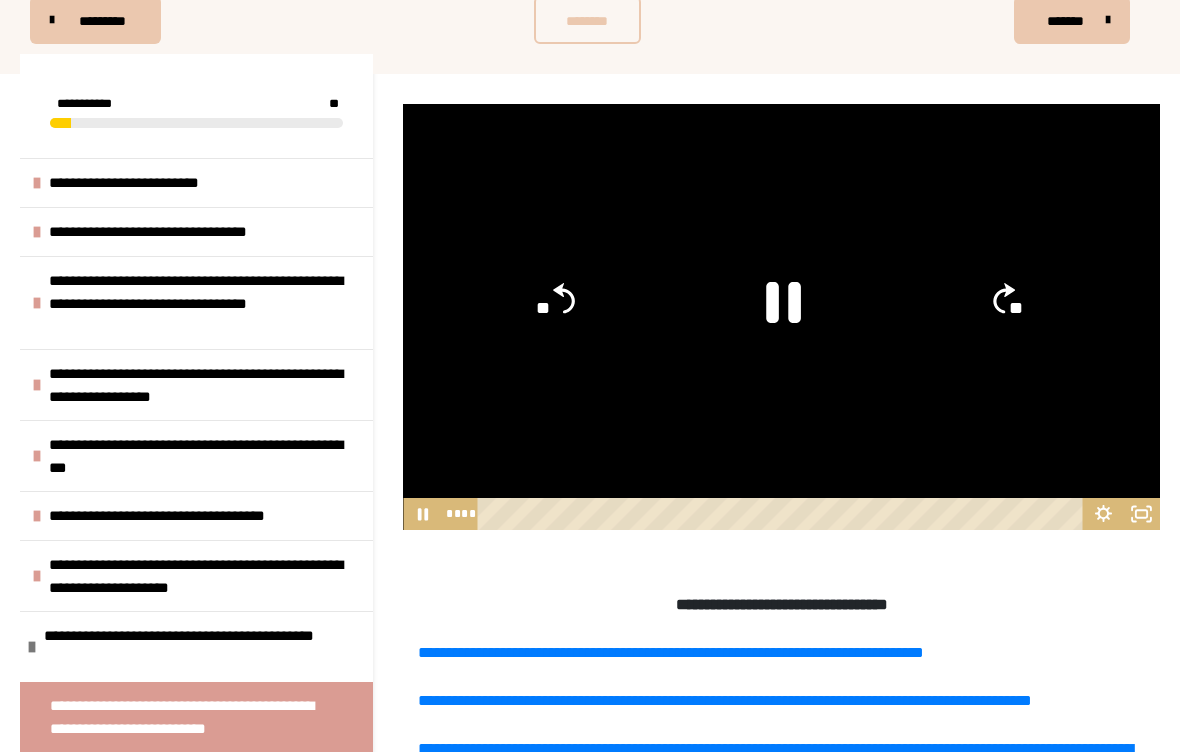 click 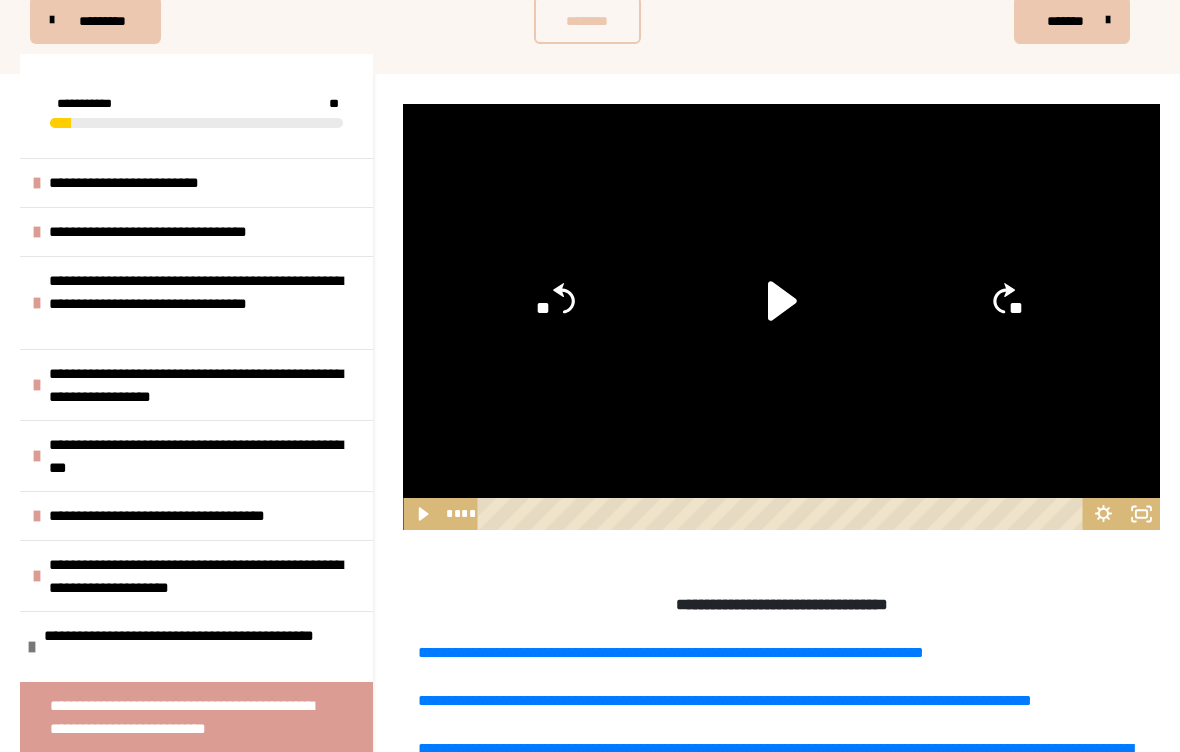 click 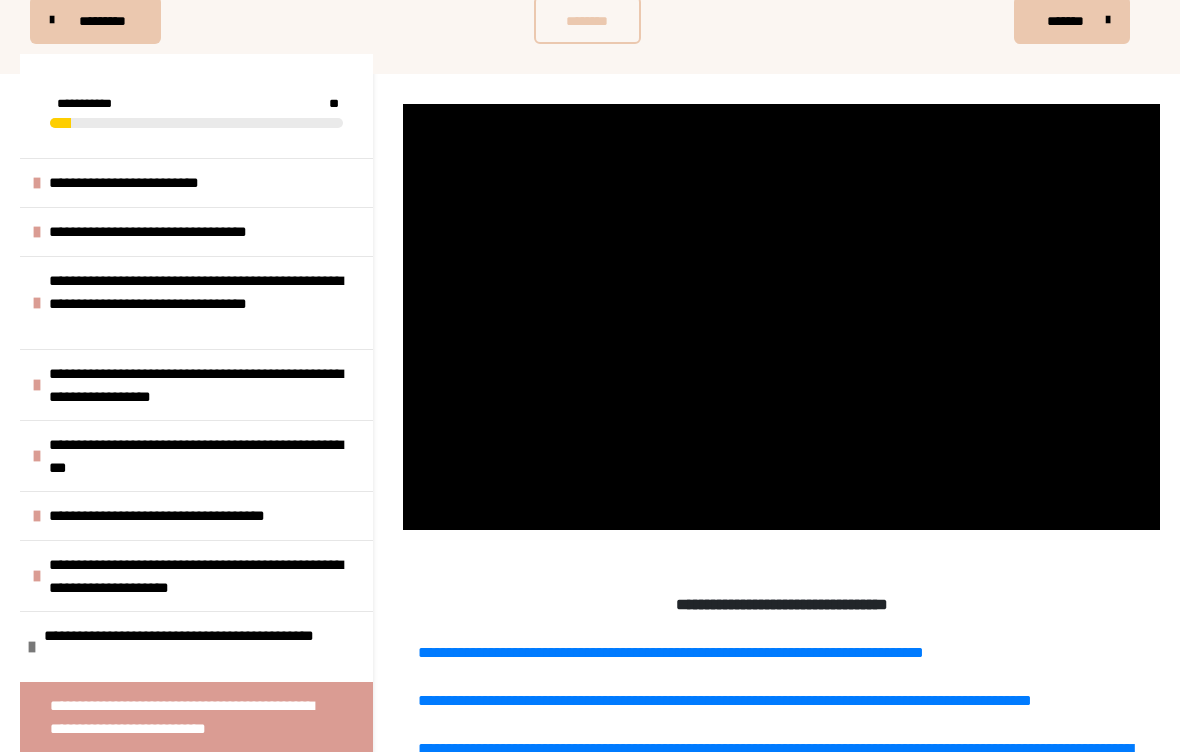 click at bounding box center [781, 317] 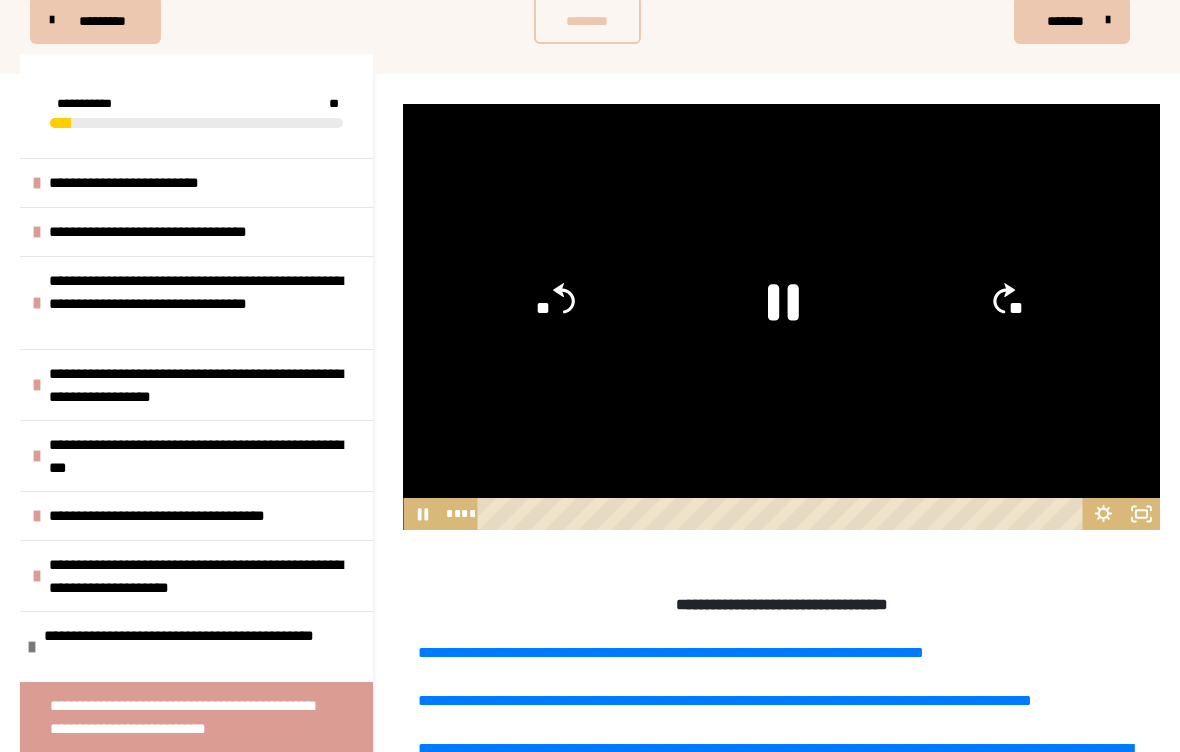 click 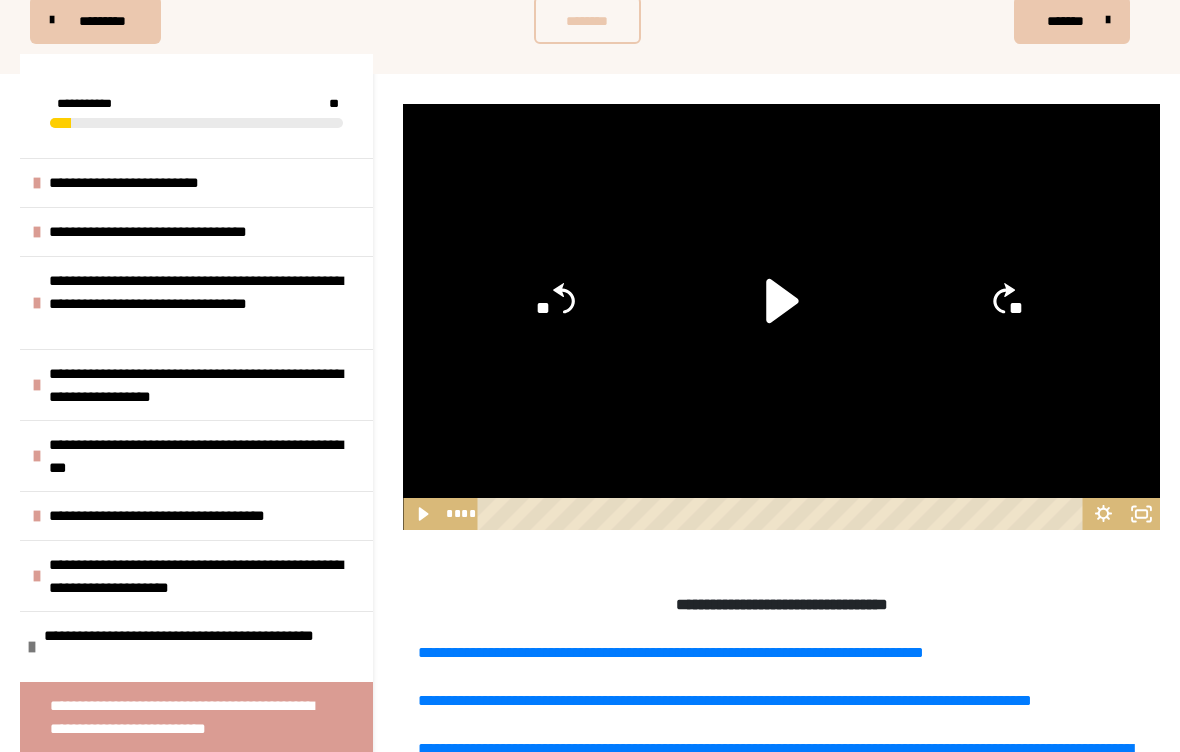 click 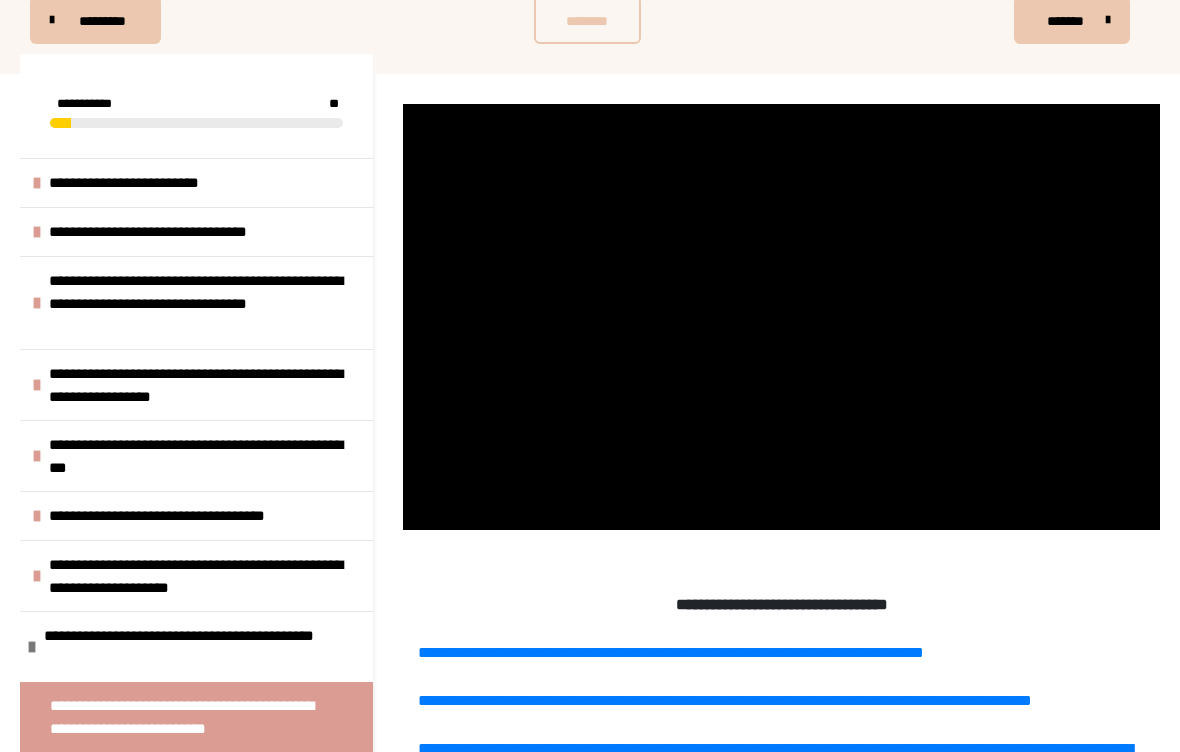 click at bounding box center [781, 317] 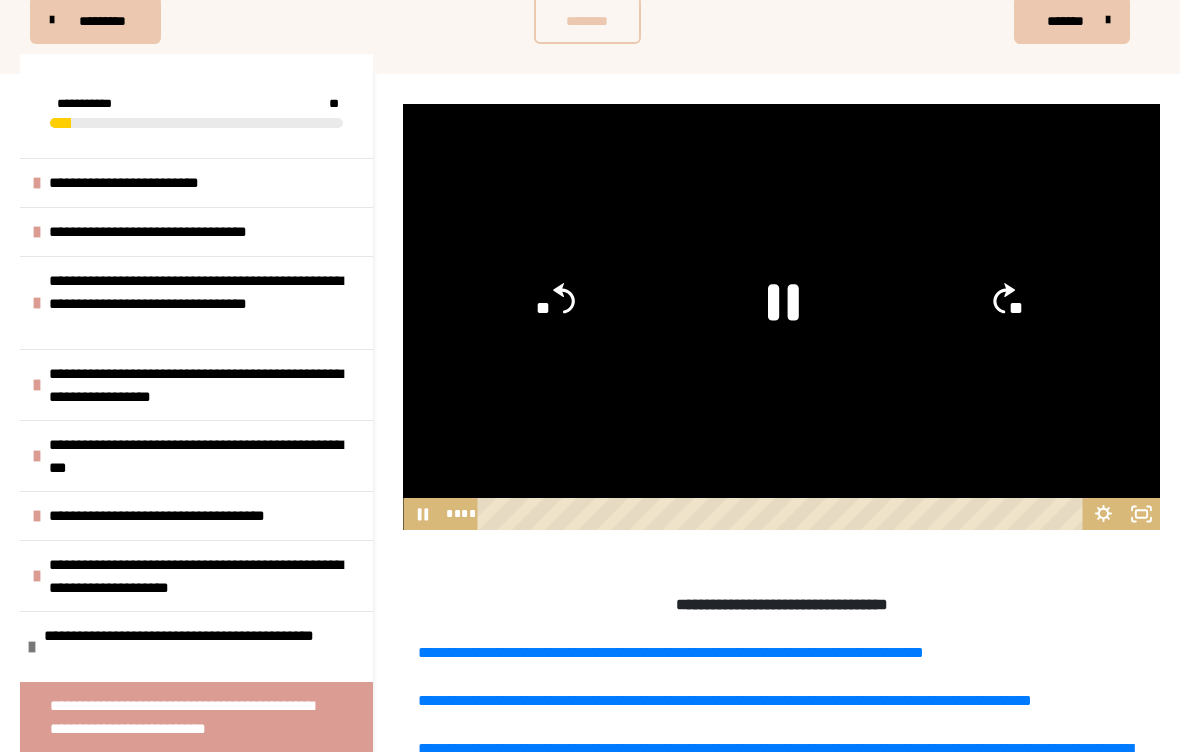 click 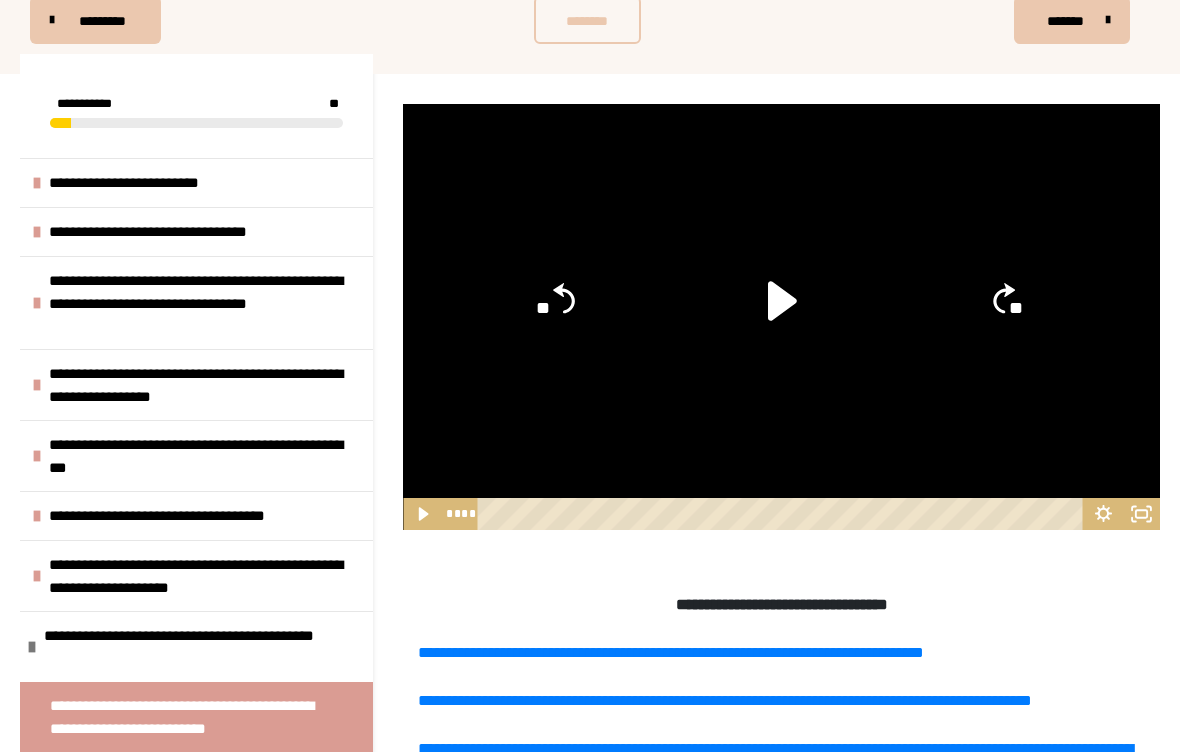 click 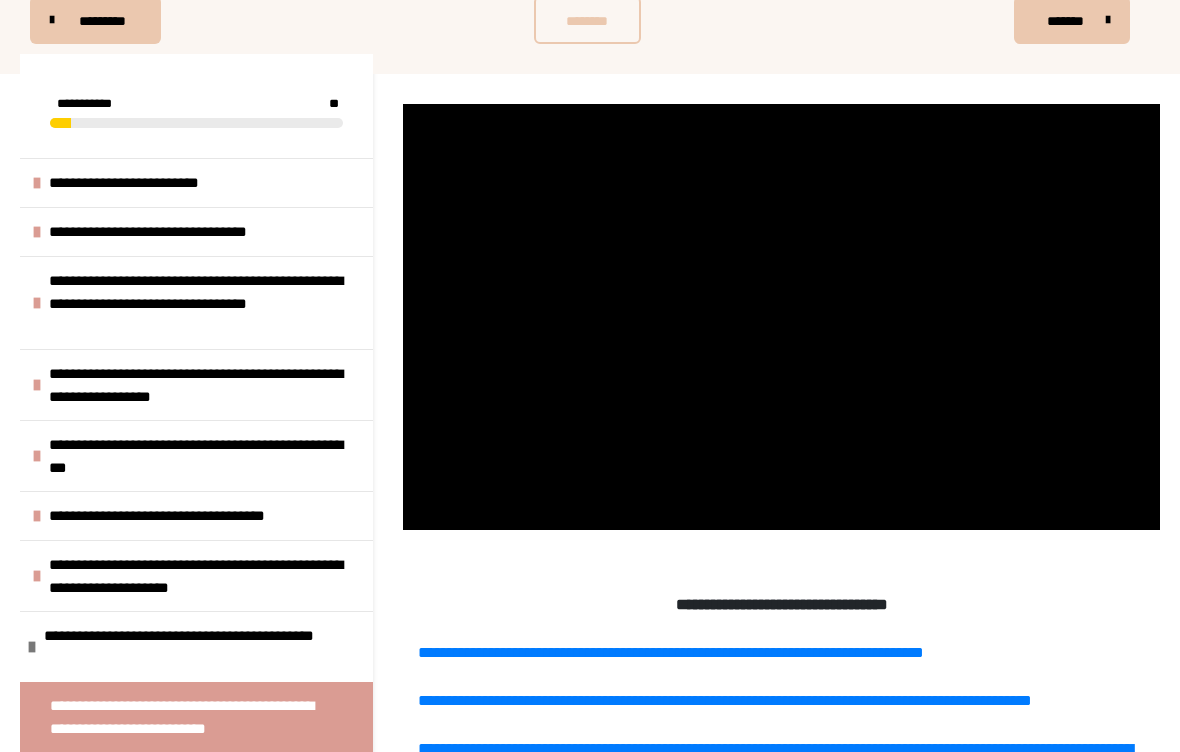 click at bounding box center [781, 317] 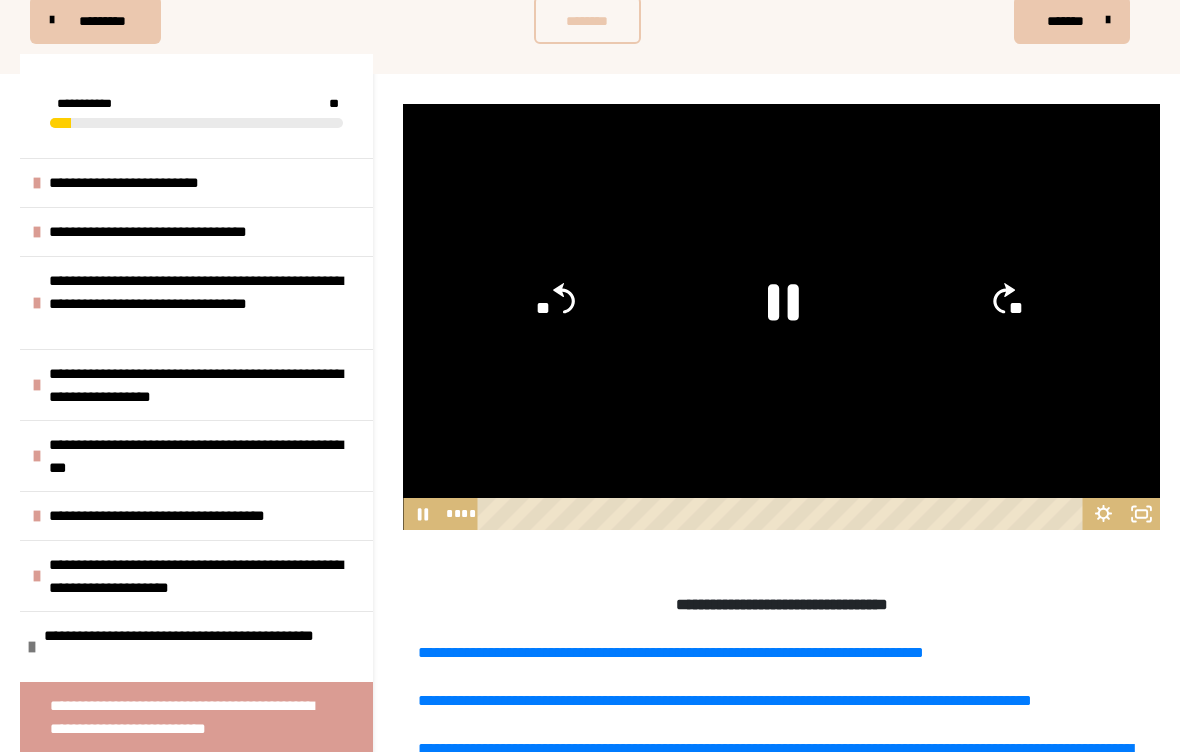 click 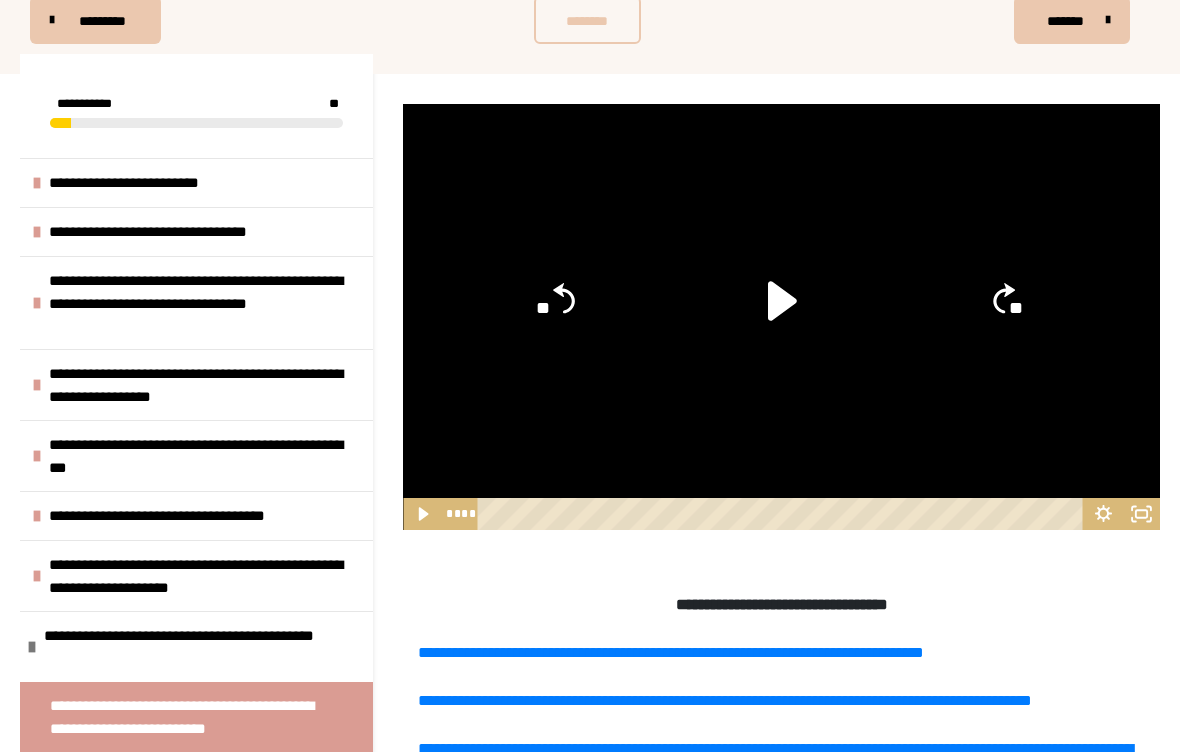 click 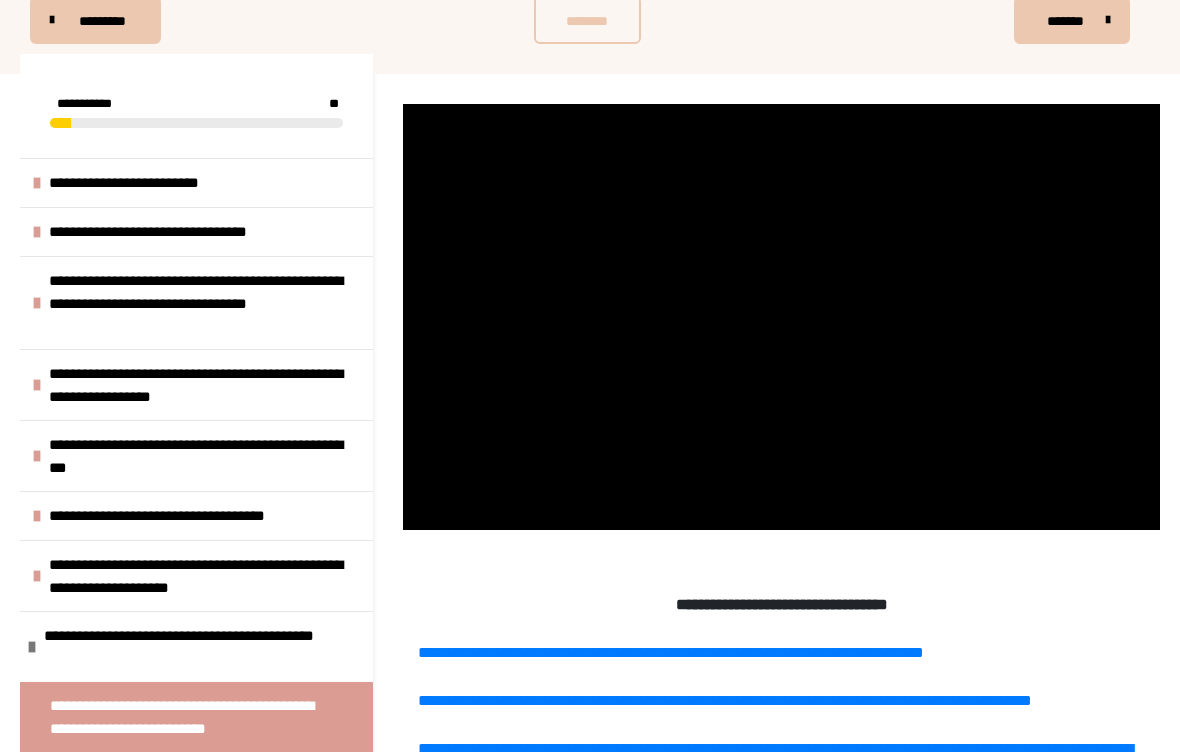 click at bounding box center [781, 317] 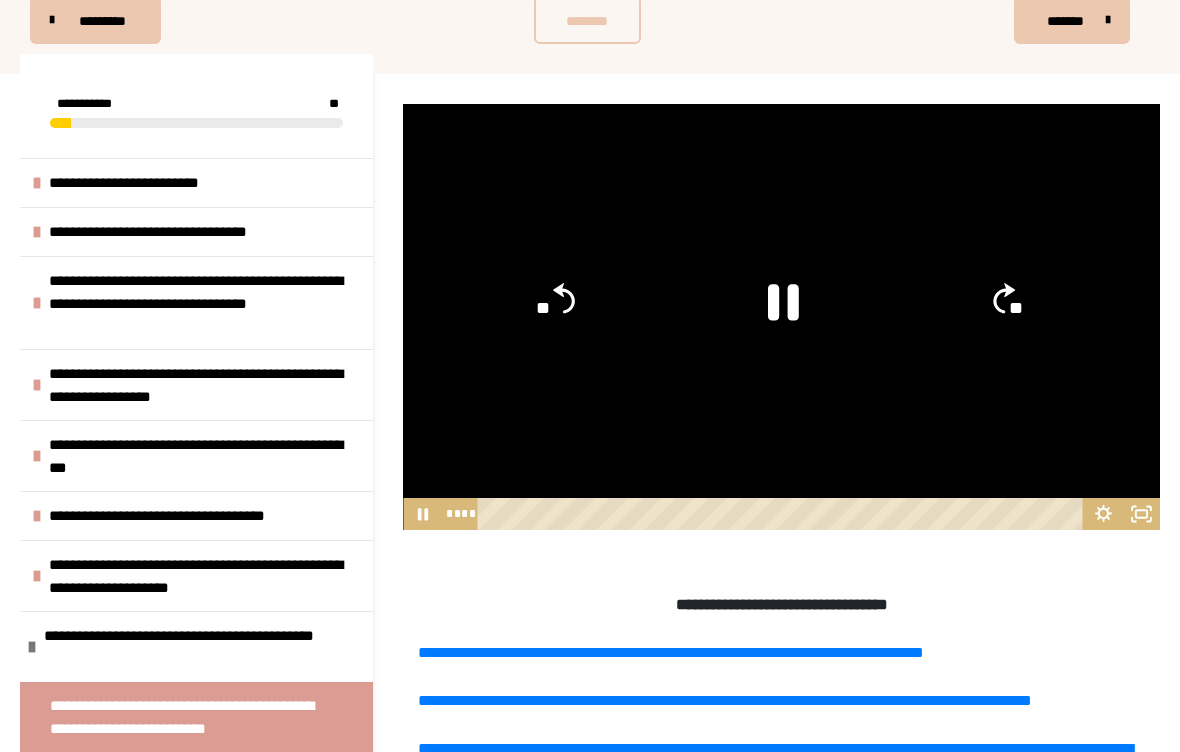 click 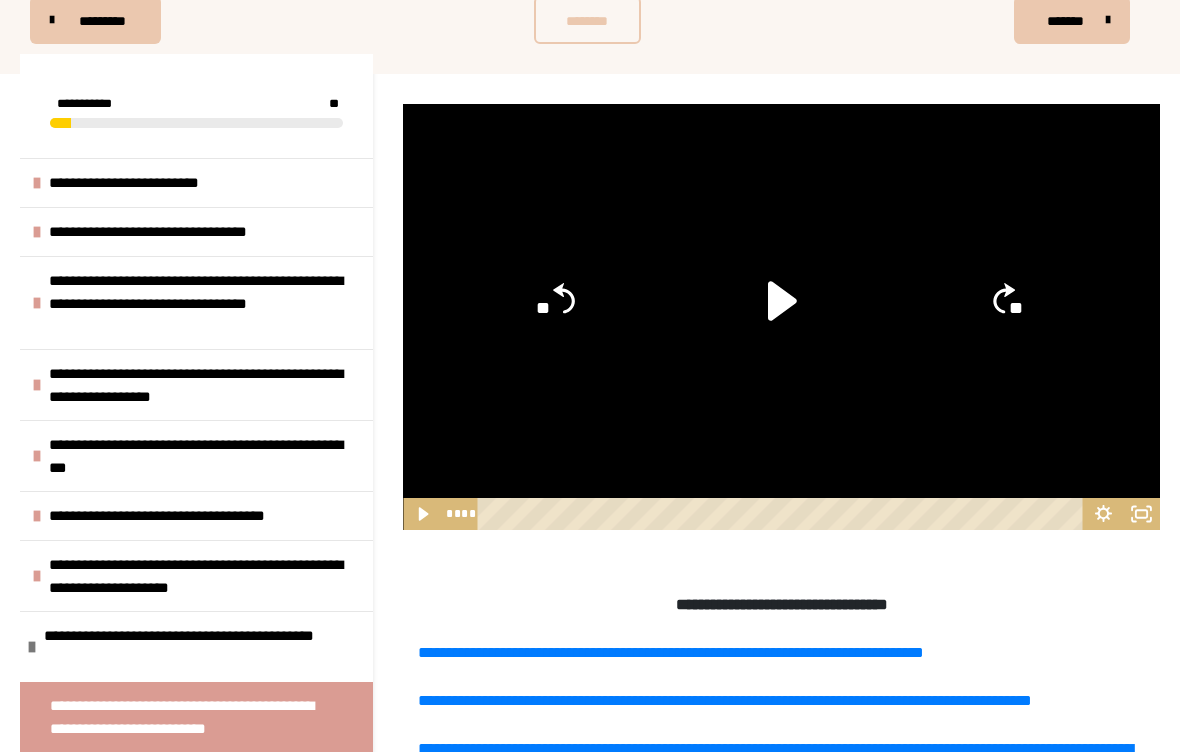 click 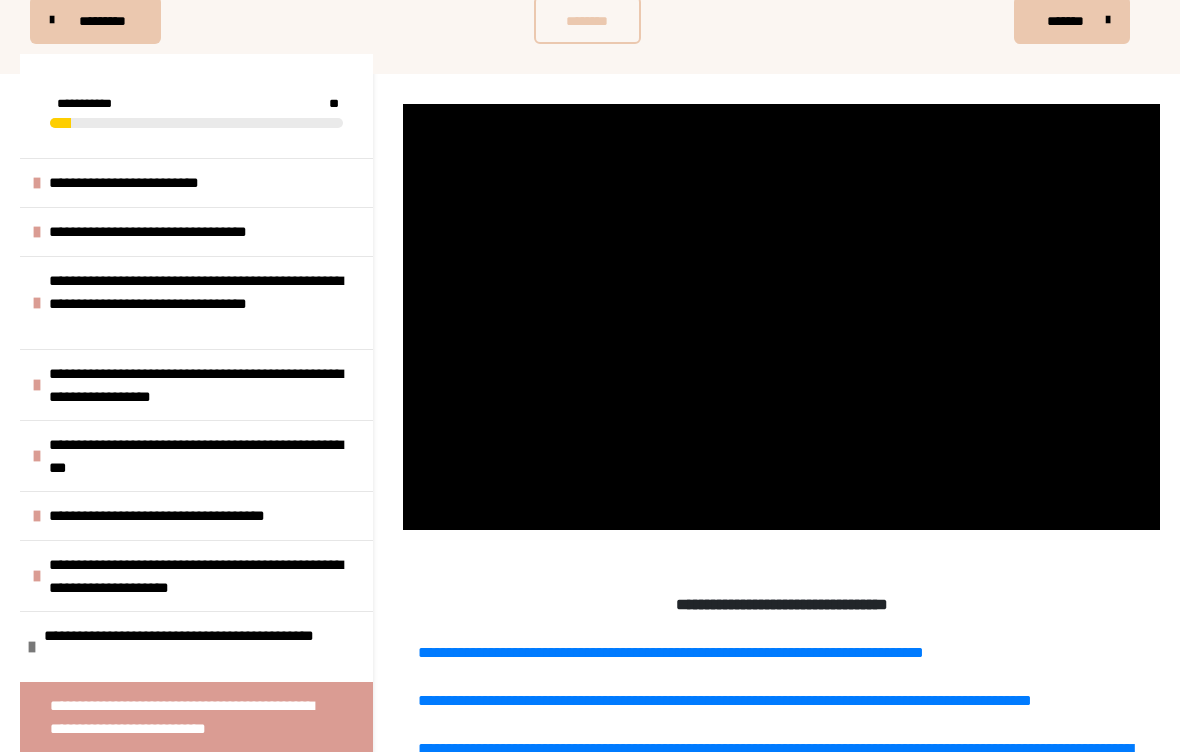 click at bounding box center (781, 317) 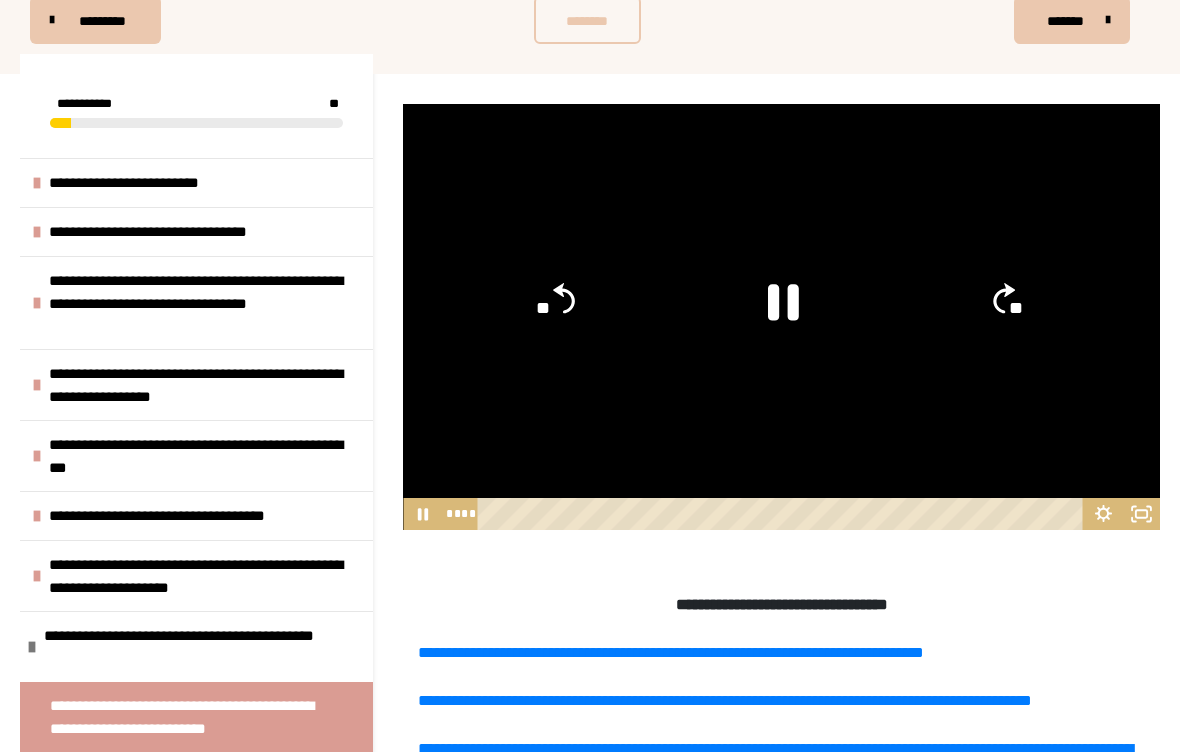 click 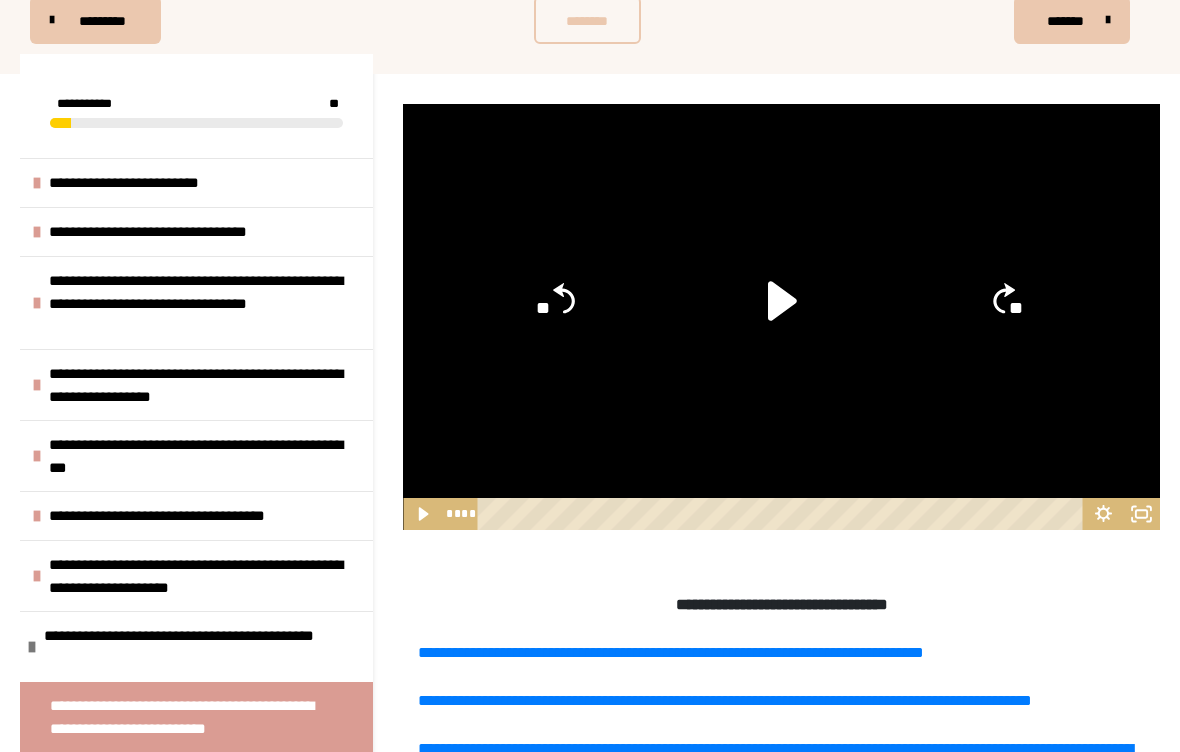 click 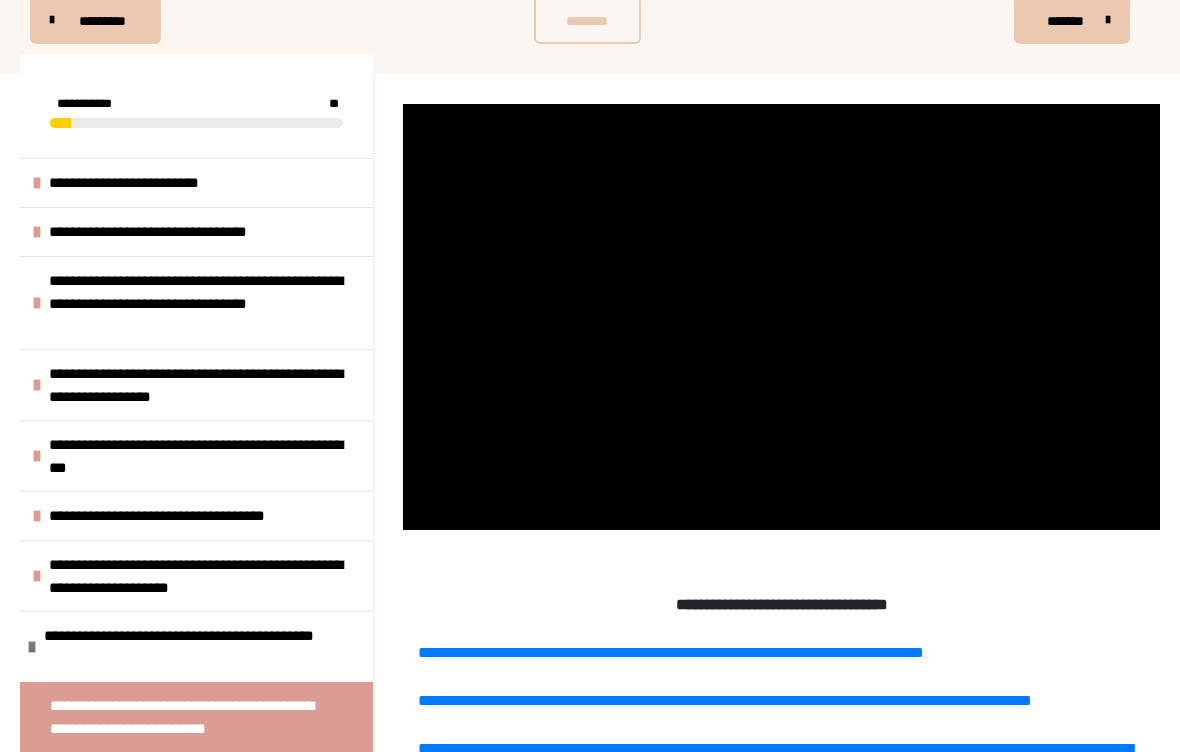 click at bounding box center [781, 317] 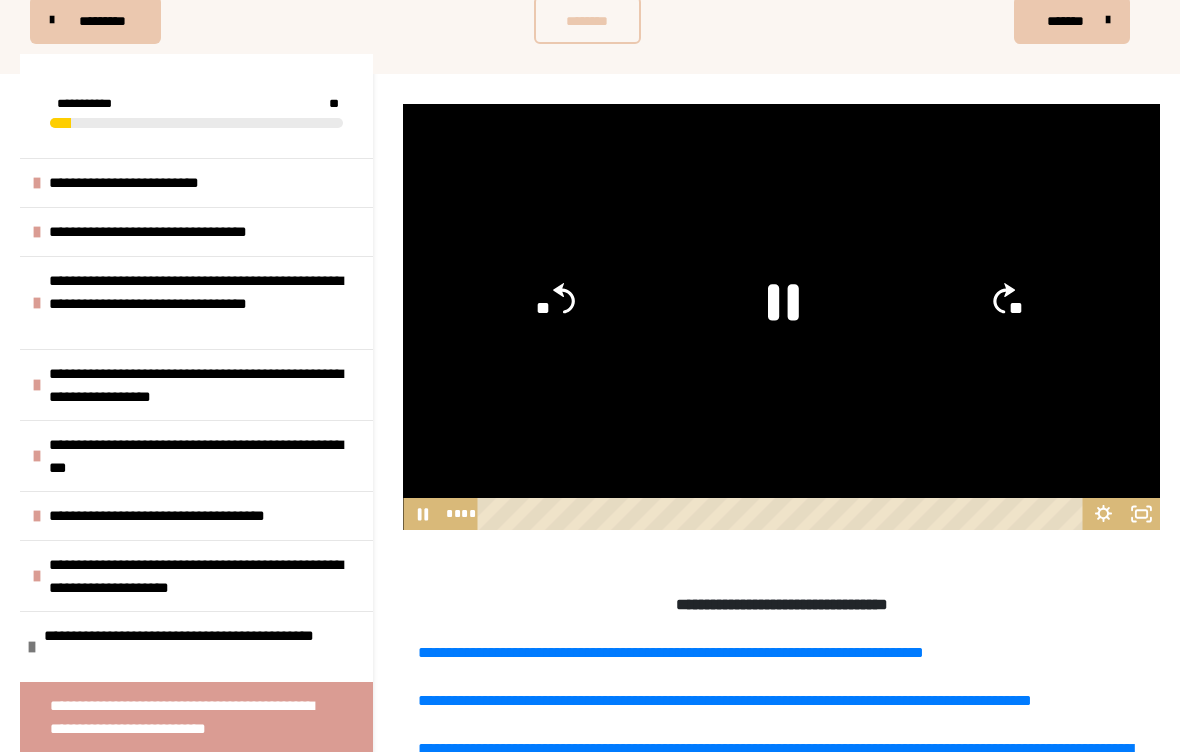 click 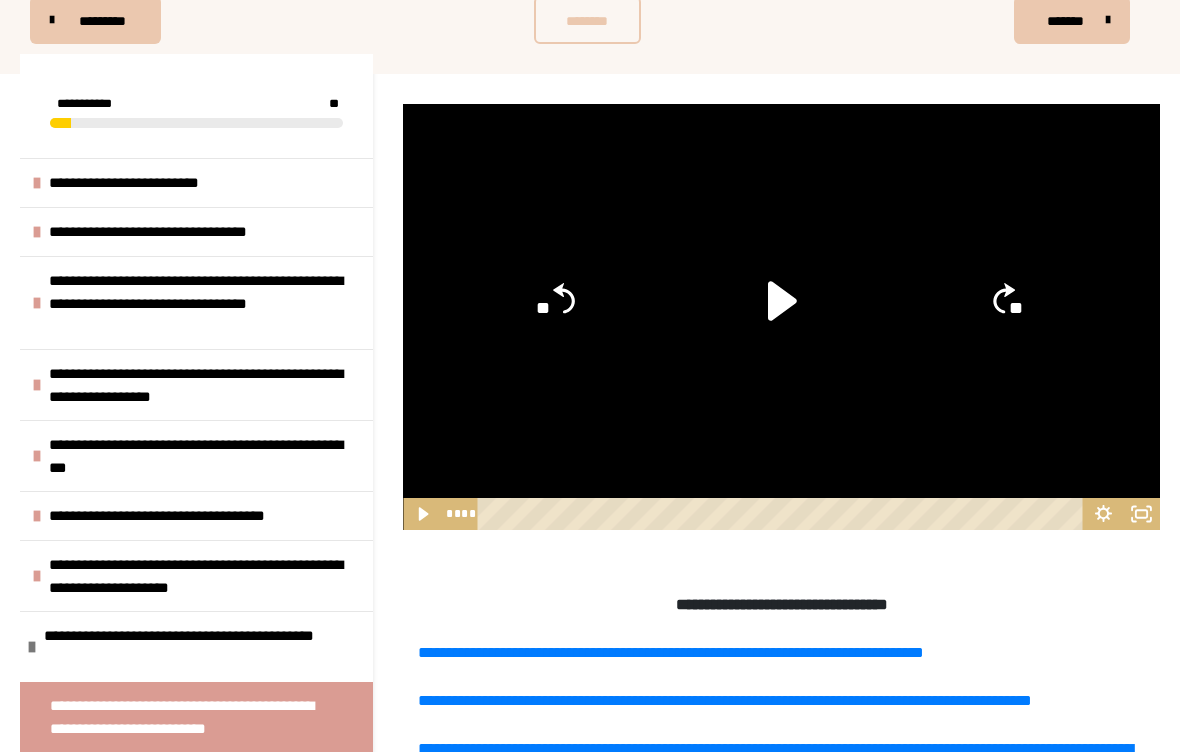 click 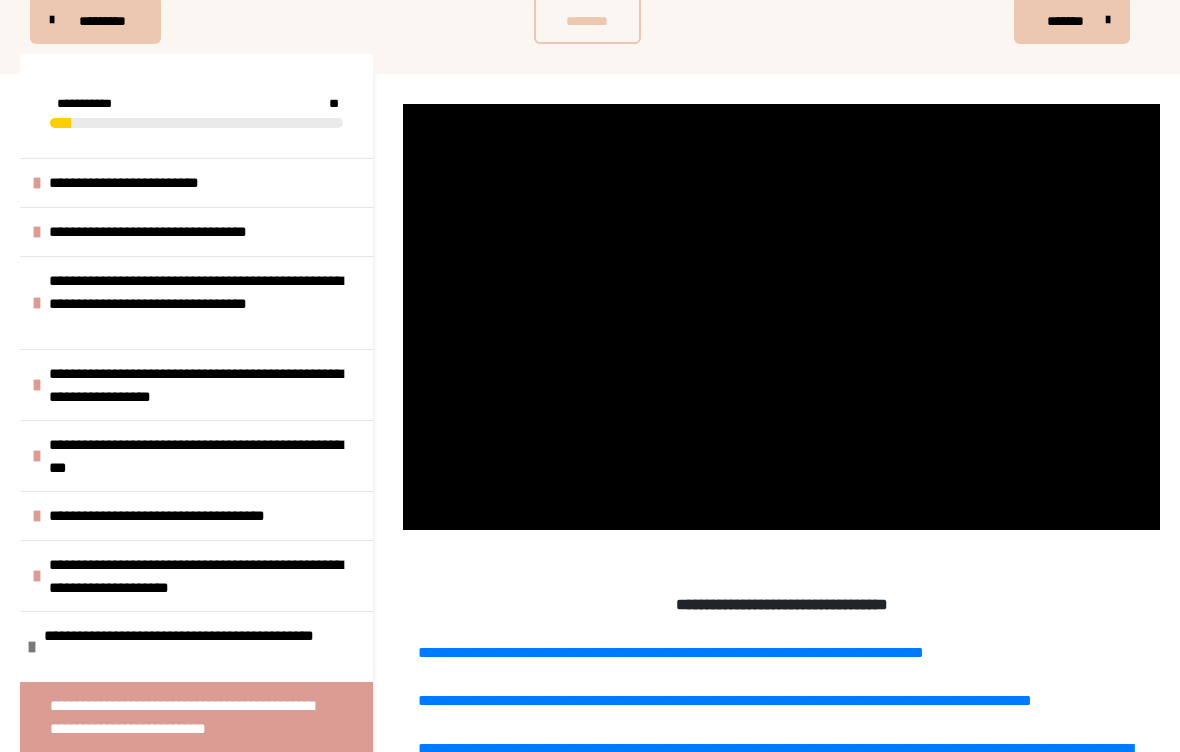 click at bounding box center [781, 317] 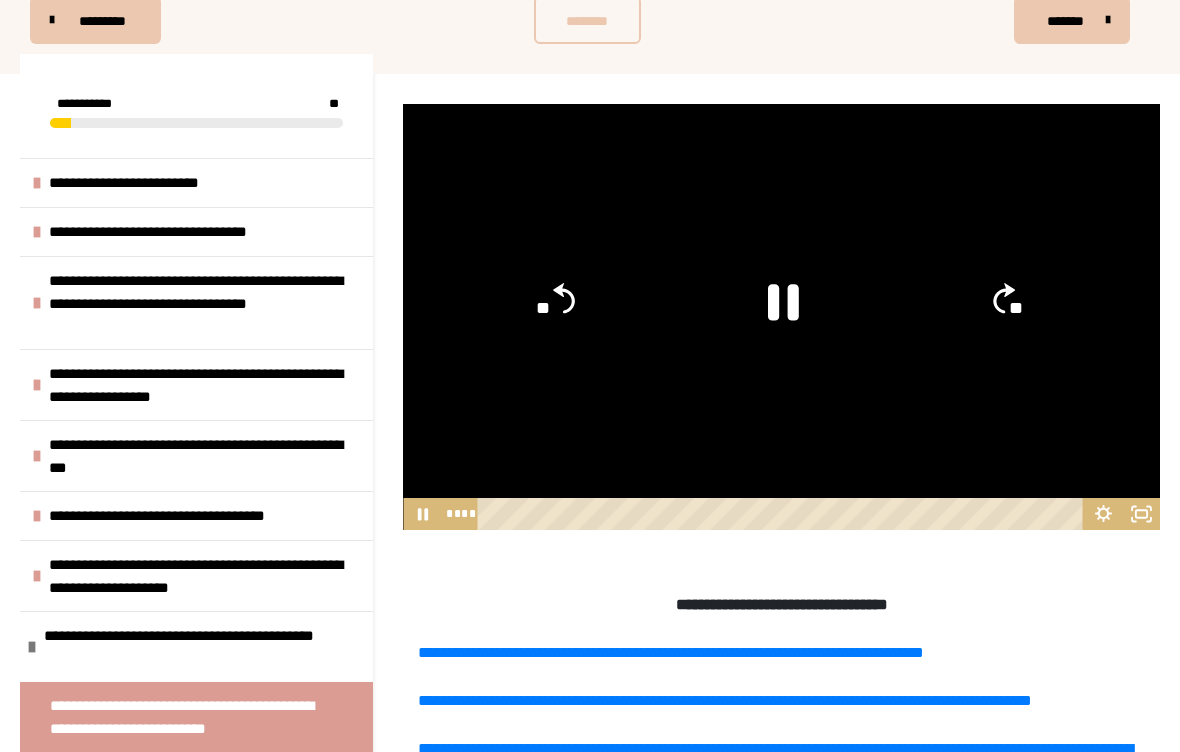 click 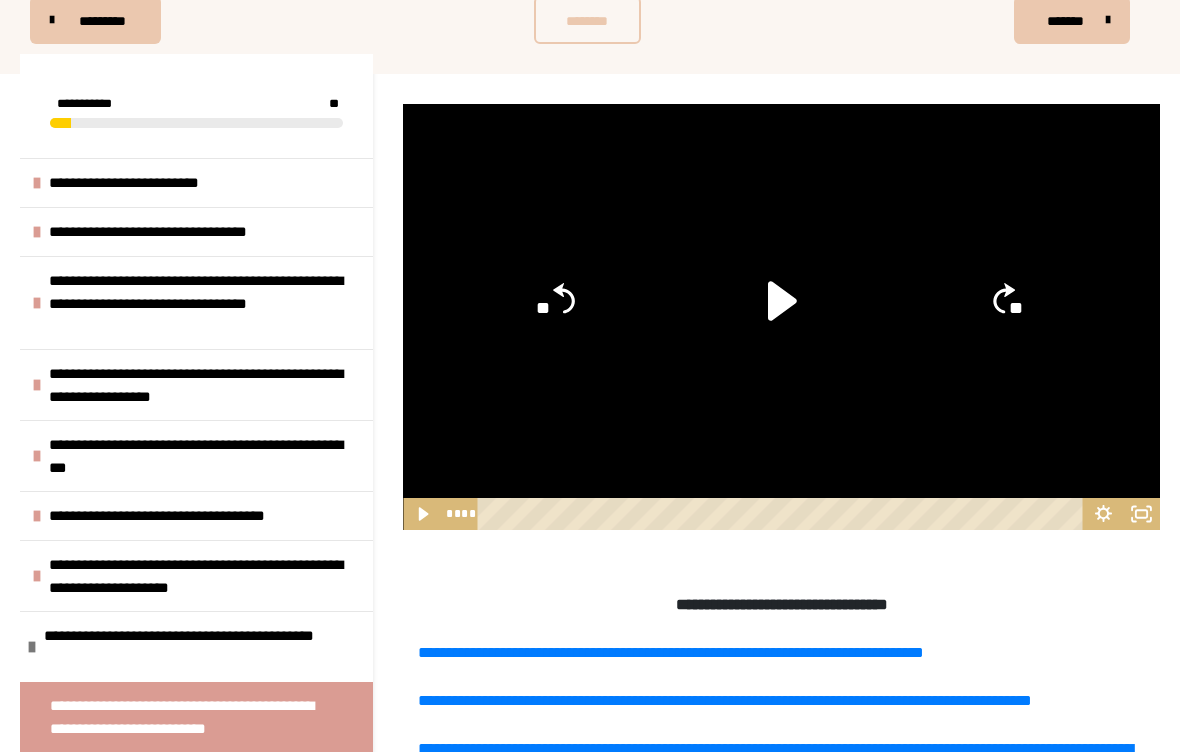 click 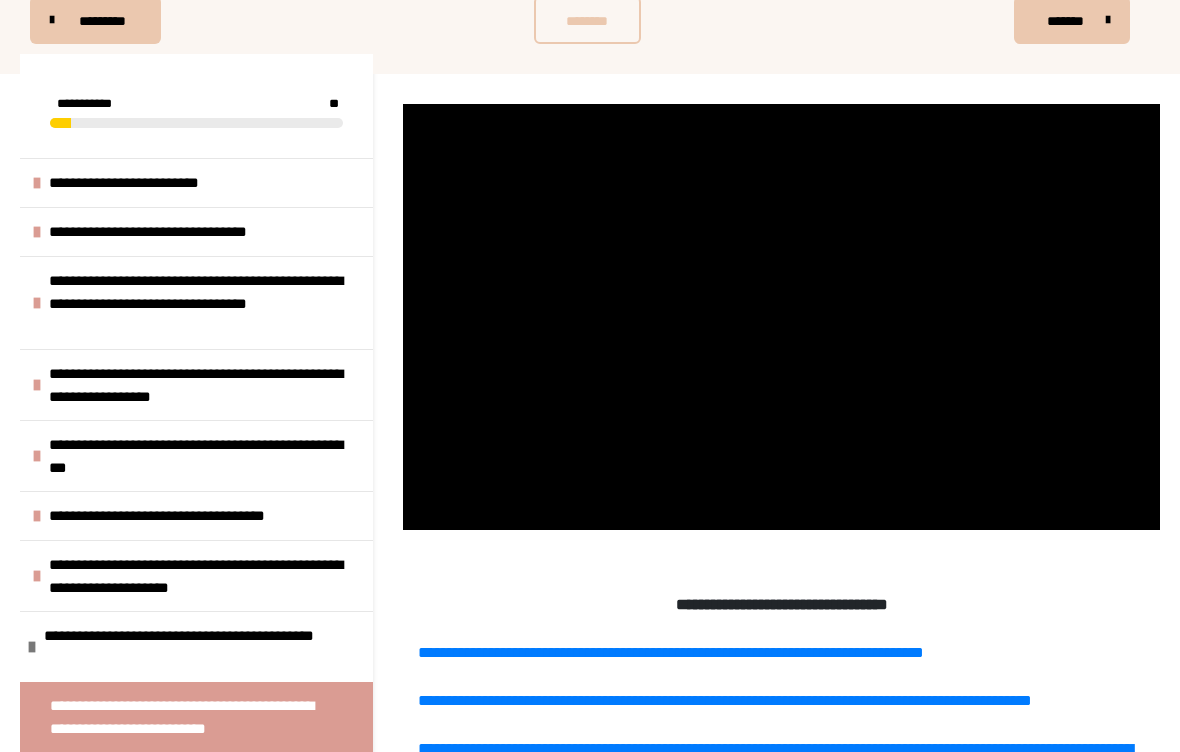 click at bounding box center [781, 317] 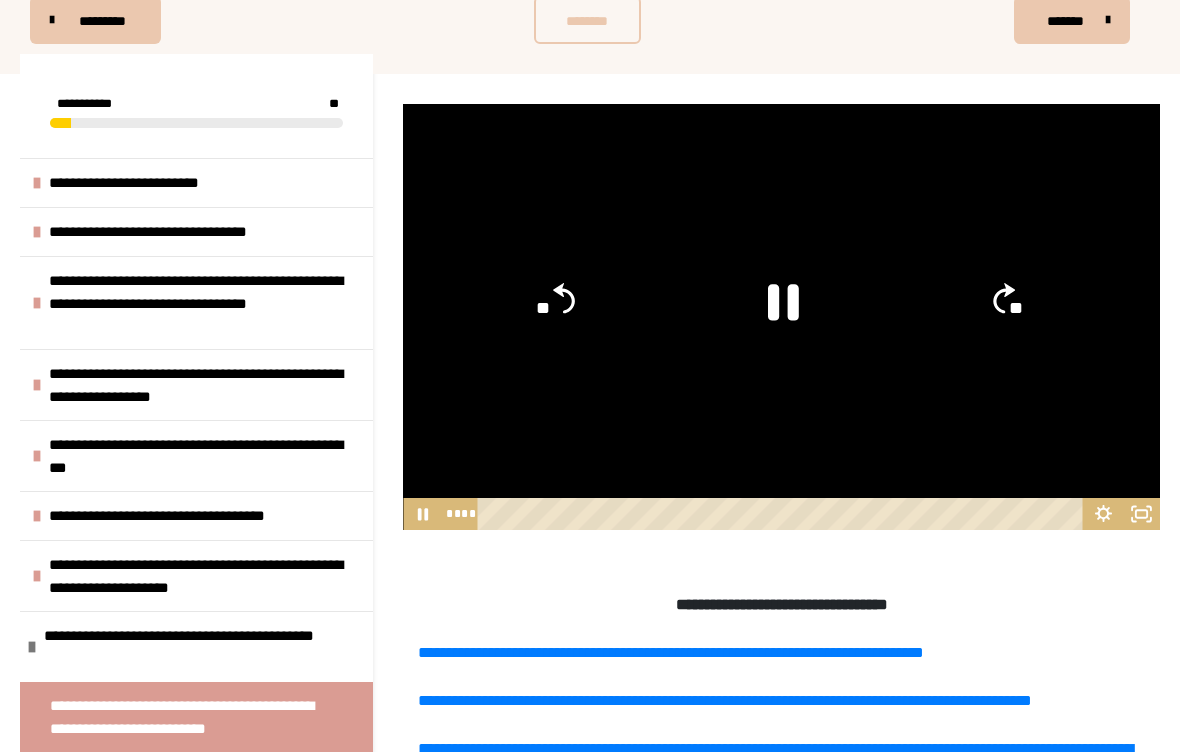 click 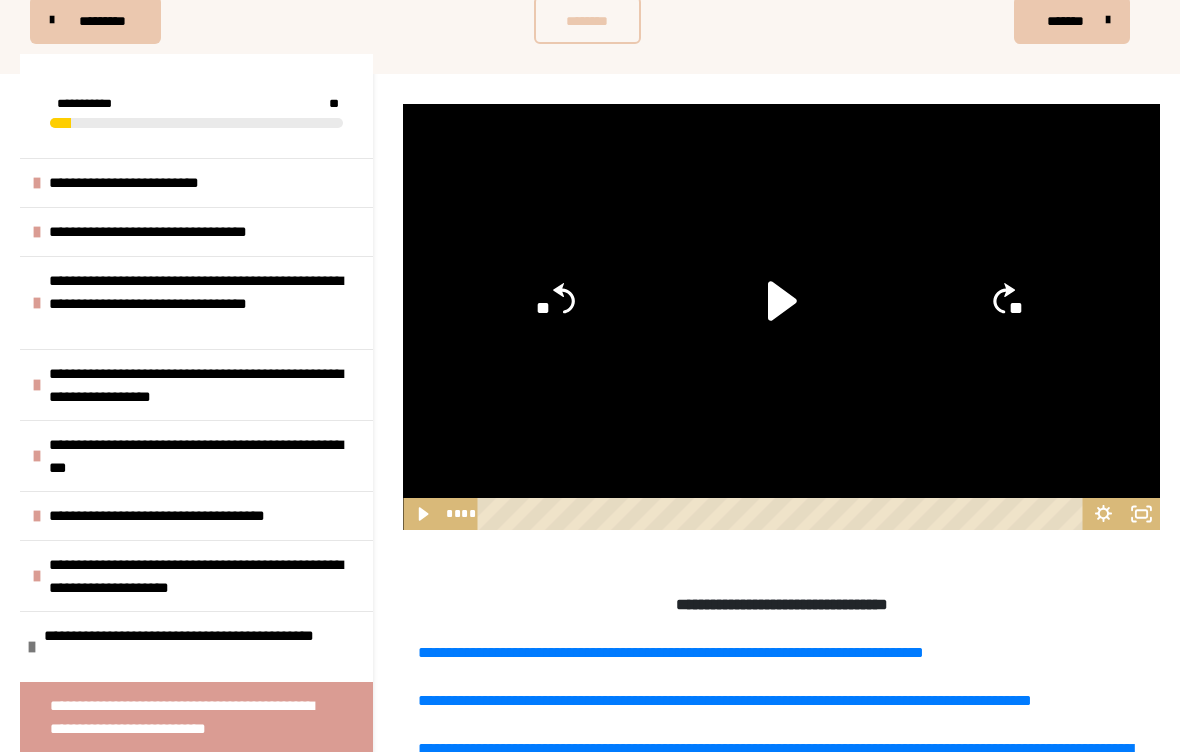 click 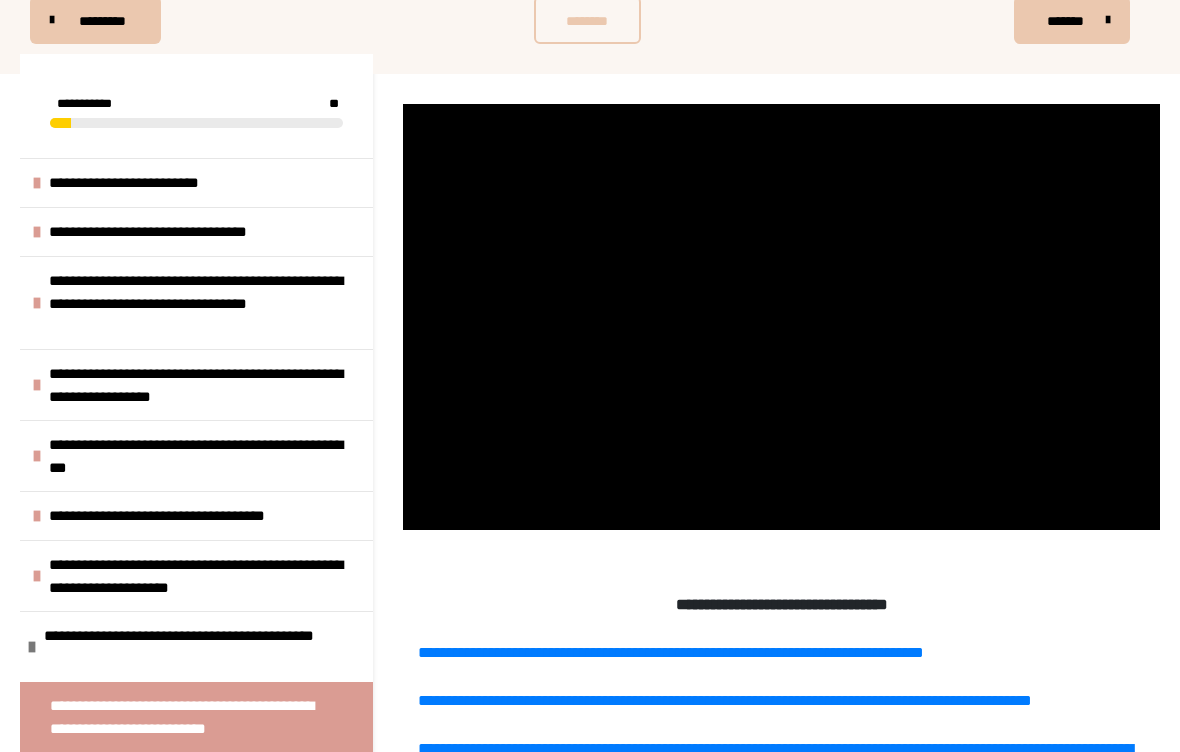 click at bounding box center (781, 317) 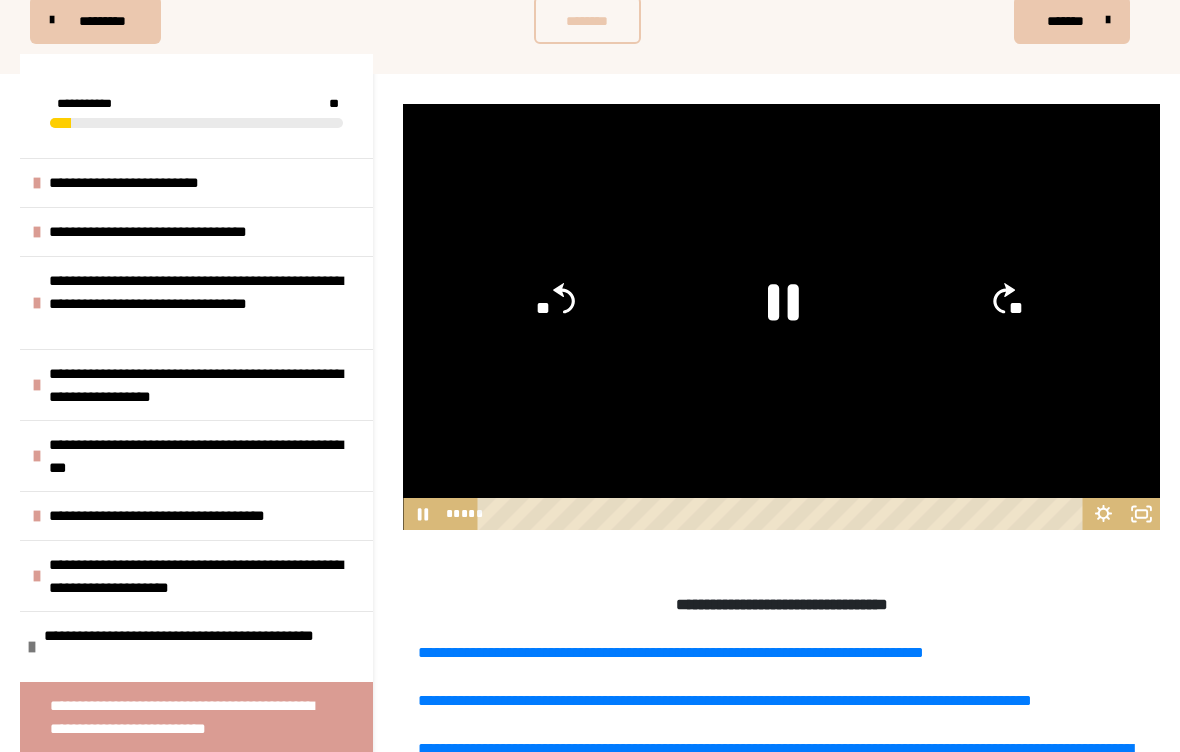 click 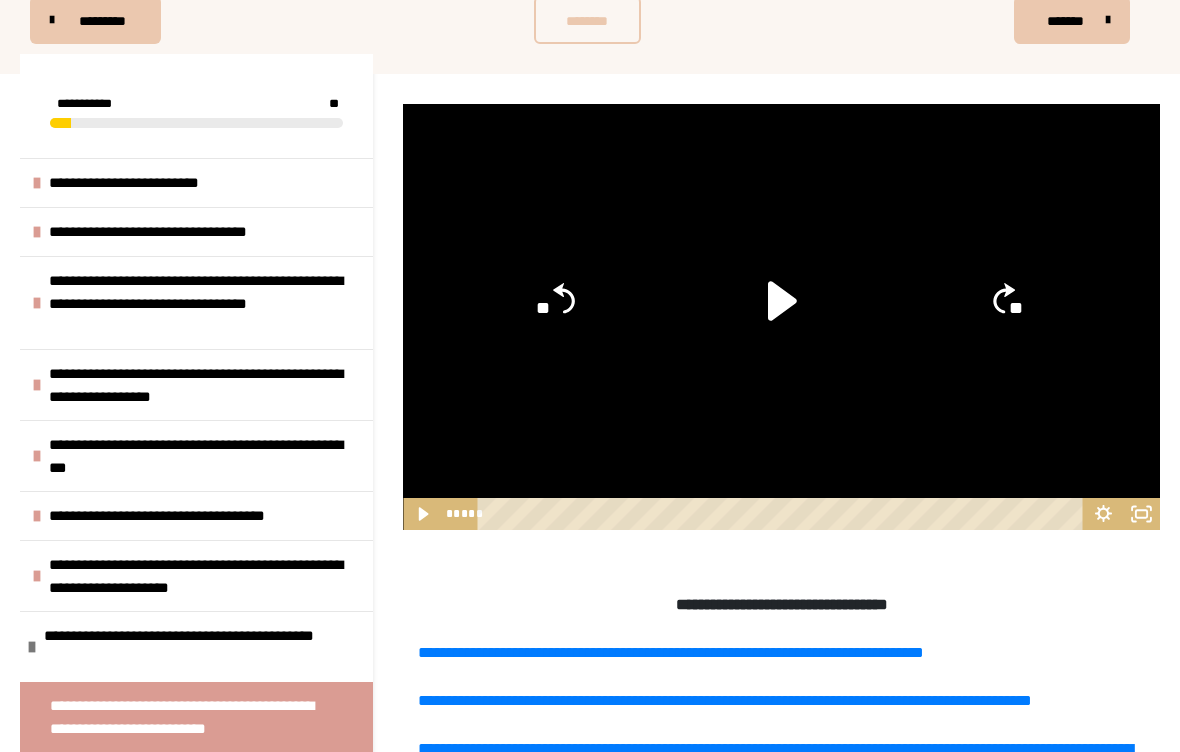click 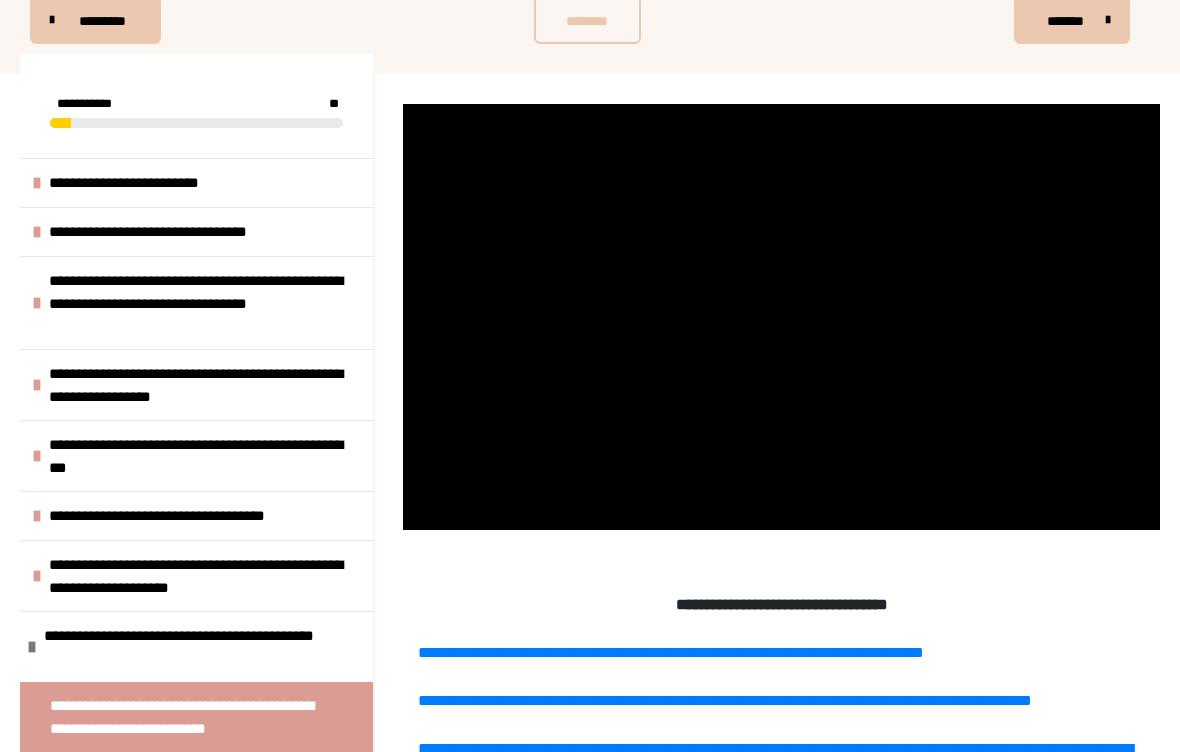 click at bounding box center (781, 317) 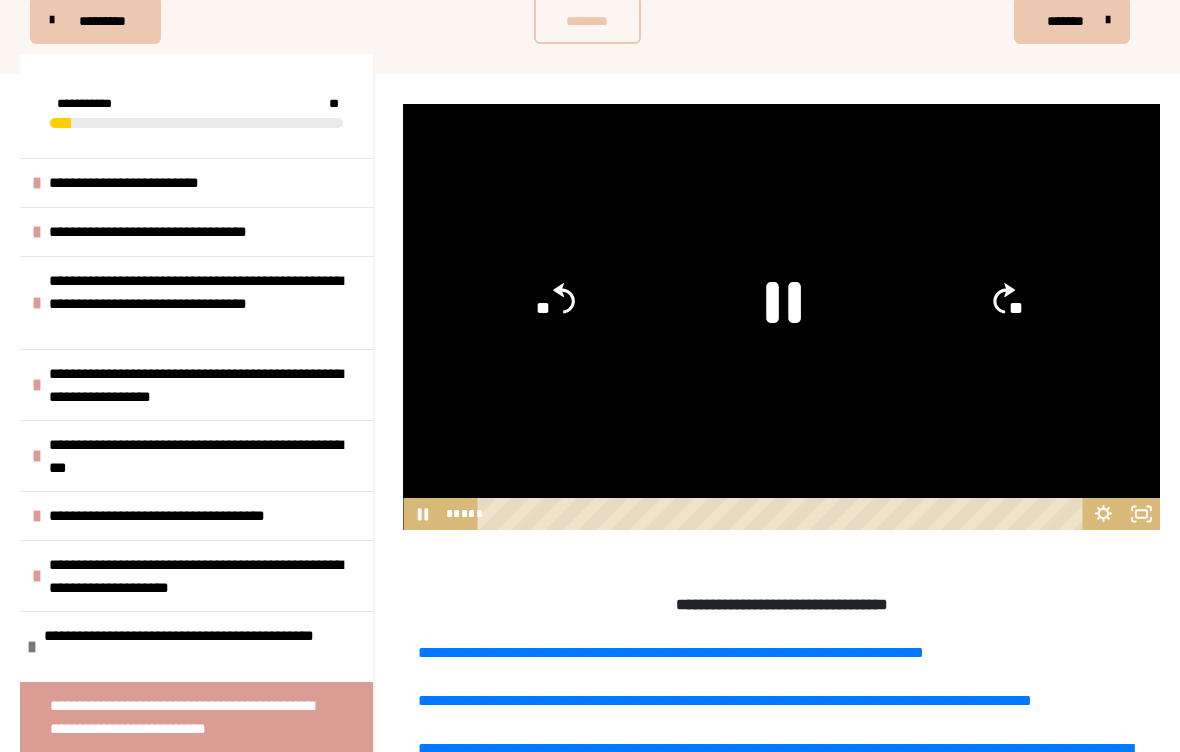 click 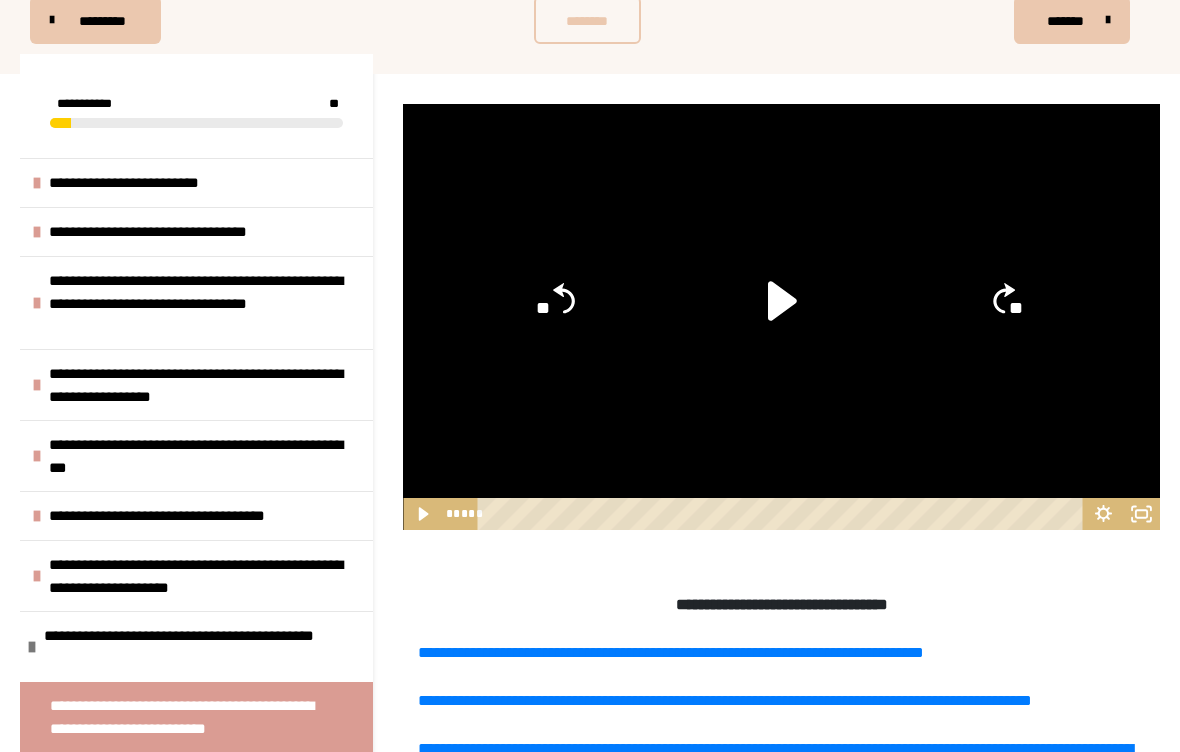 click 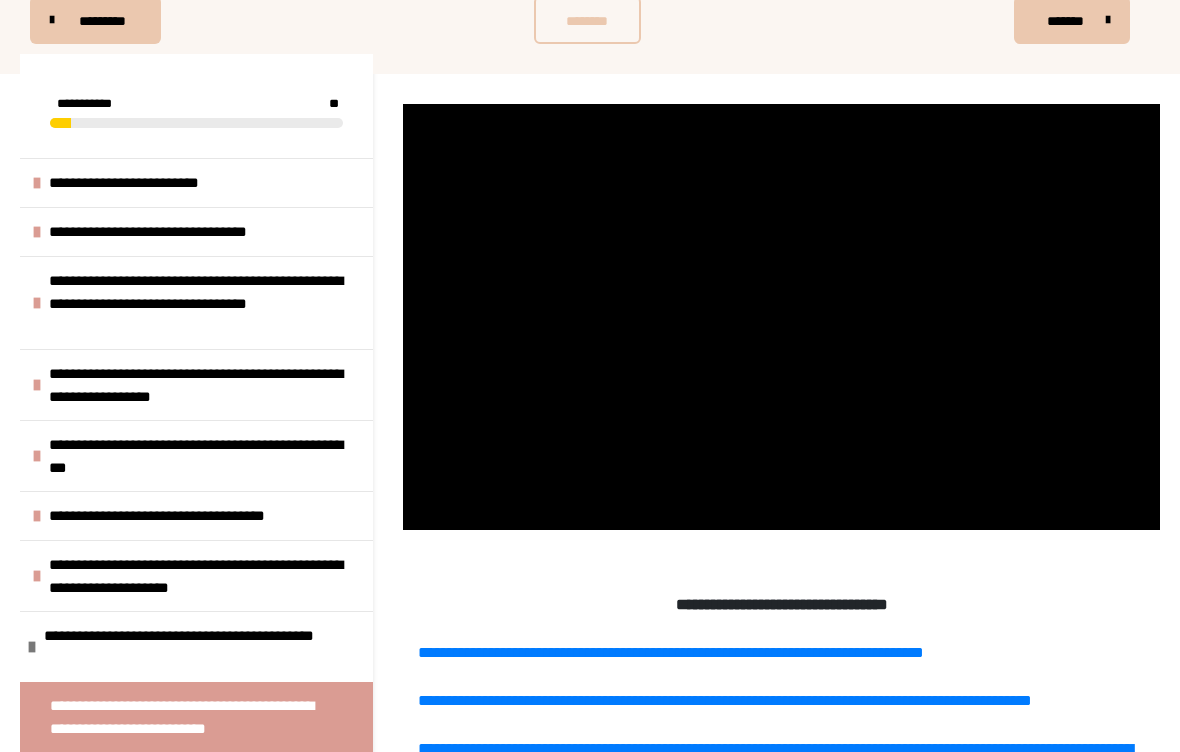 click at bounding box center [781, 317] 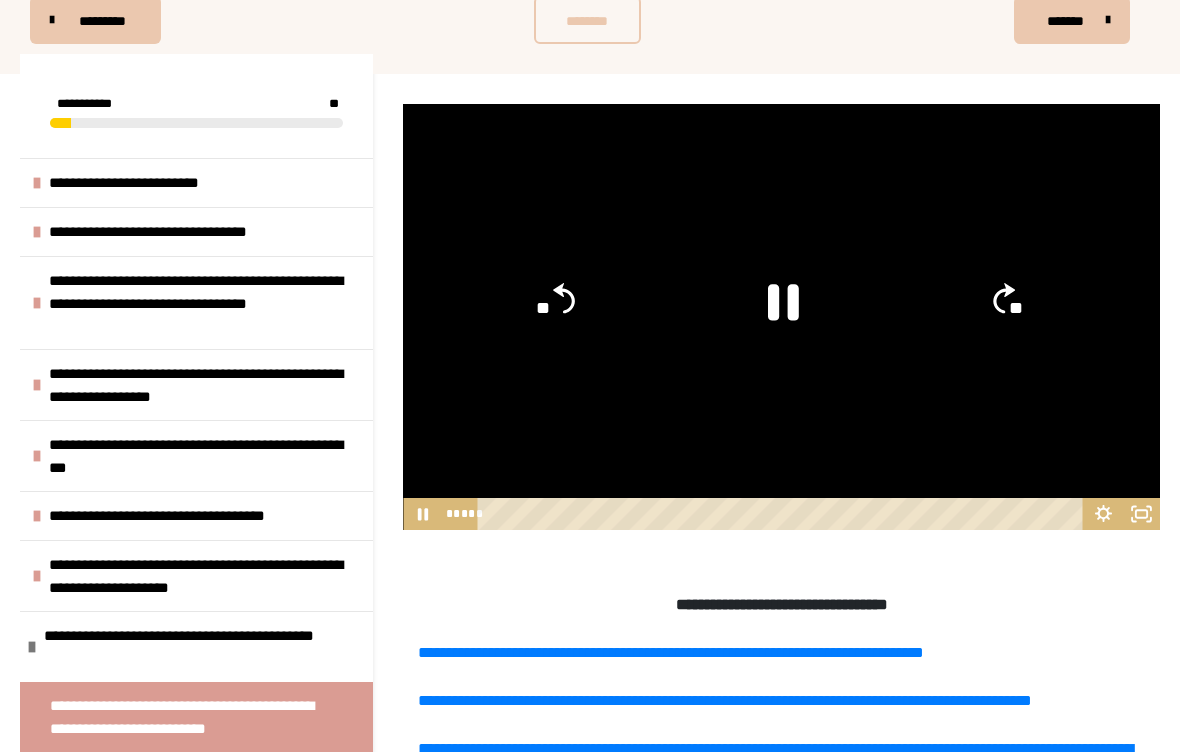 click 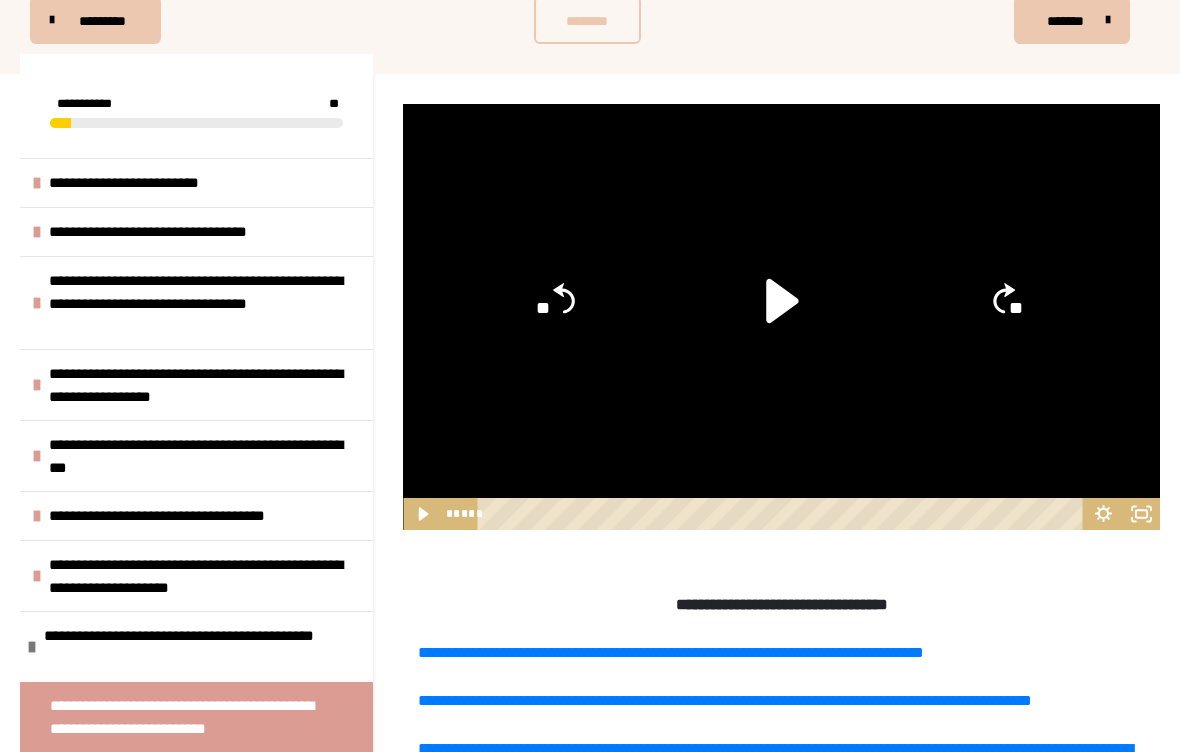 click 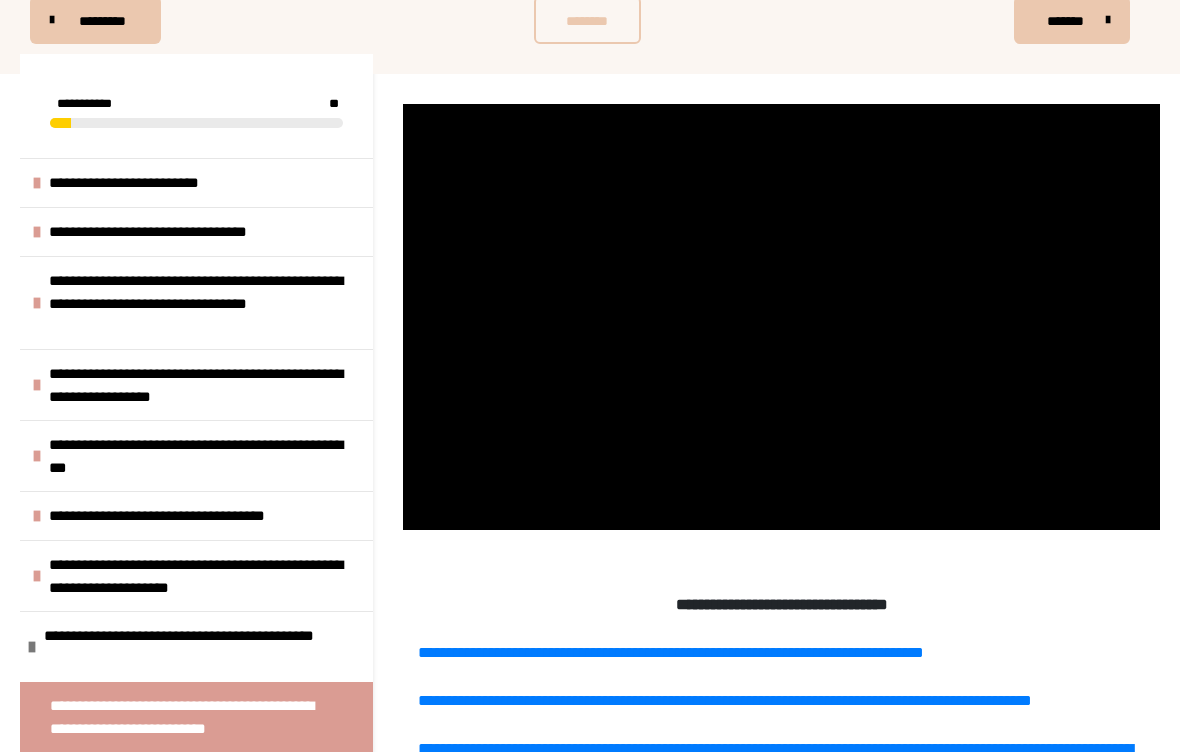 click at bounding box center (781, 317) 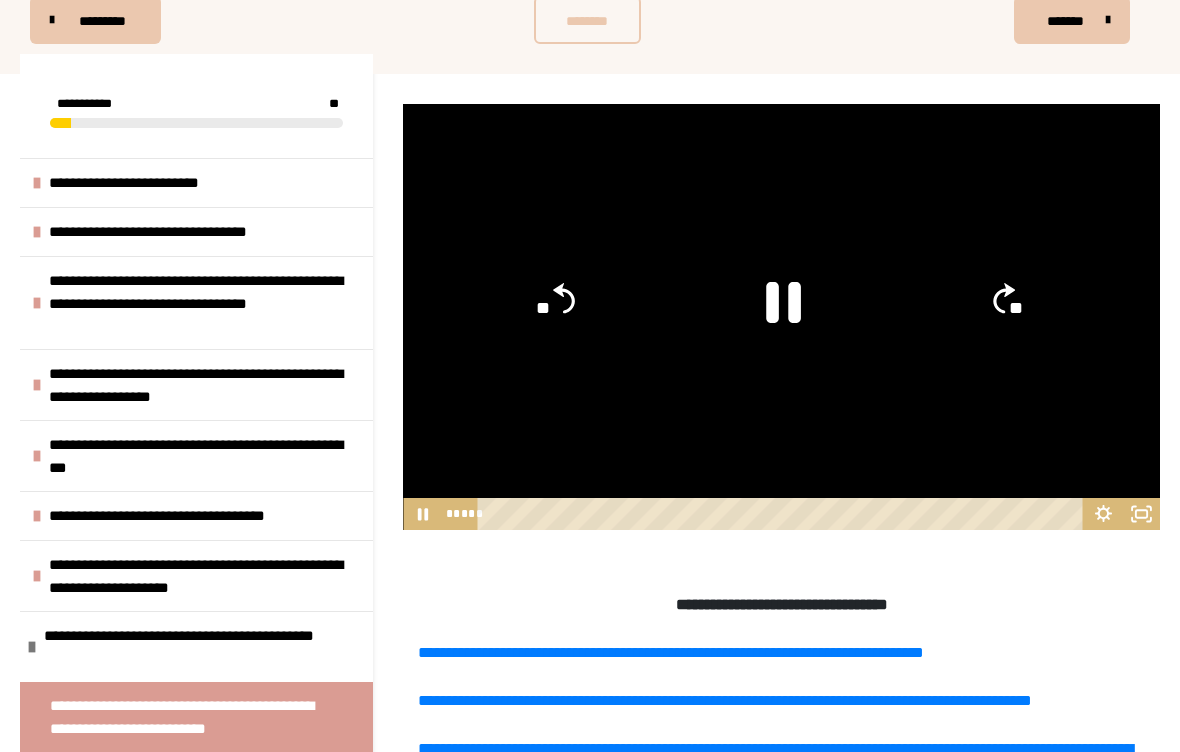 click 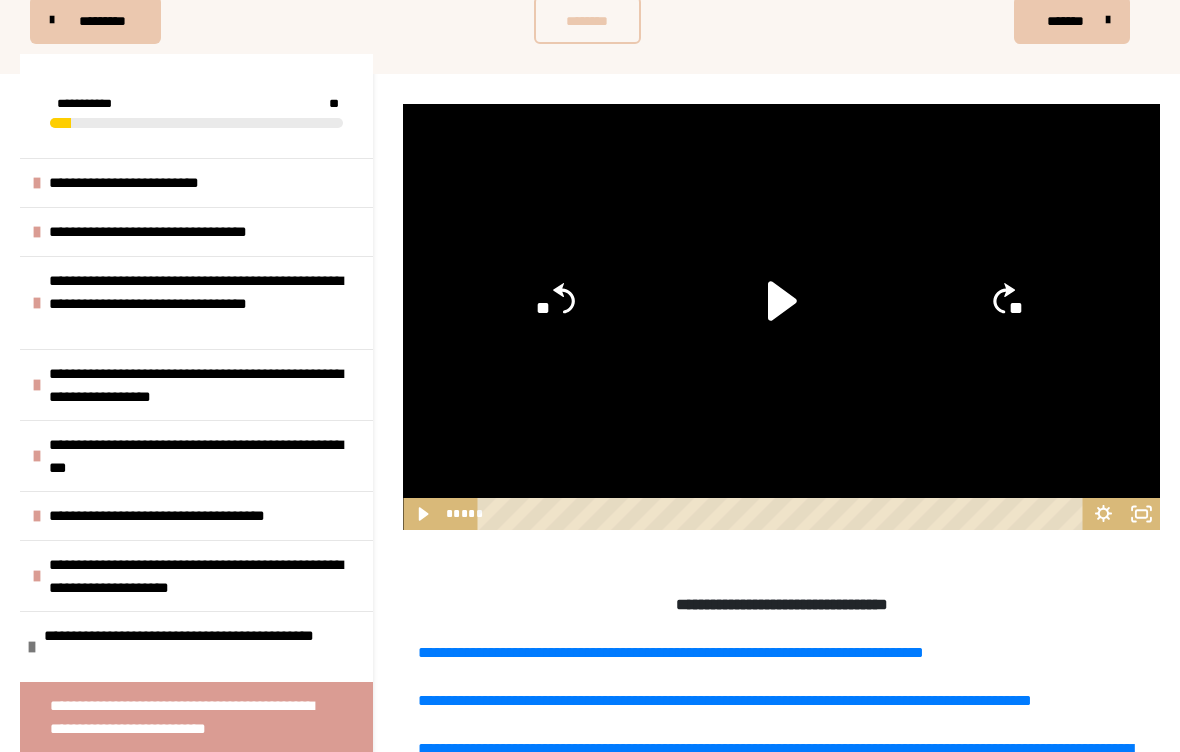click 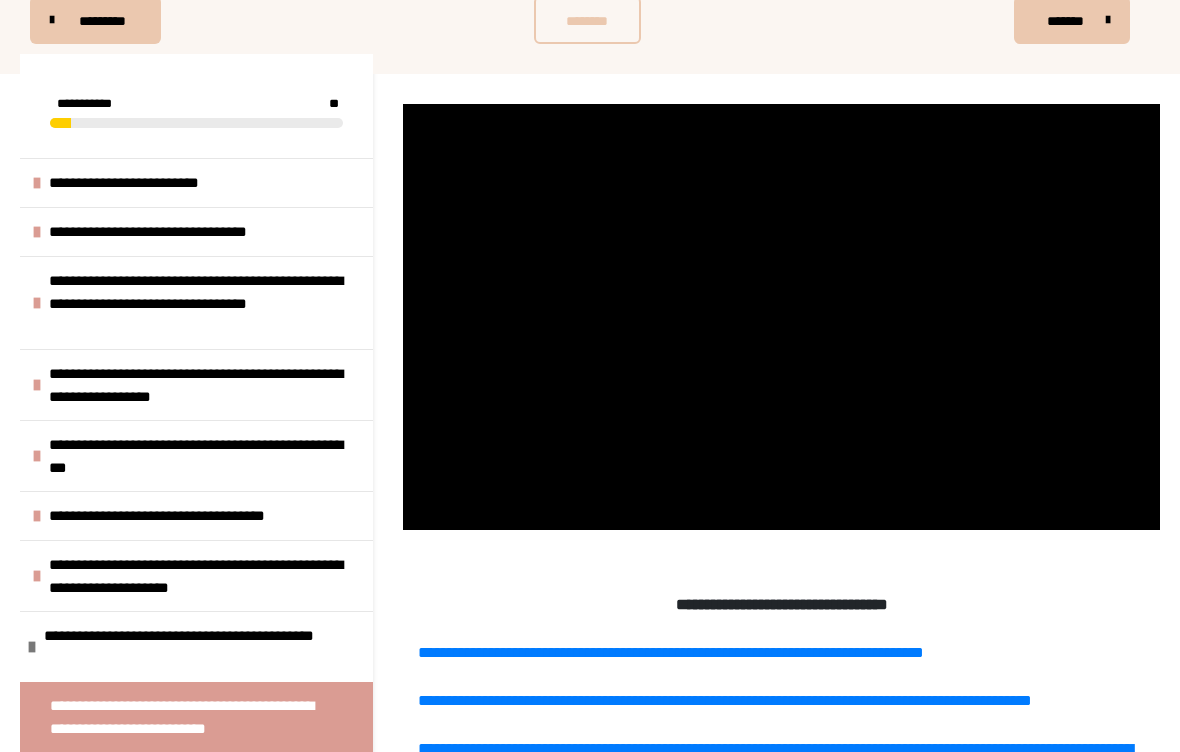 click at bounding box center (781, 317) 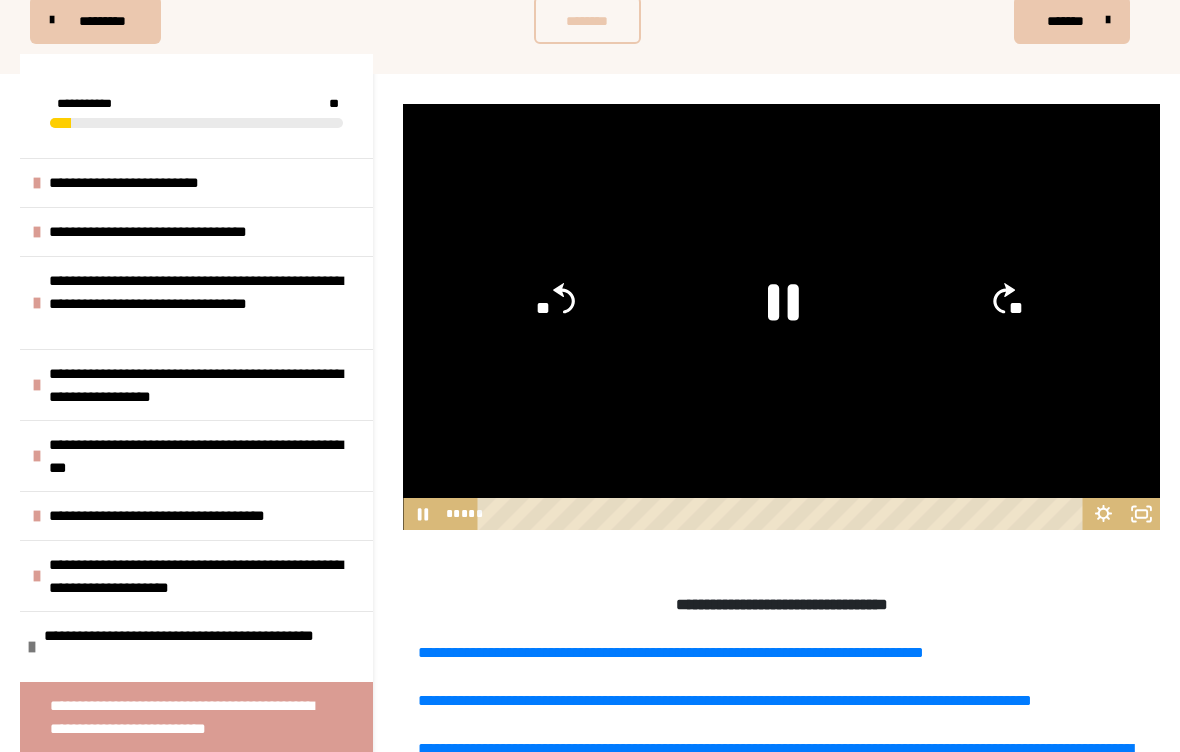 click 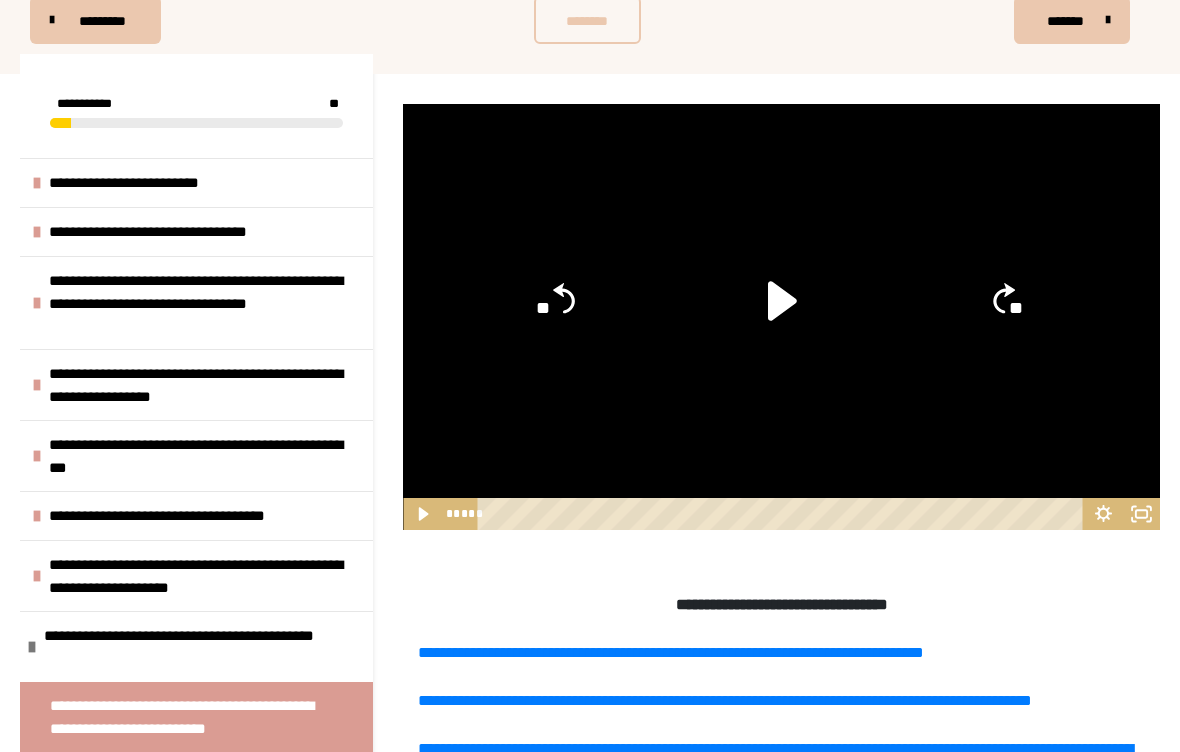 click 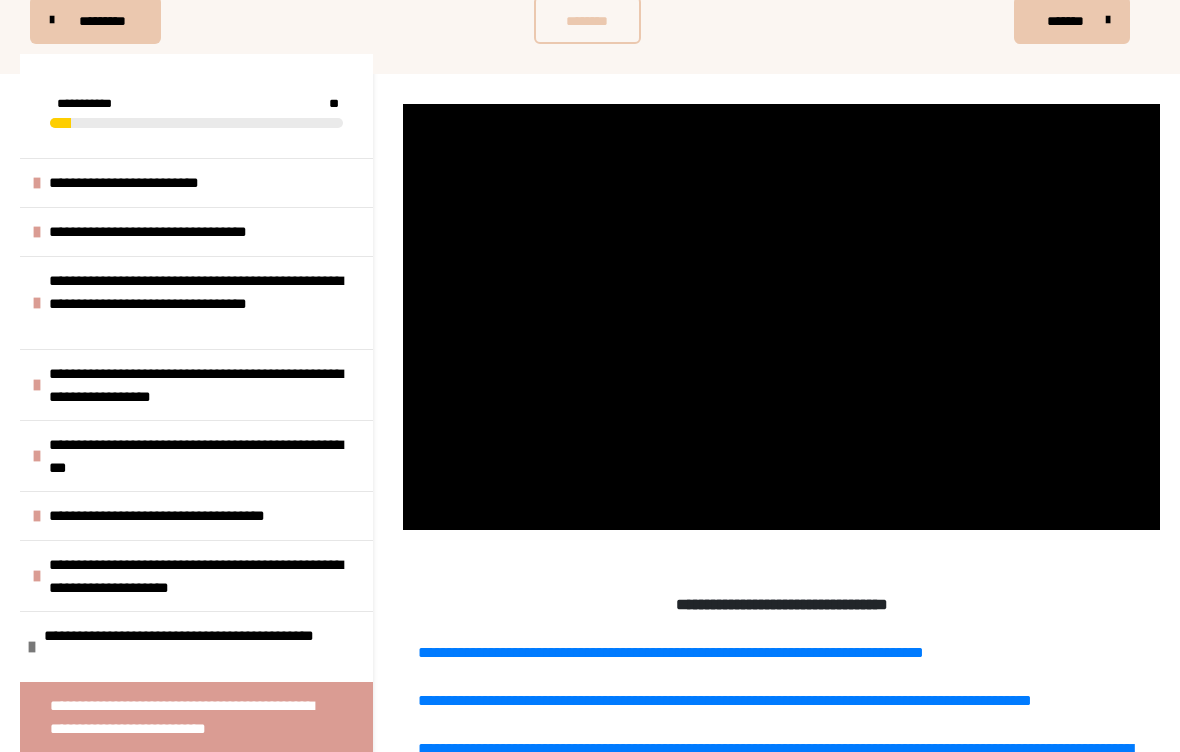 click at bounding box center [781, 317] 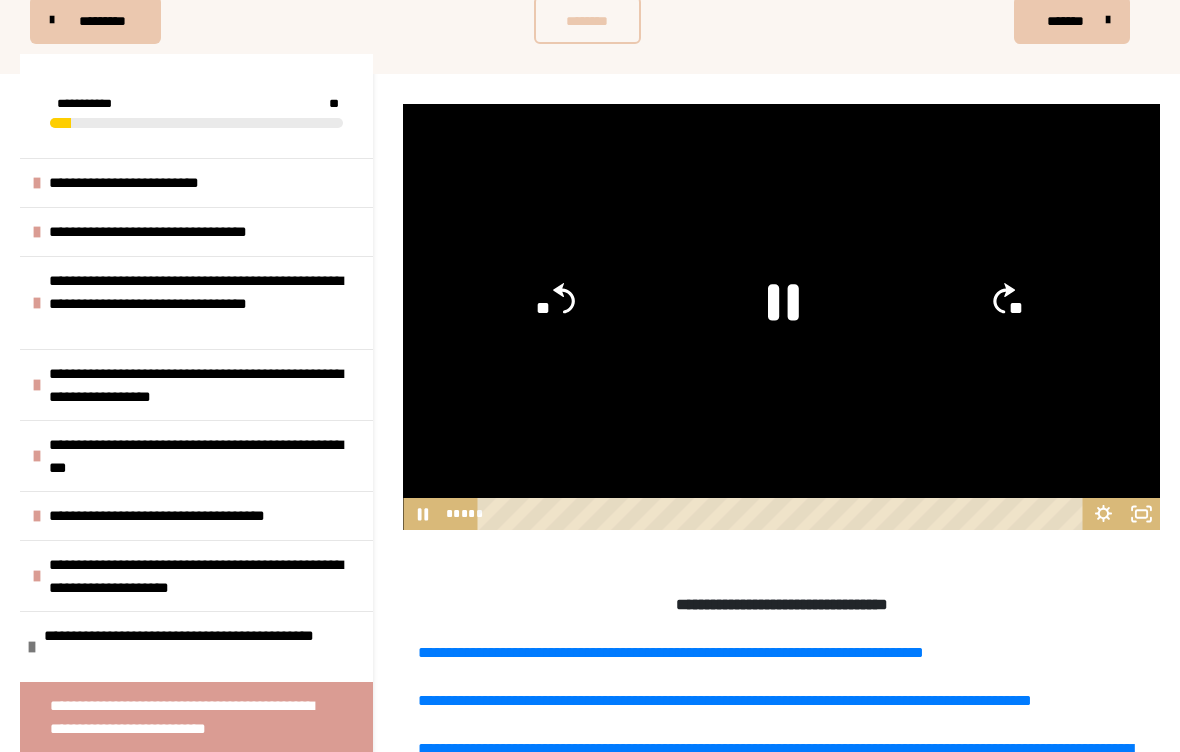 click 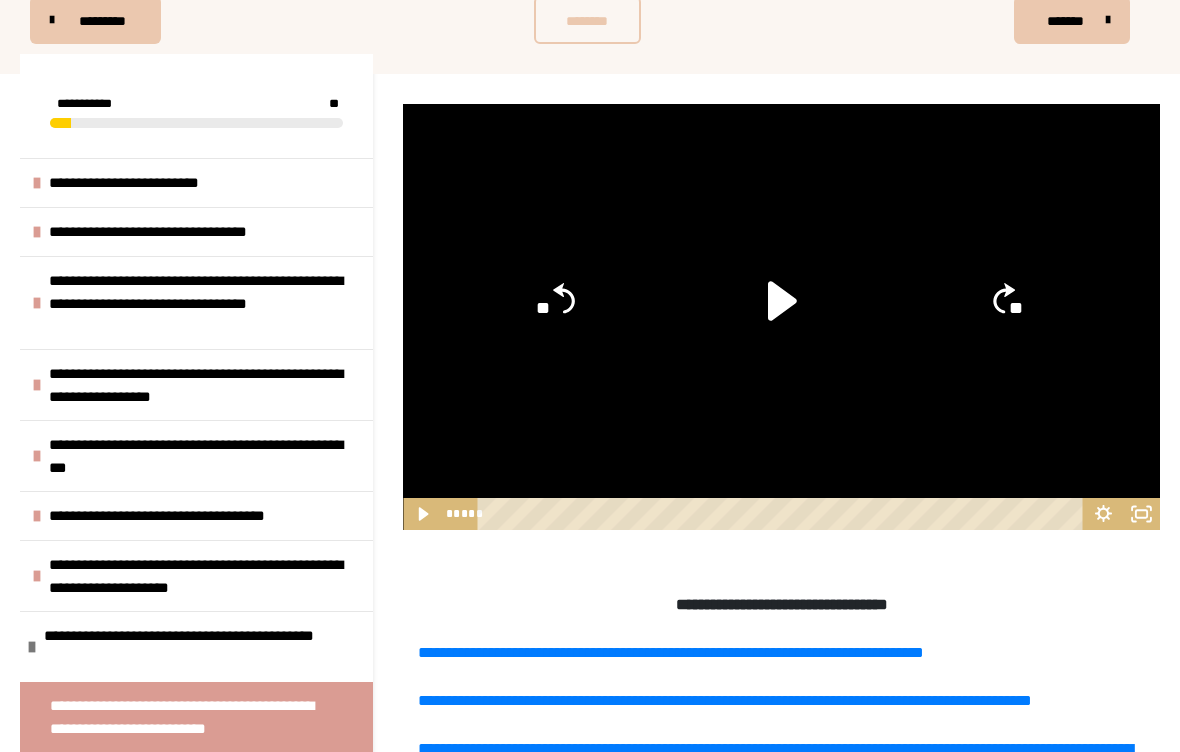 click 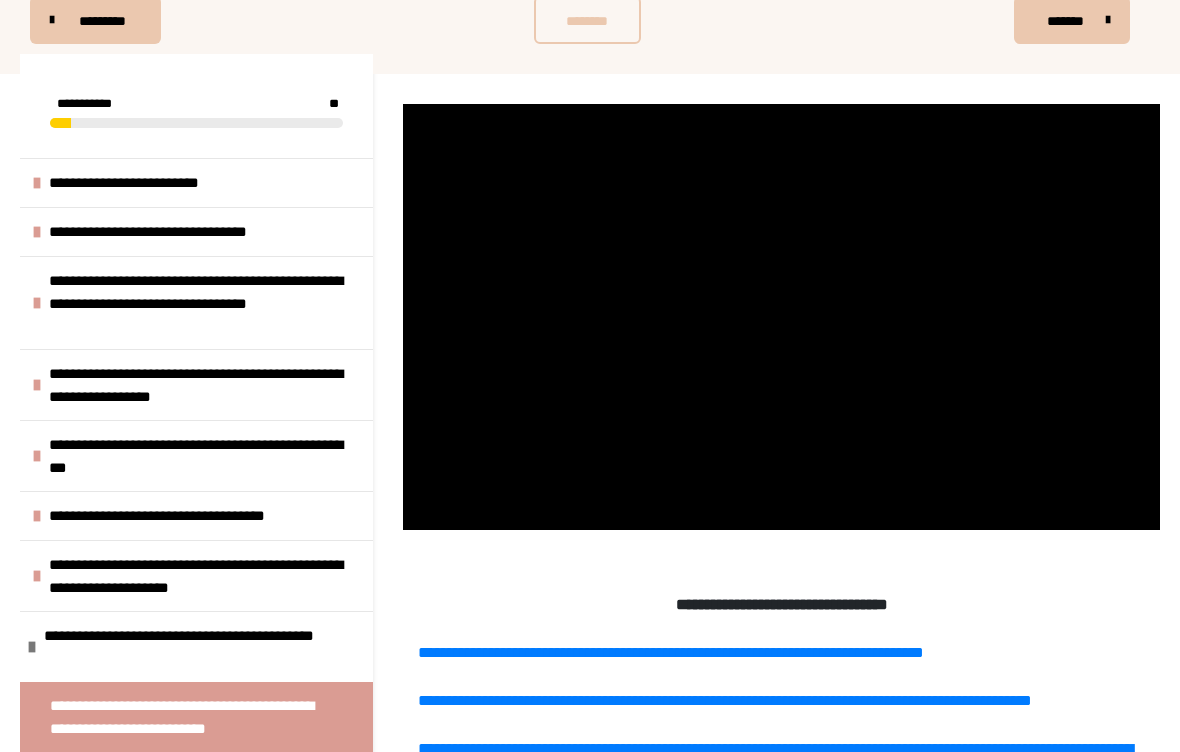 click at bounding box center [781, 317] 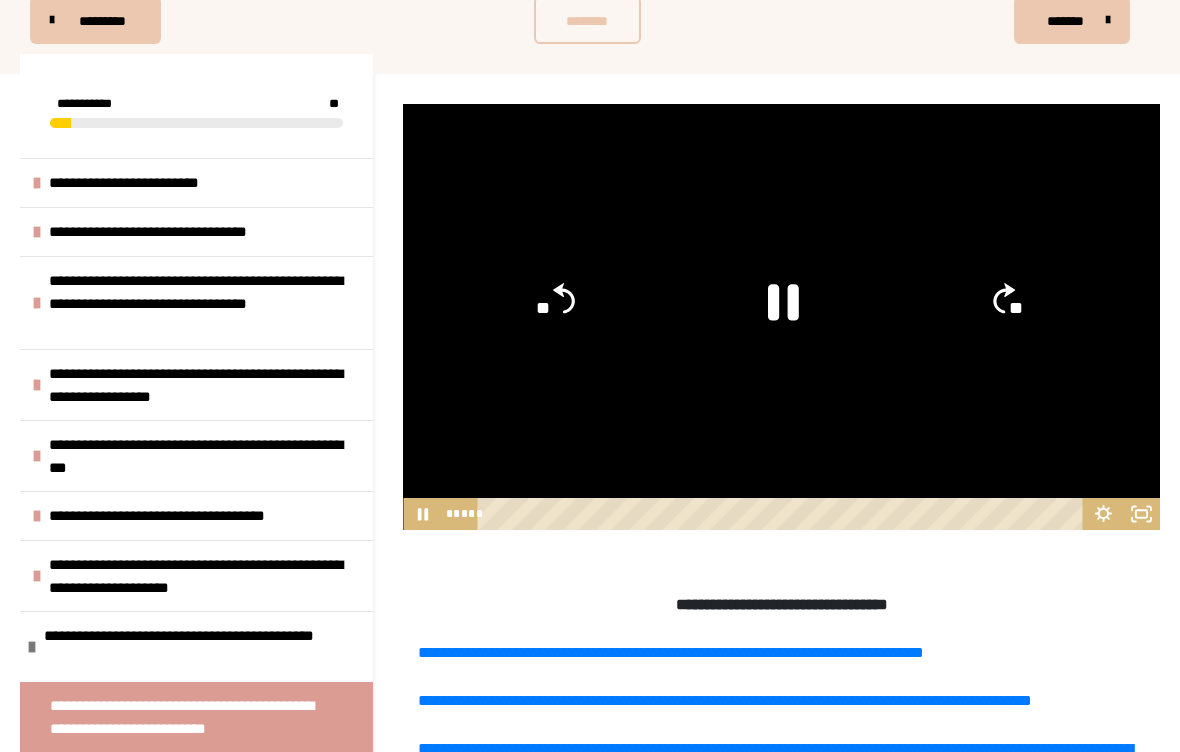click 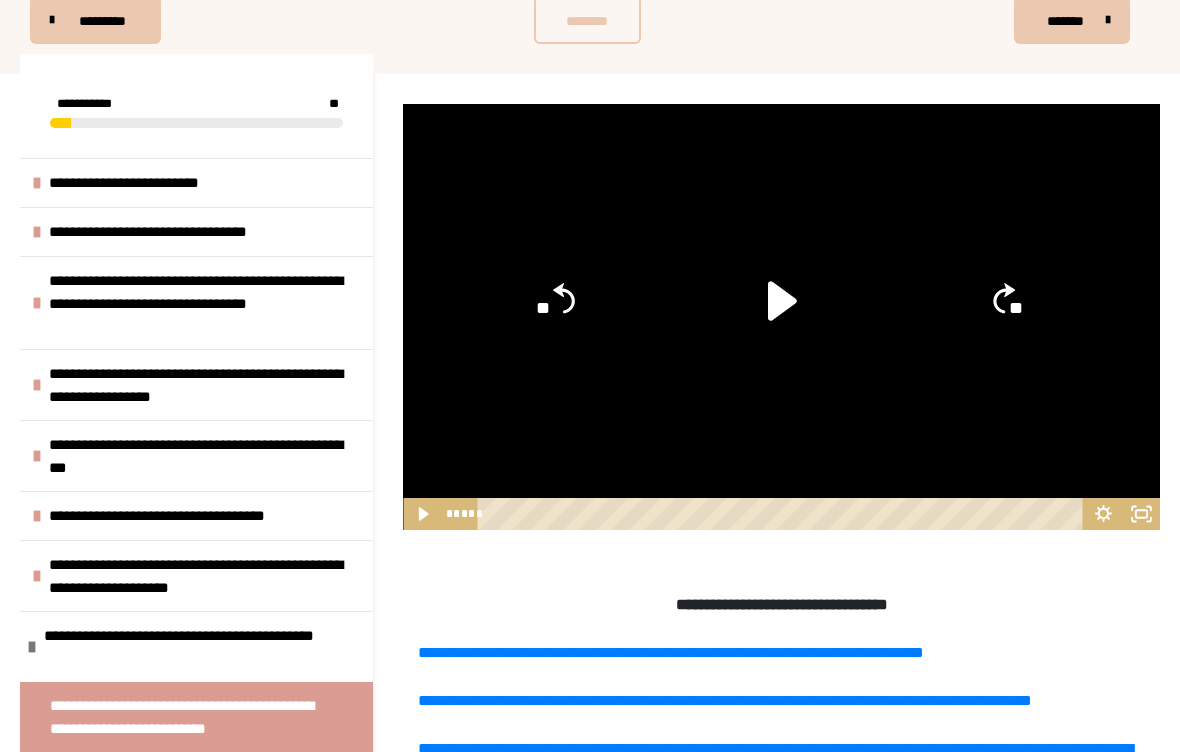 click 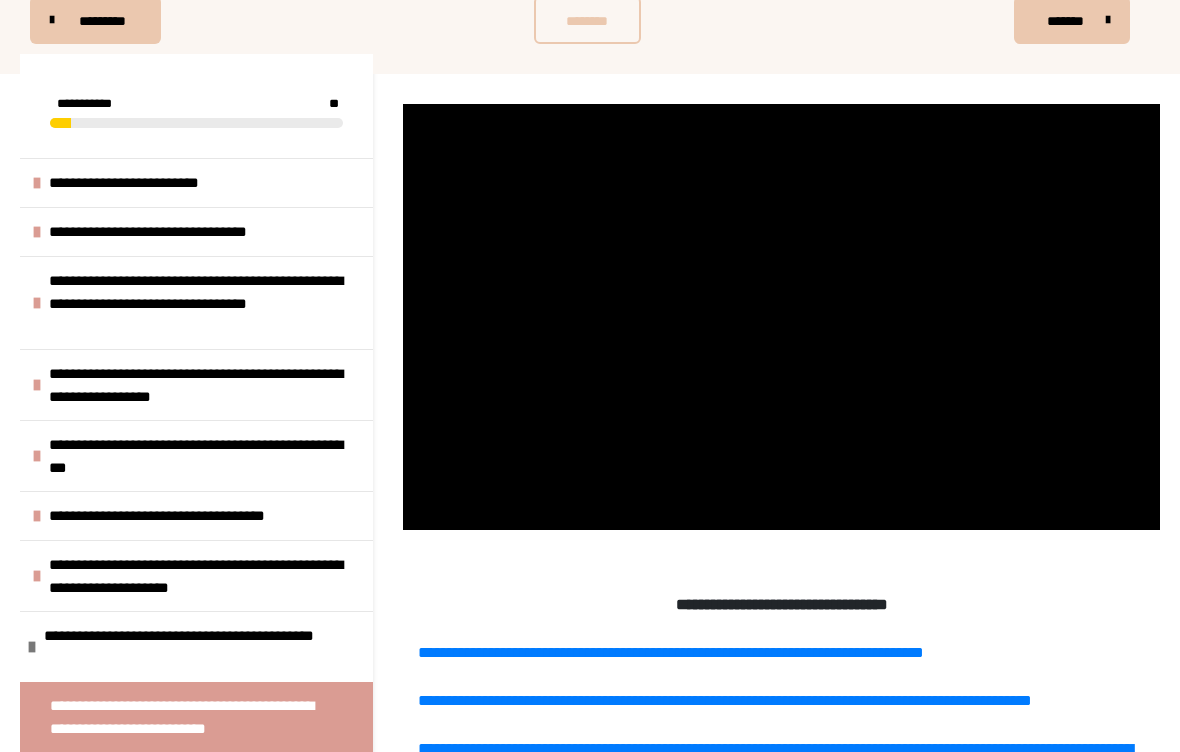 click at bounding box center [781, 317] 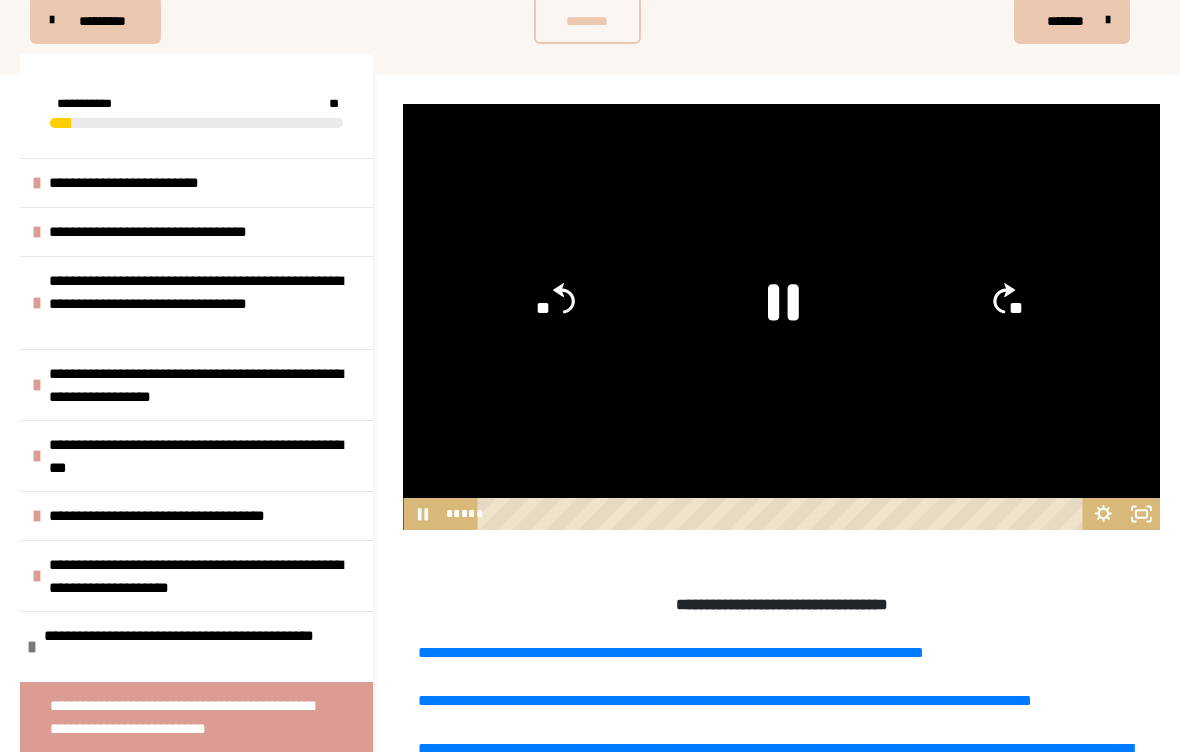 click 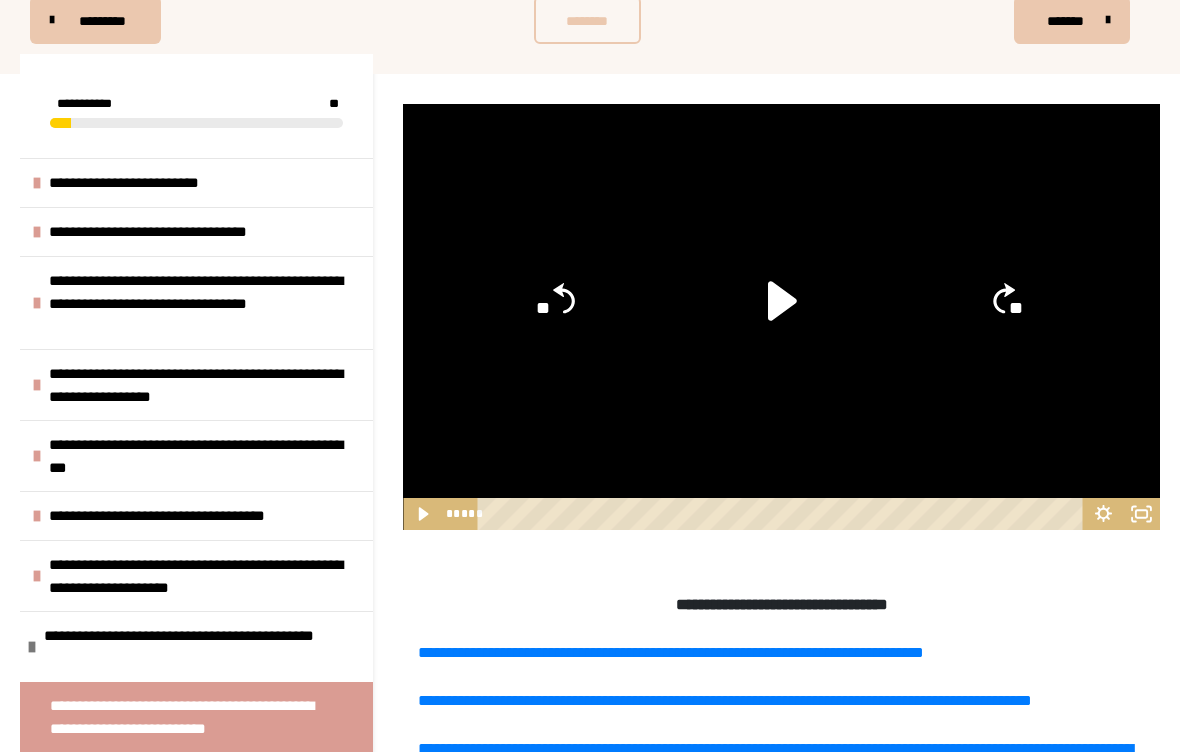 click 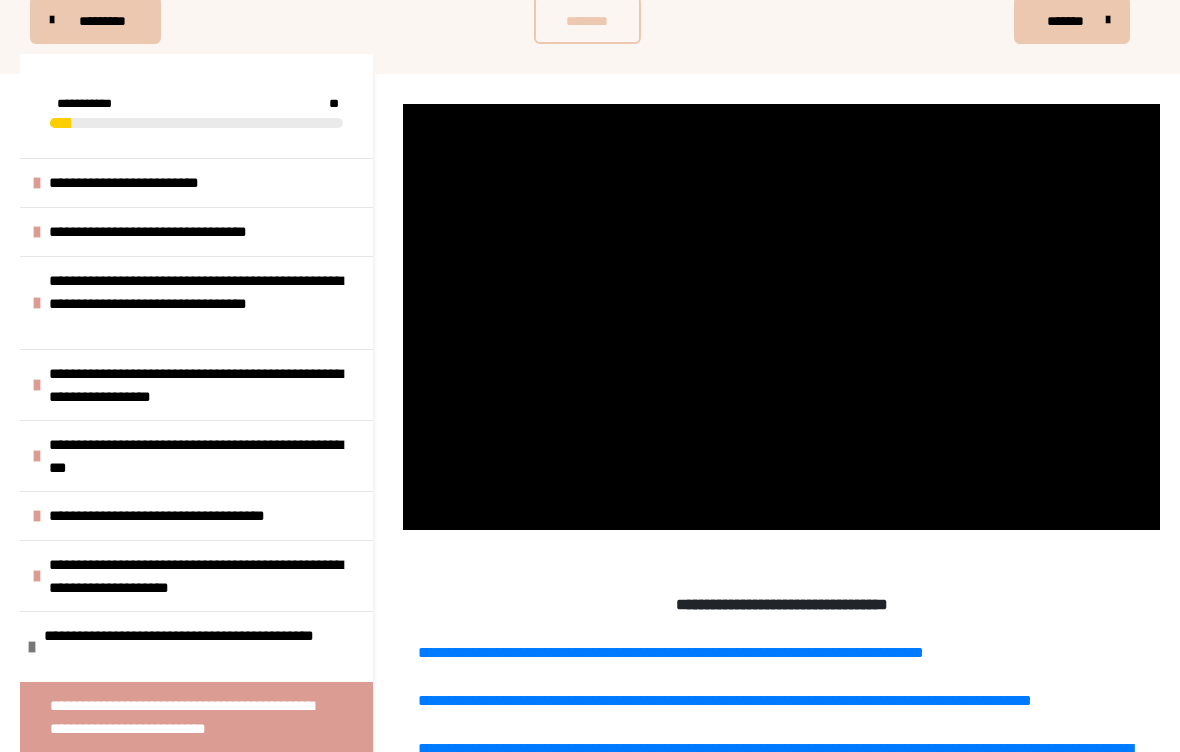 click at bounding box center [781, 317] 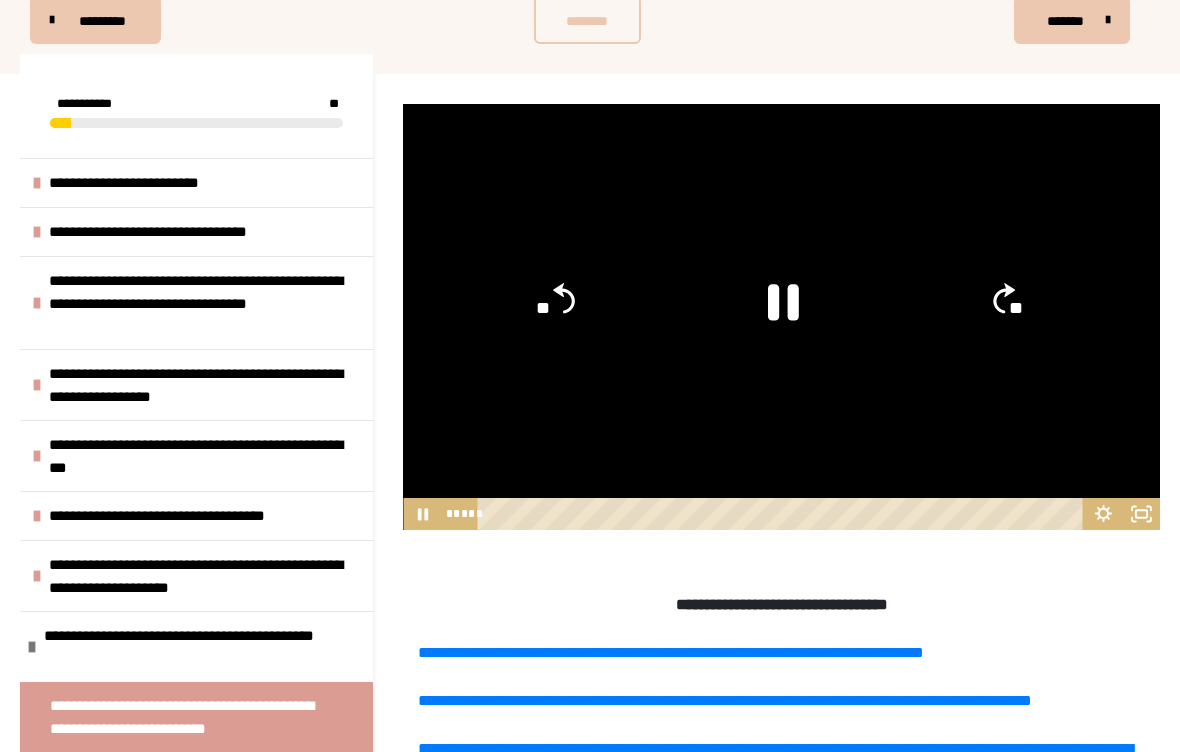 click 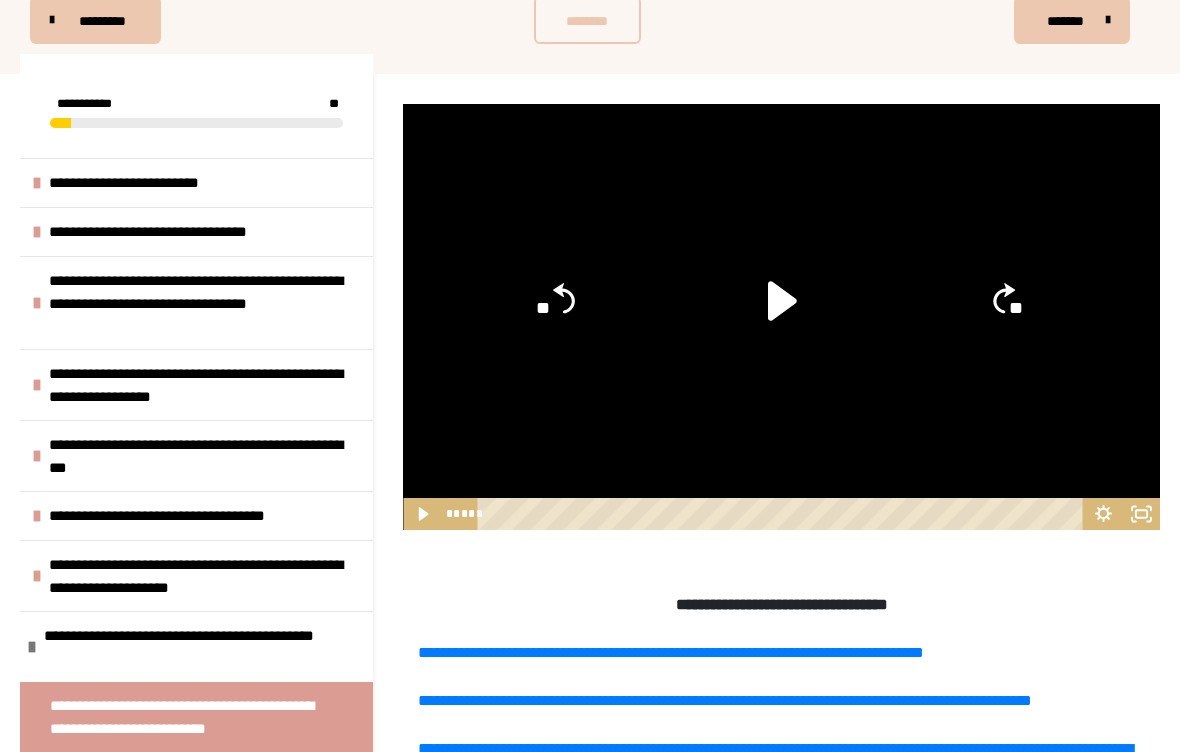click 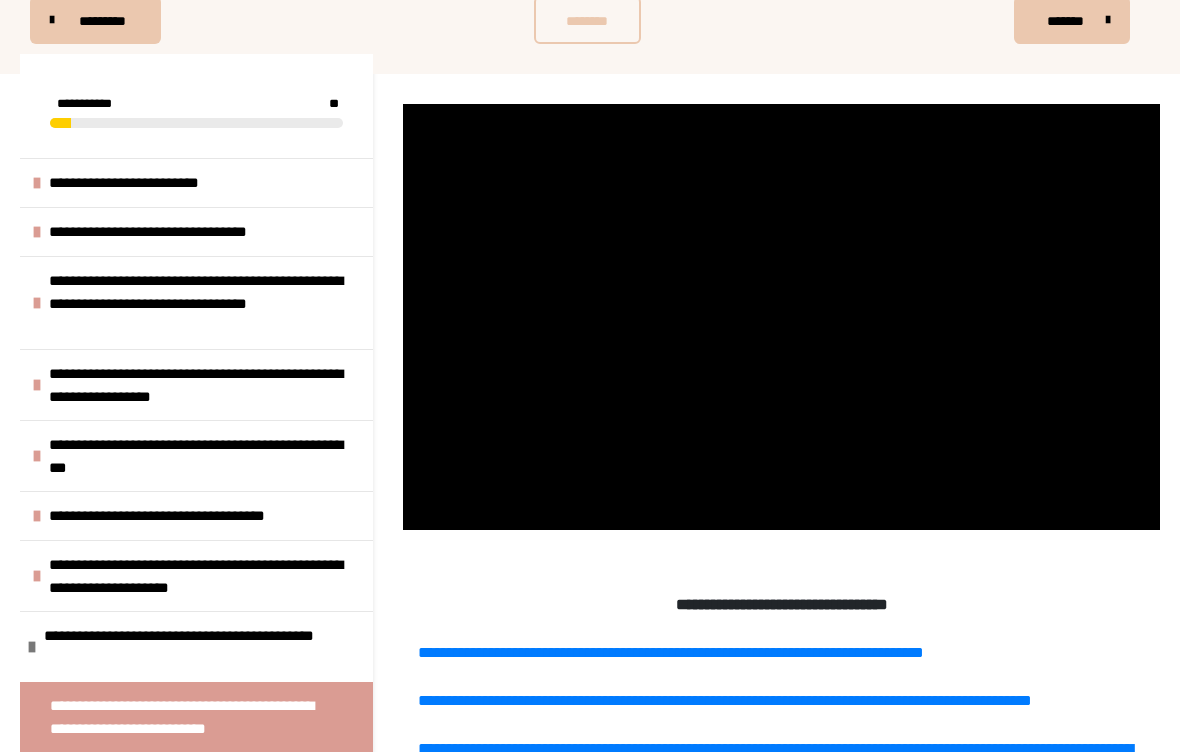 click at bounding box center (781, 317) 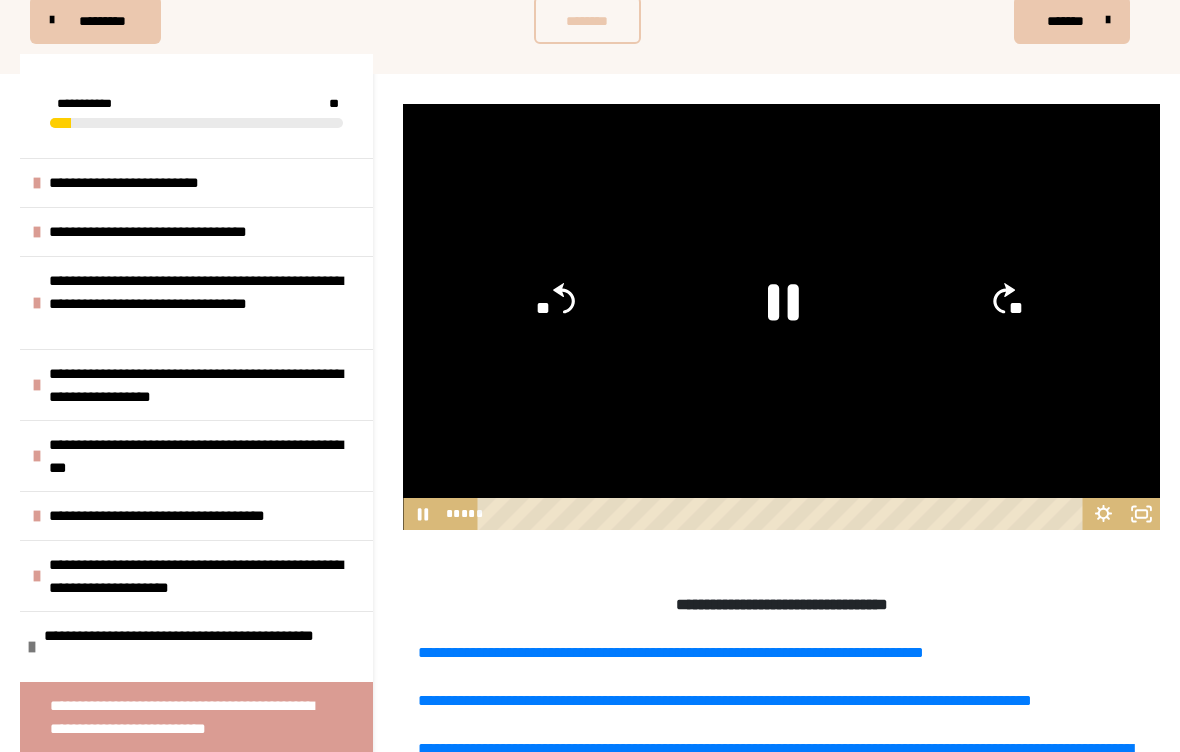 click 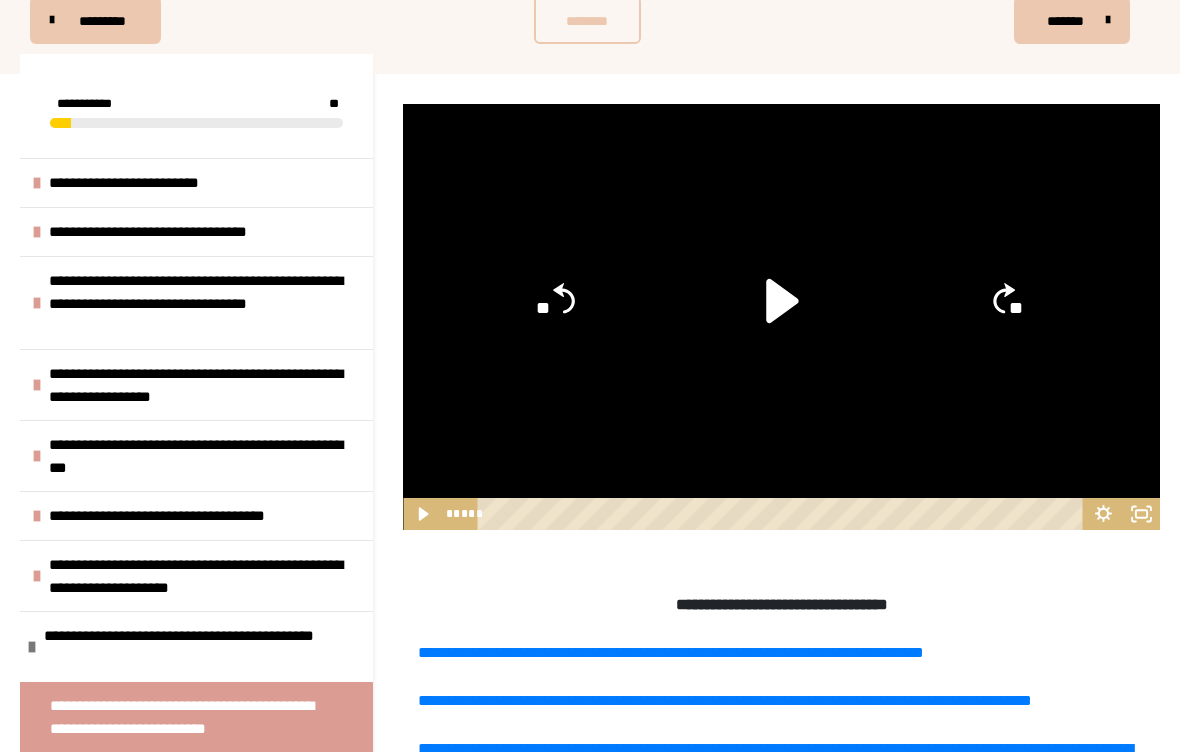 click 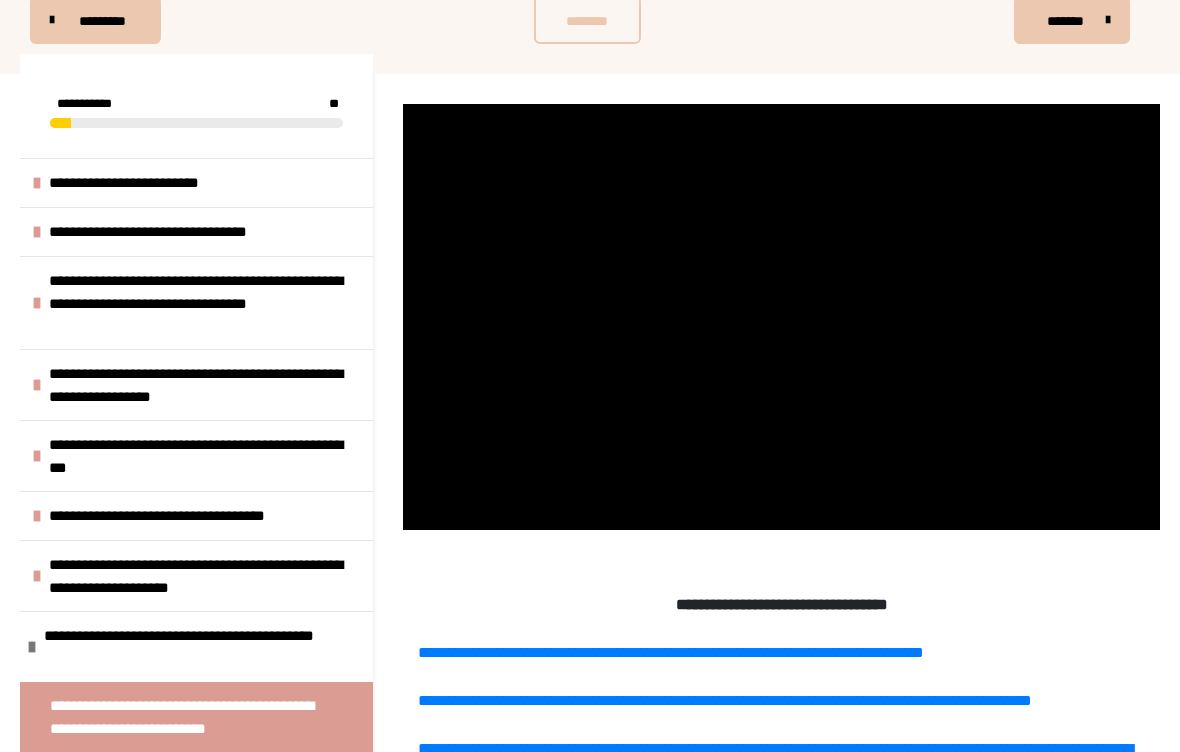 click at bounding box center [781, 317] 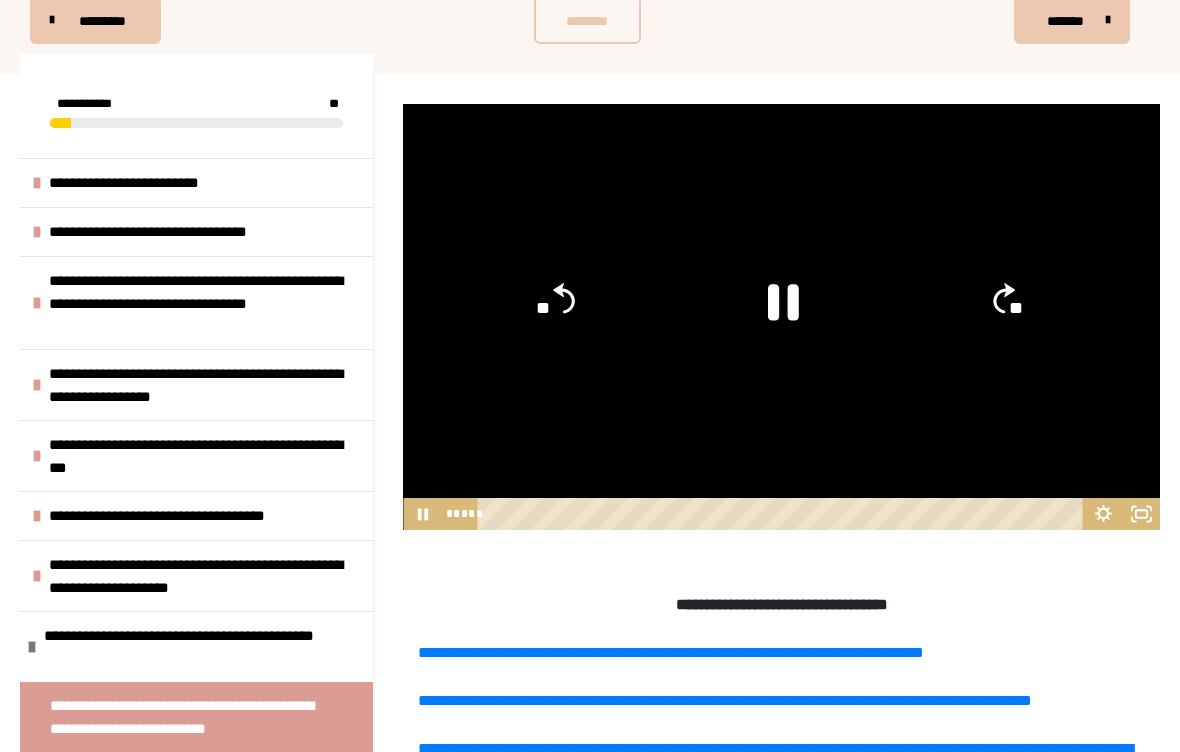 click 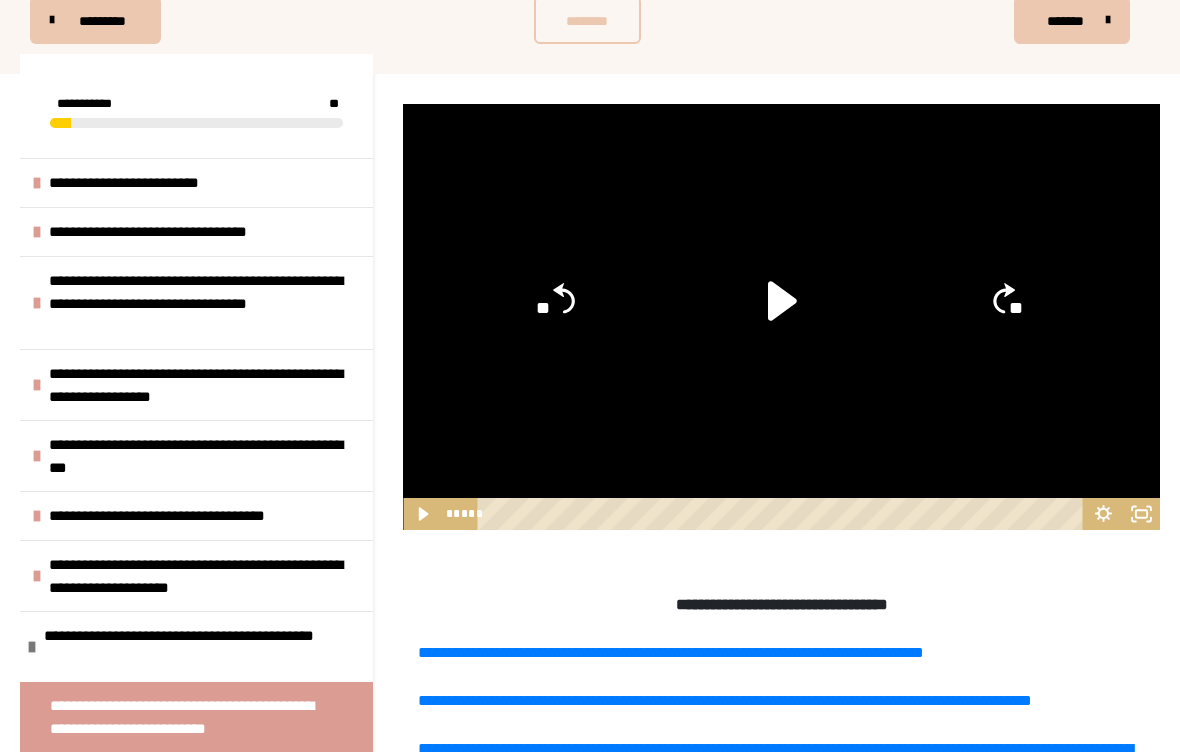 click 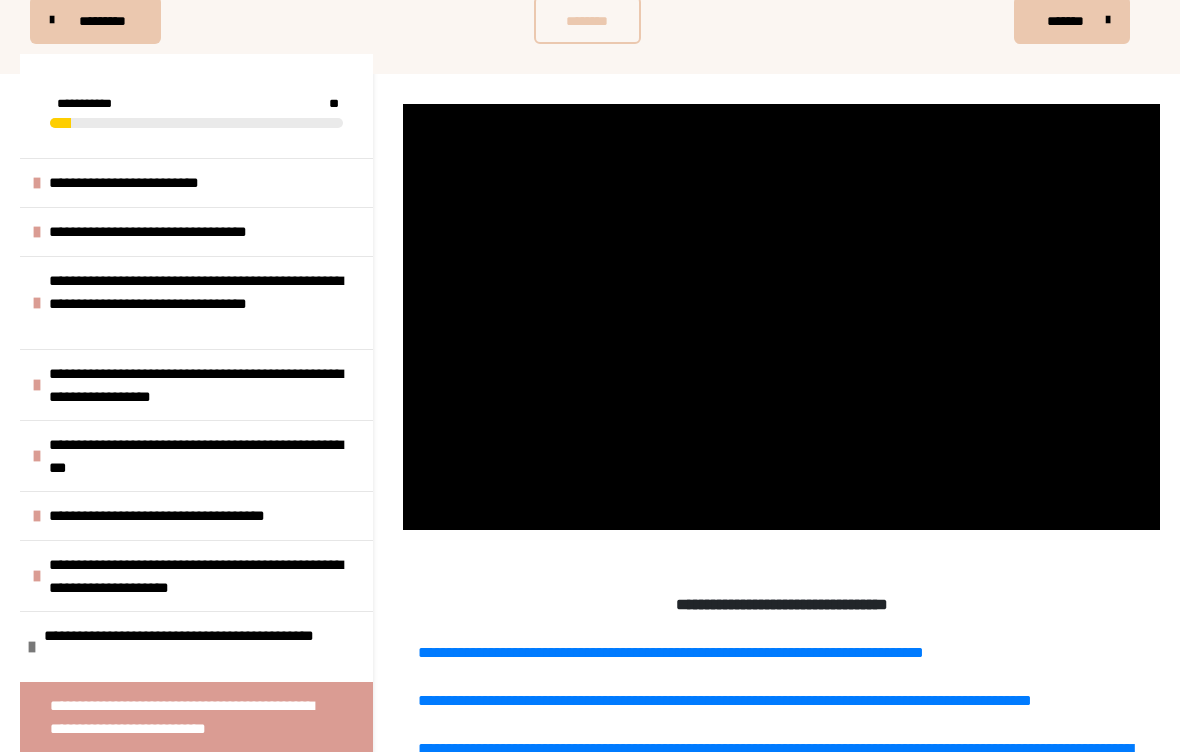 click at bounding box center (781, 317) 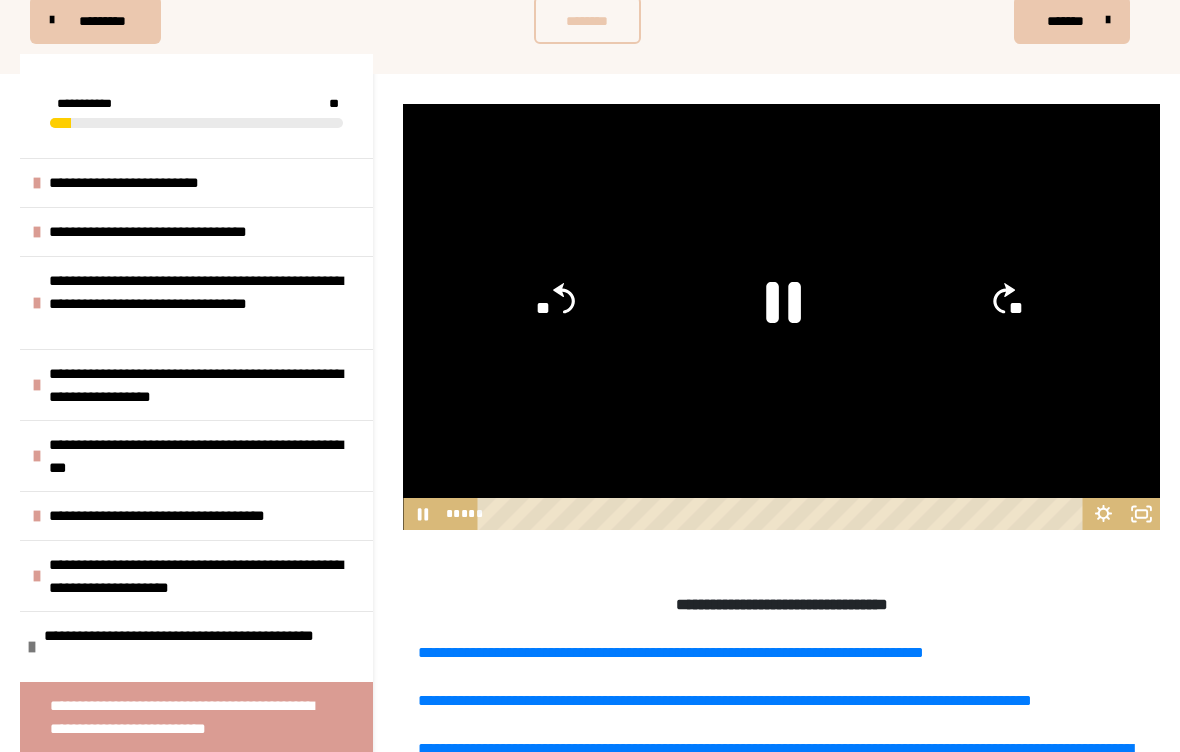 click 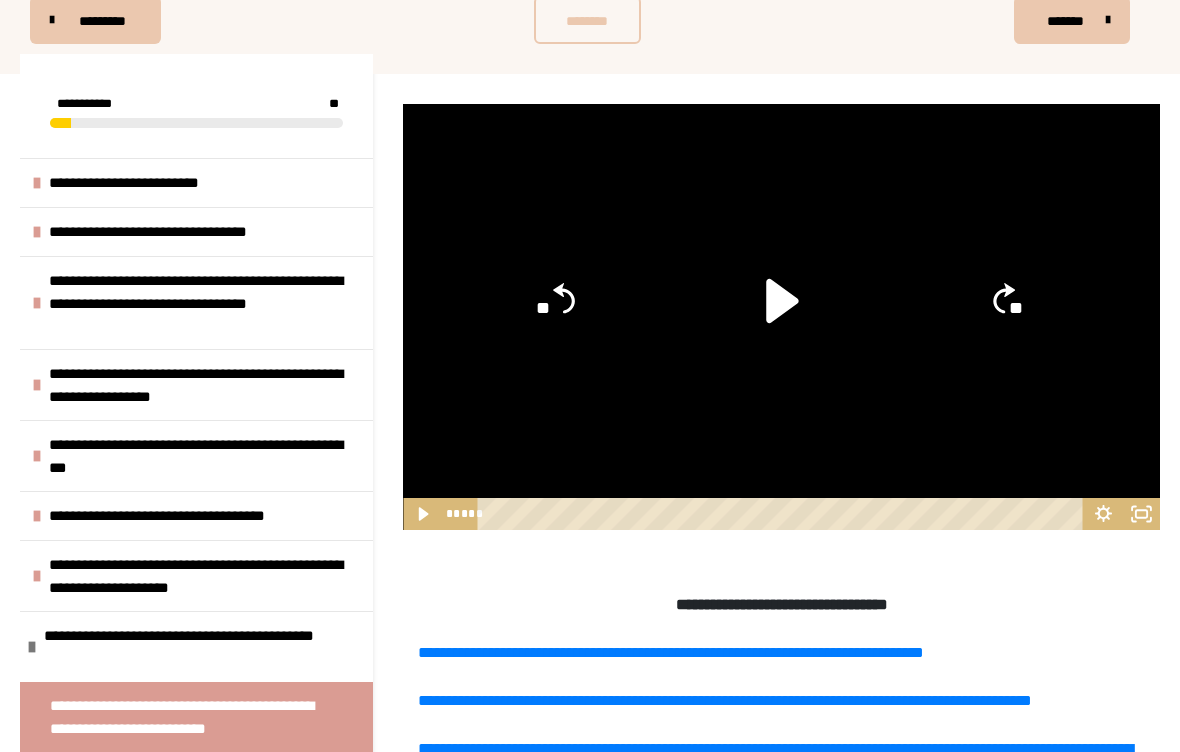 click 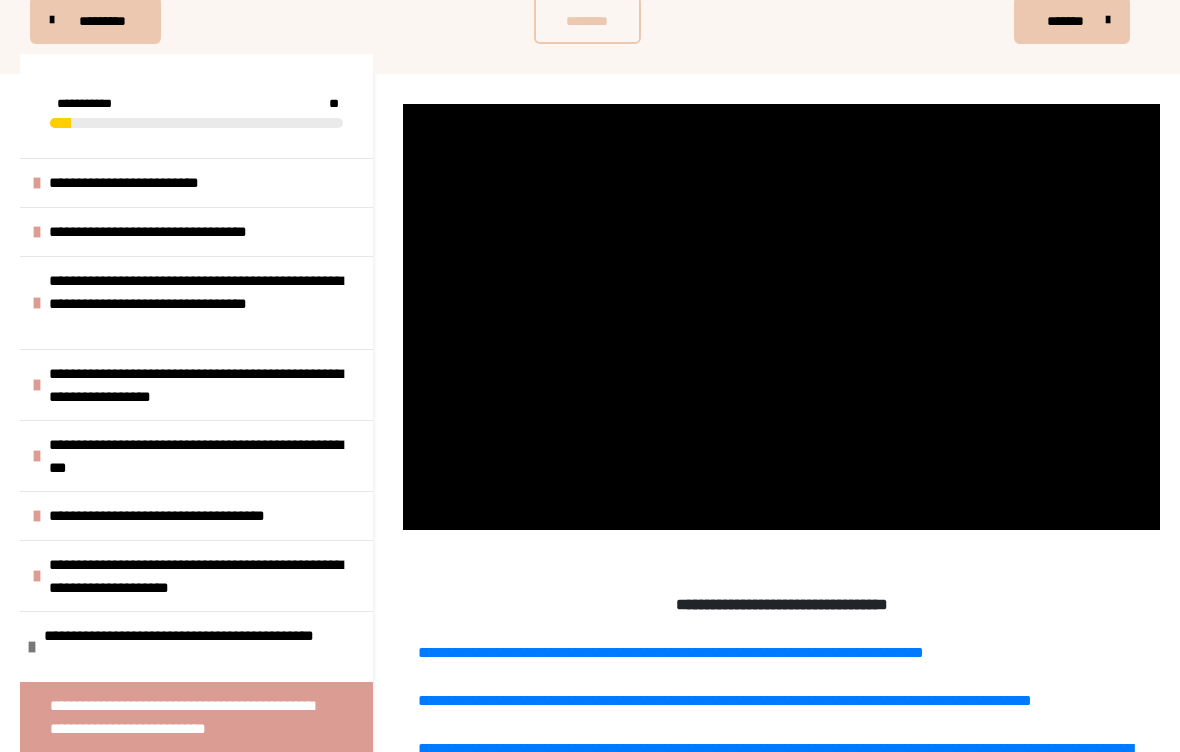 click at bounding box center [781, 317] 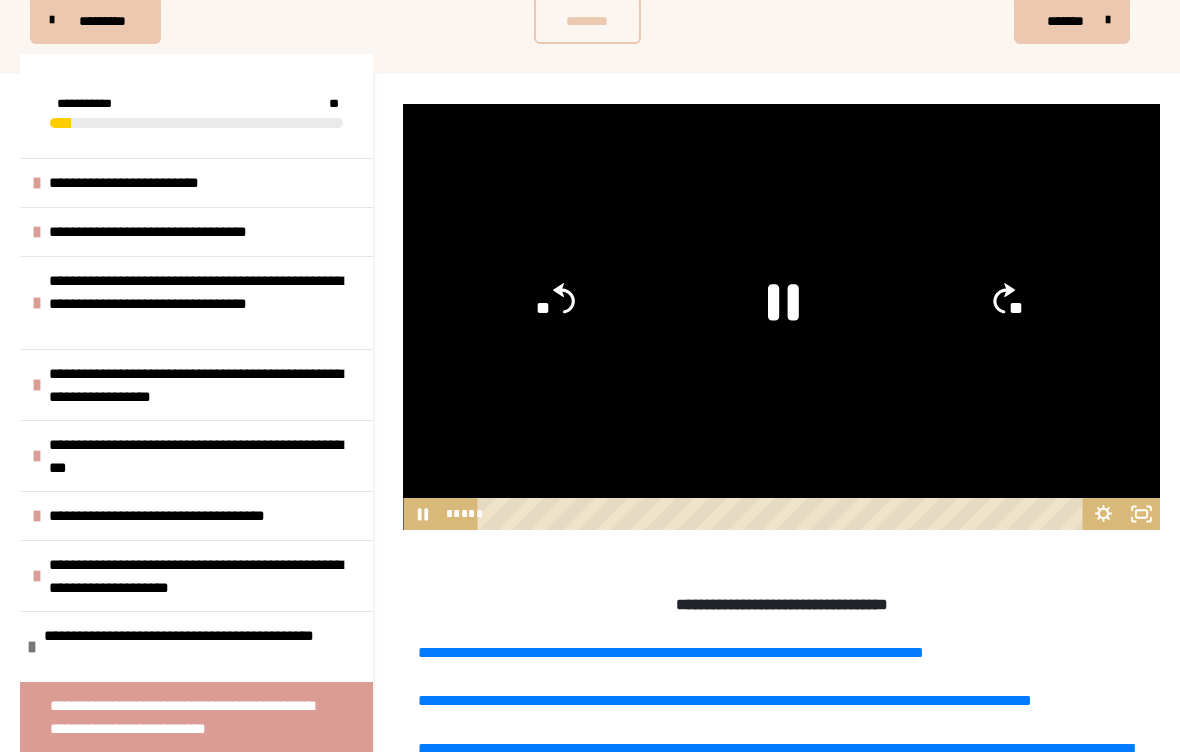 click 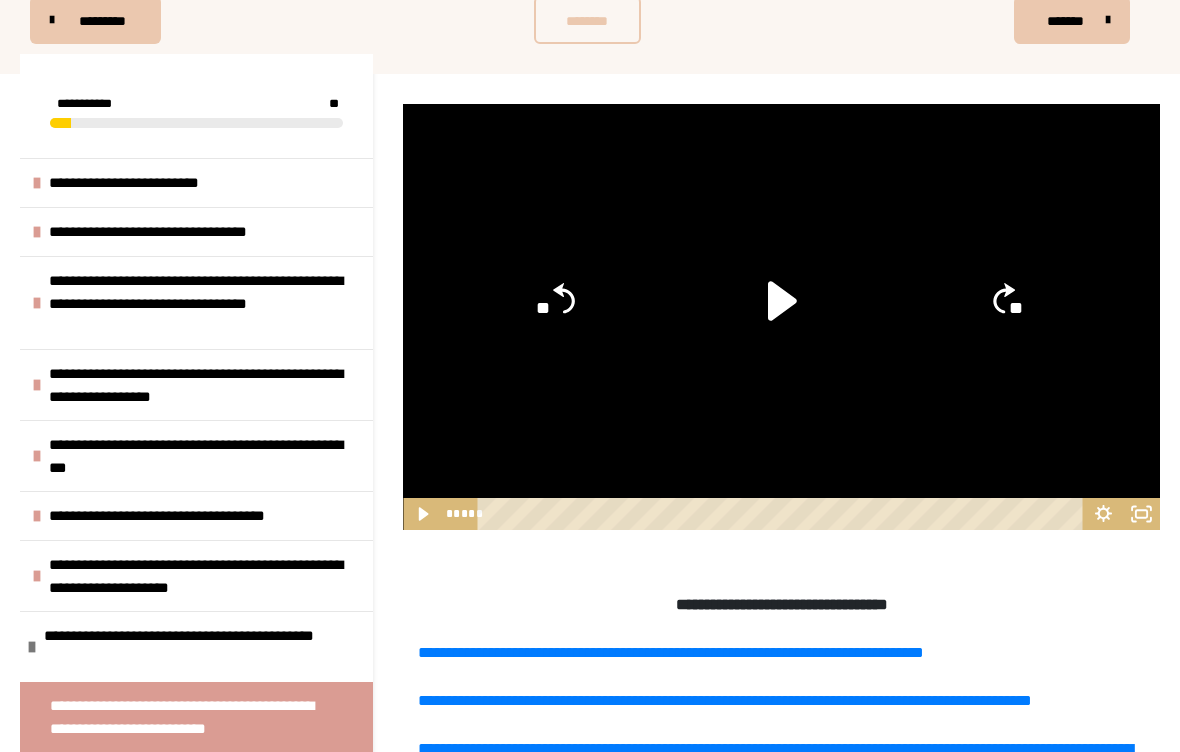 click 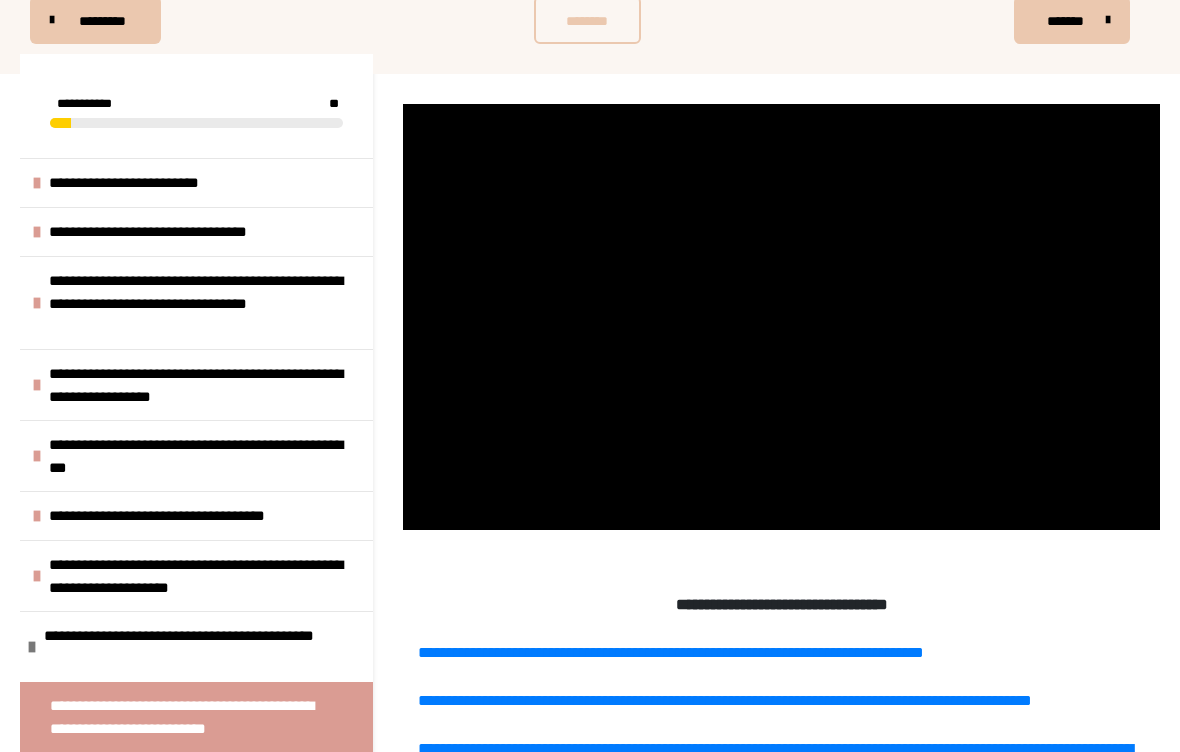 click at bounding box center [781, 317] 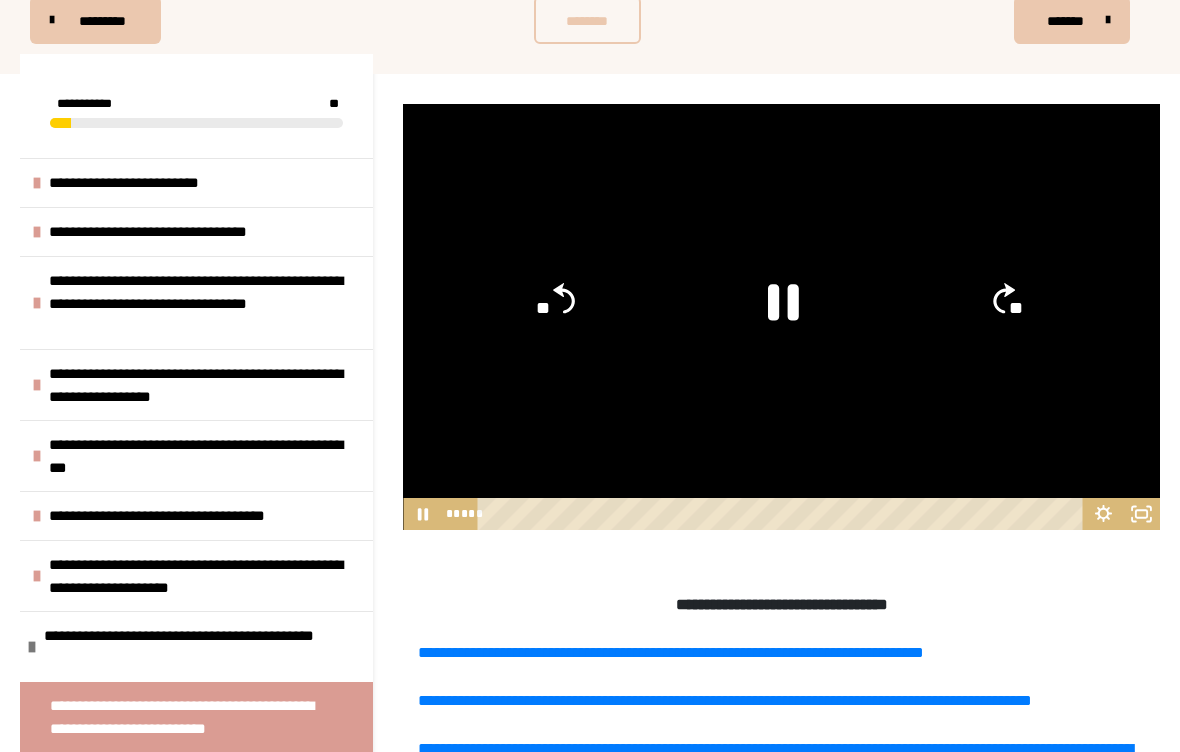 click 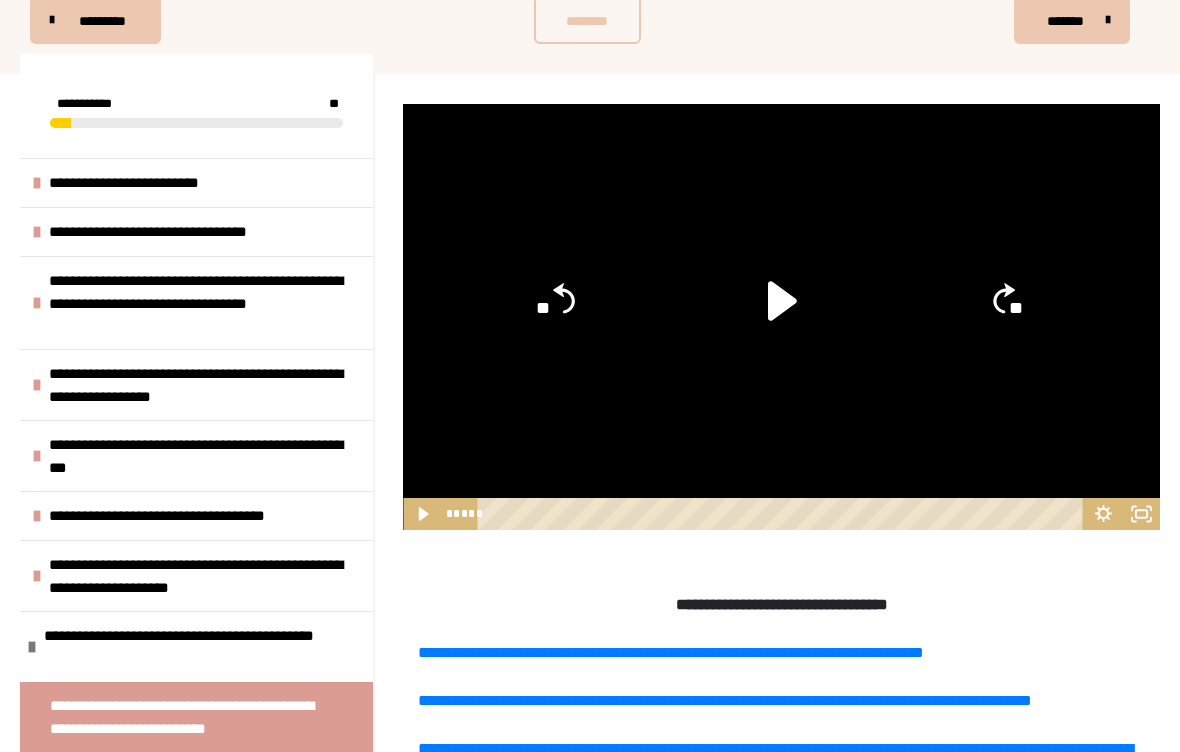 click 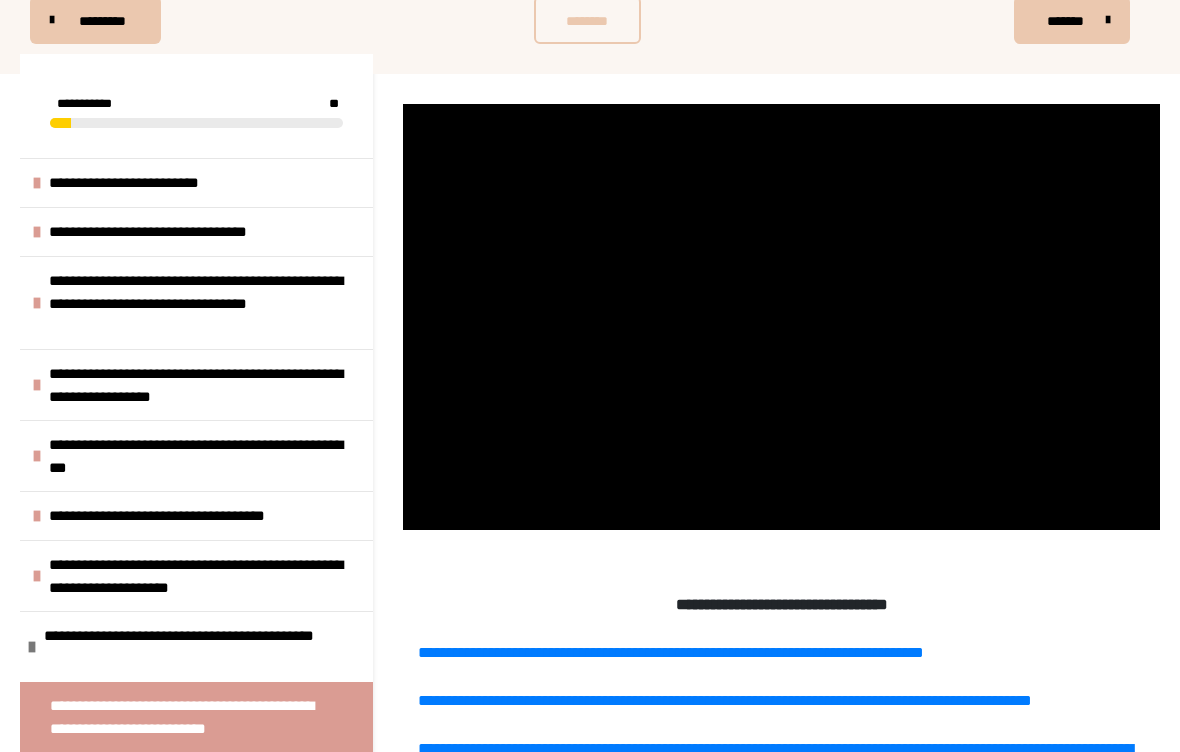 click at bounding box center [781, 317] 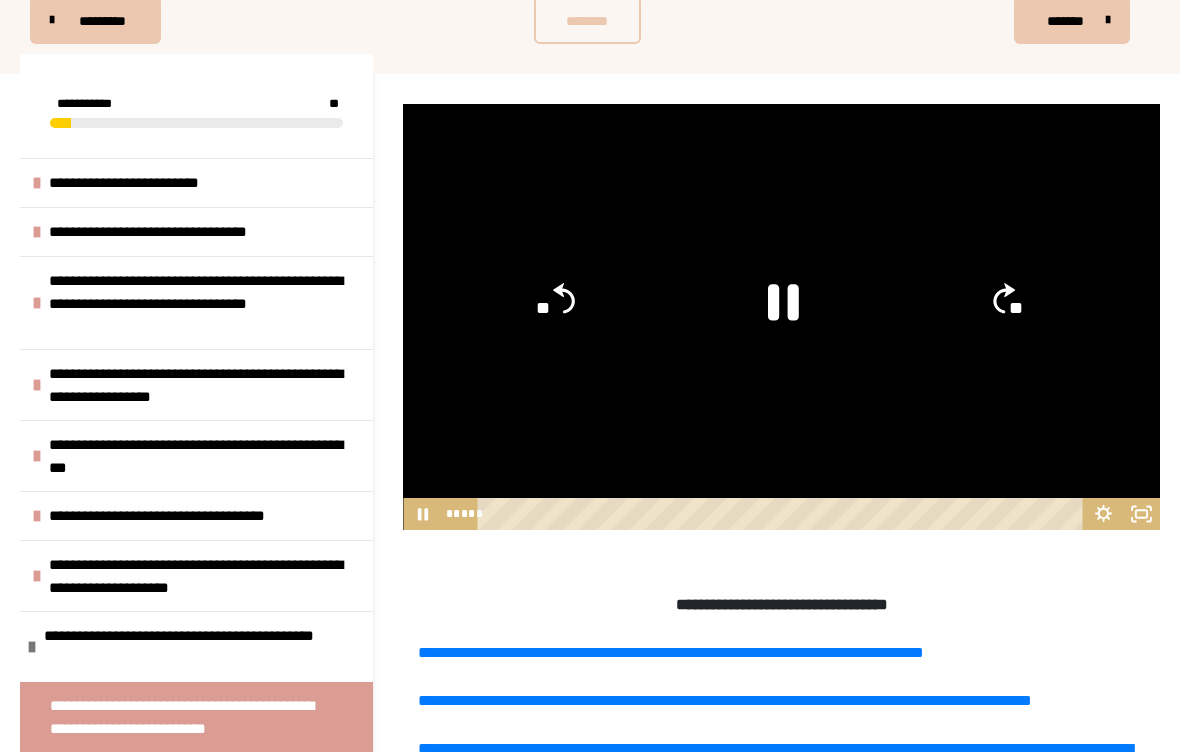 click 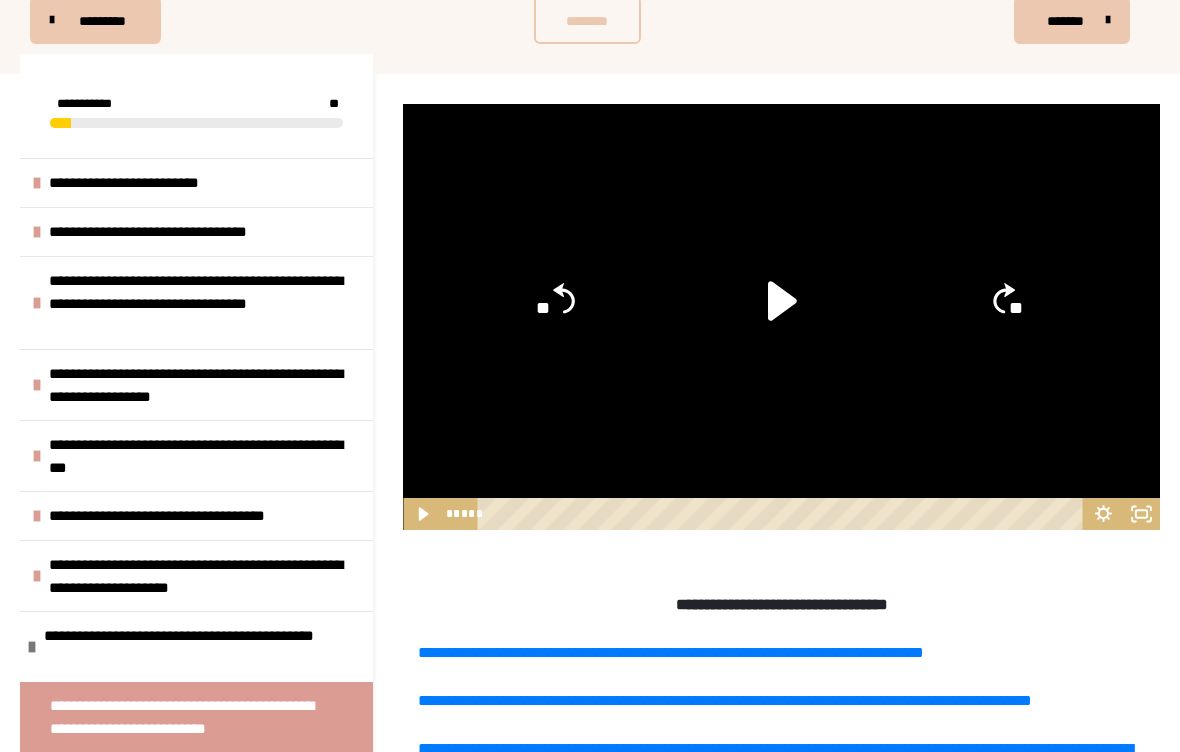 click 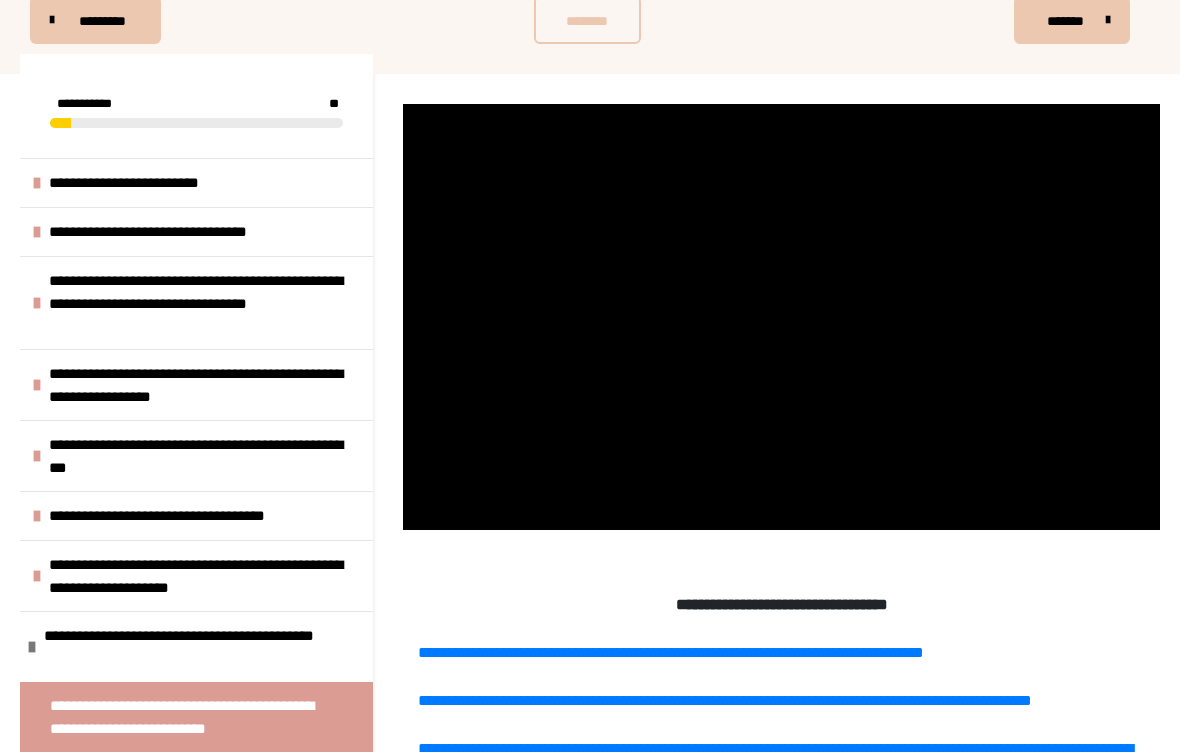click at bounding box center [781, 317] 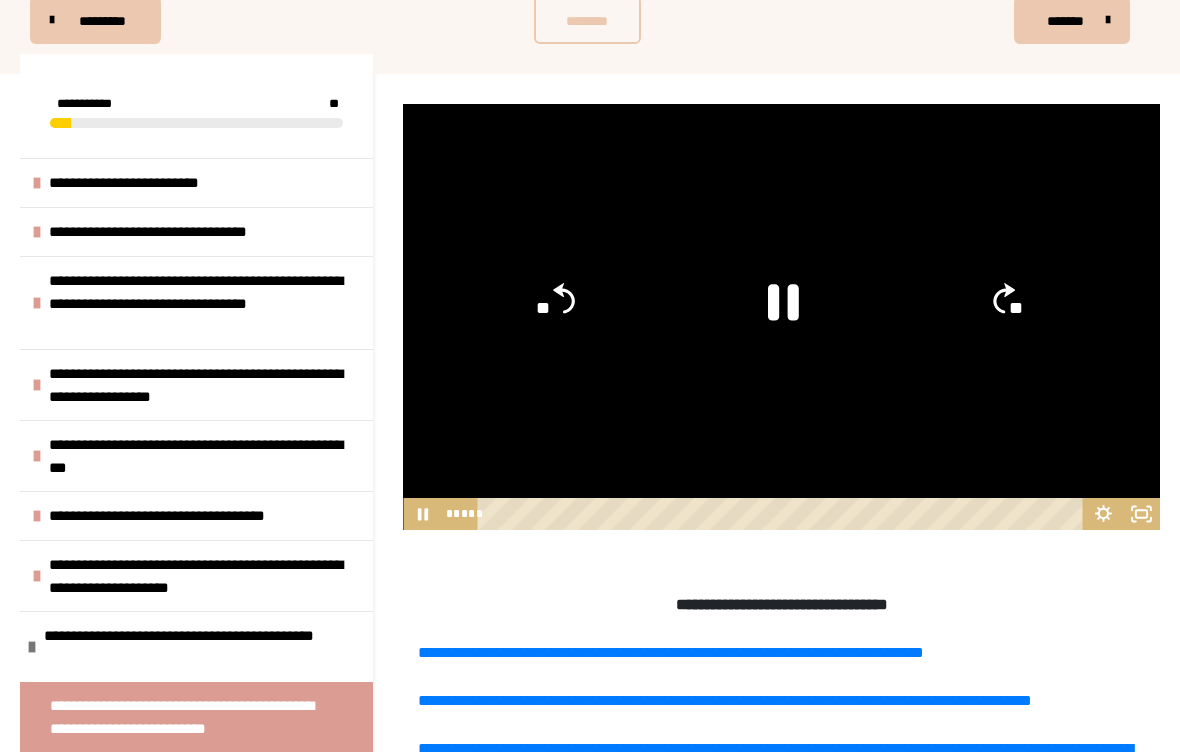 click 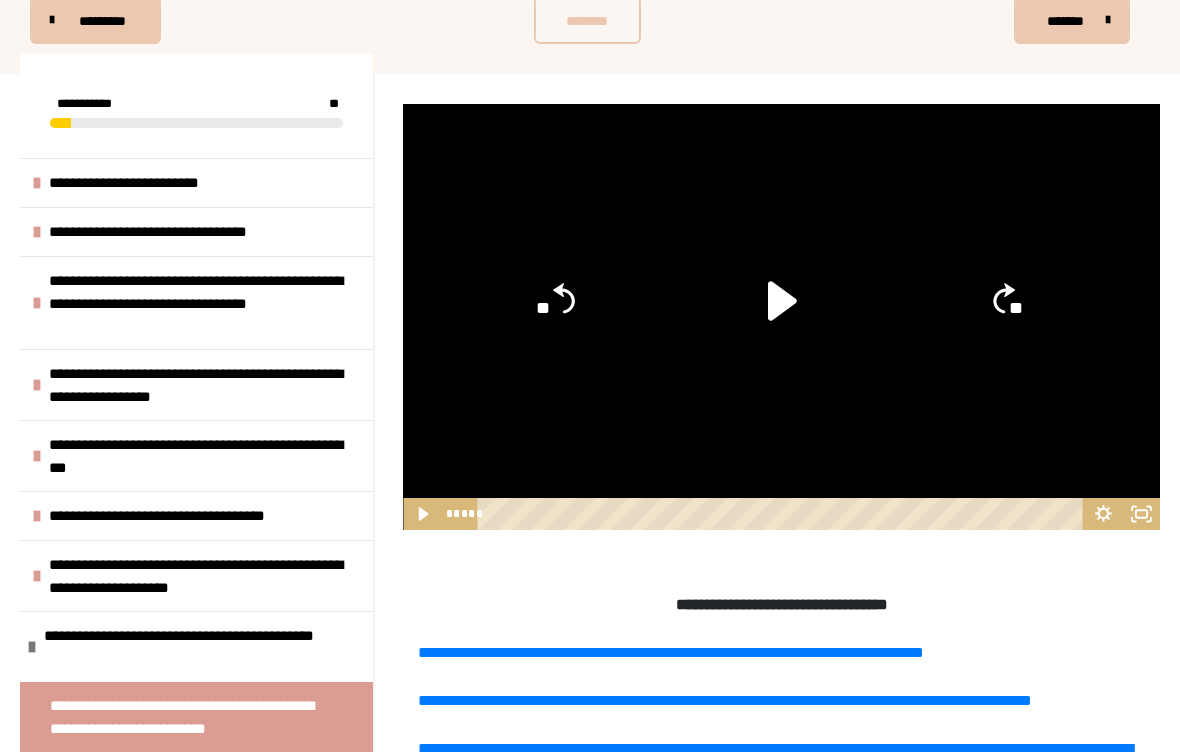 click 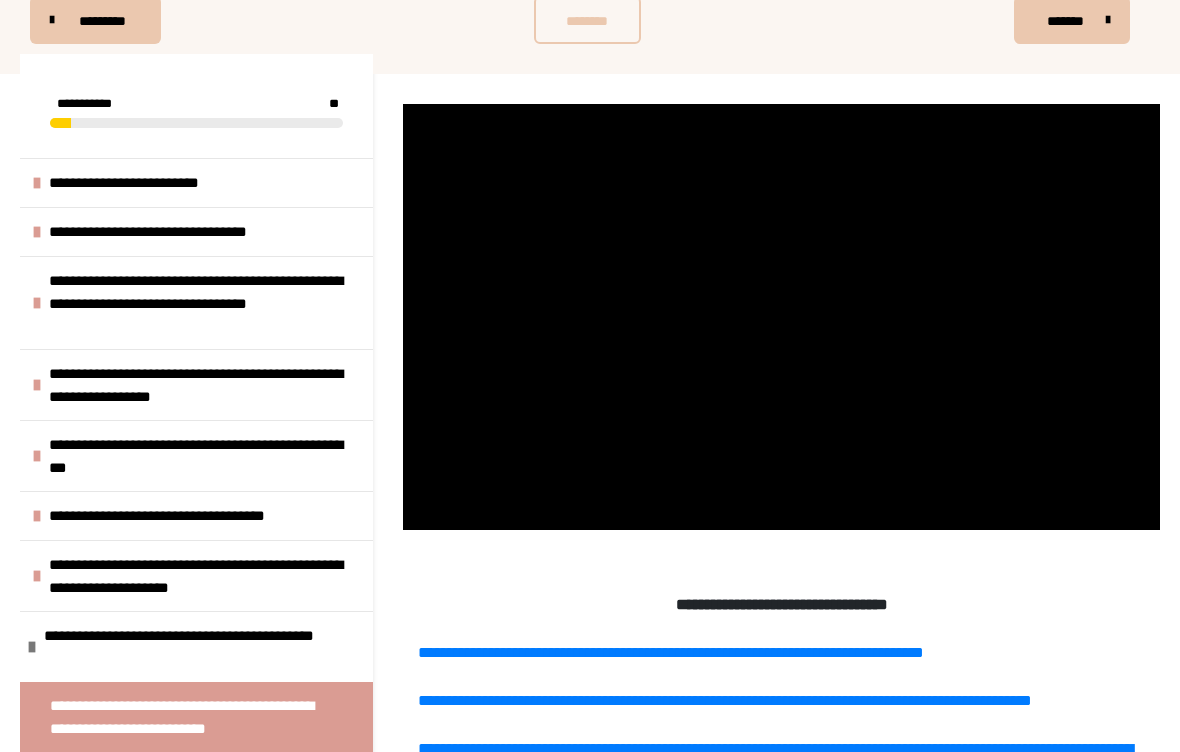 click at bounding box center (781, 317) 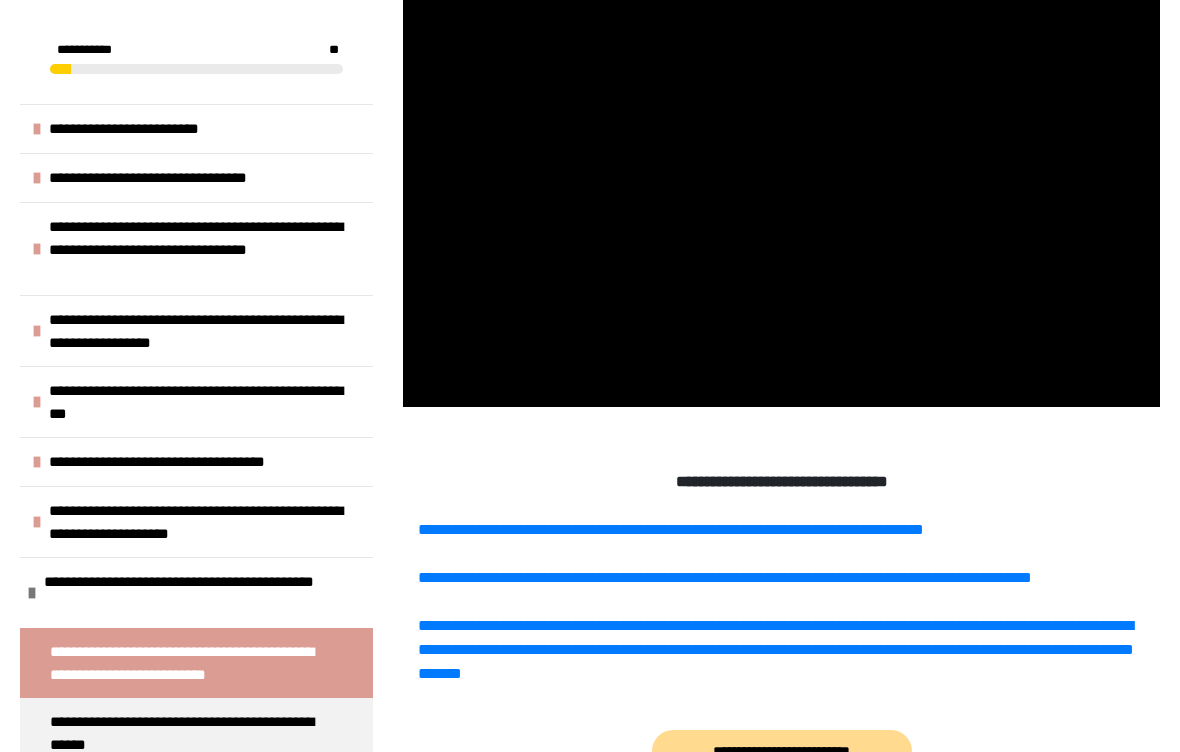 scroll, scrollTop: 645, scrollLeft: 0, axis: vertical 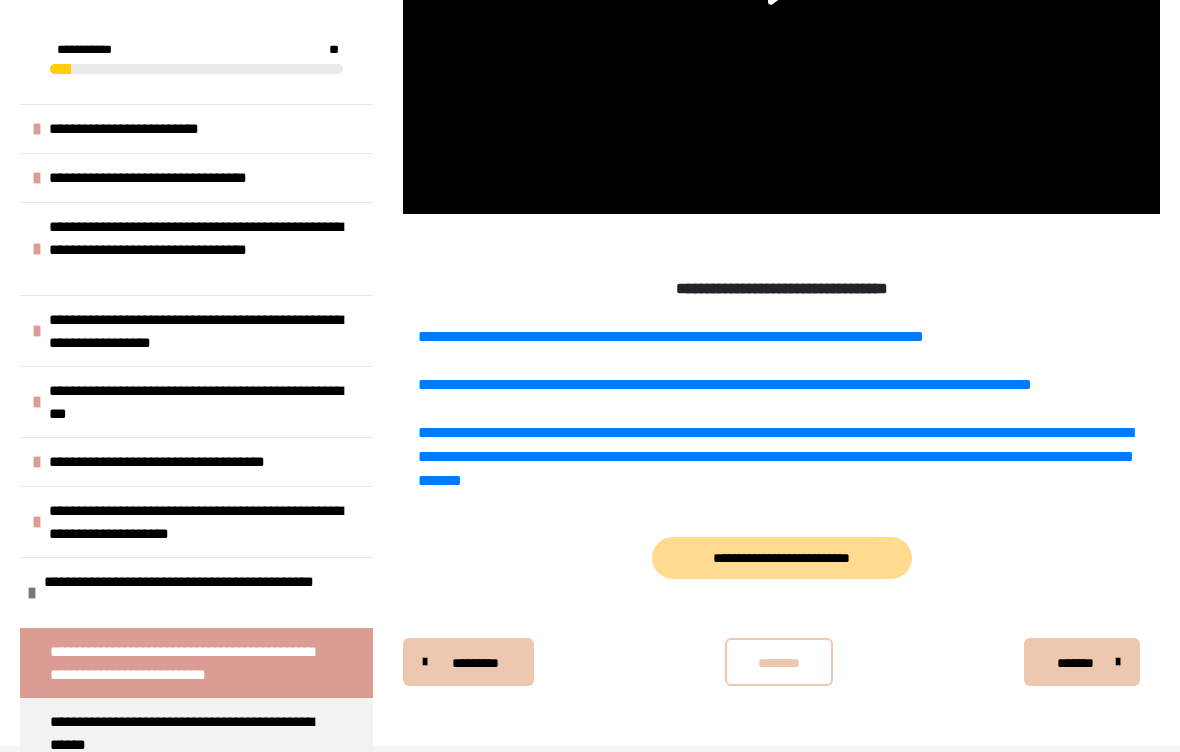 click on "*******" at bounding box center [1075, 663] 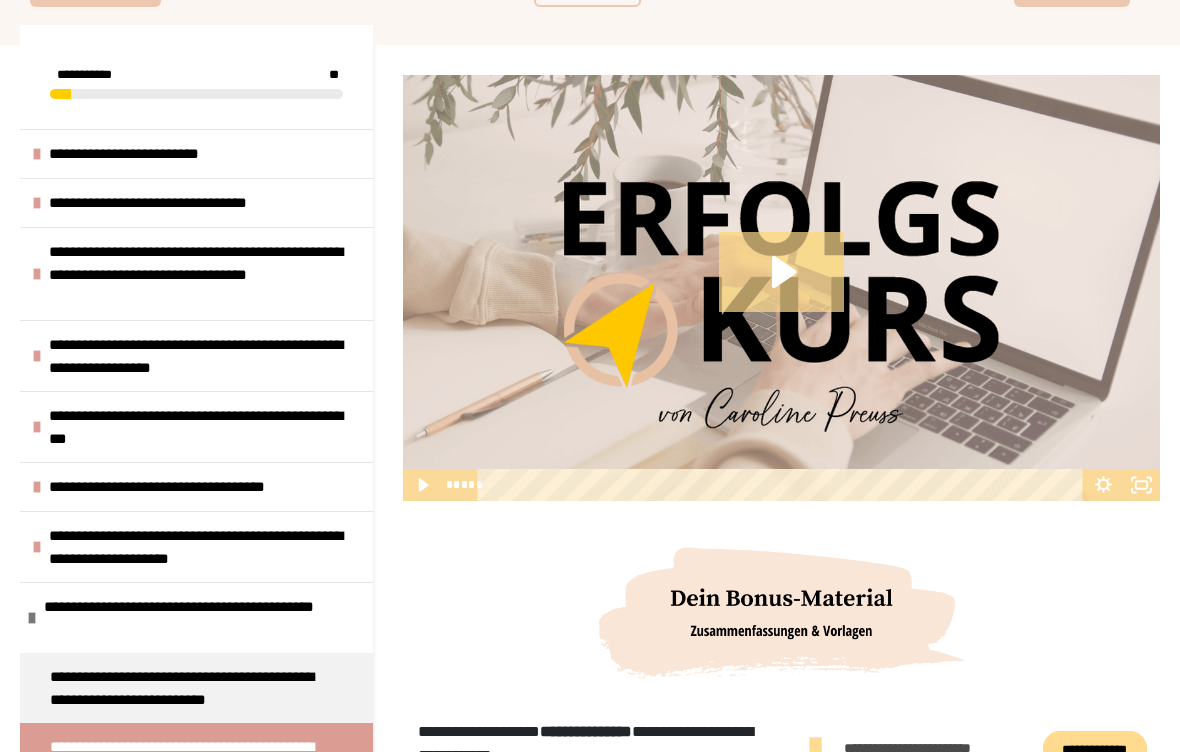 scroll, scrollTop: 323, scrollLeft: 0, axis: vertical 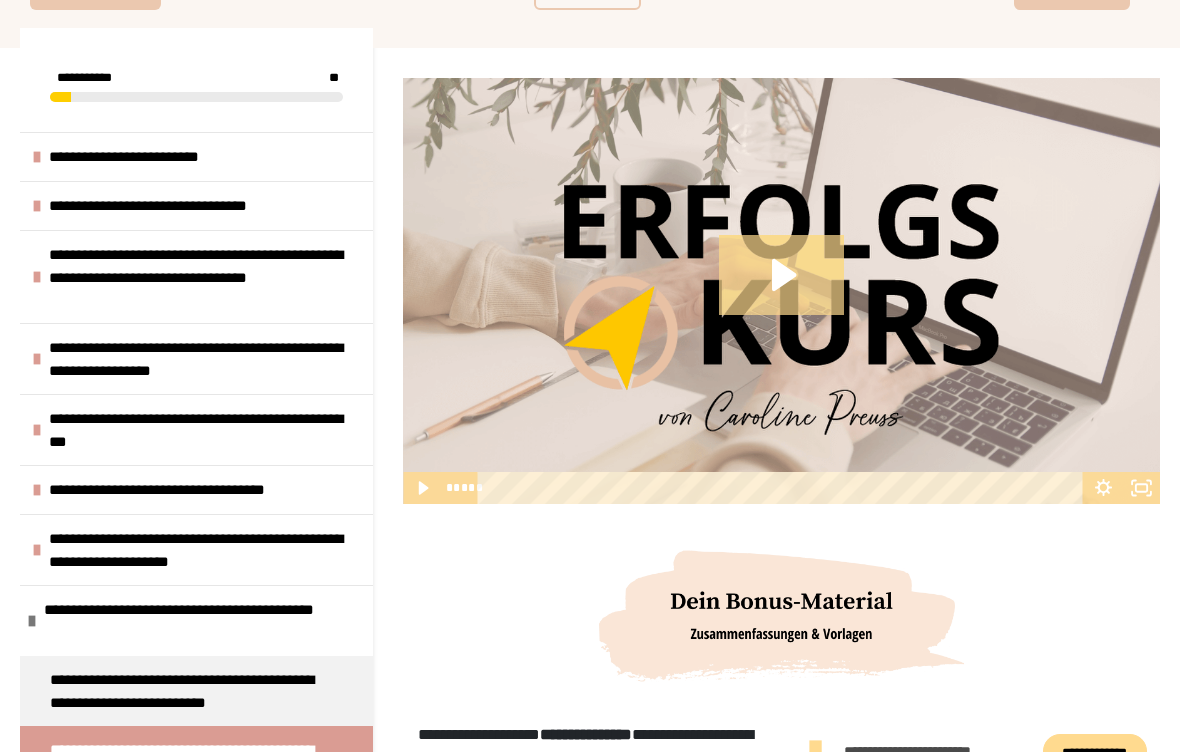 click 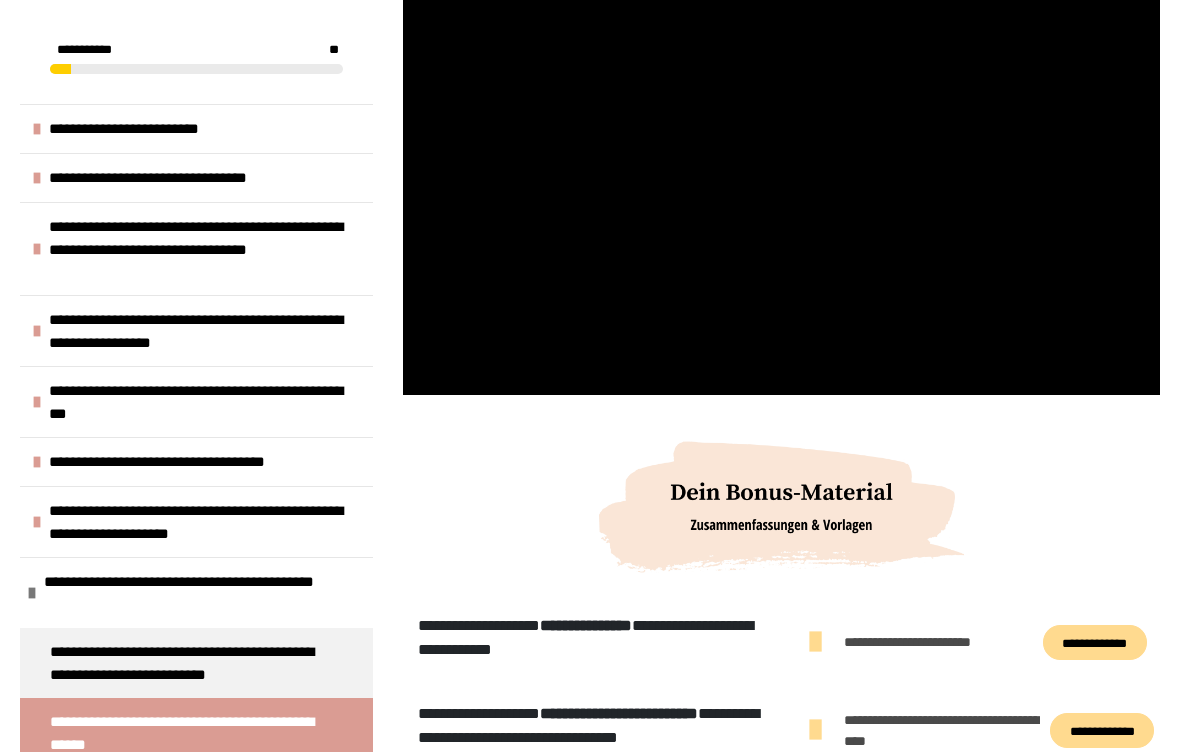 scroll, scrollTop: 417, scrollLeft: 0, axis: vertical 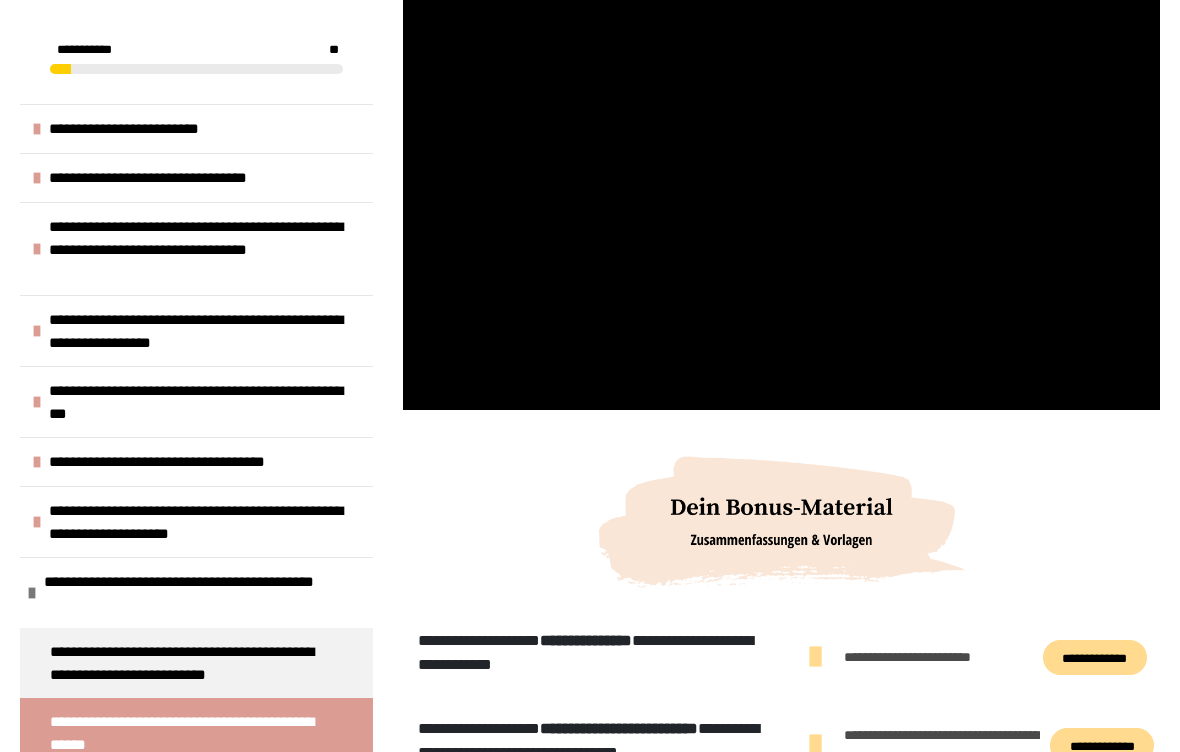click at bounding box center [781, 197] 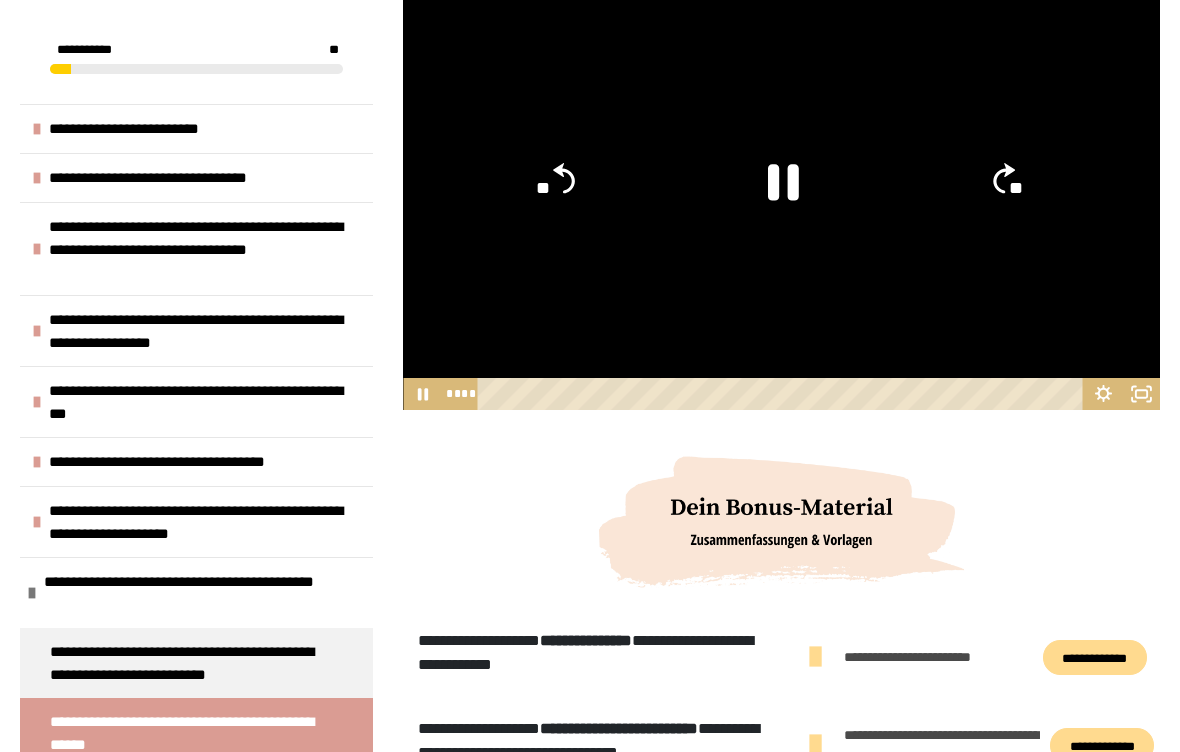 click on "**" 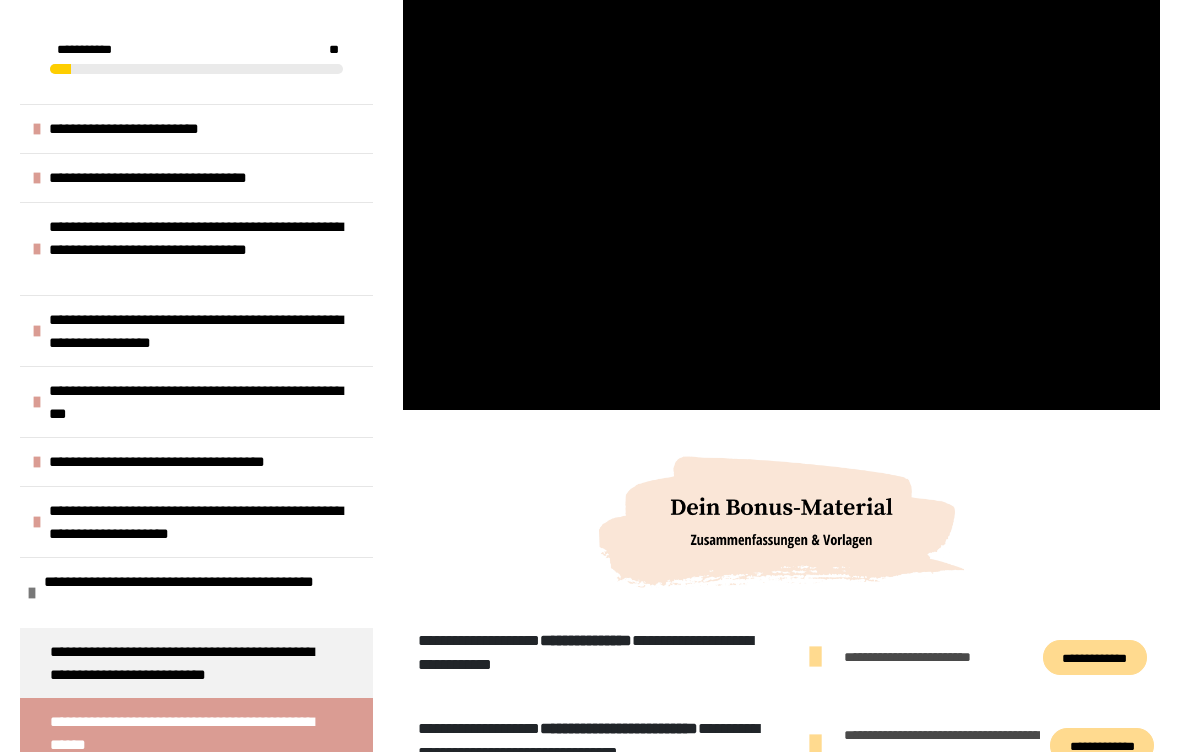 click at bounding box center [781, 197] 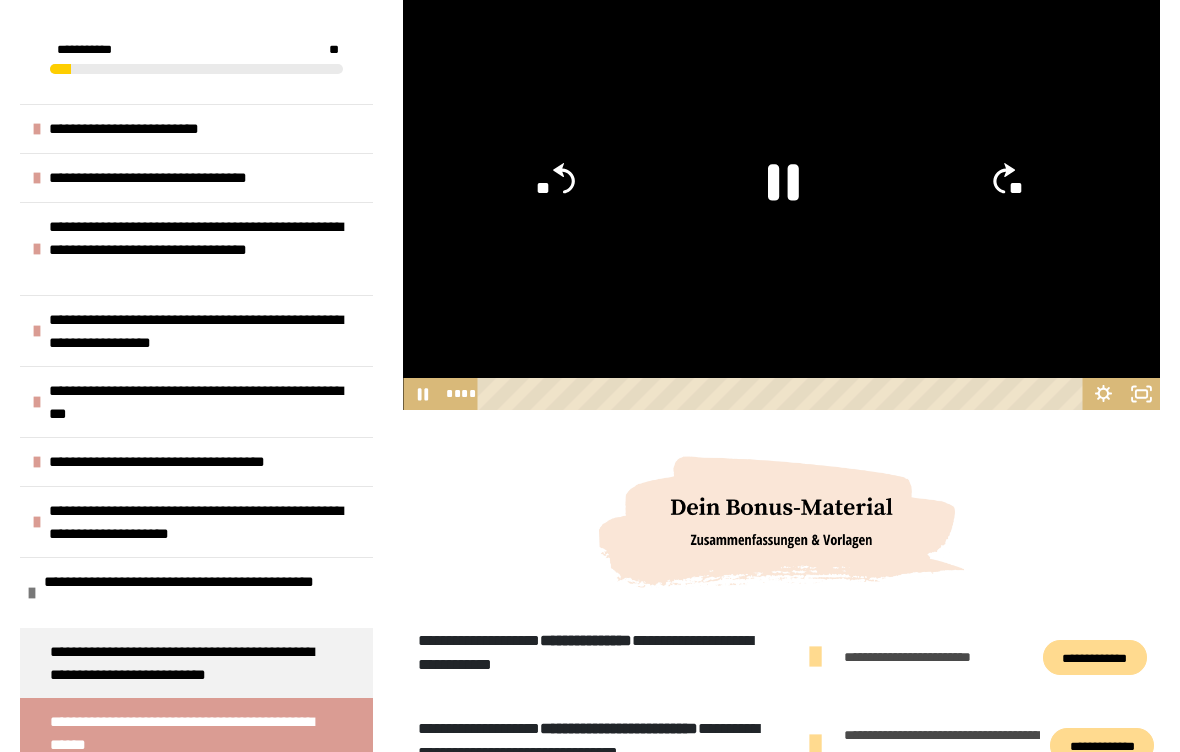 click 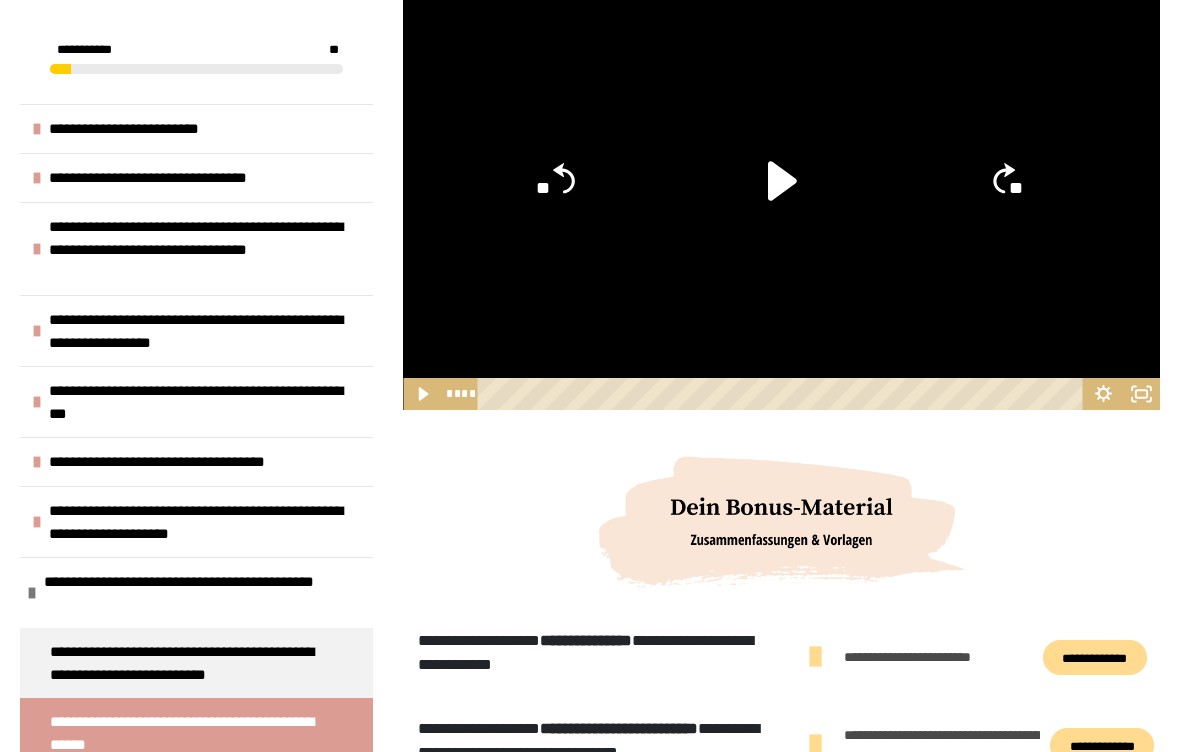 click 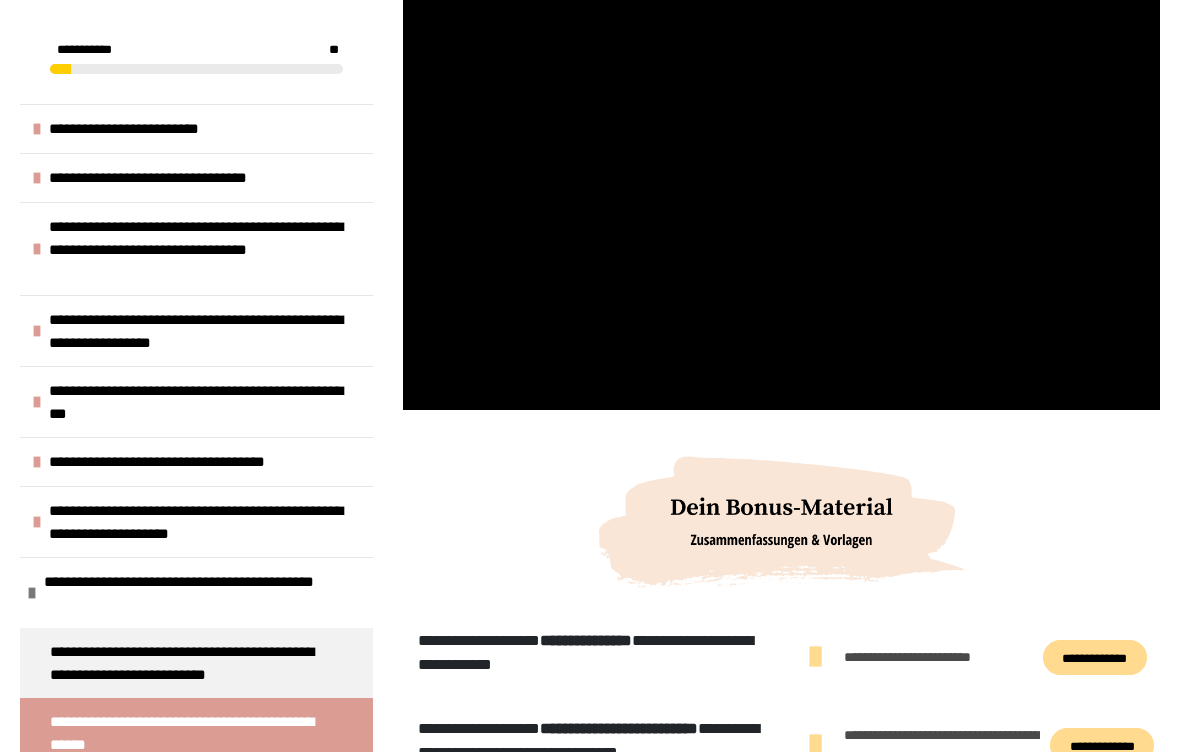 click at bounding box center (781, 197) 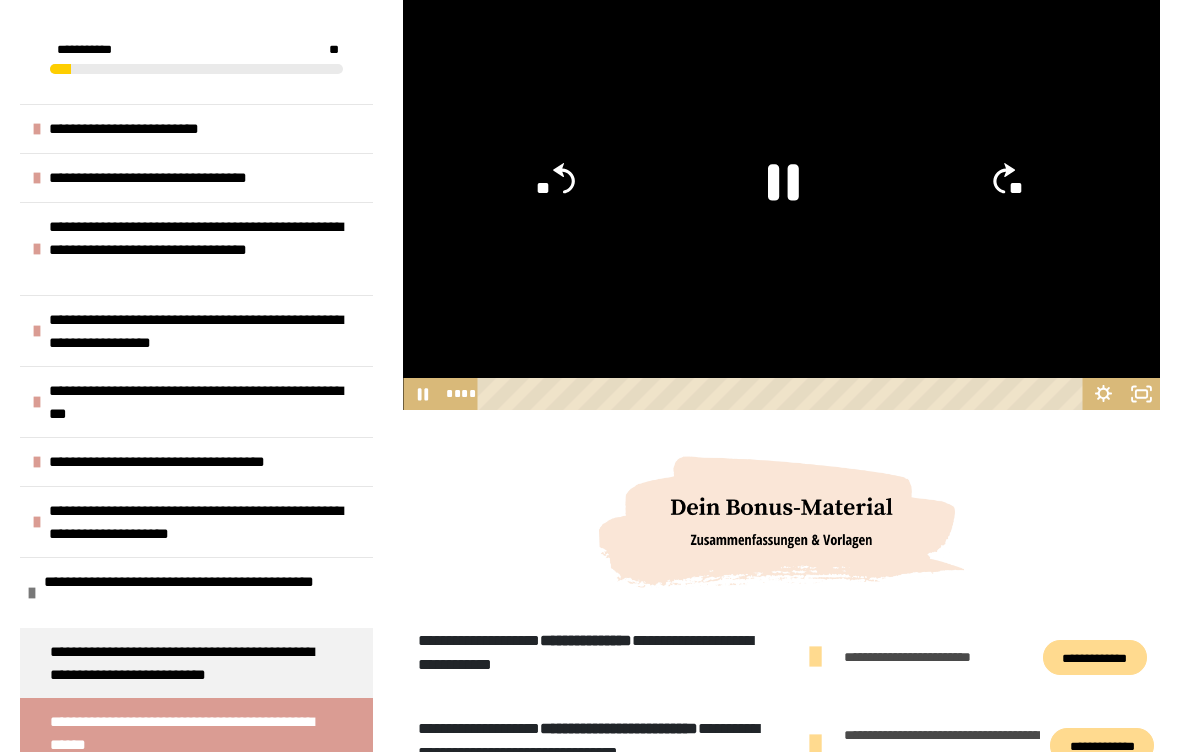 click 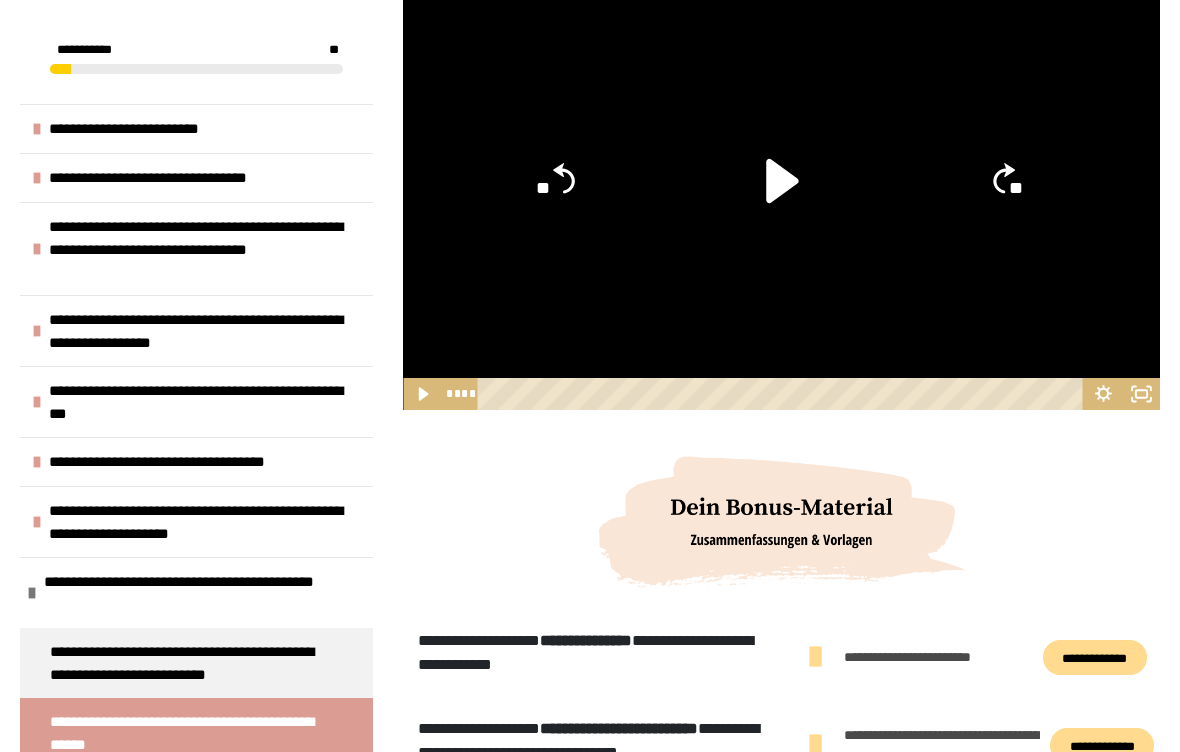 click 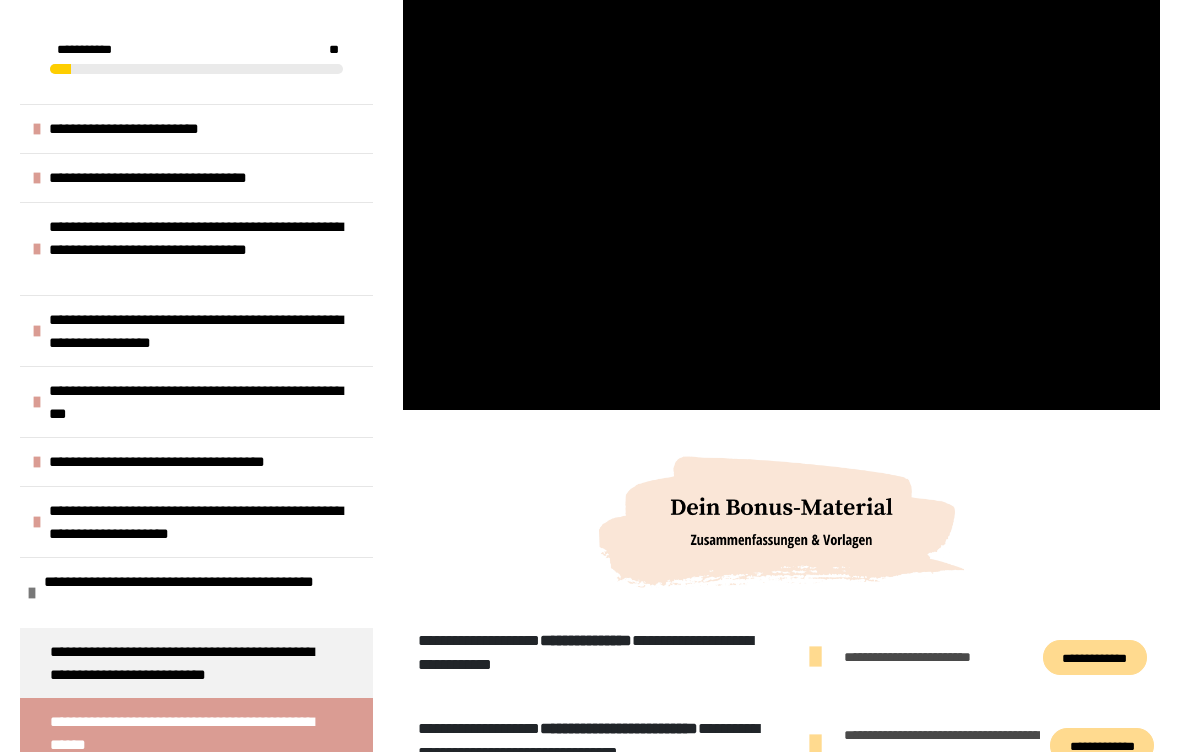 click at bounding box center (781, 197) 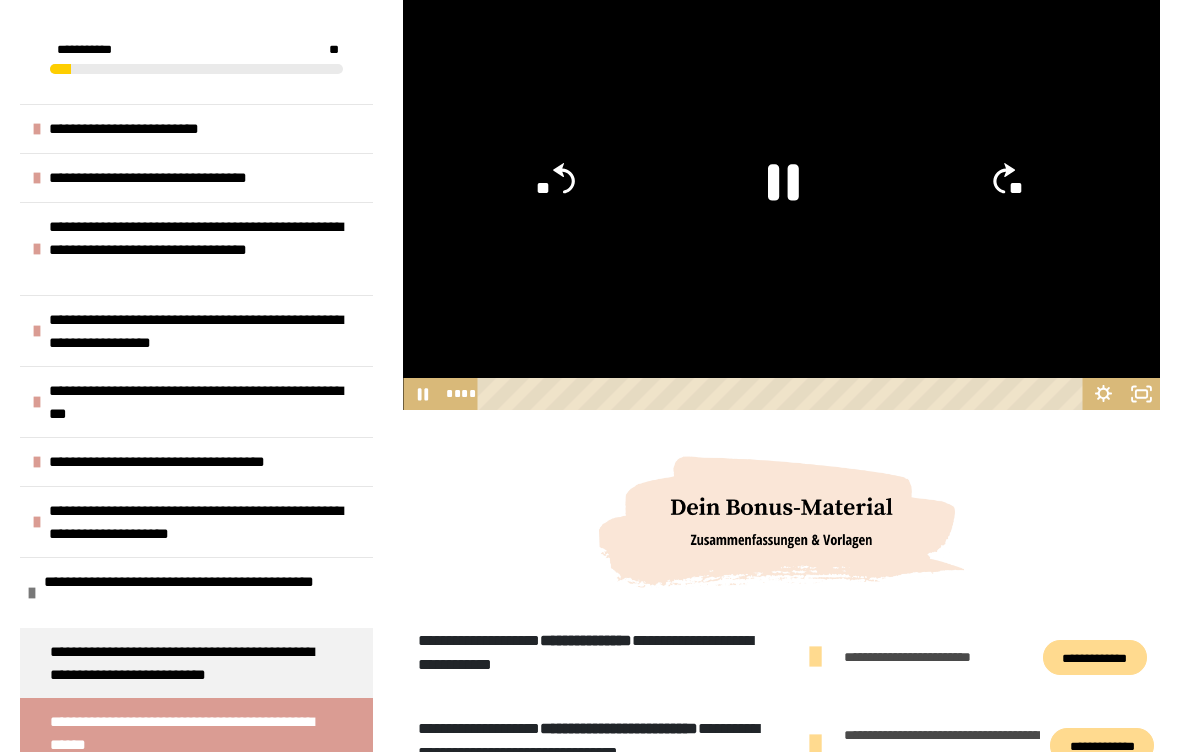 click 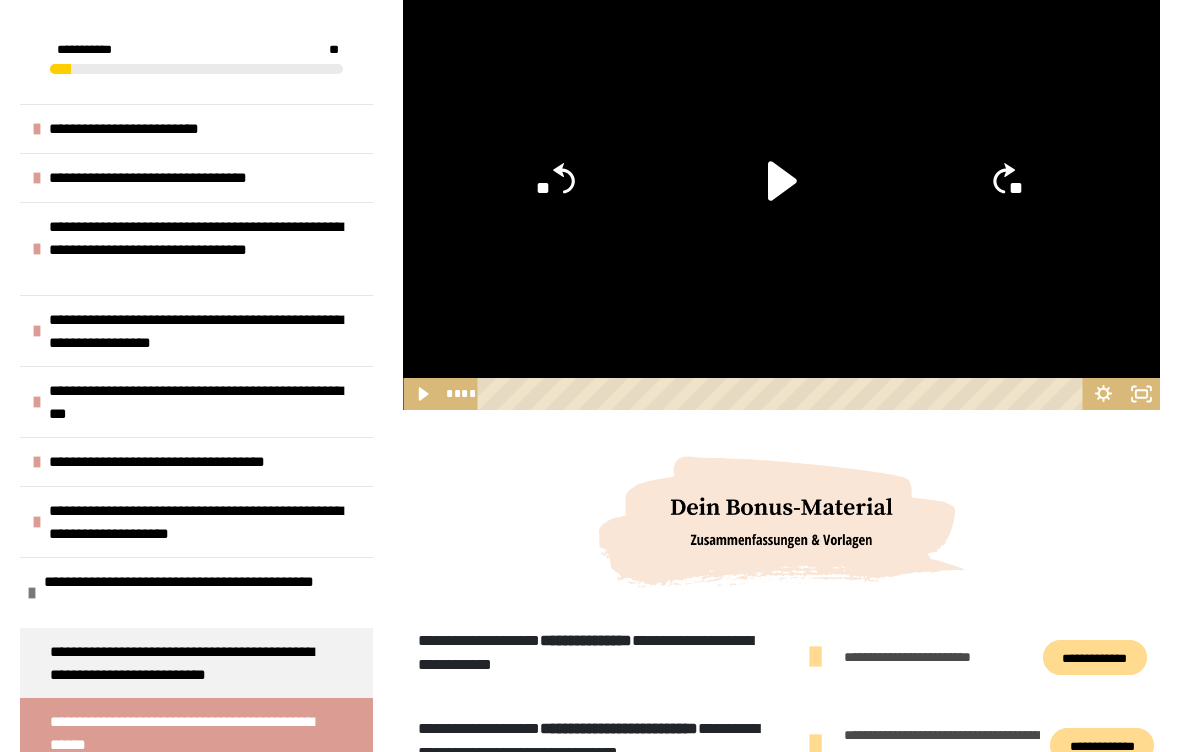 click 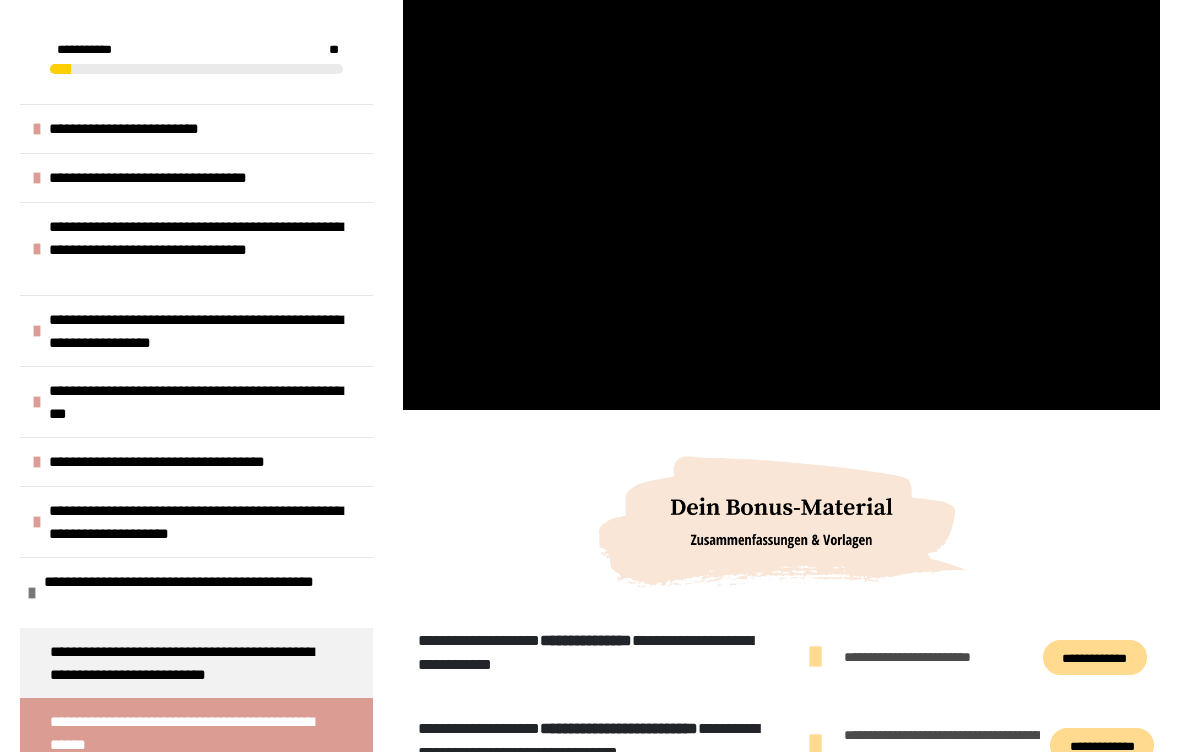 click at bounding box center [781, 197] 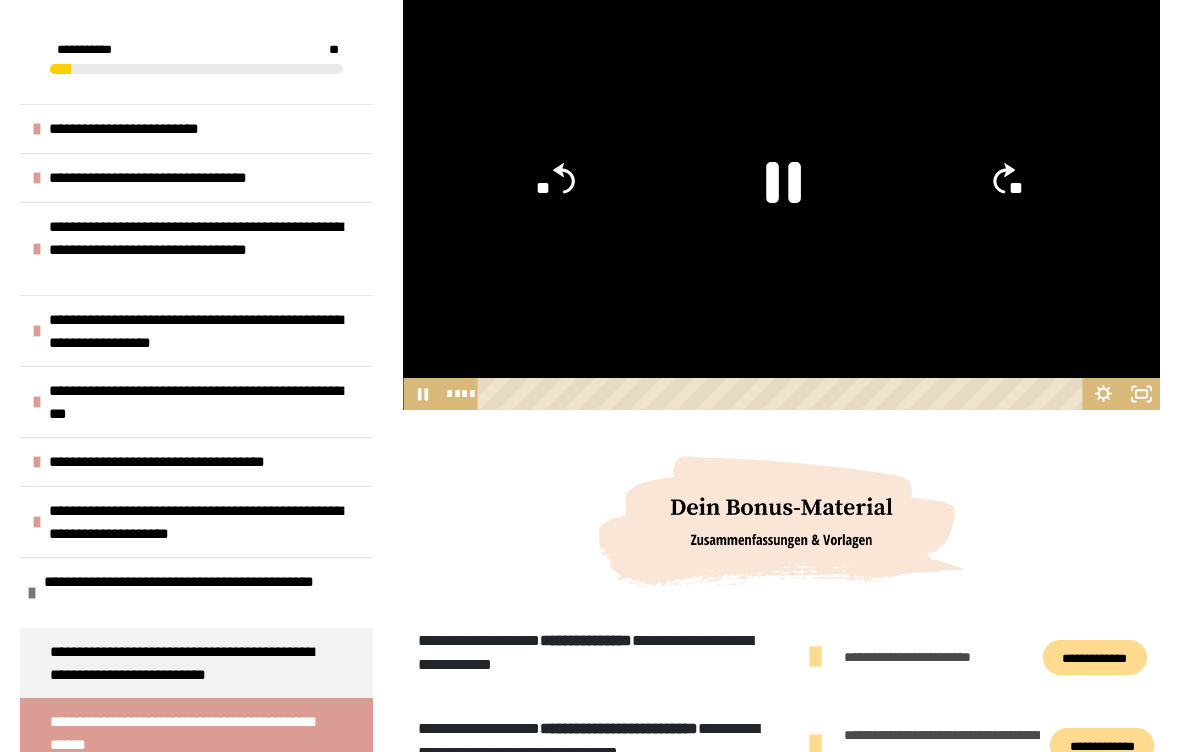 click 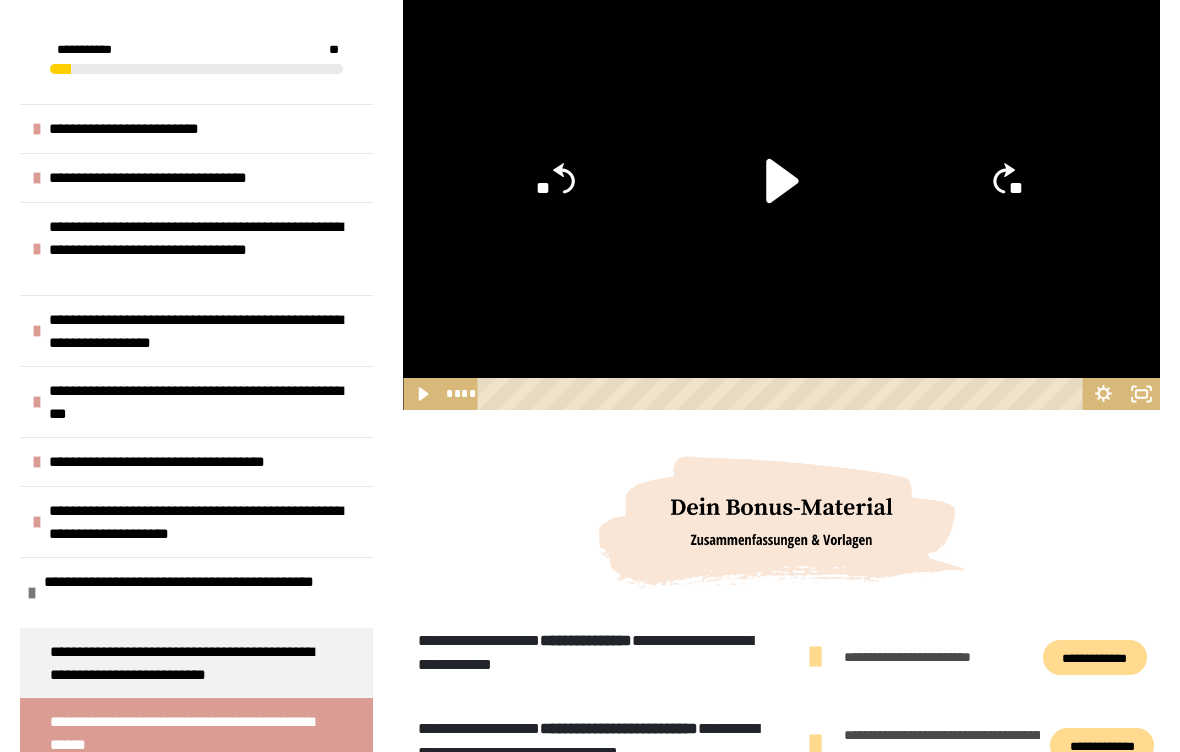 click 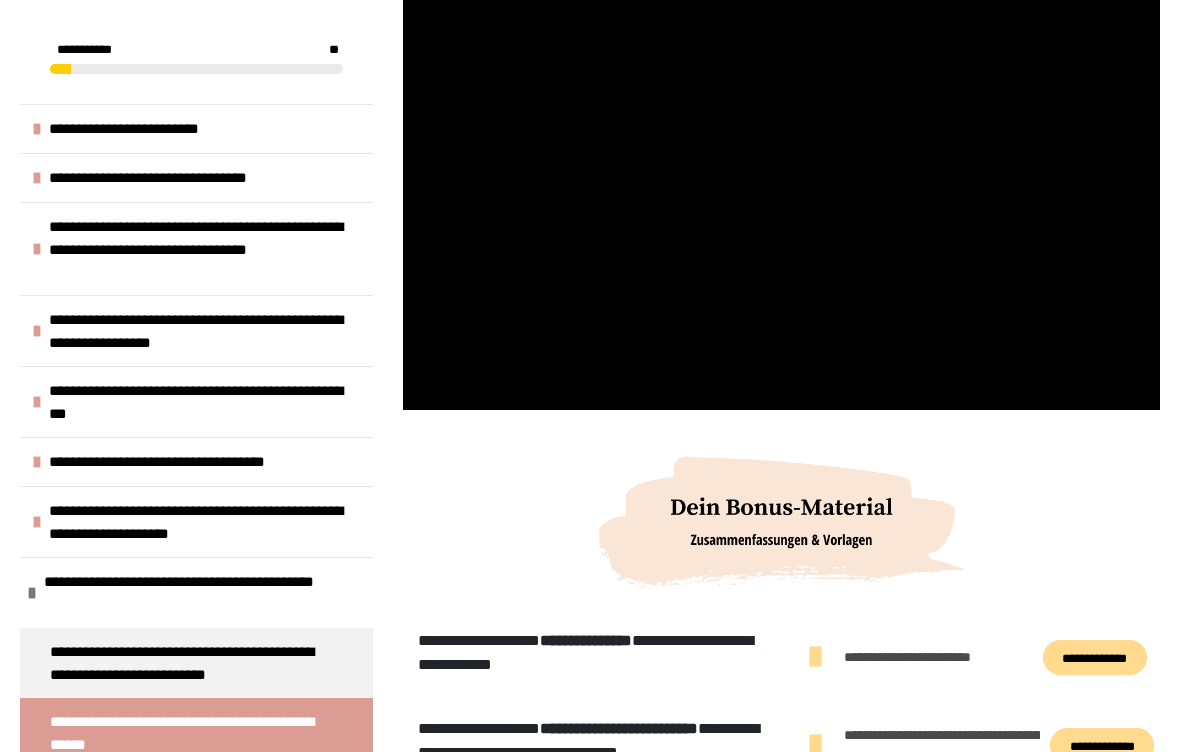 click at bounding box center (781, 197) 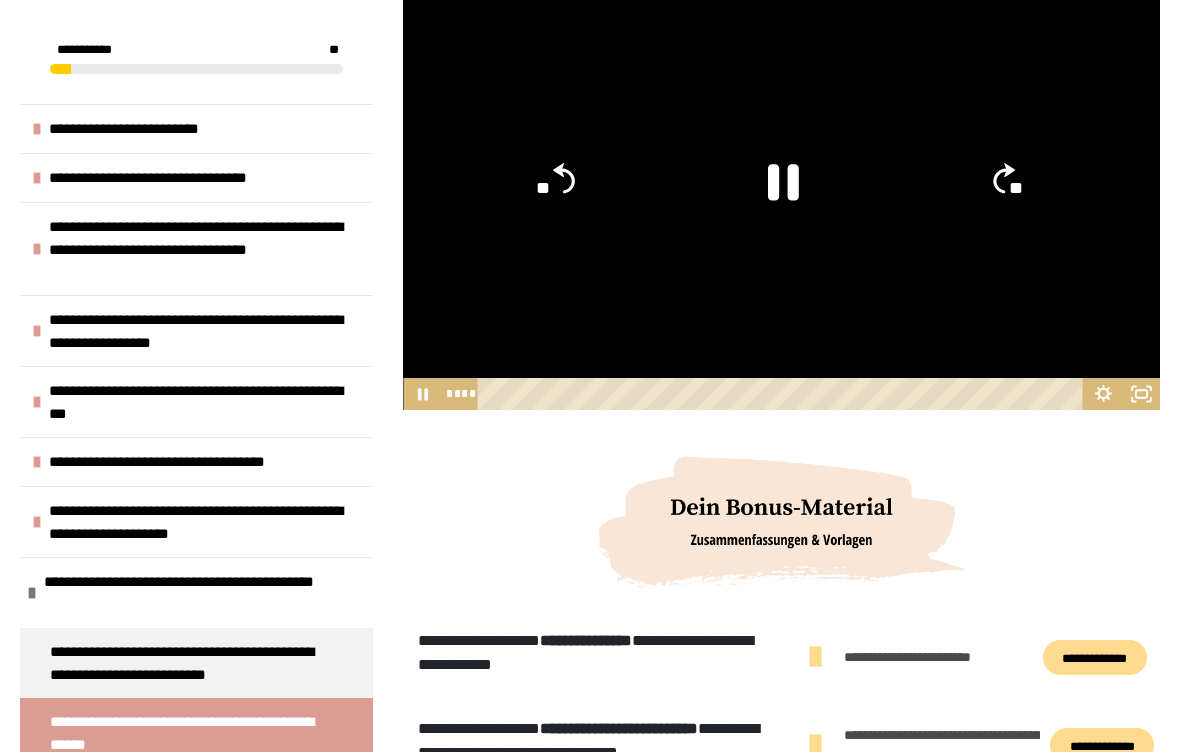 click 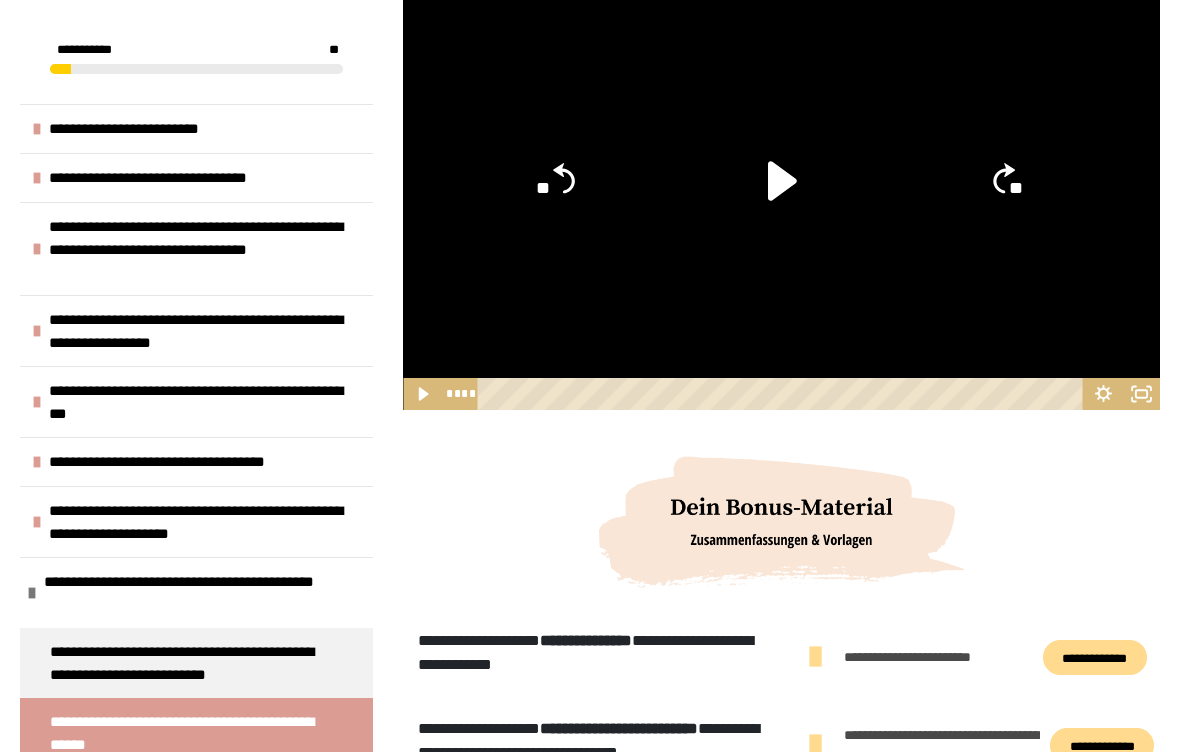 click 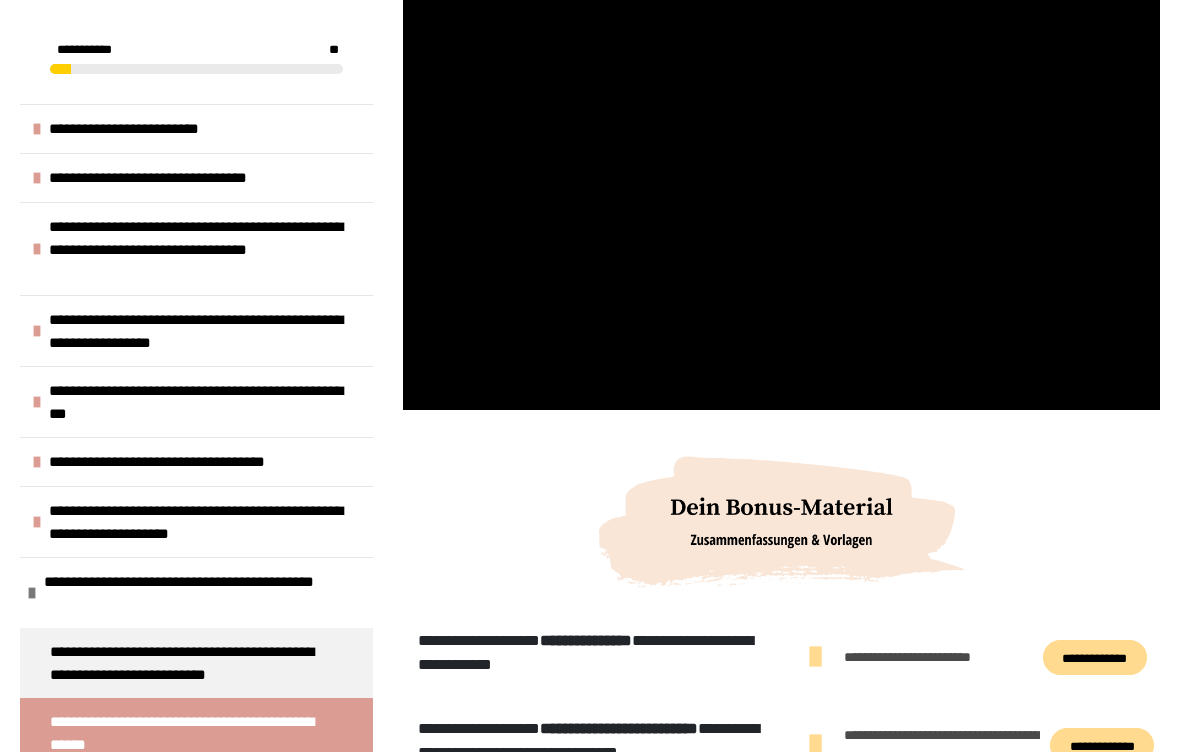 click at bounding box center [781, 197] 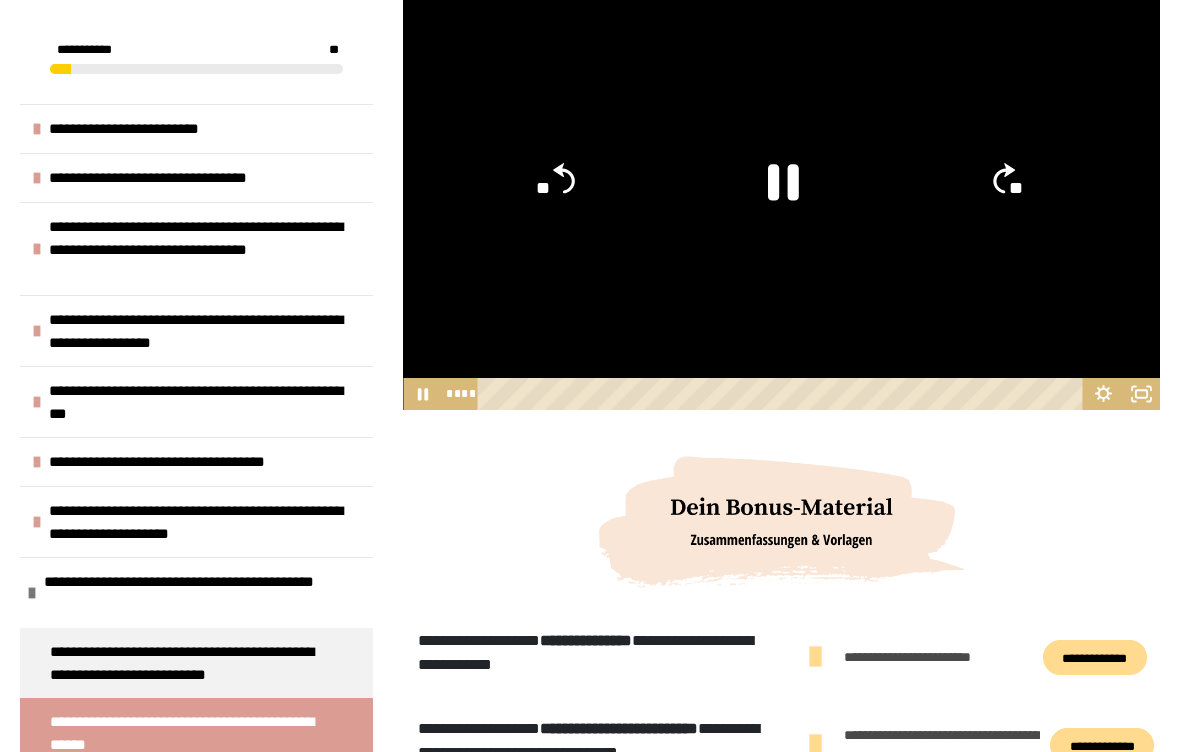 click on "**" 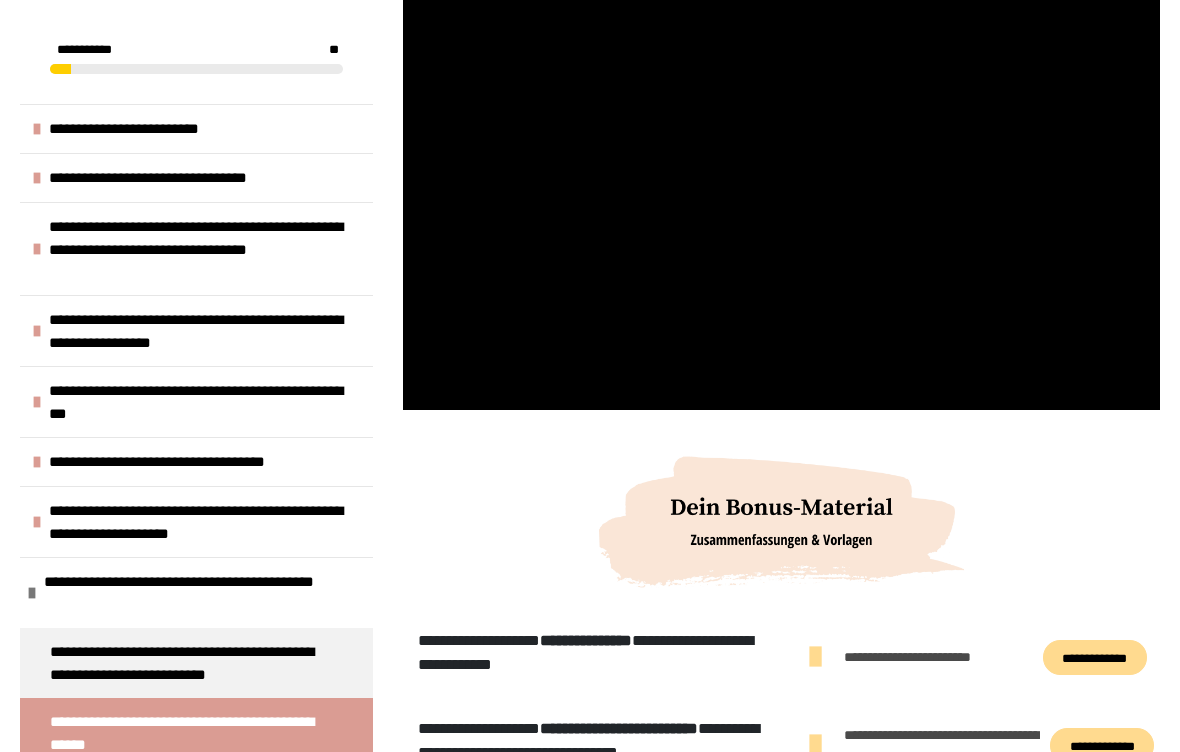 click at bounding box center (781, 197) 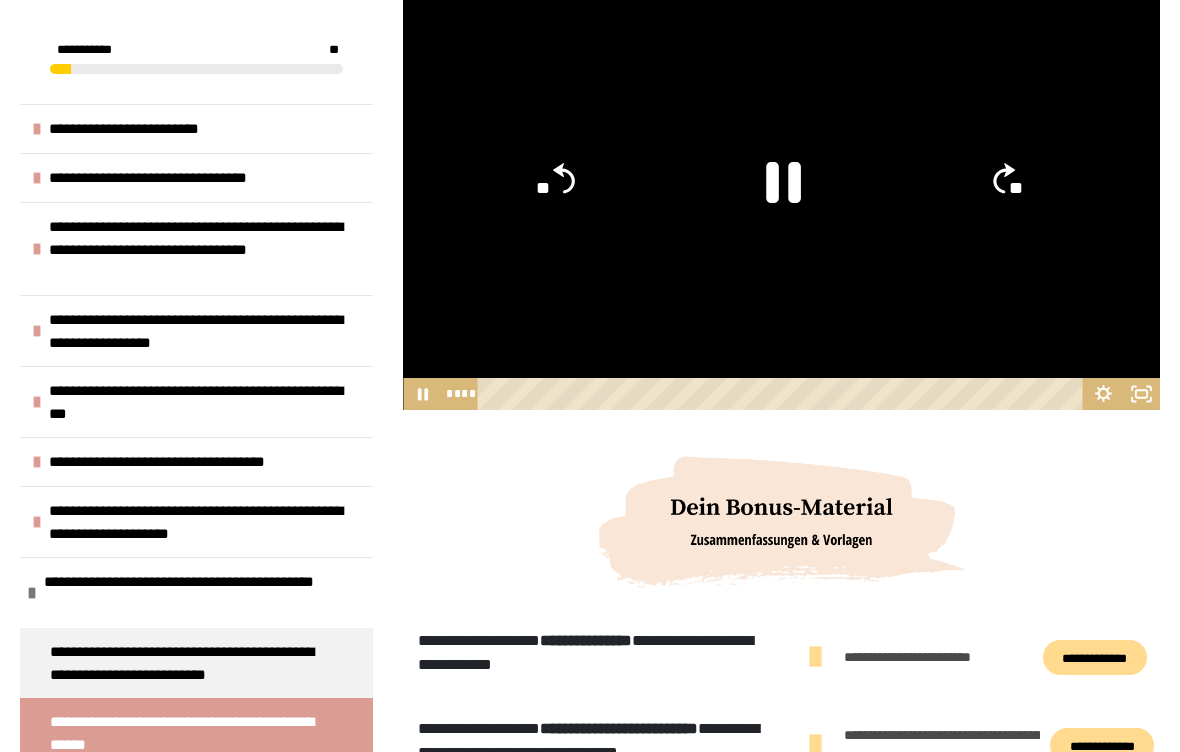 click 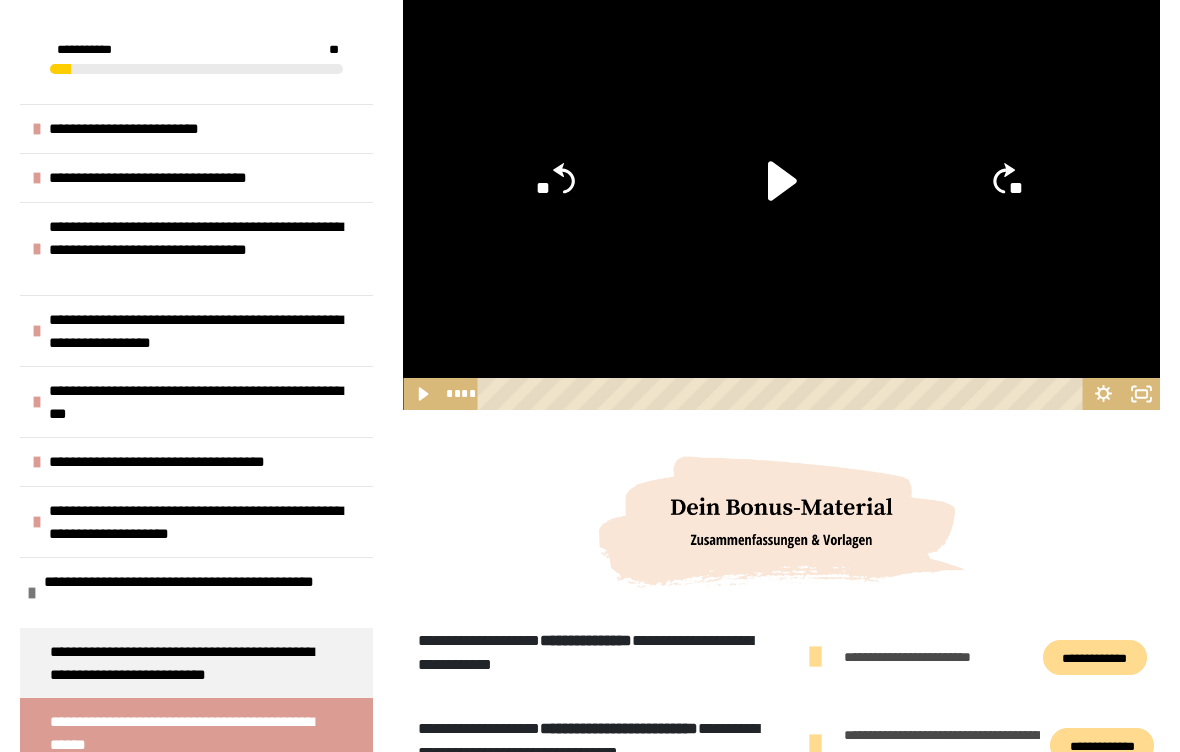 click 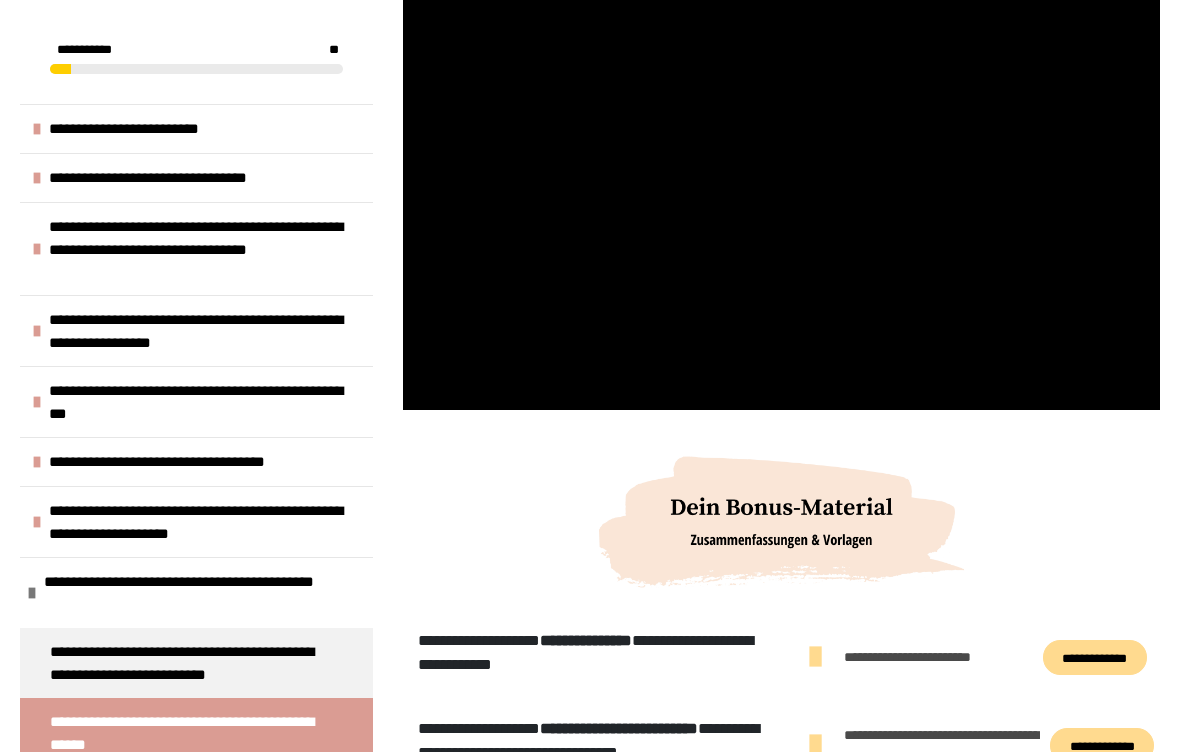 click at bounding box center (781, 197) 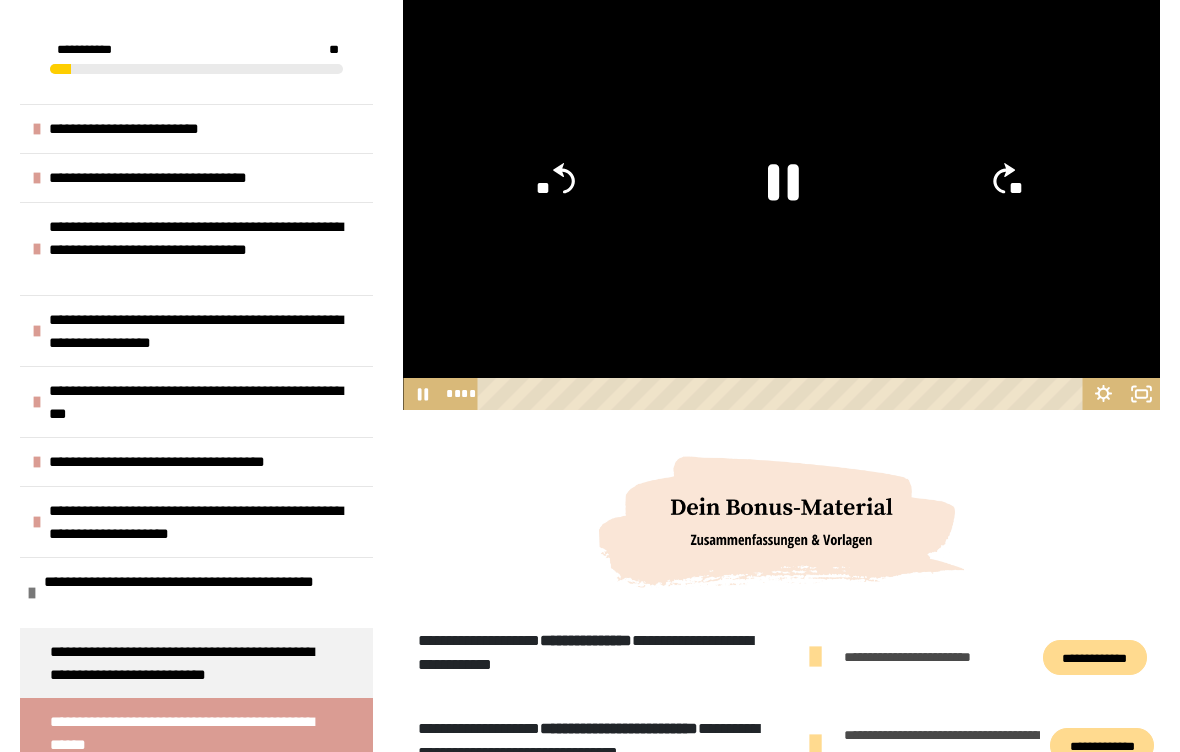click on "**" 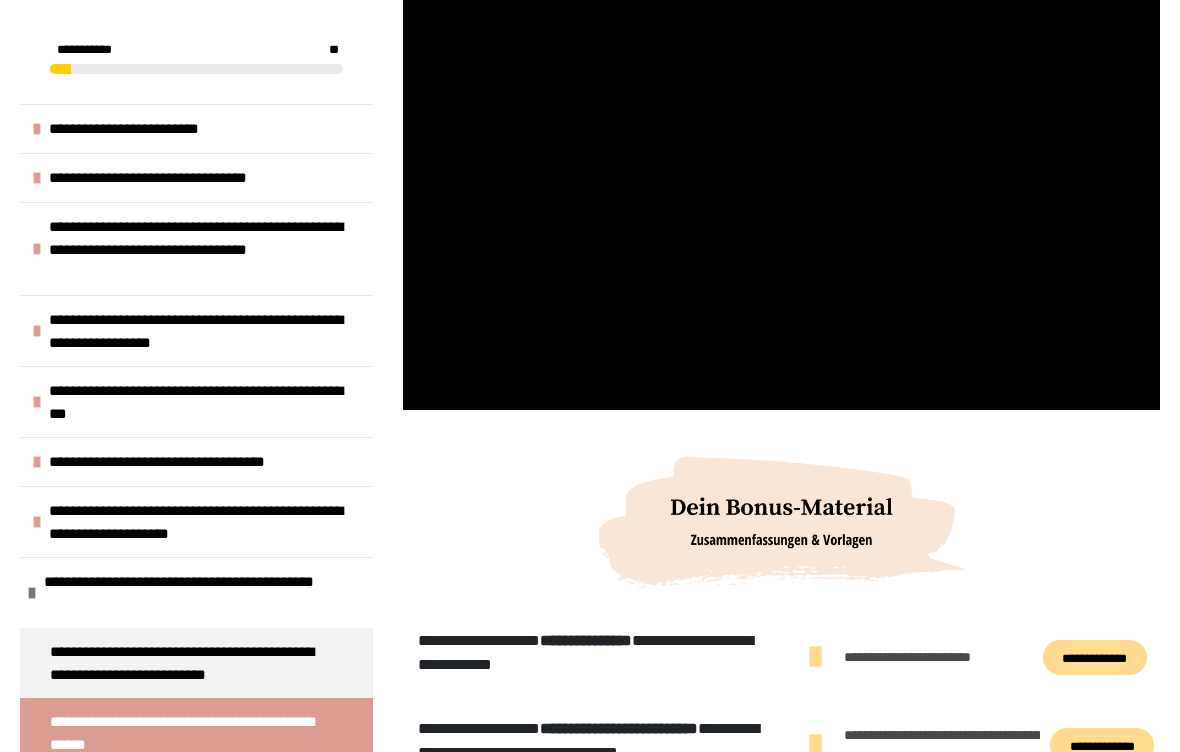 click at bounding box center [781, 197] 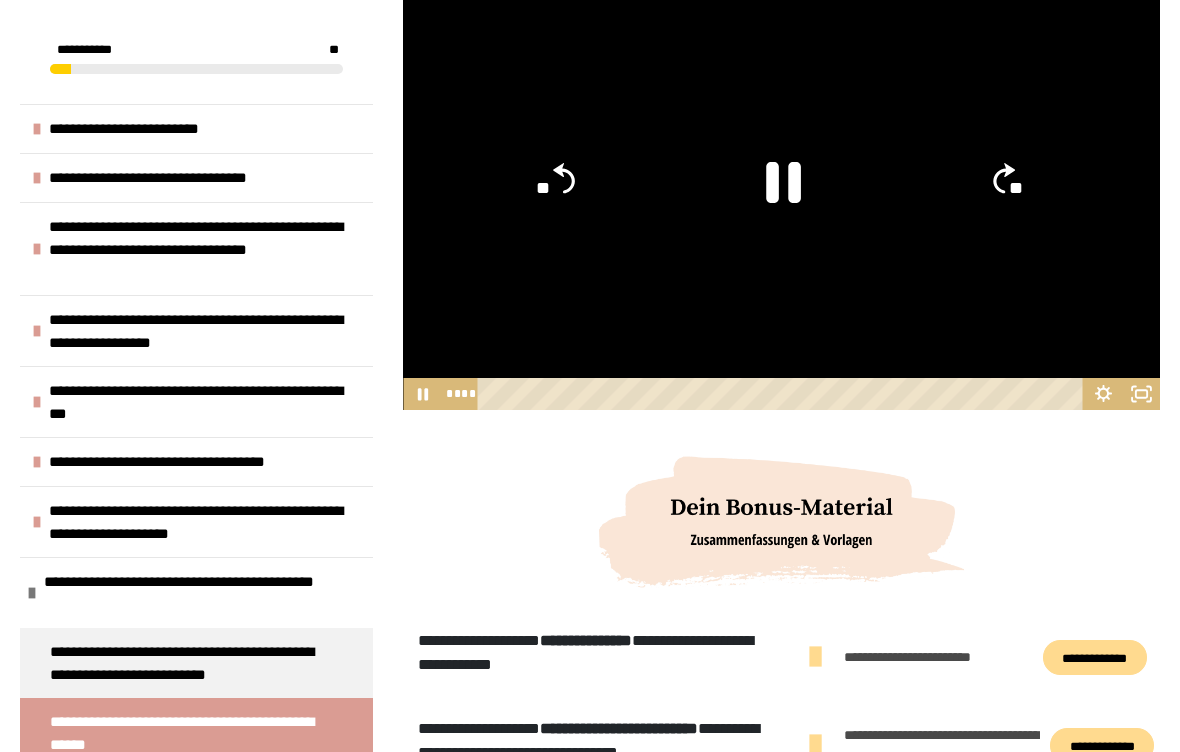 click 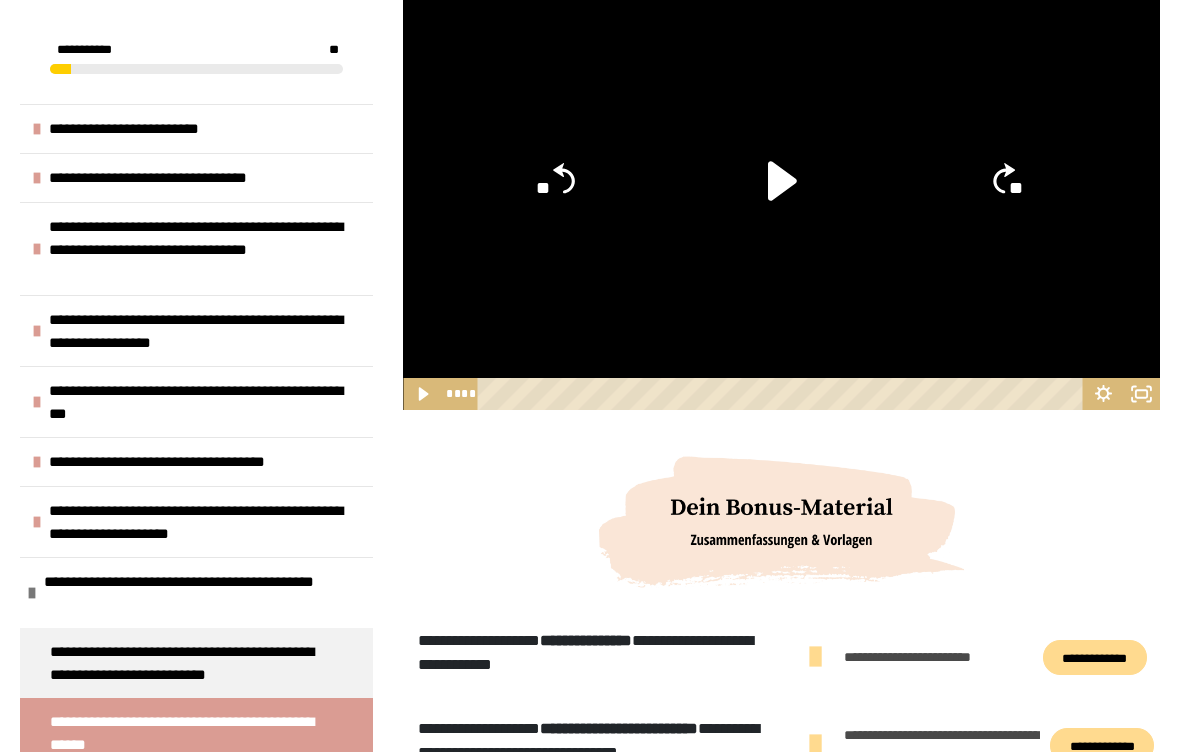 click 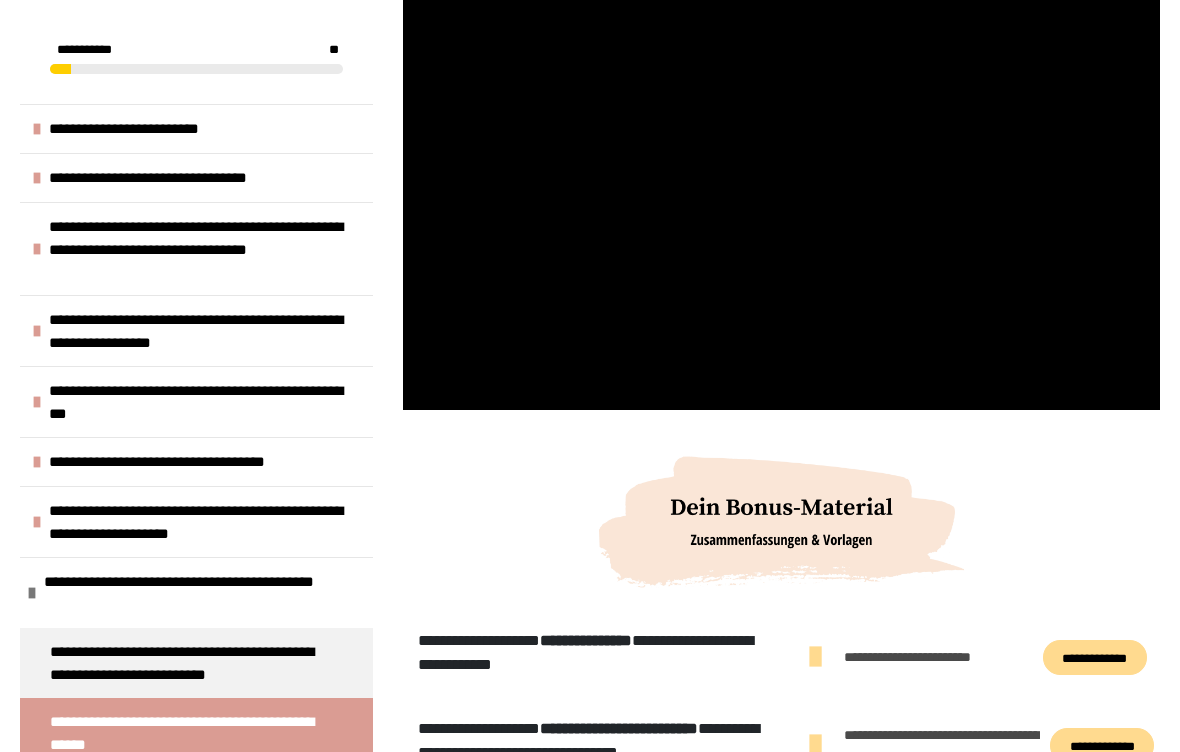 click at bounding box center [781, 197] 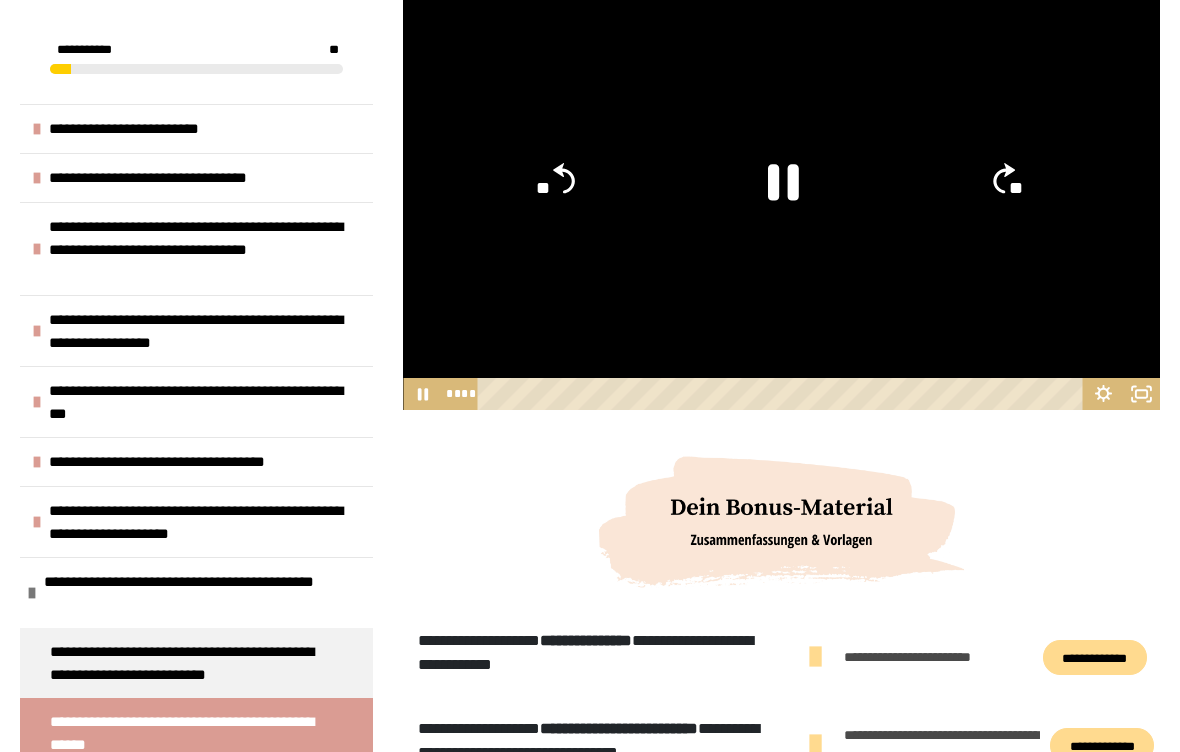 click 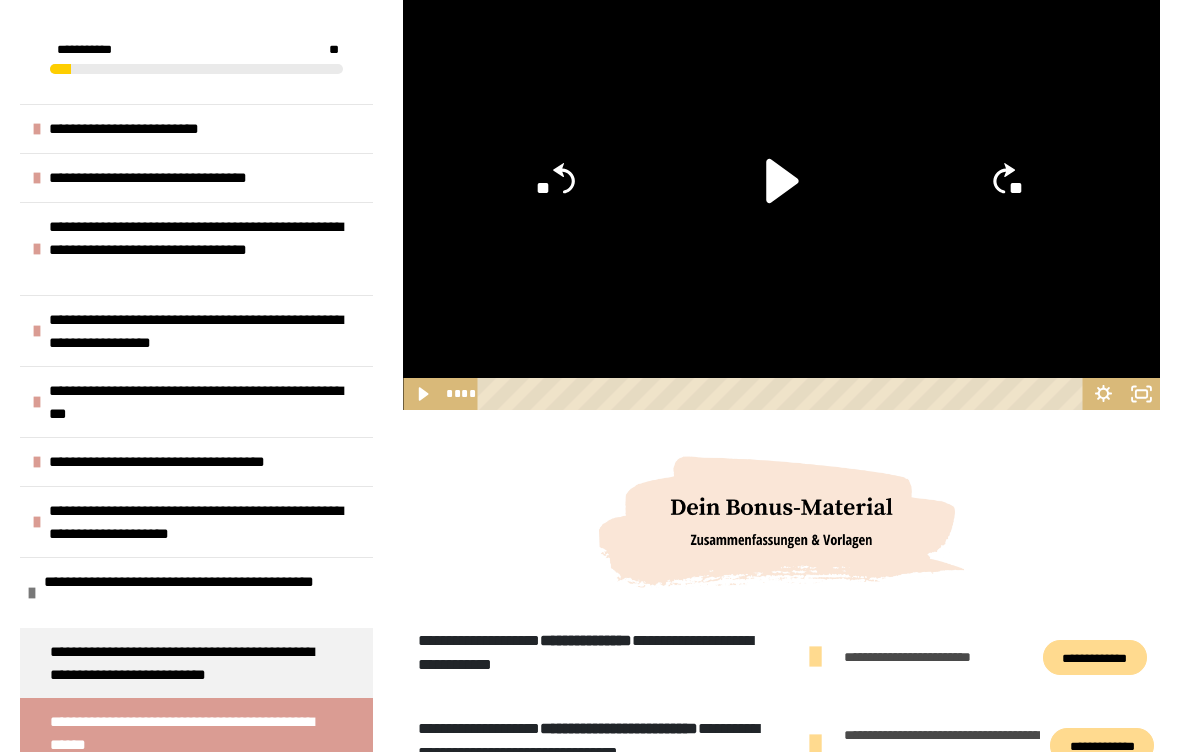 click 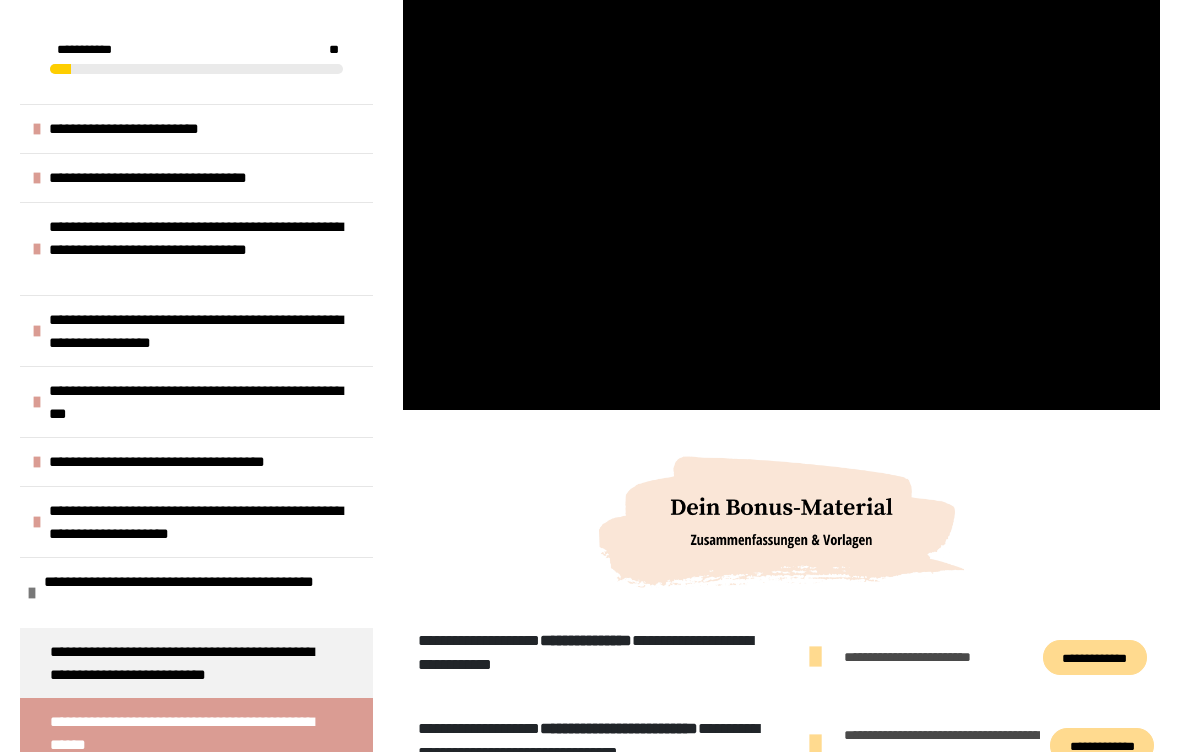 click at bounding box center (781, 197) 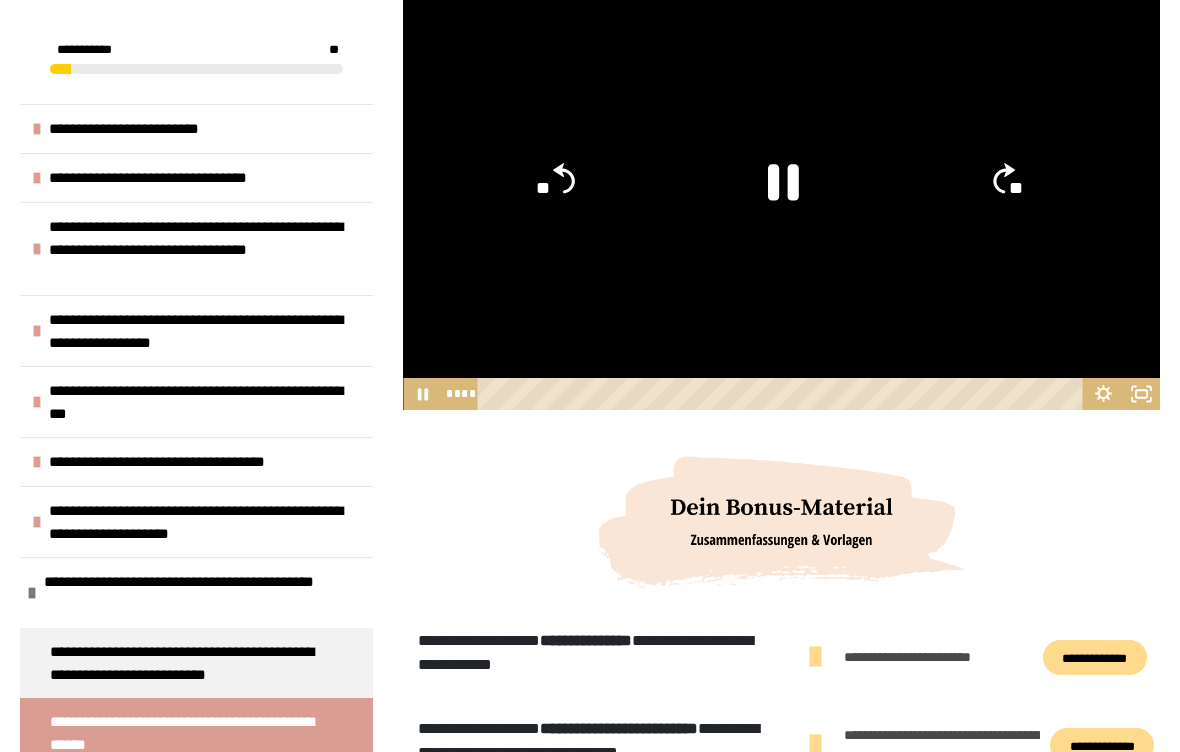 click 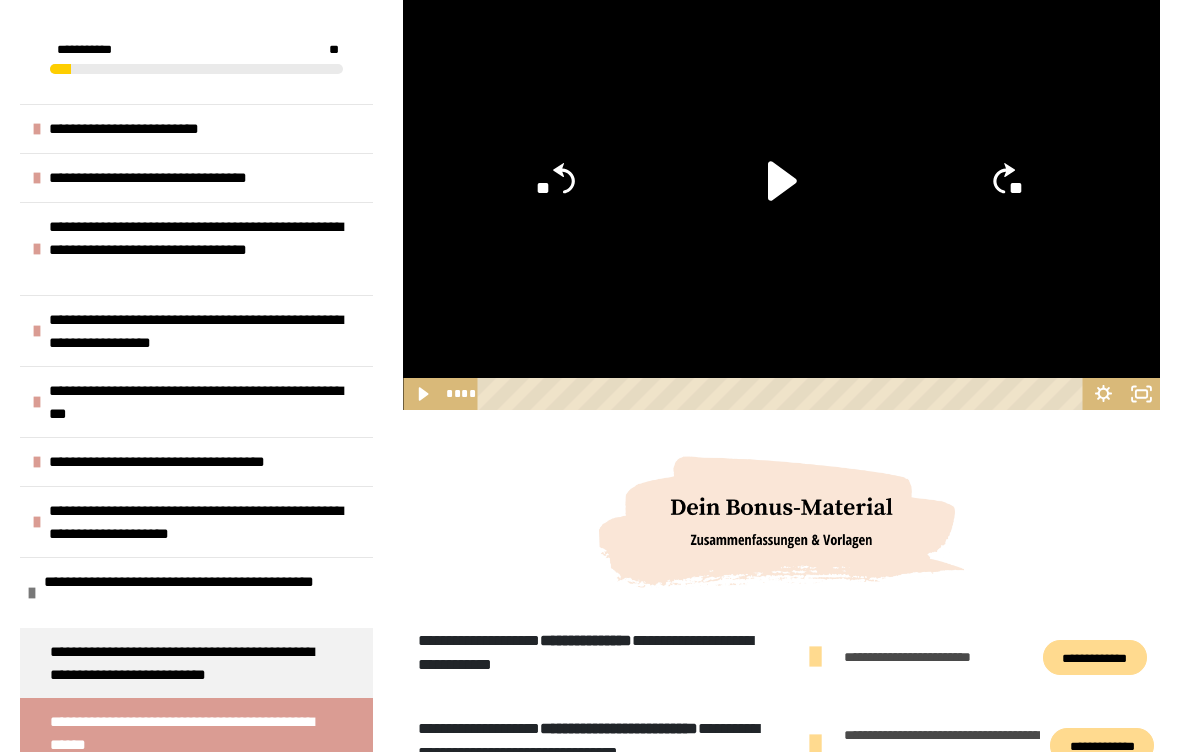 click 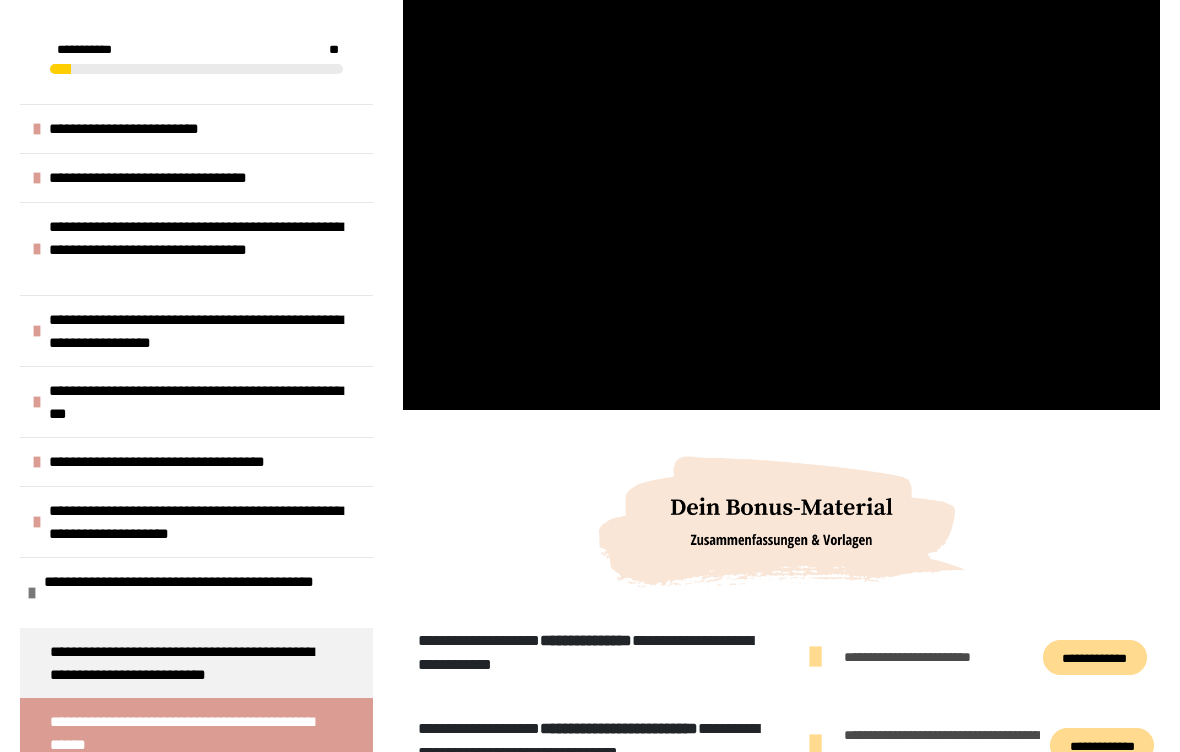 click at bounding box center (781, 197) 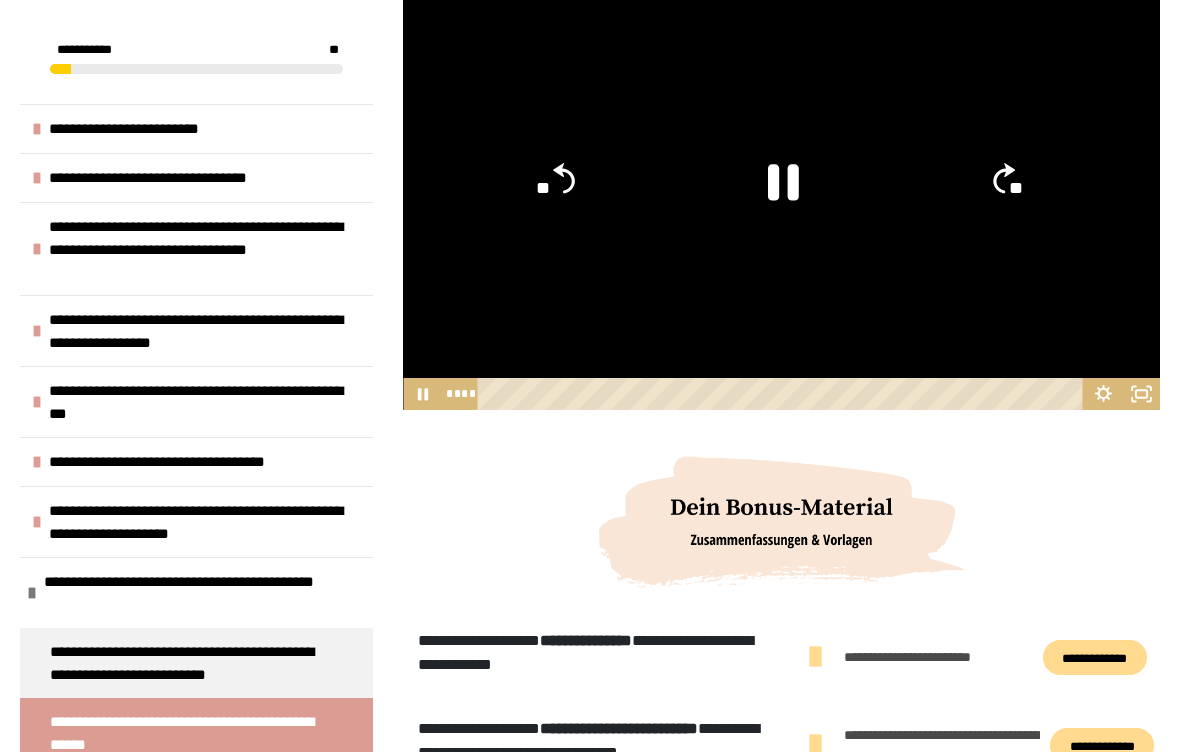 click 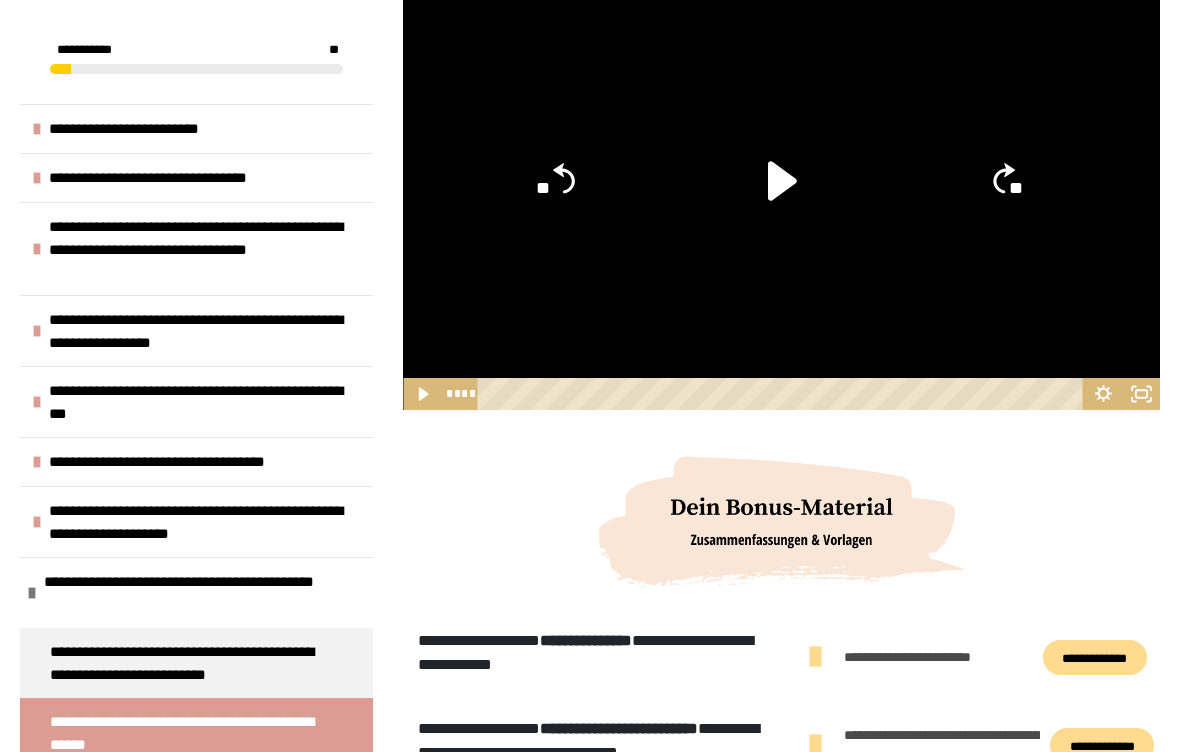 click 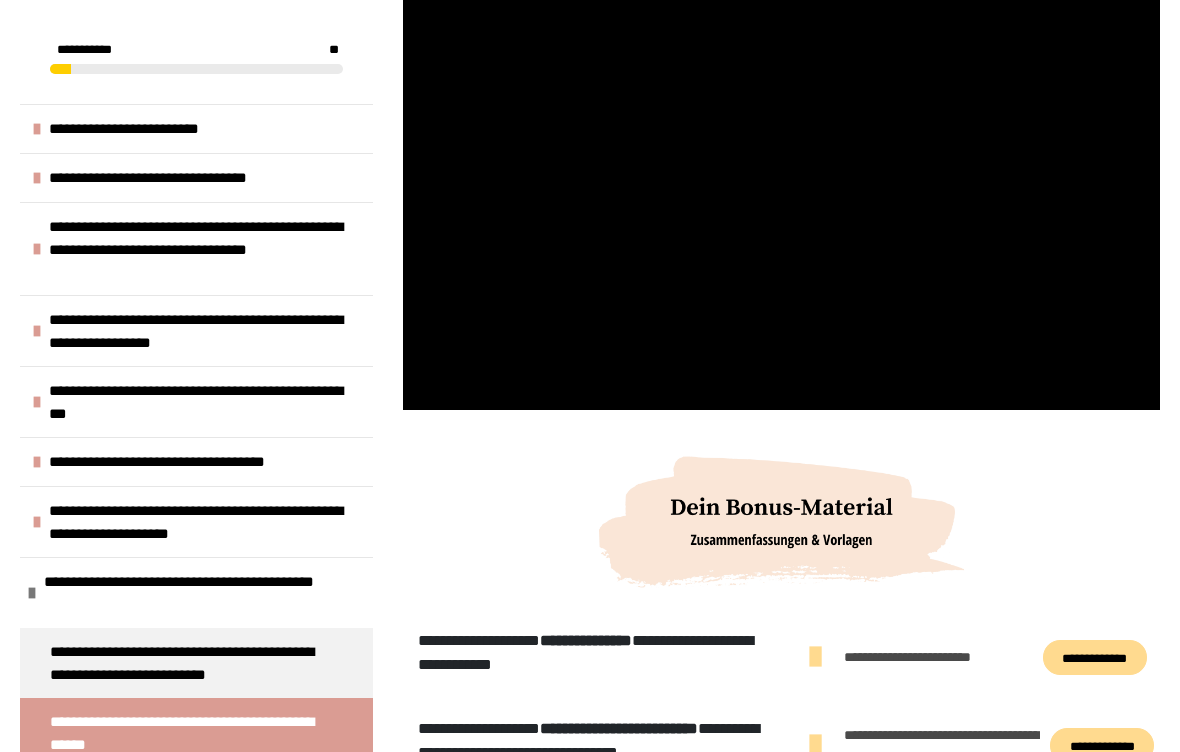 click at bounding box center [781, 197] 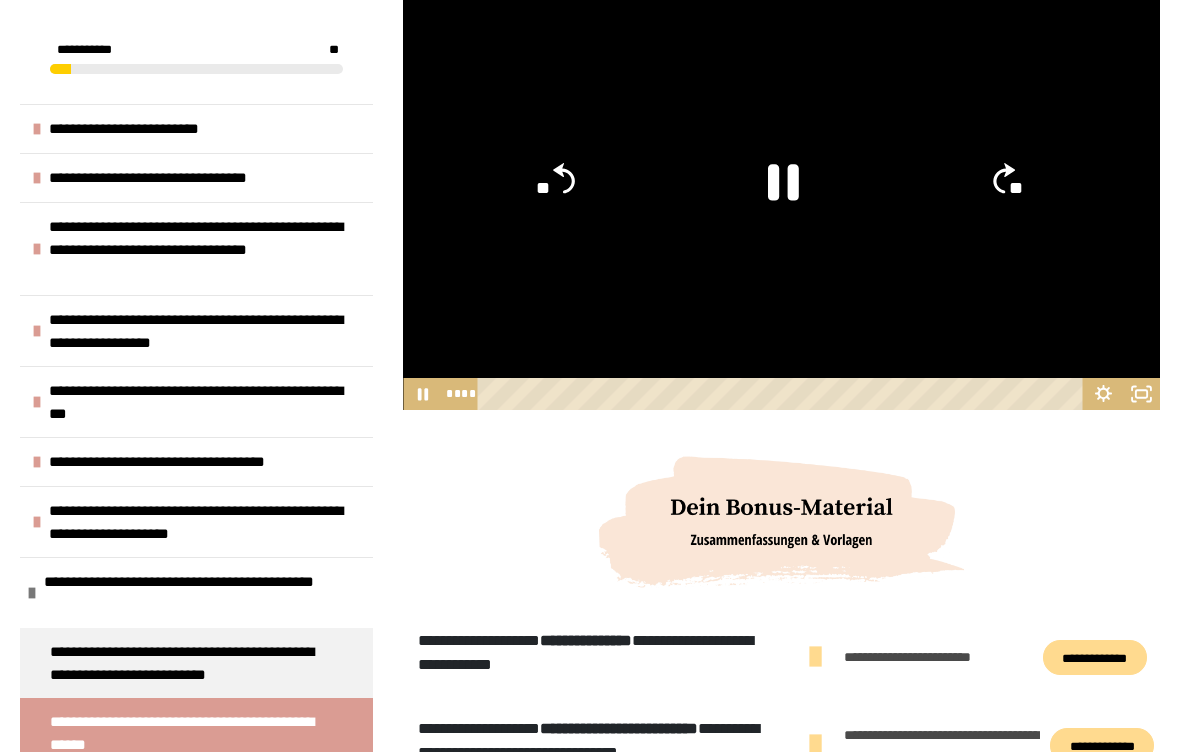 click 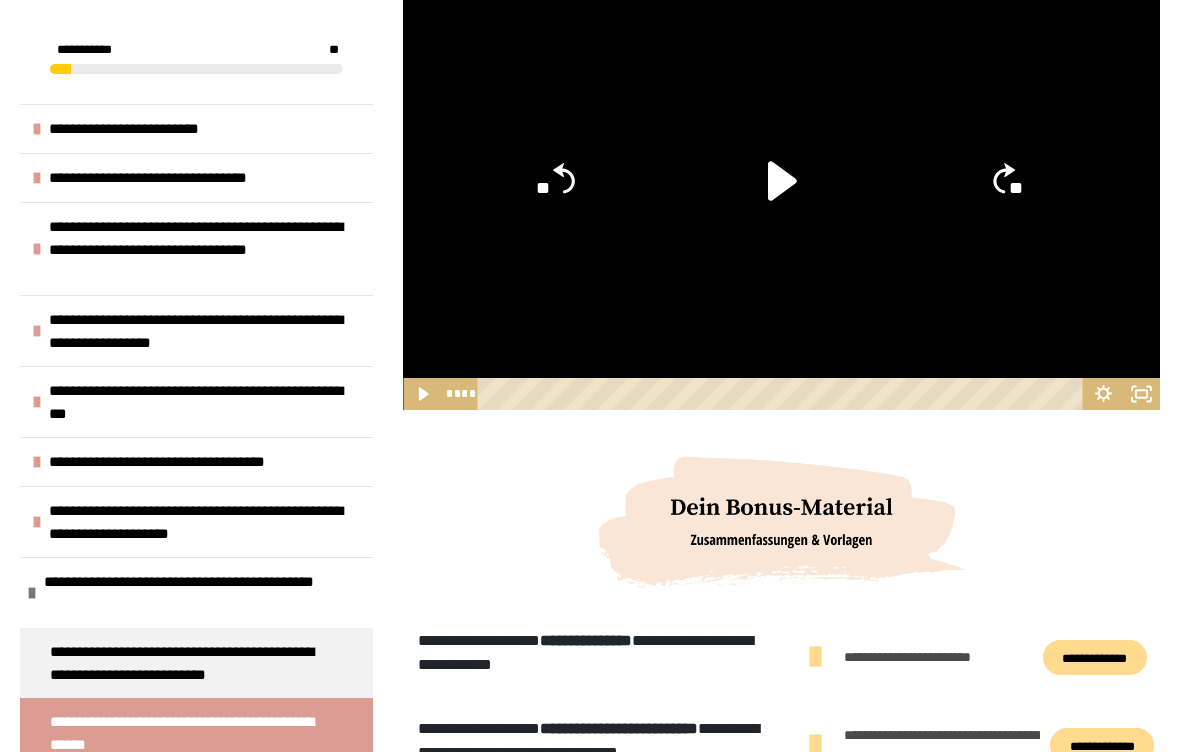 click 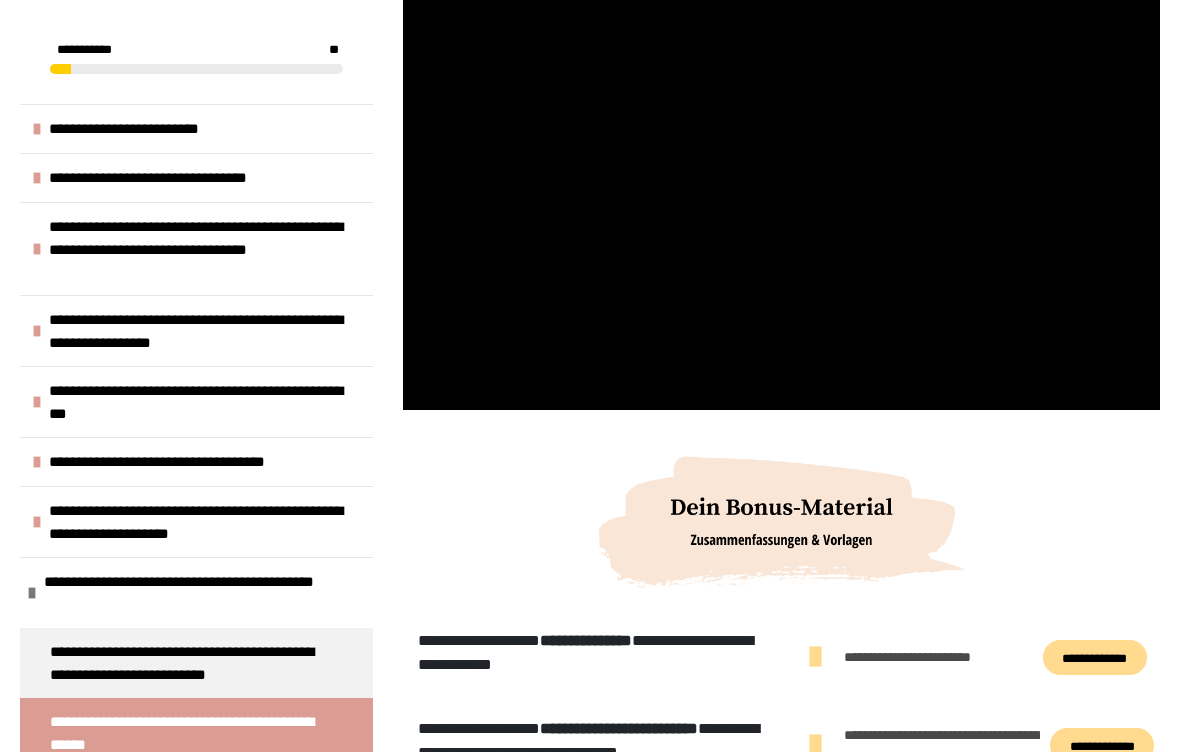 click at bounding box center [781, 197] 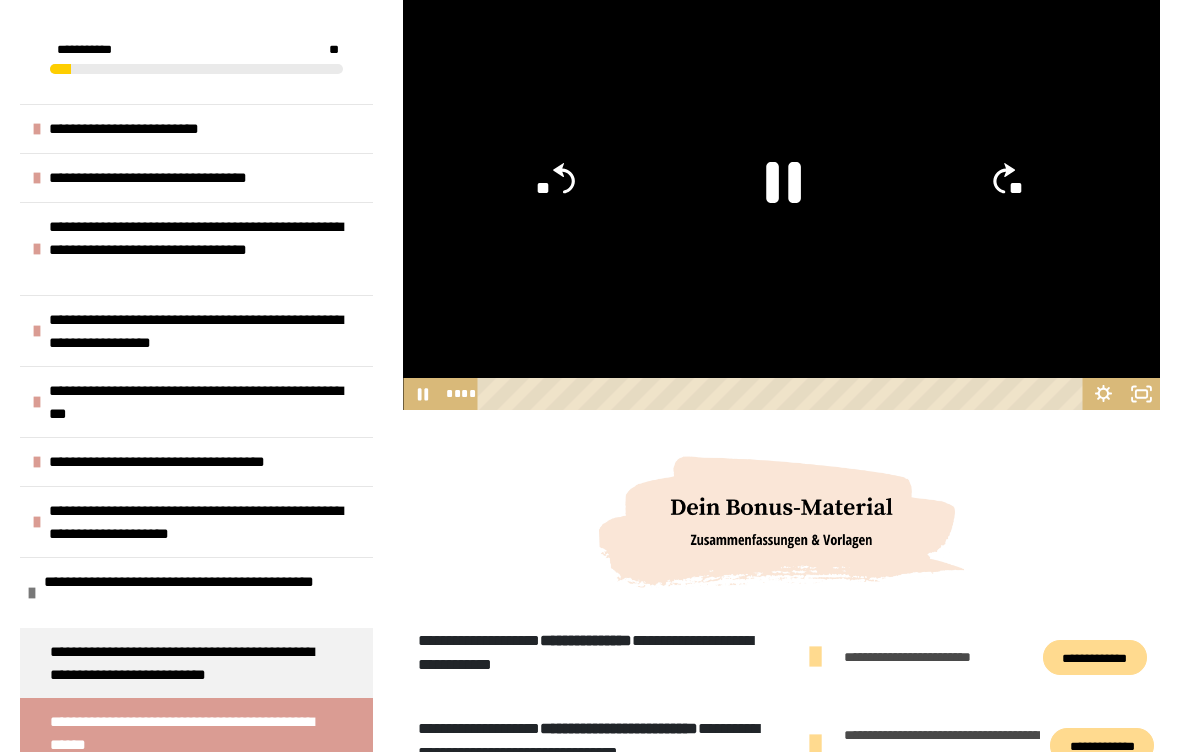 click 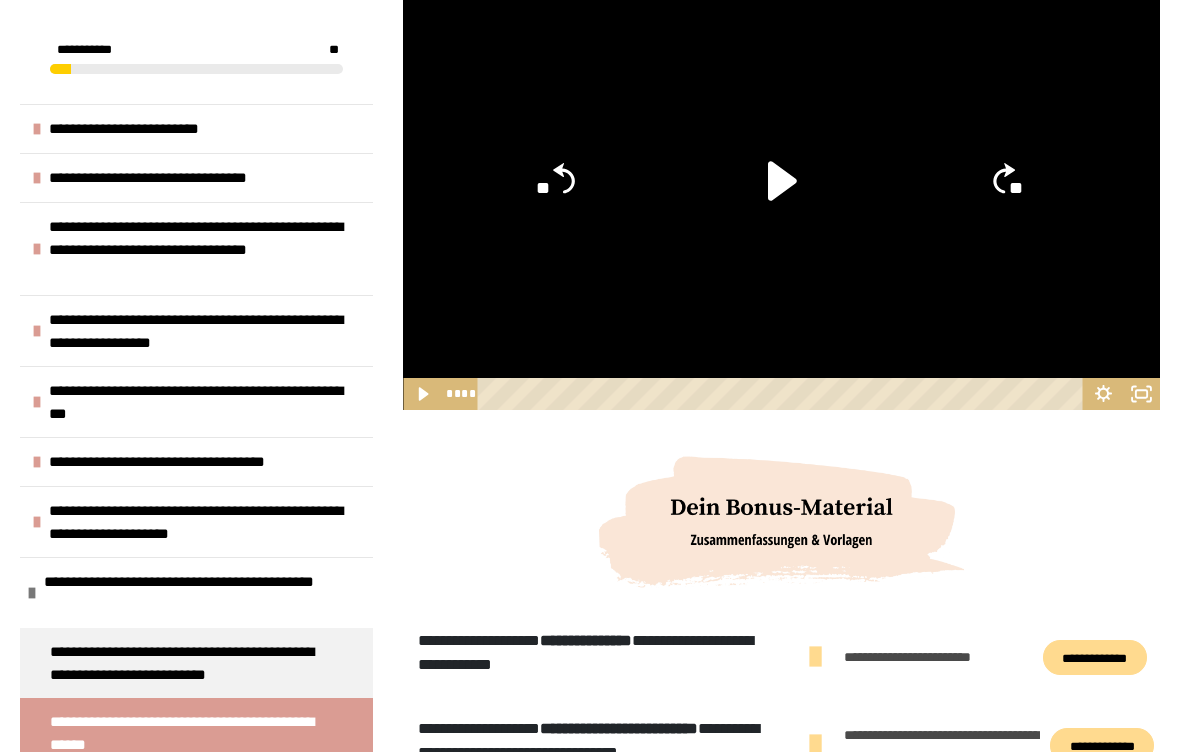 click 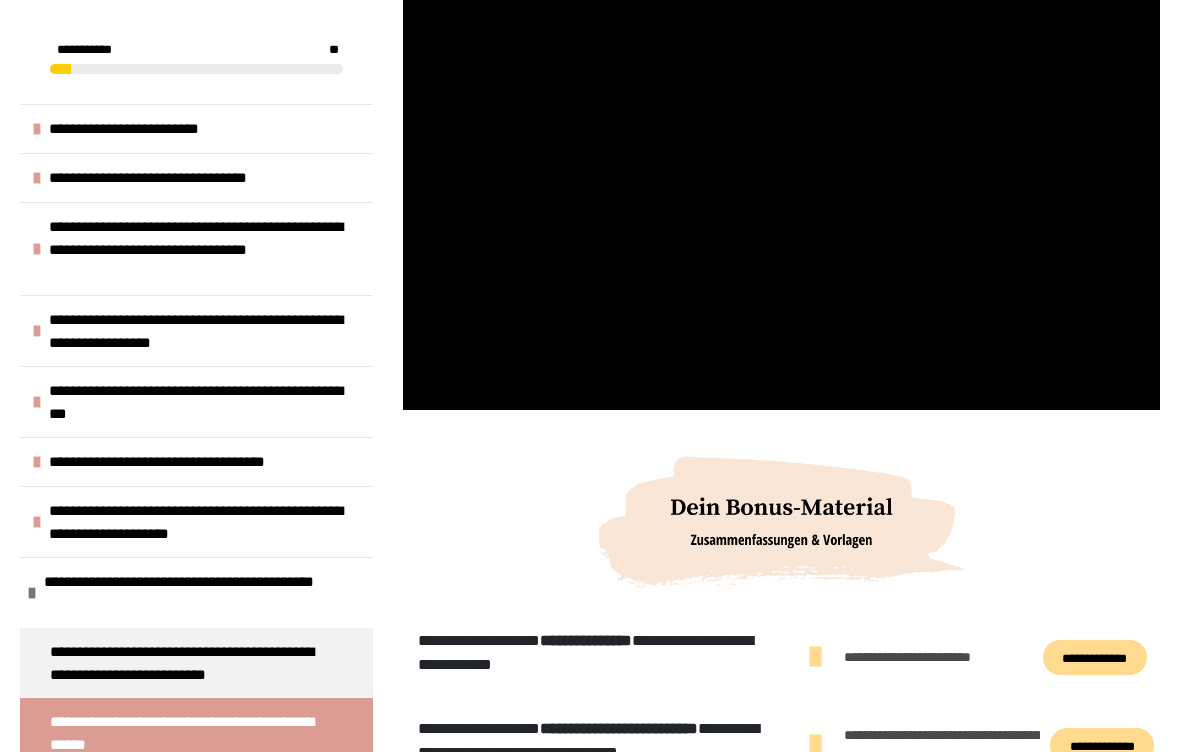 click at bounding box center (781, 197) 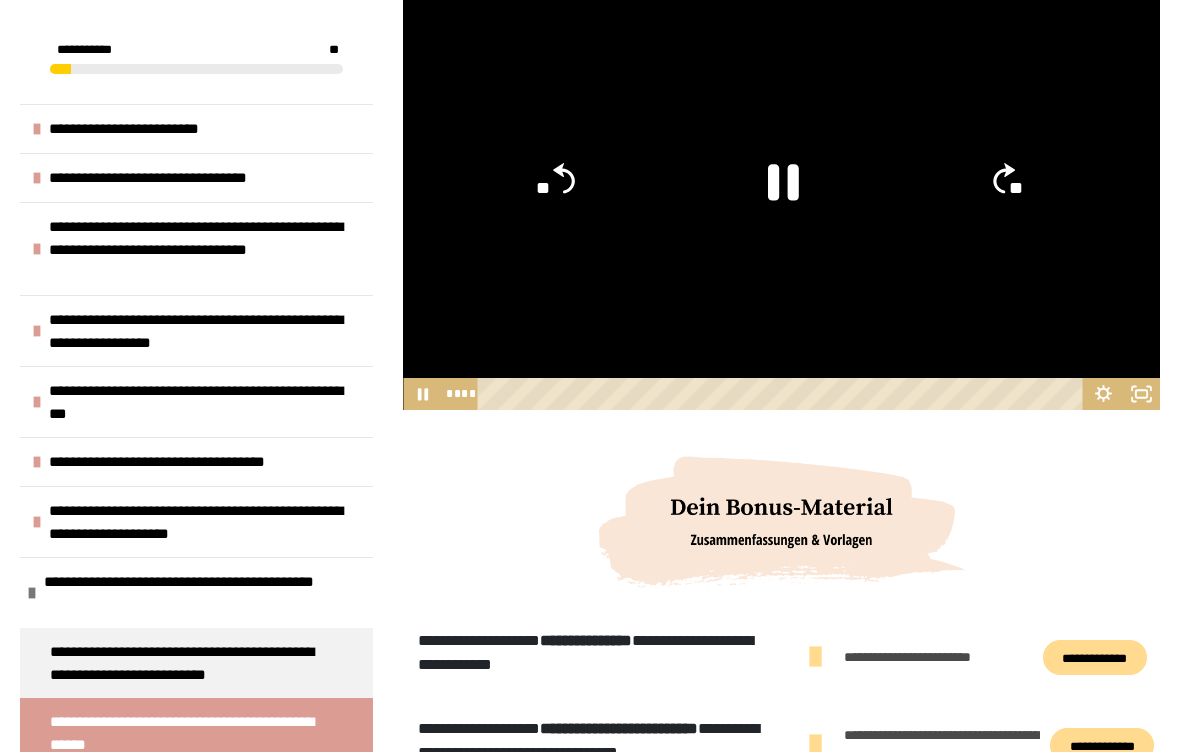 click 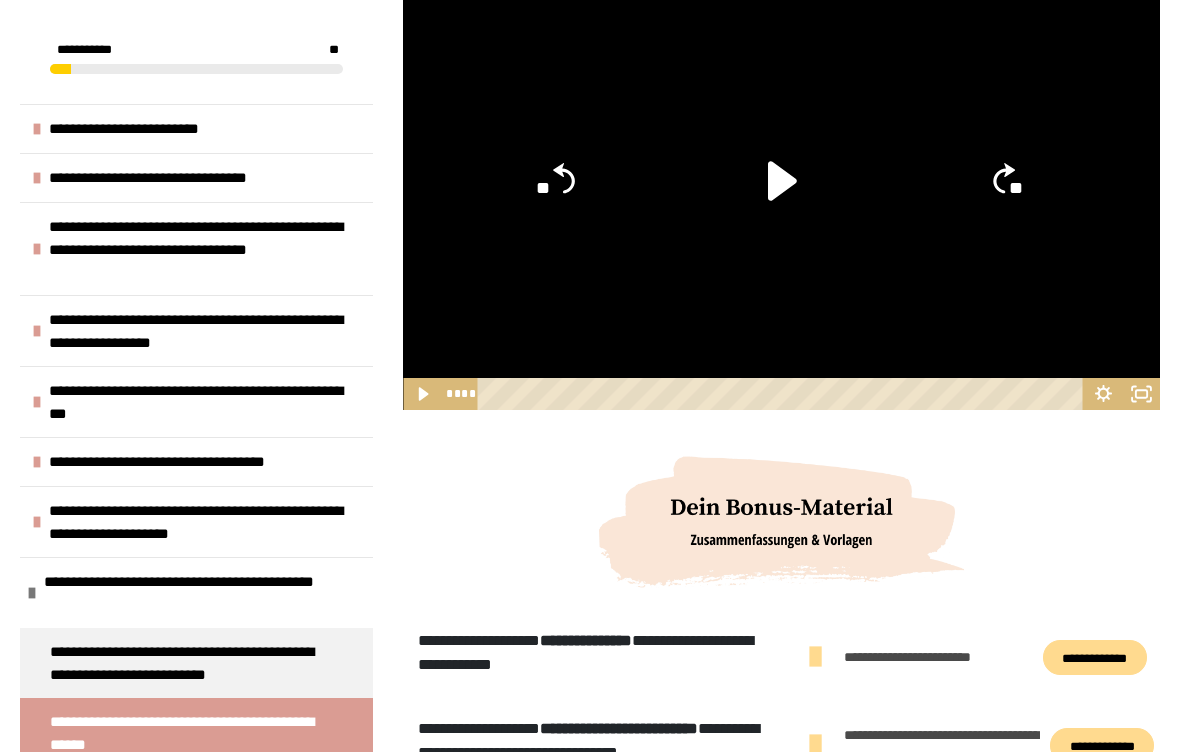 click 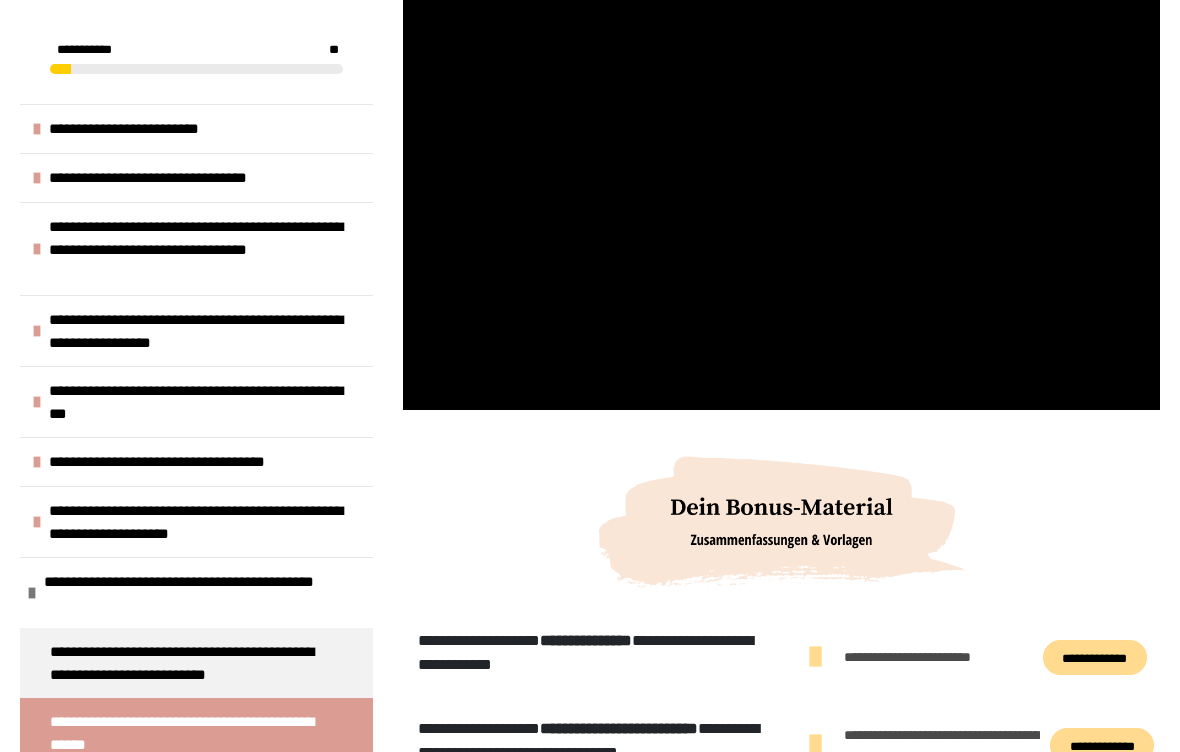 click at bounding box center (781, 197) 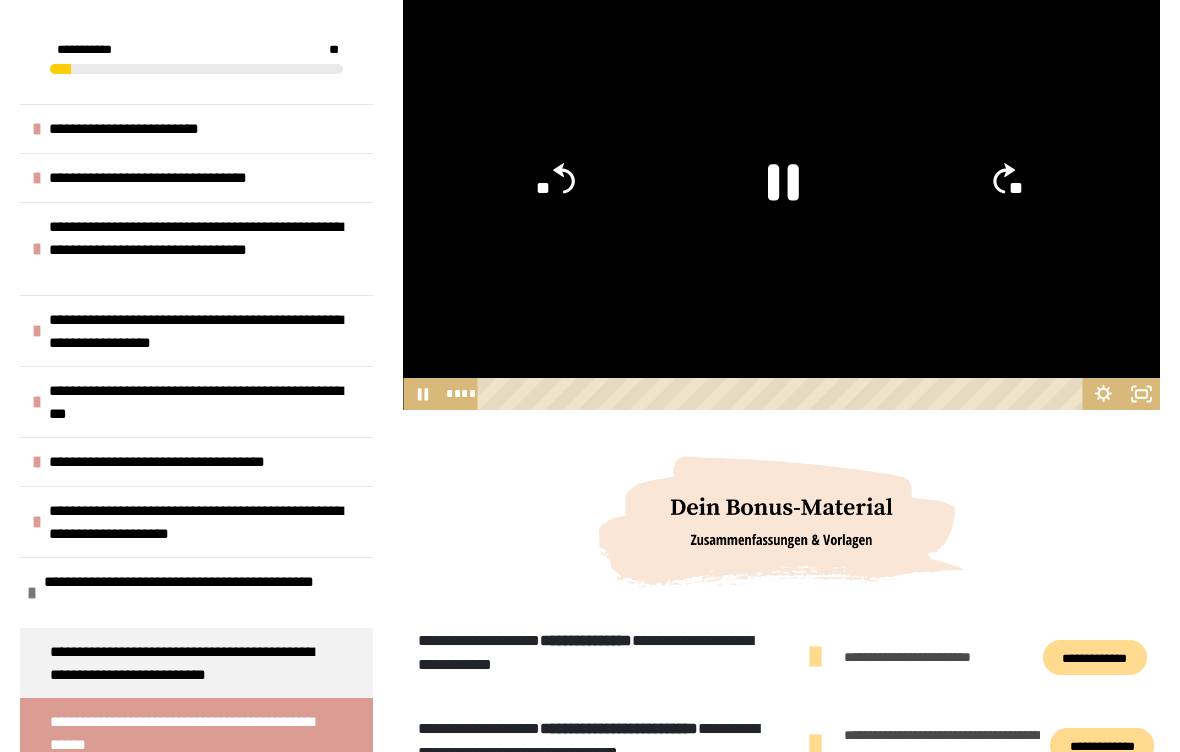 click 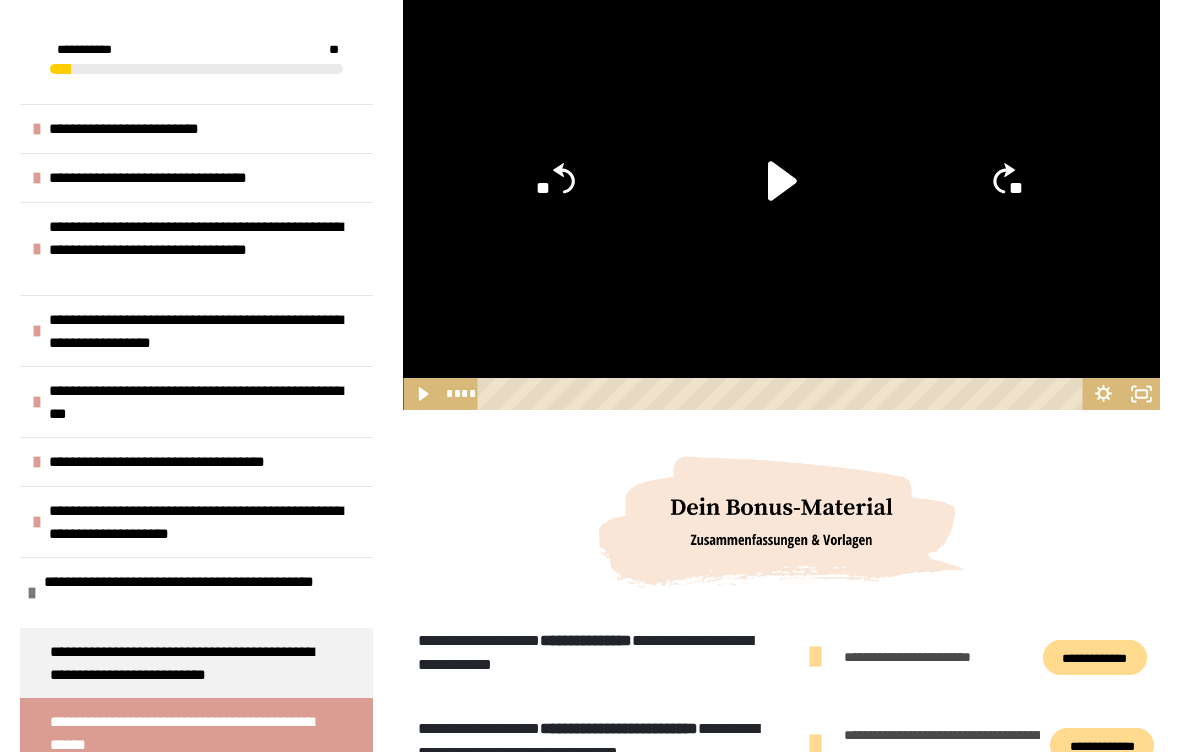 click 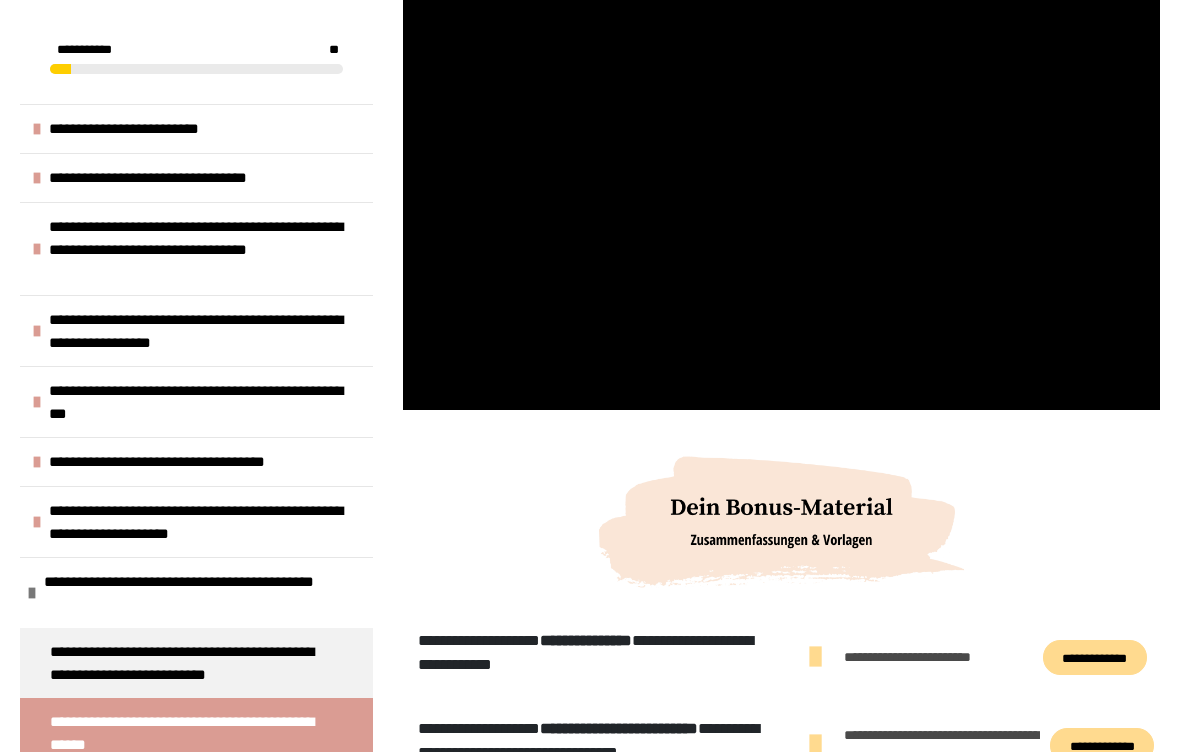 click at bounding box center [781, 197] 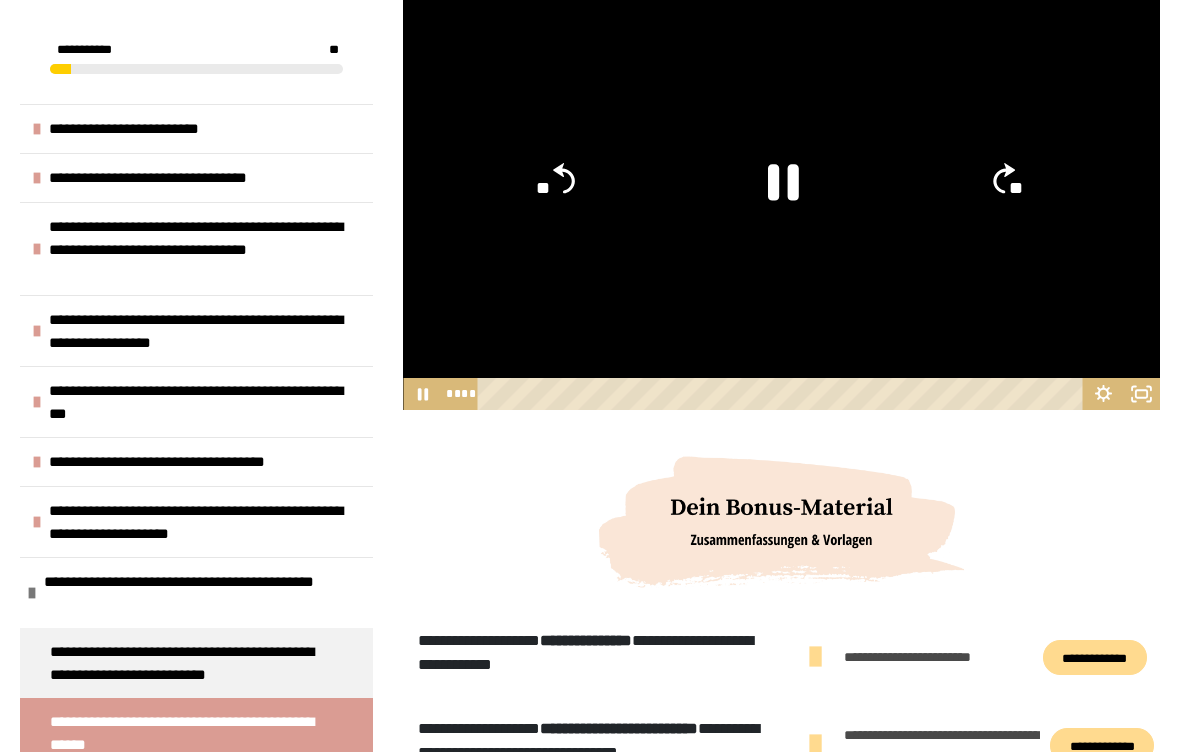 click 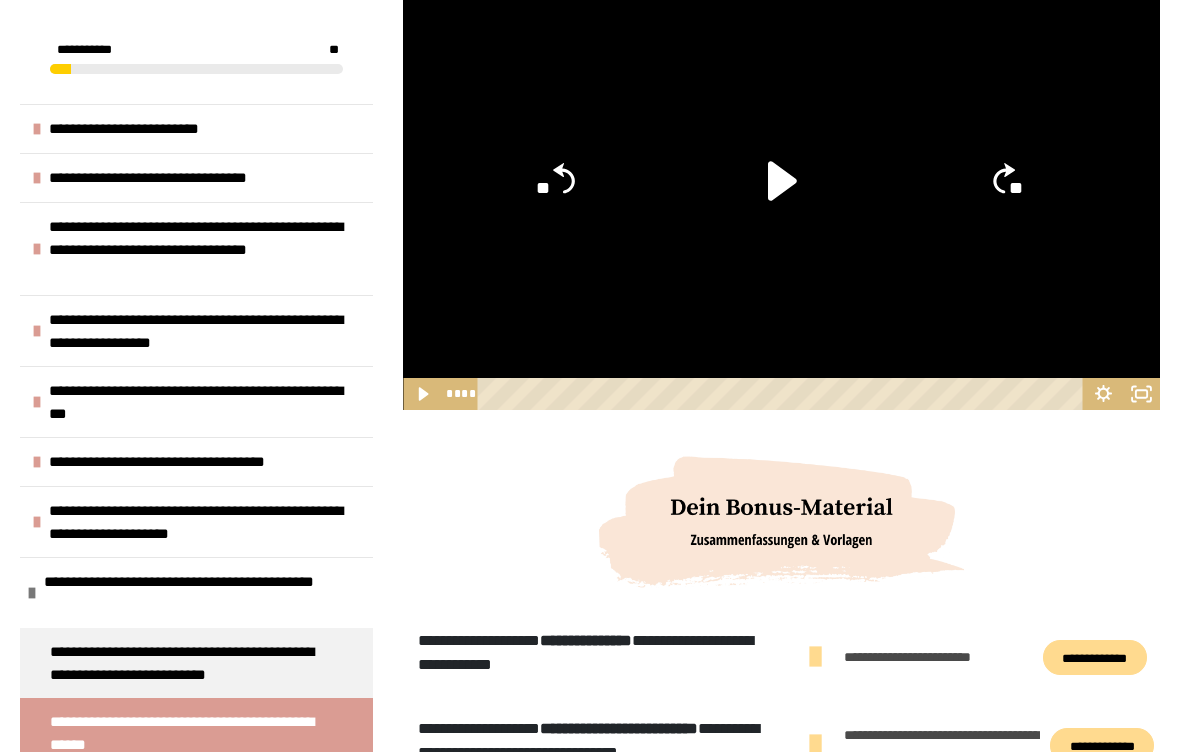 click 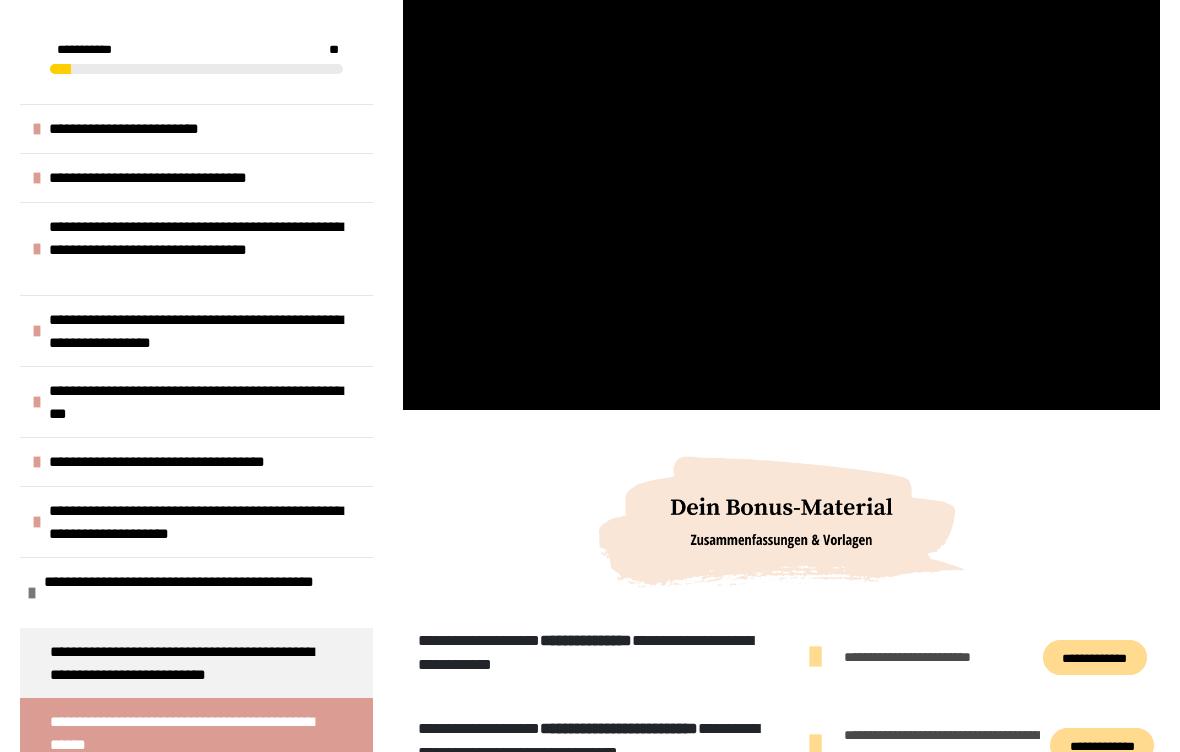 click at bounding box center (781, 197) 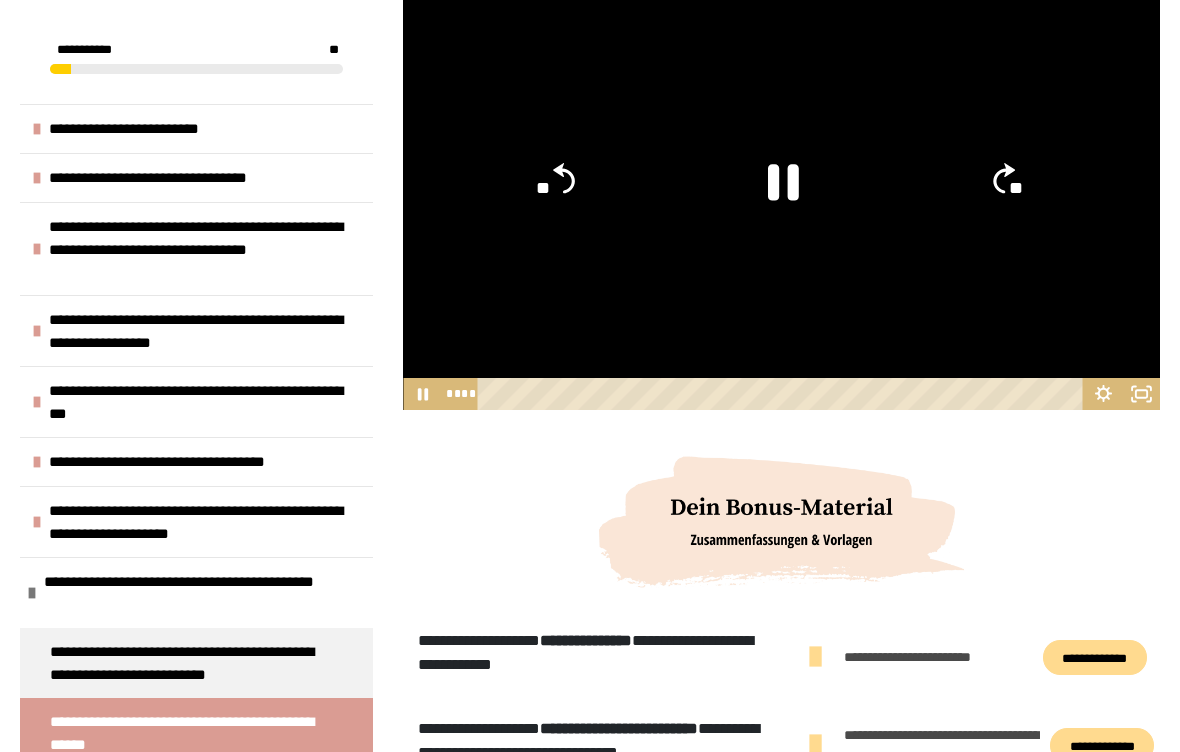 click 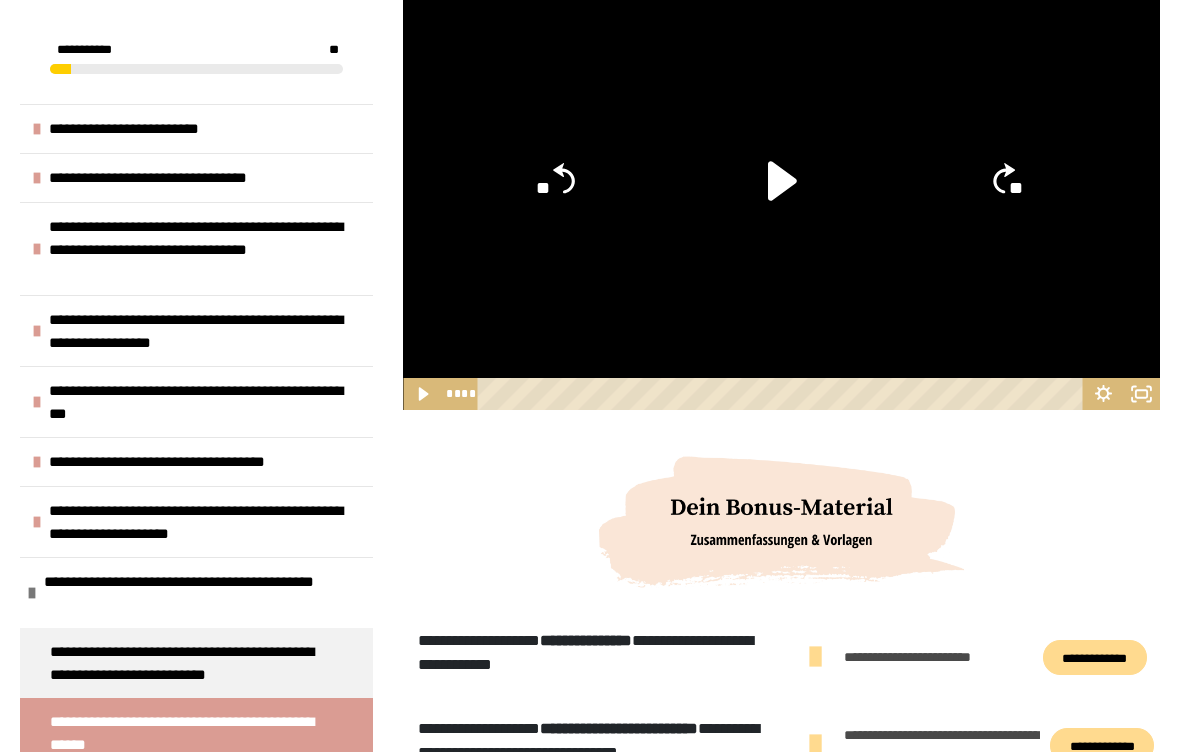 click 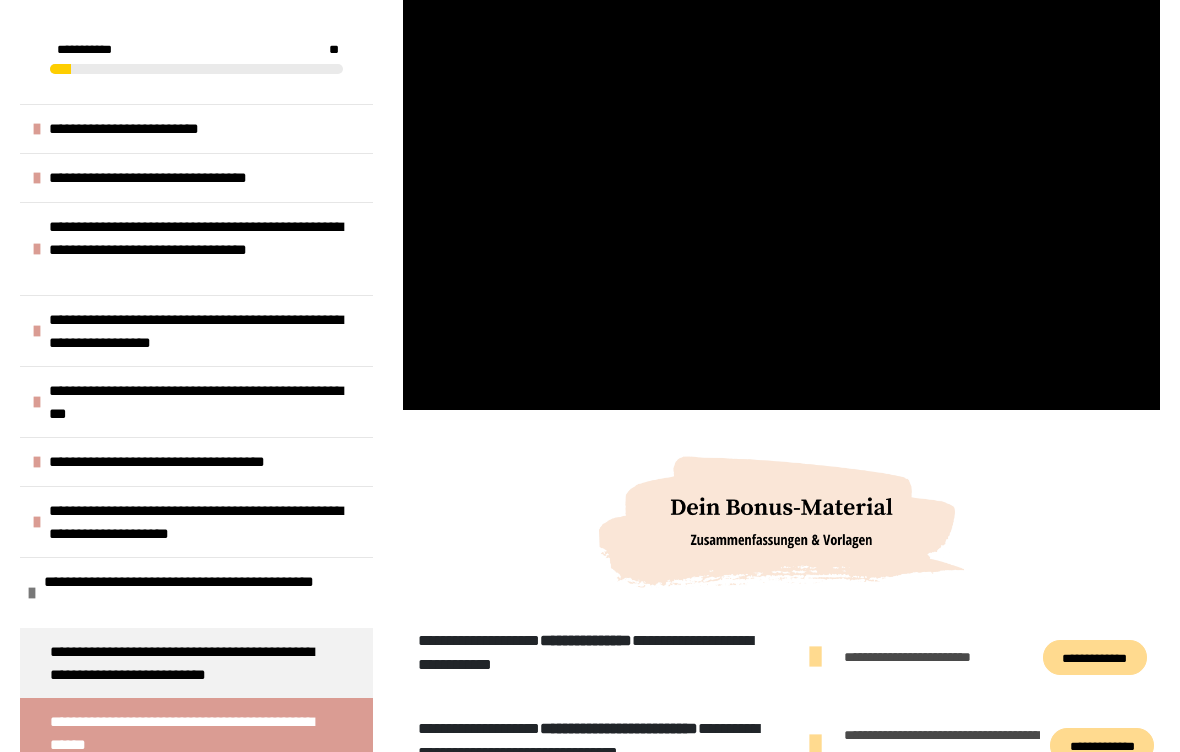 click at bounding box center [781, 197] 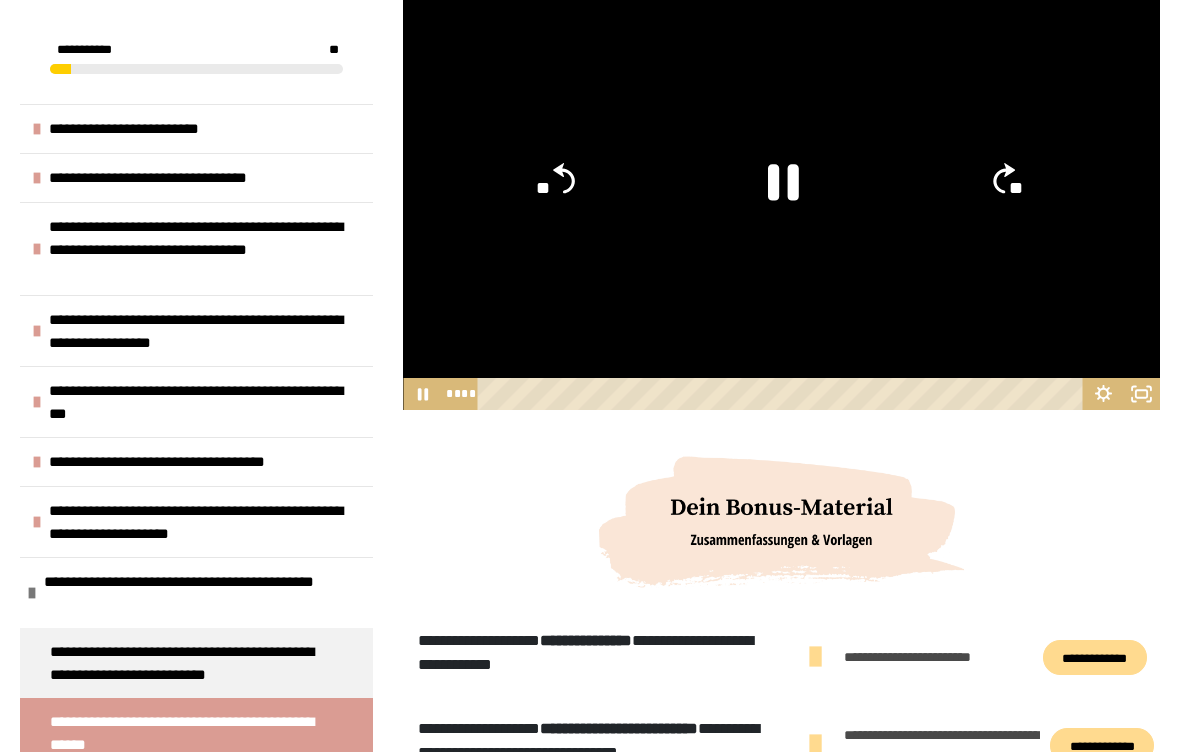 click 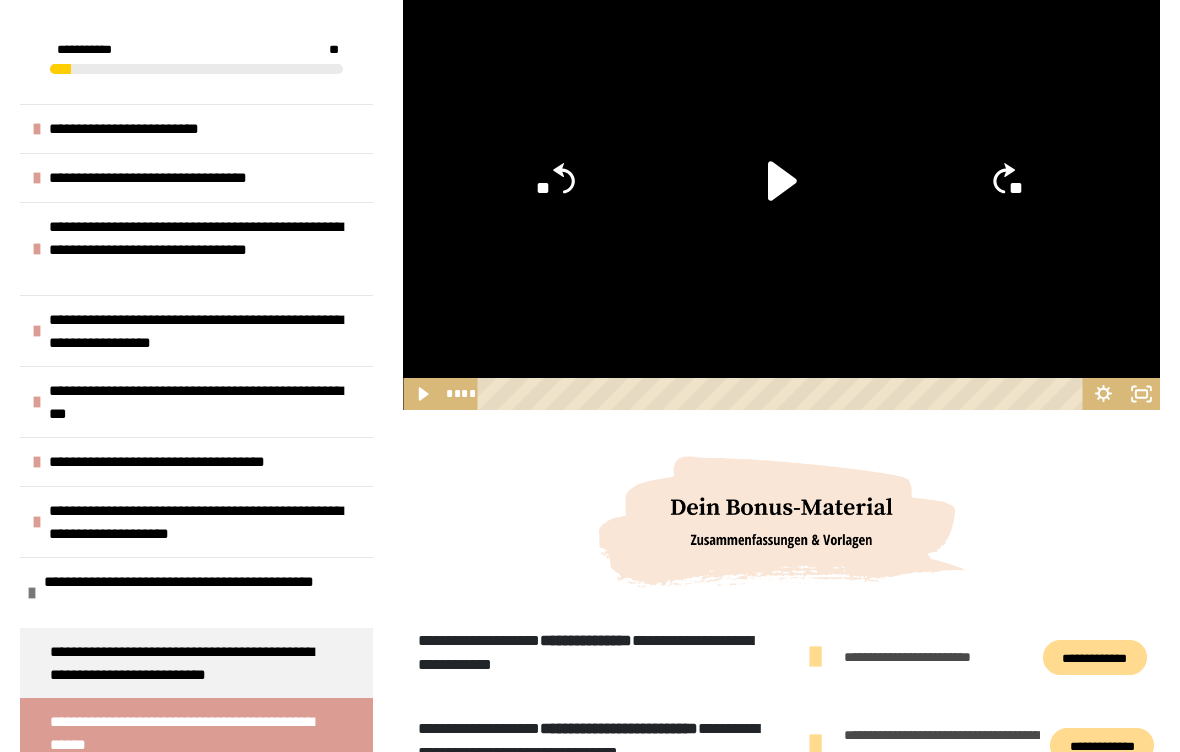 click 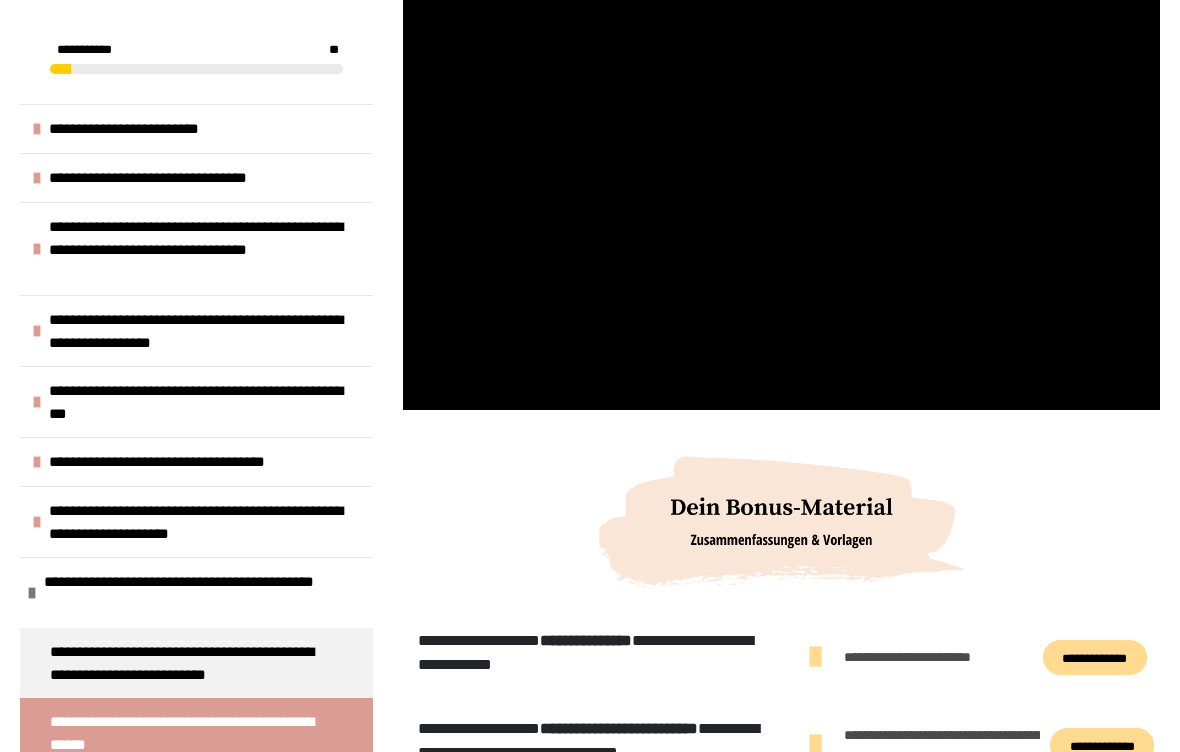 click at bounding box center (781, 197) 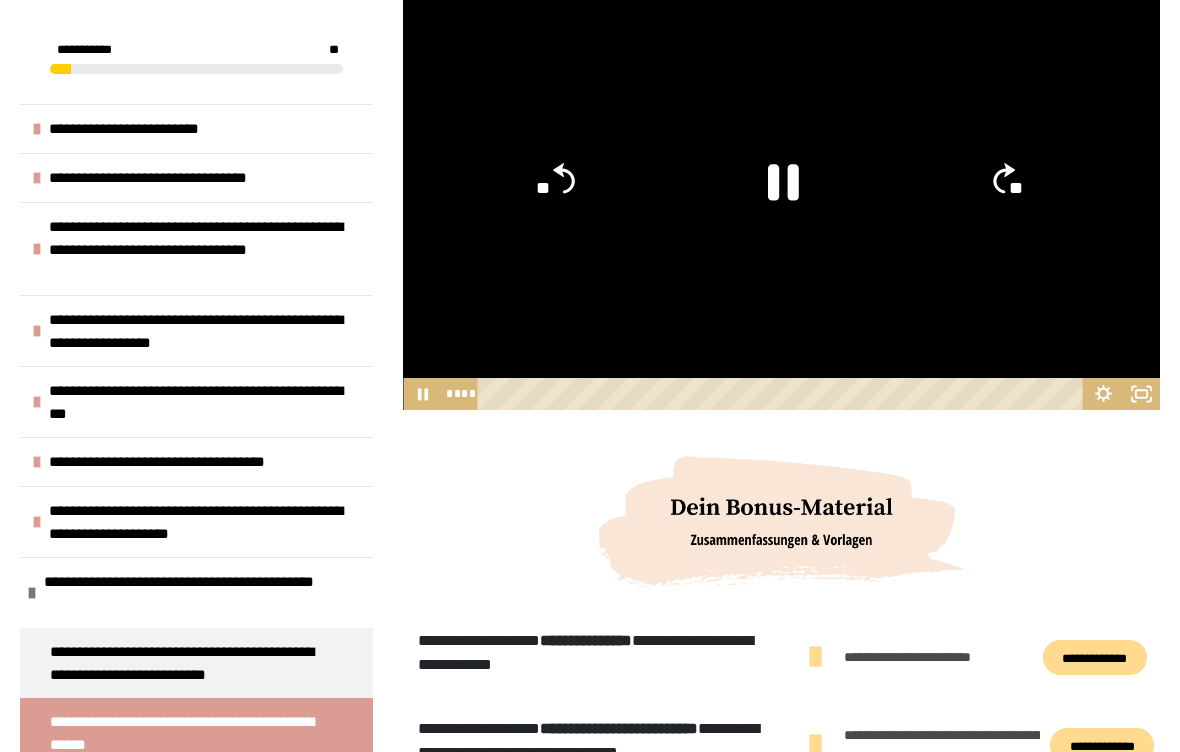 click on "**" 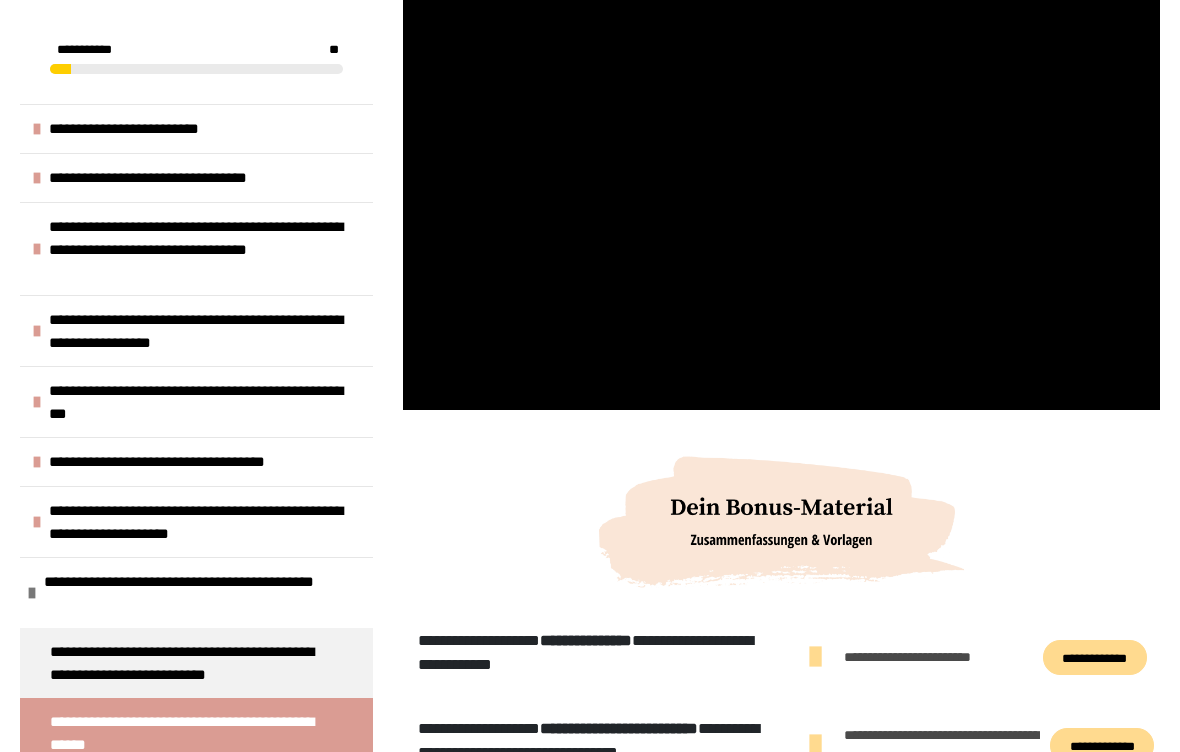 click at bounding box center (781, 197) 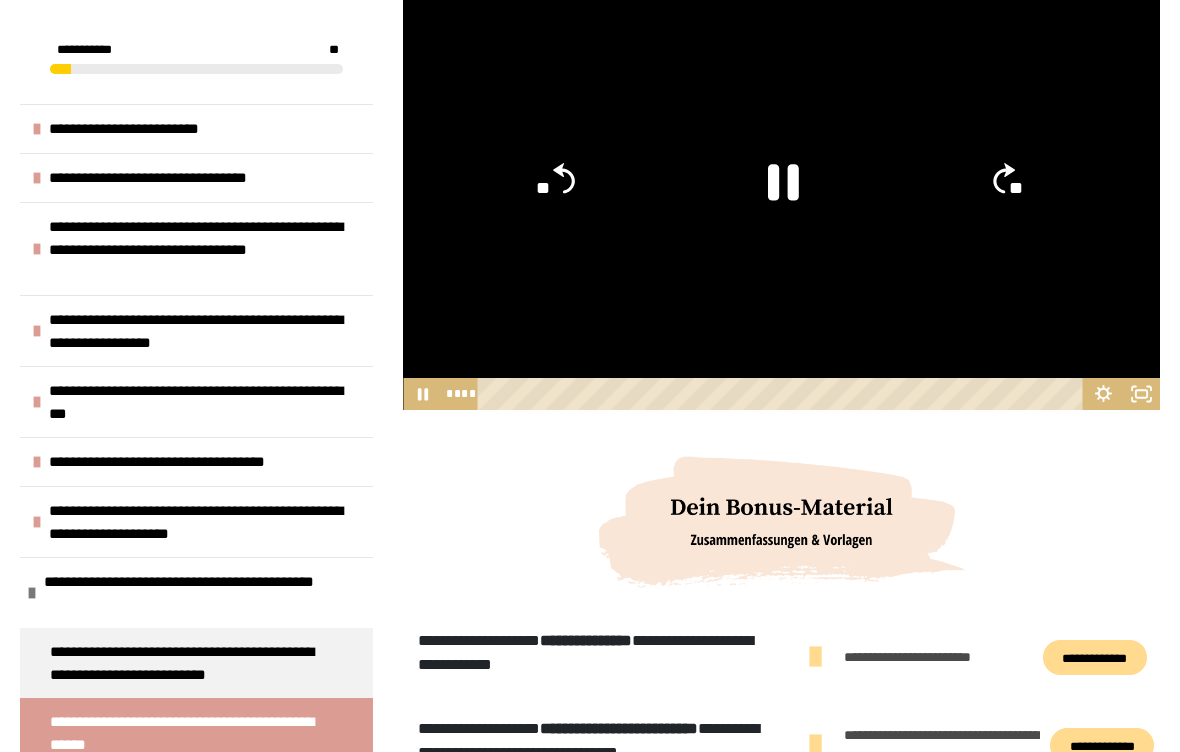 click 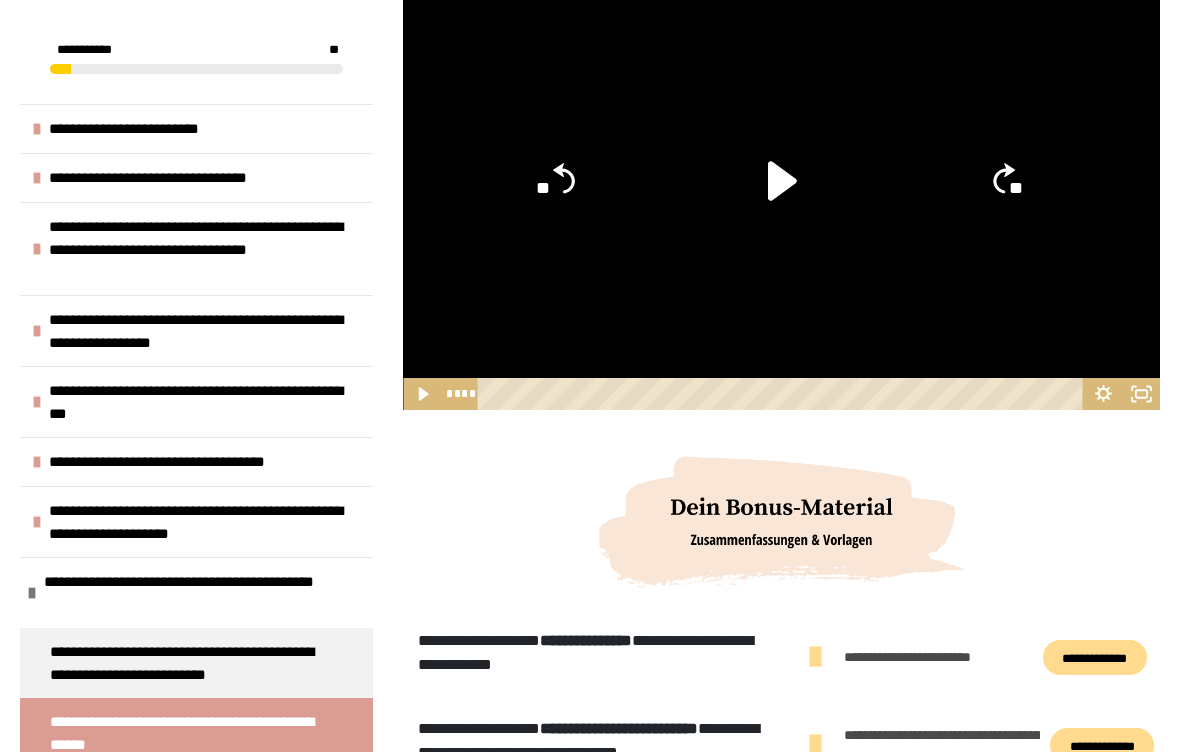 click 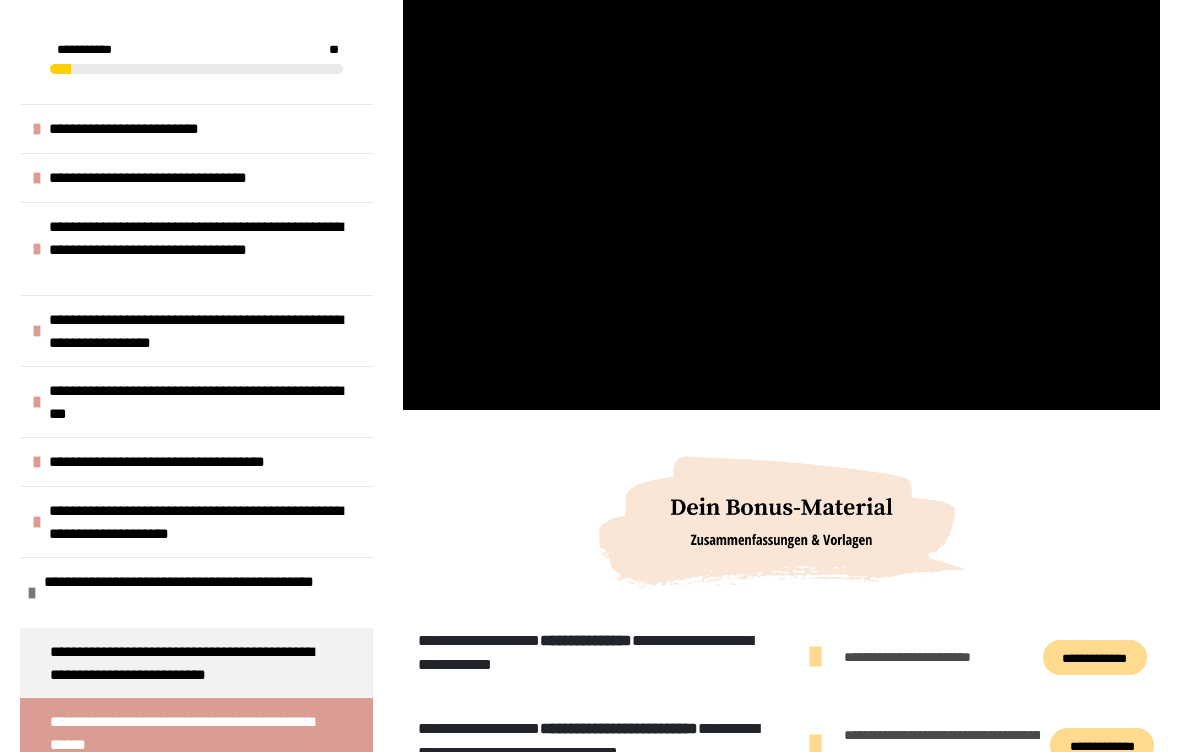 click at bounding box center (781, 197) 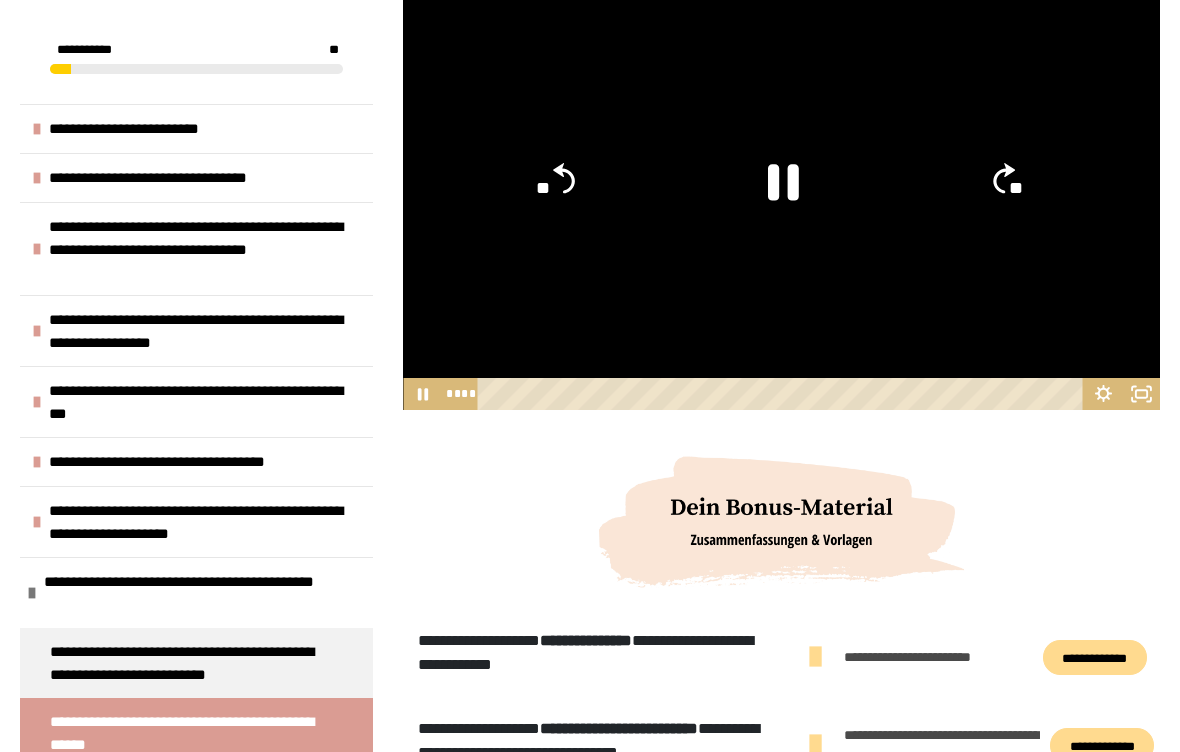 click 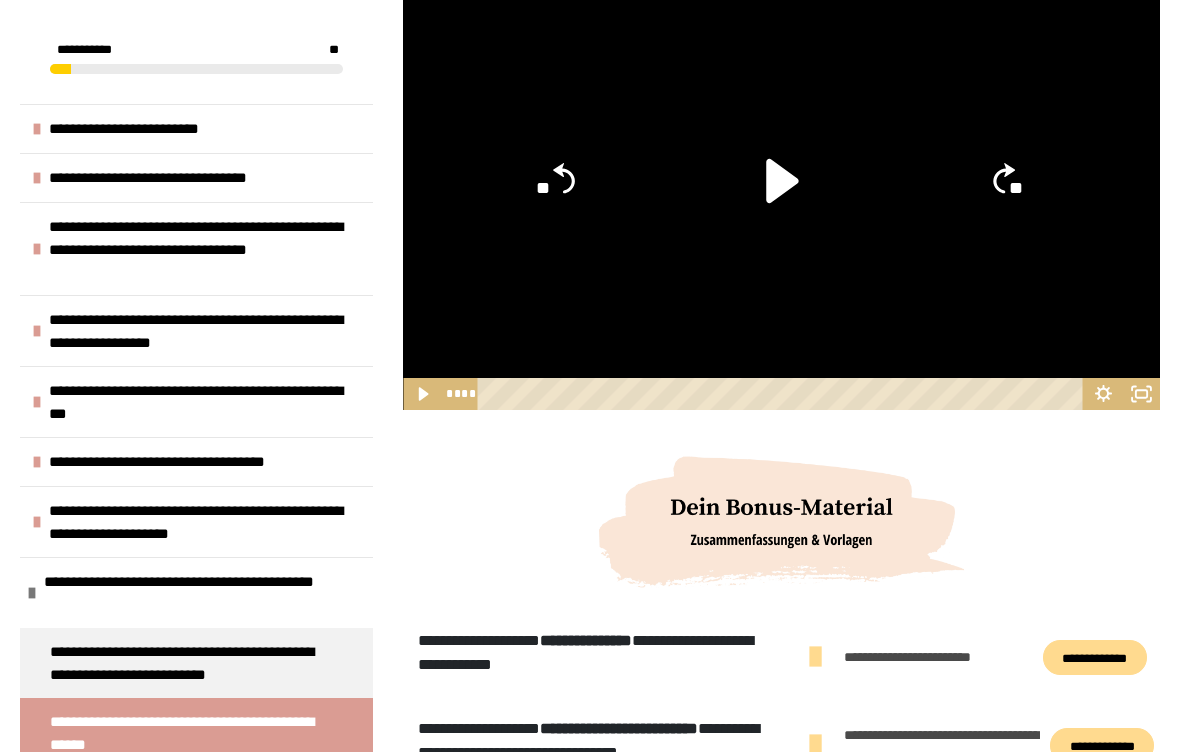click 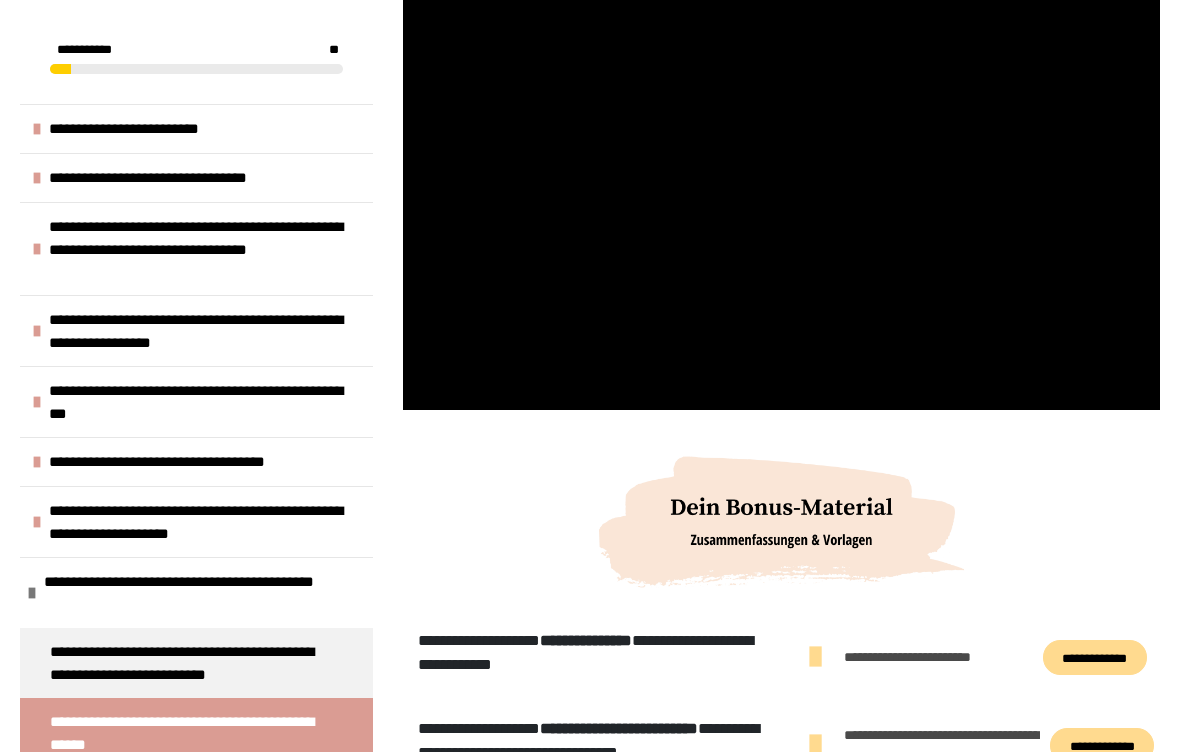 click at bounding box center (781, 197) 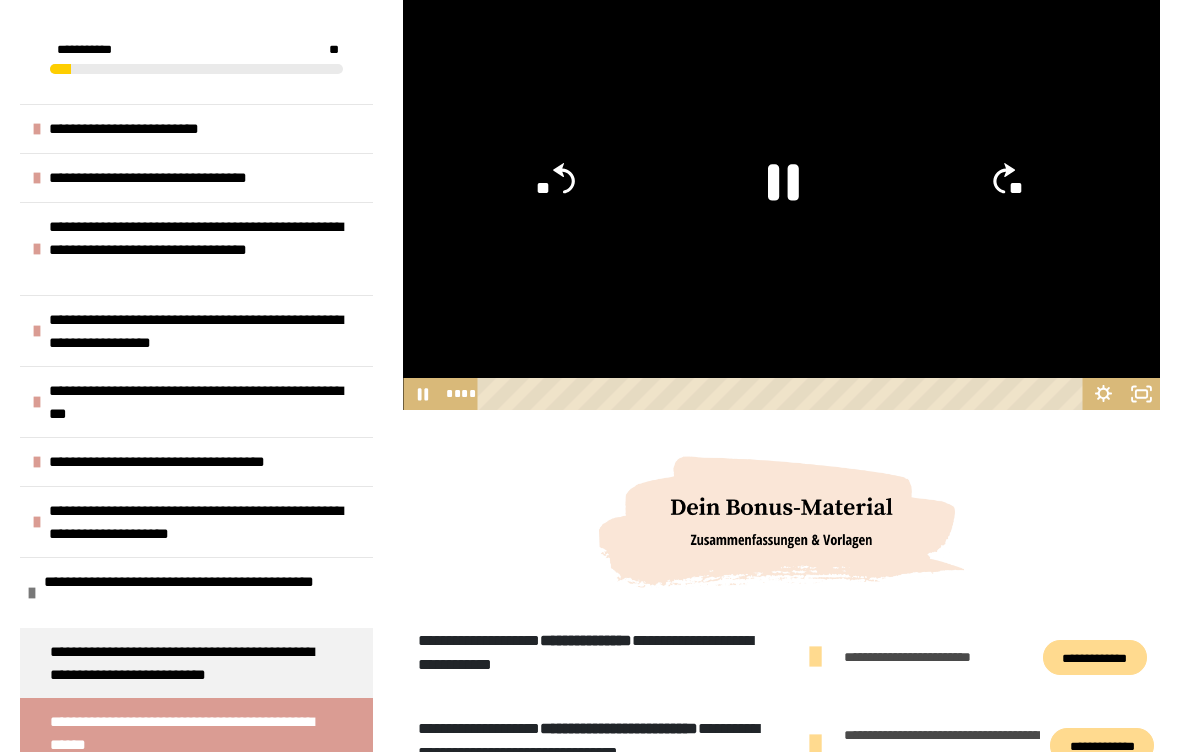 click 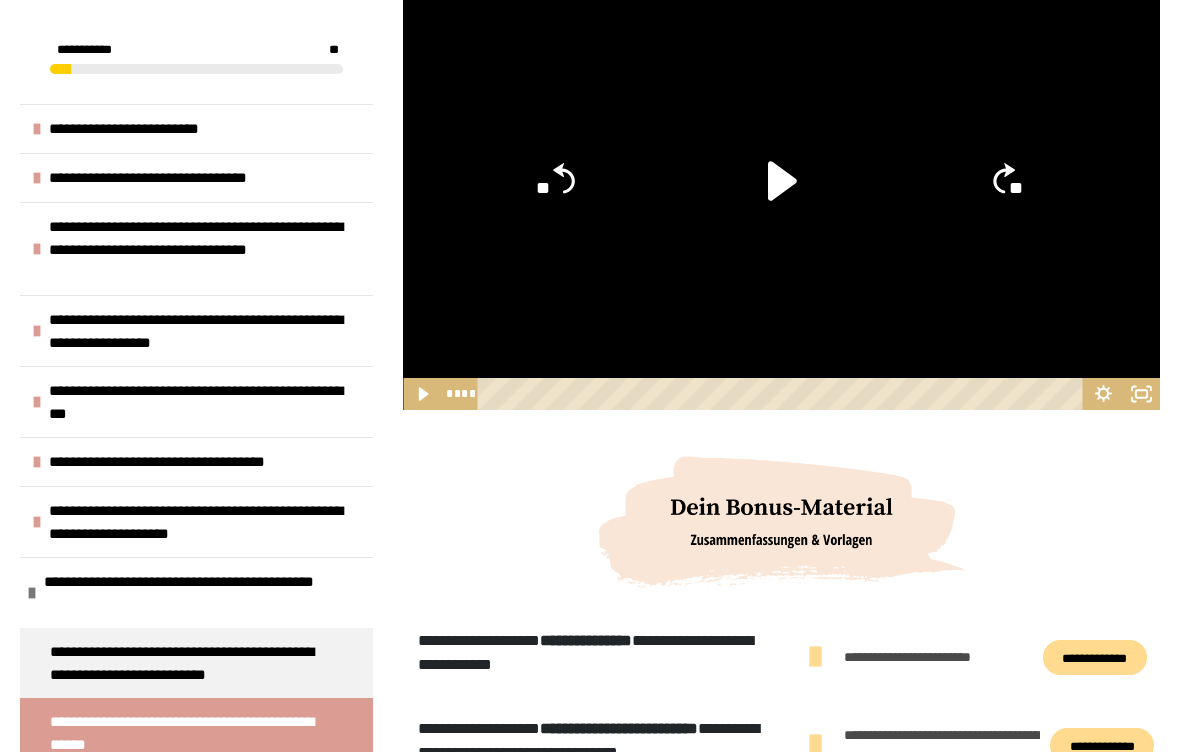 click 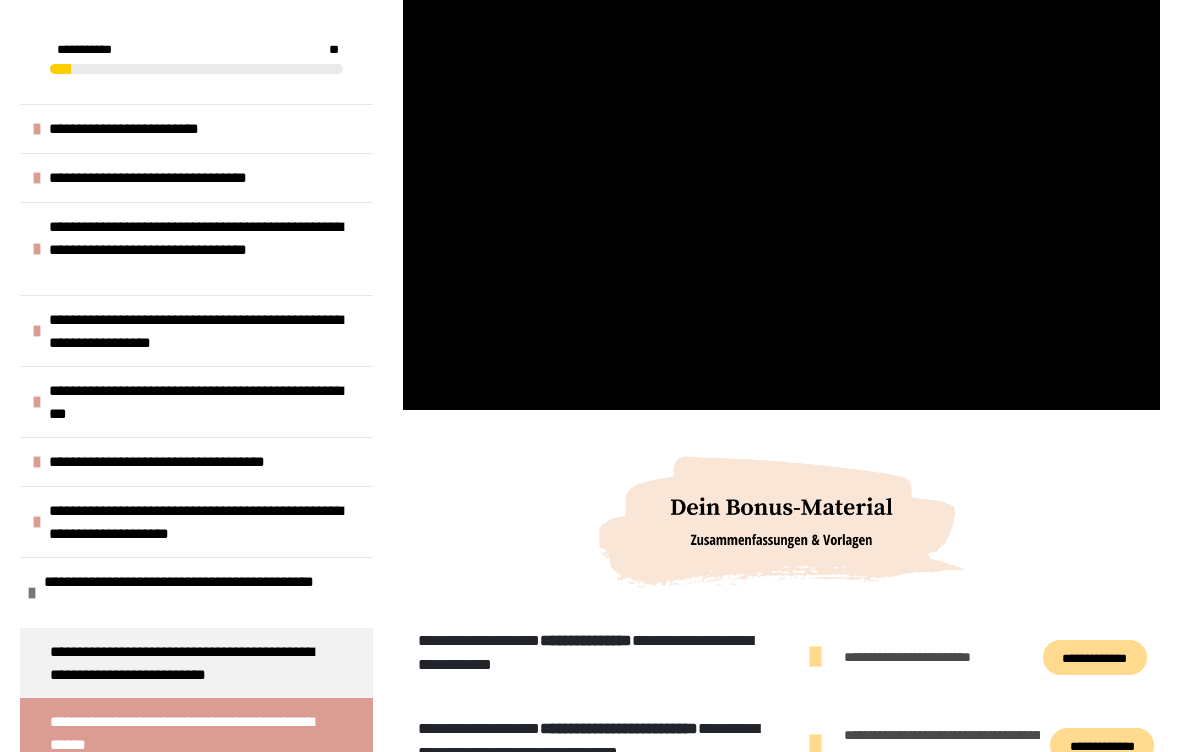 scroll, scrollTop: 442, scrollLeft: 0, axis: vertical 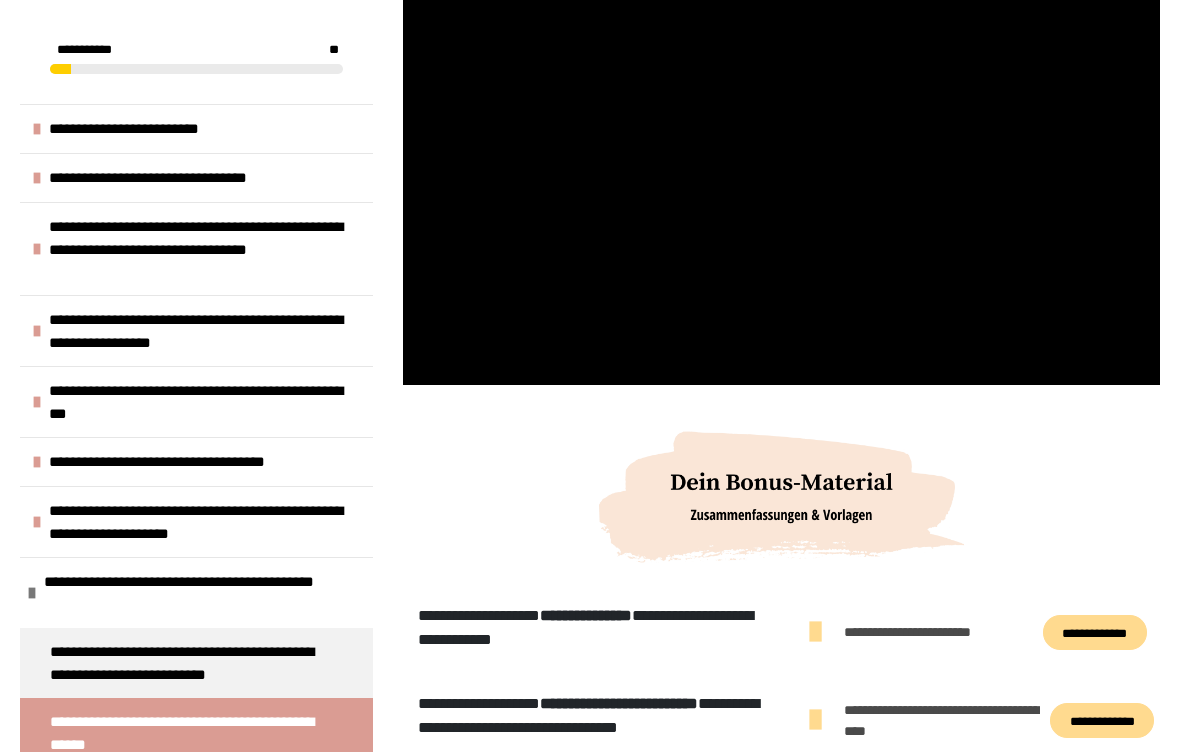 click at bounding box center [781, 172] 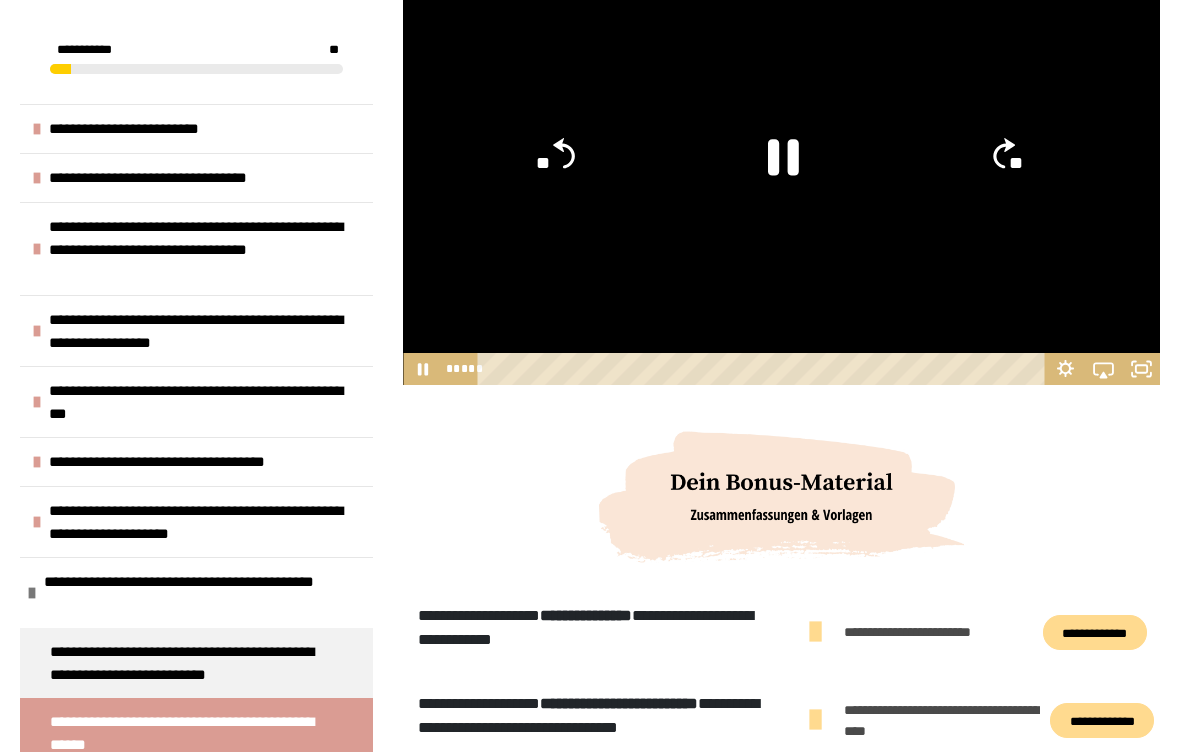 click 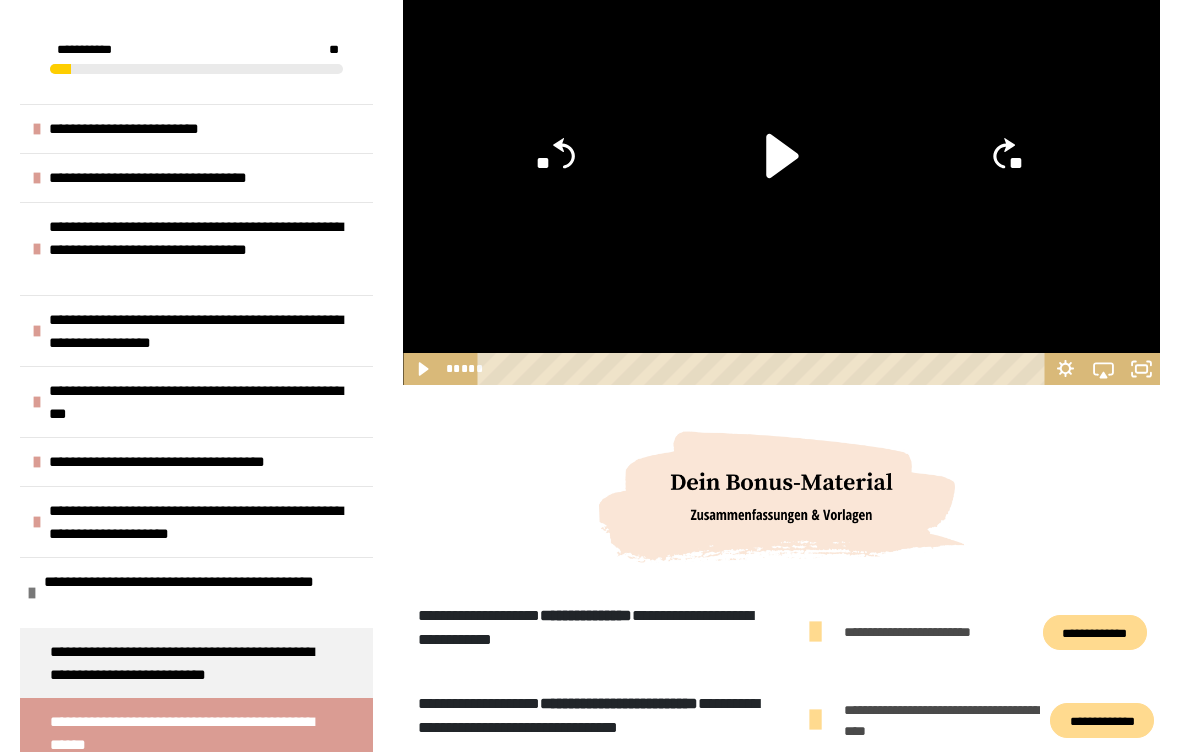 click 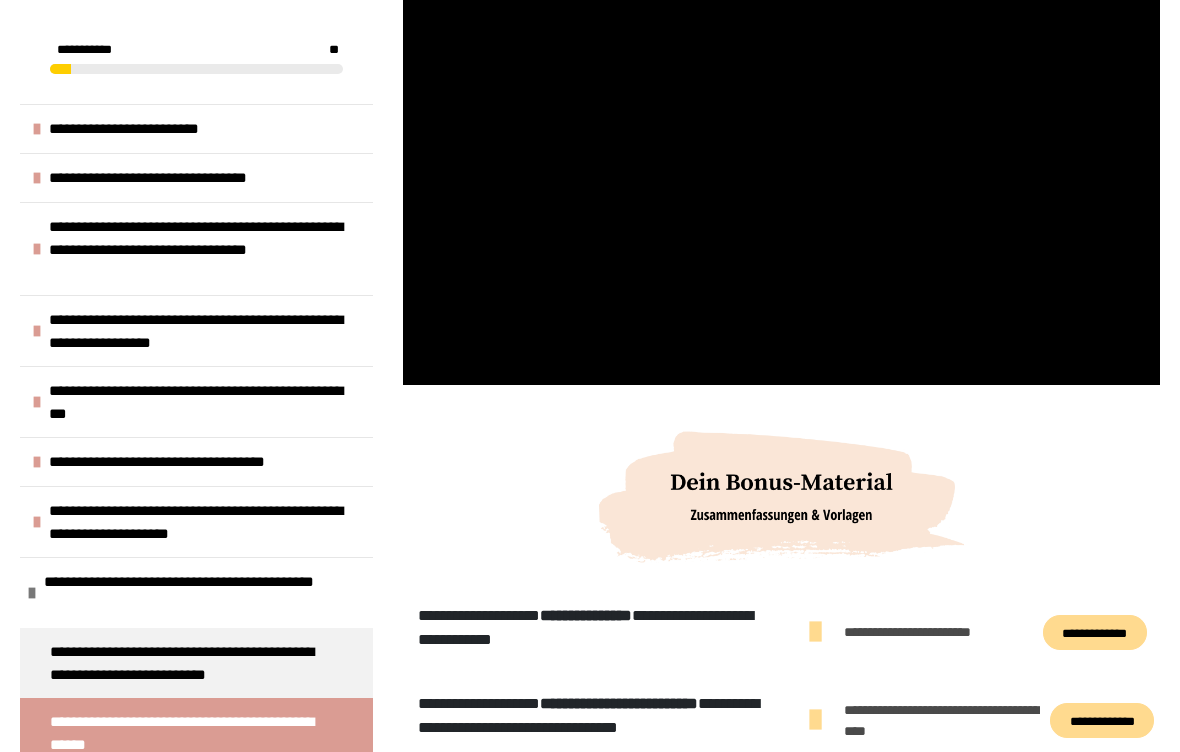 click at bounding box center [781, 172] 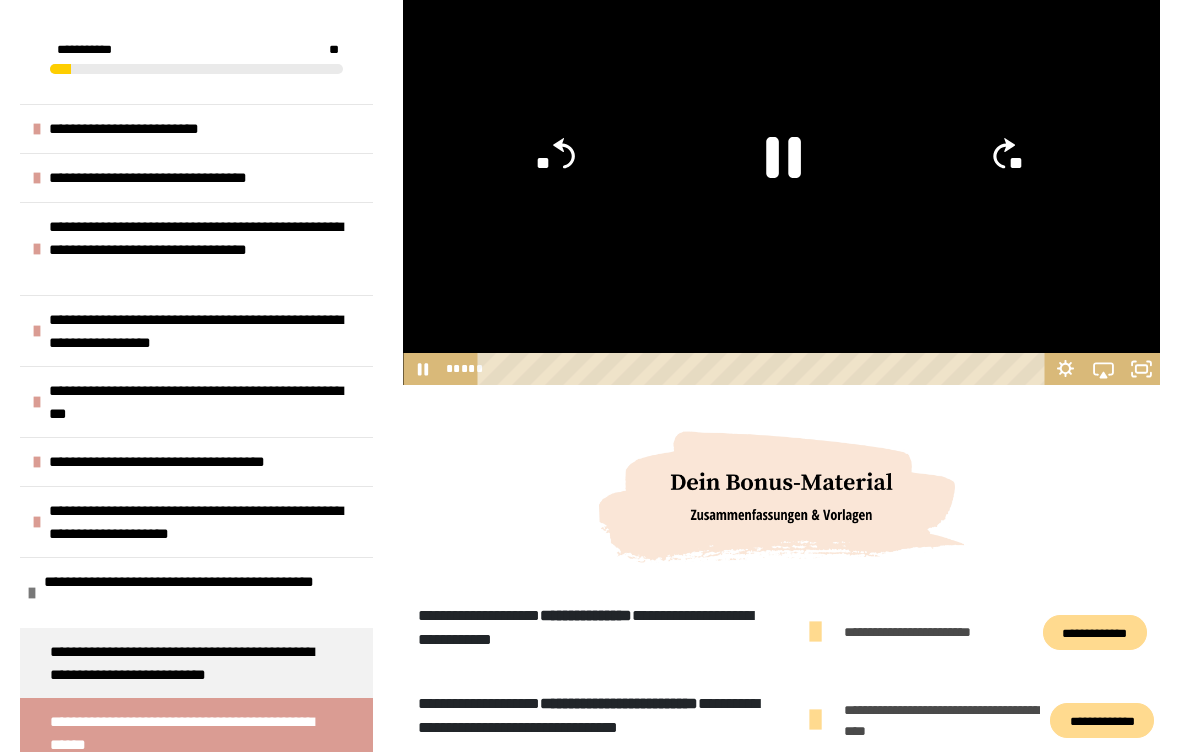 click 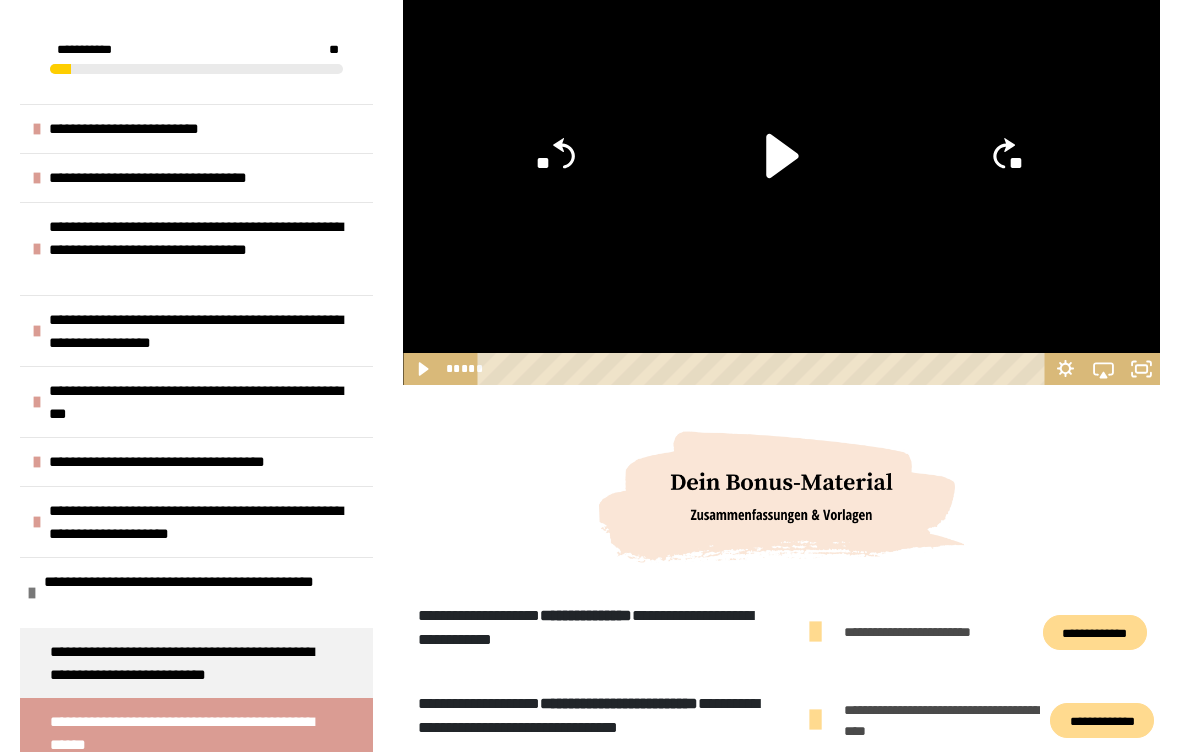 click 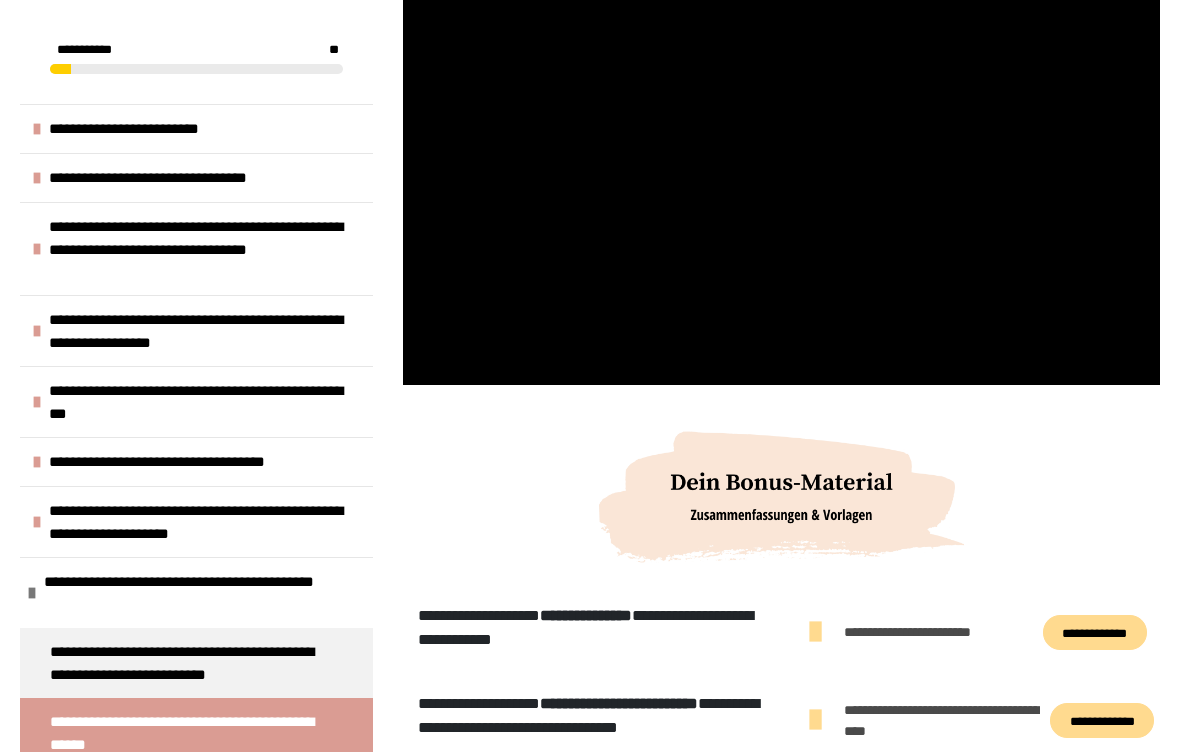 click at bounding box center [781, 172] 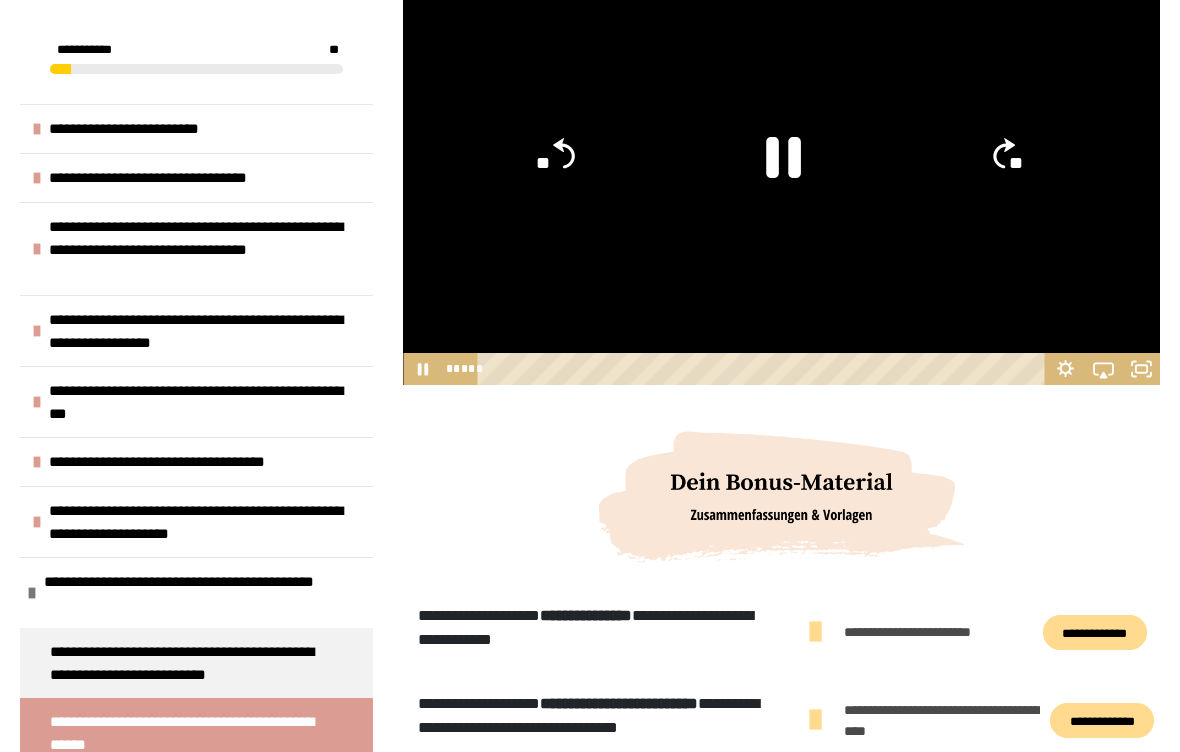 click 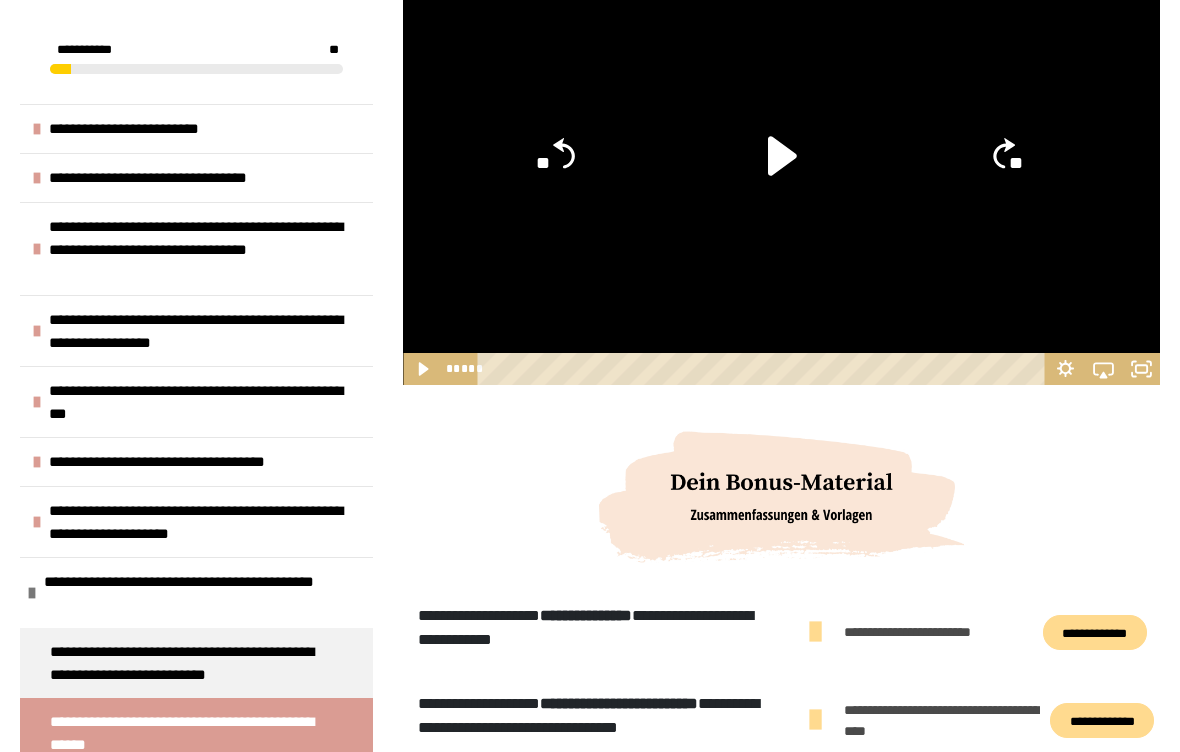 click 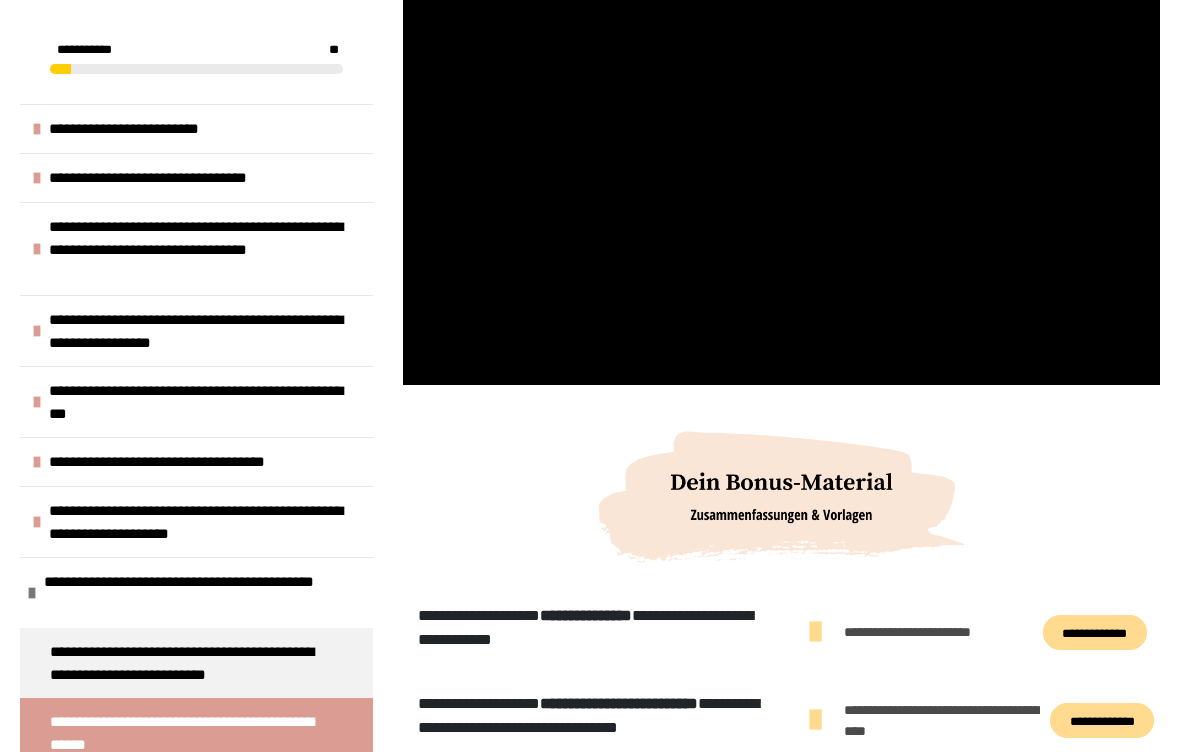 click at bounding box center [781, 172] 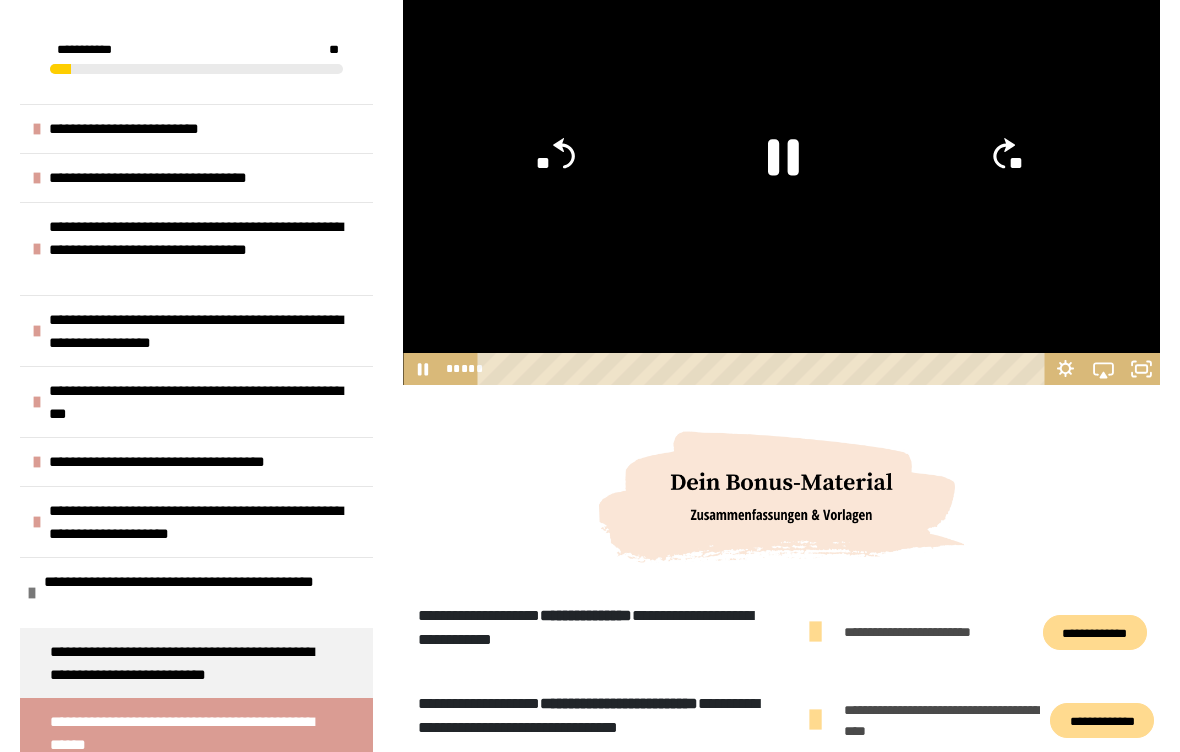click 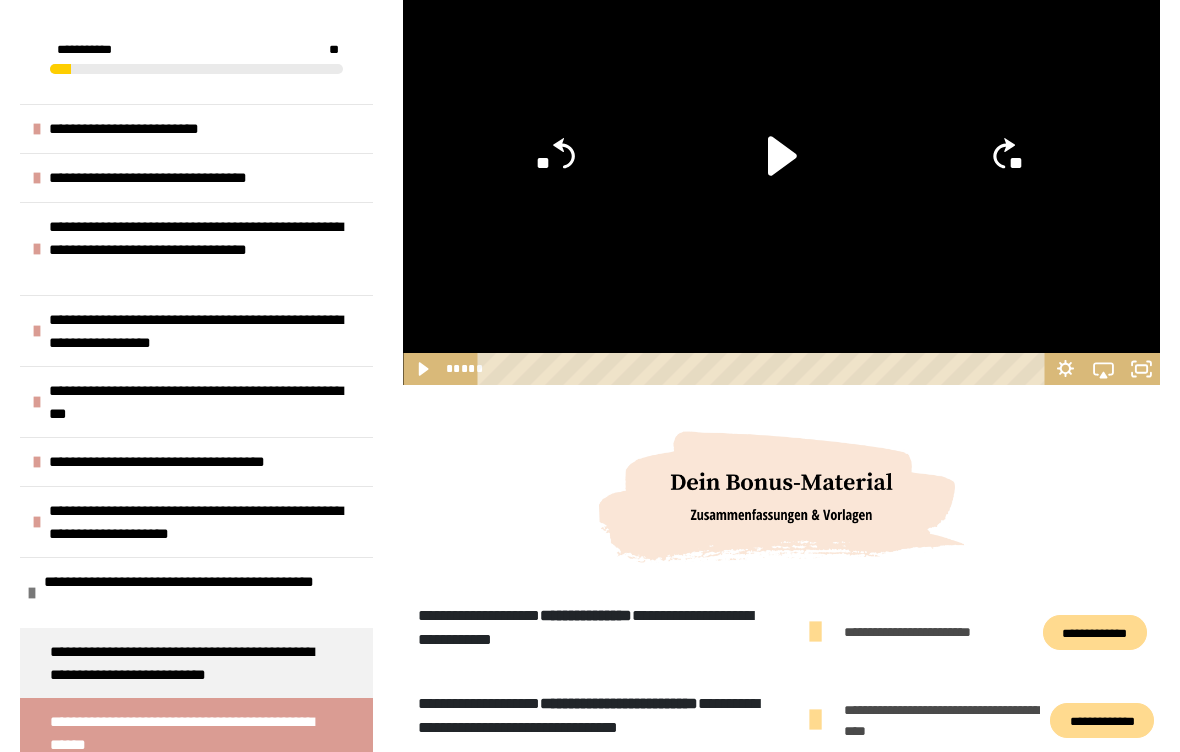 click 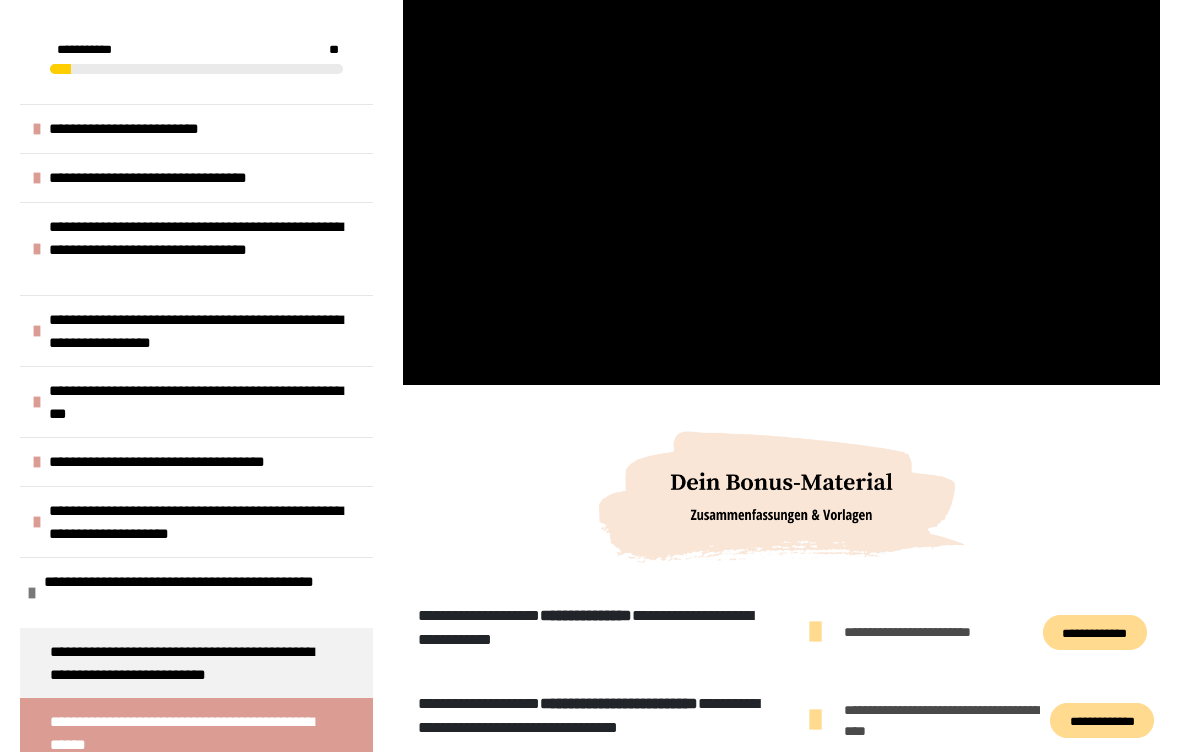 click at bounding box center [781, 172] 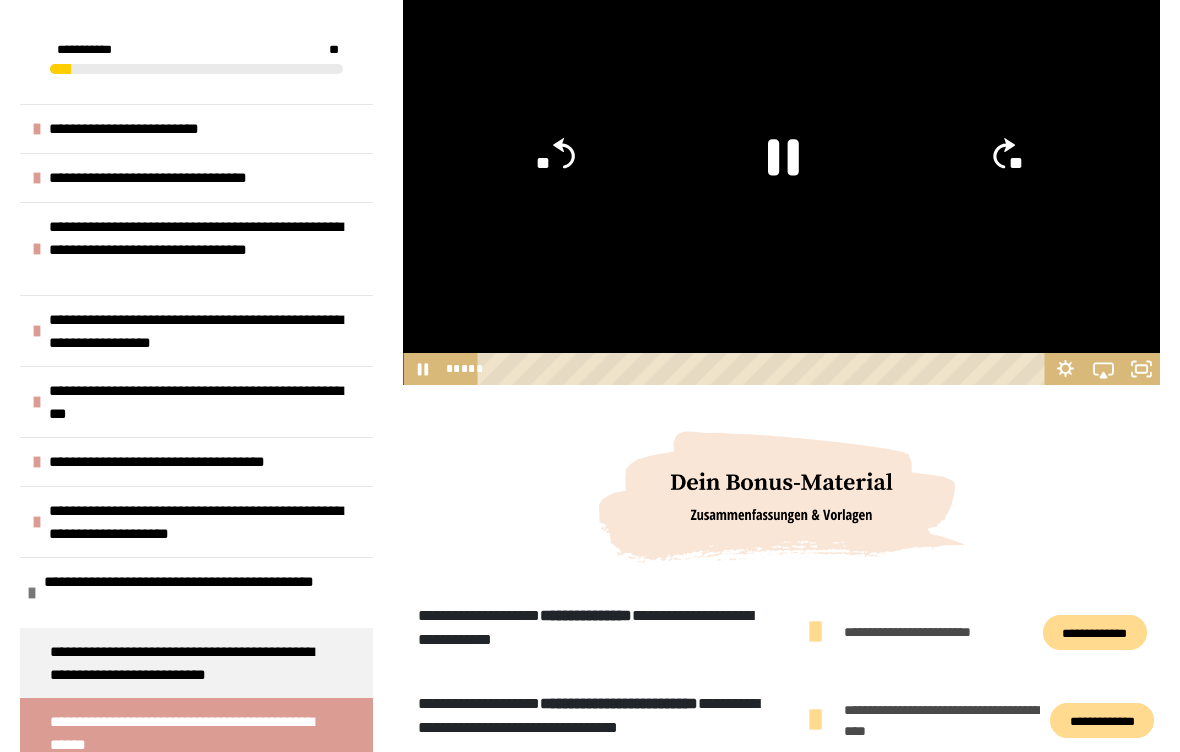 click 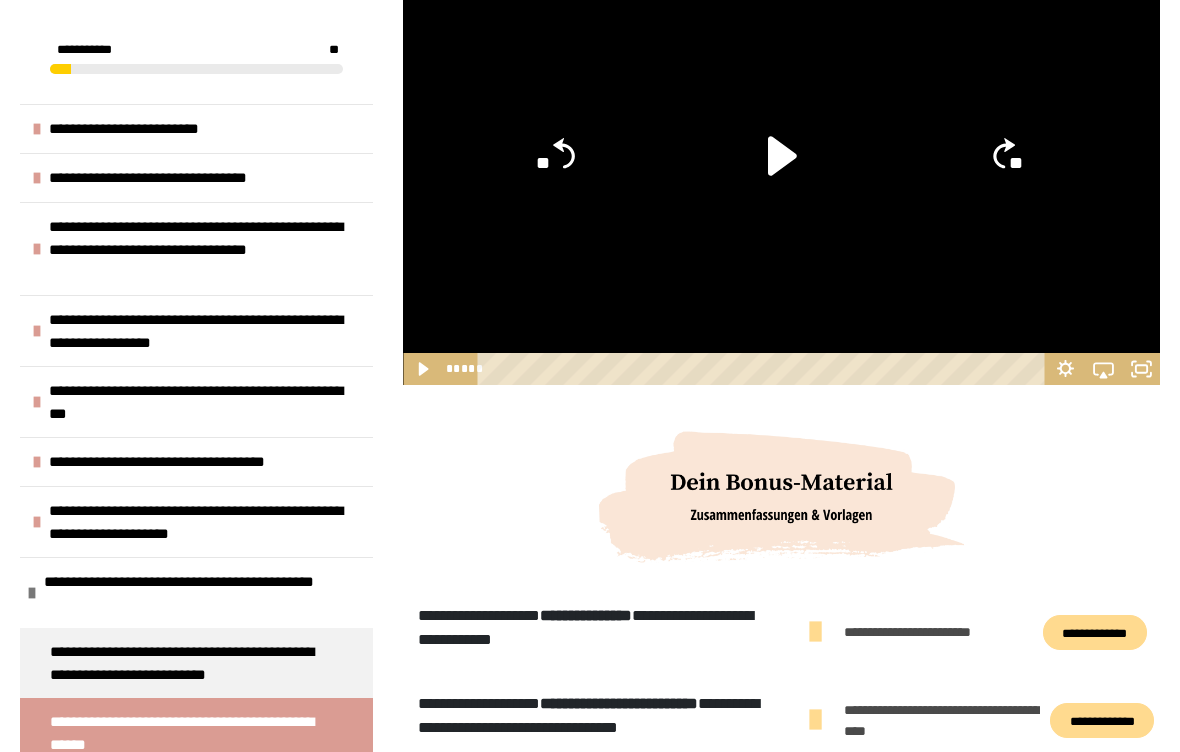 click 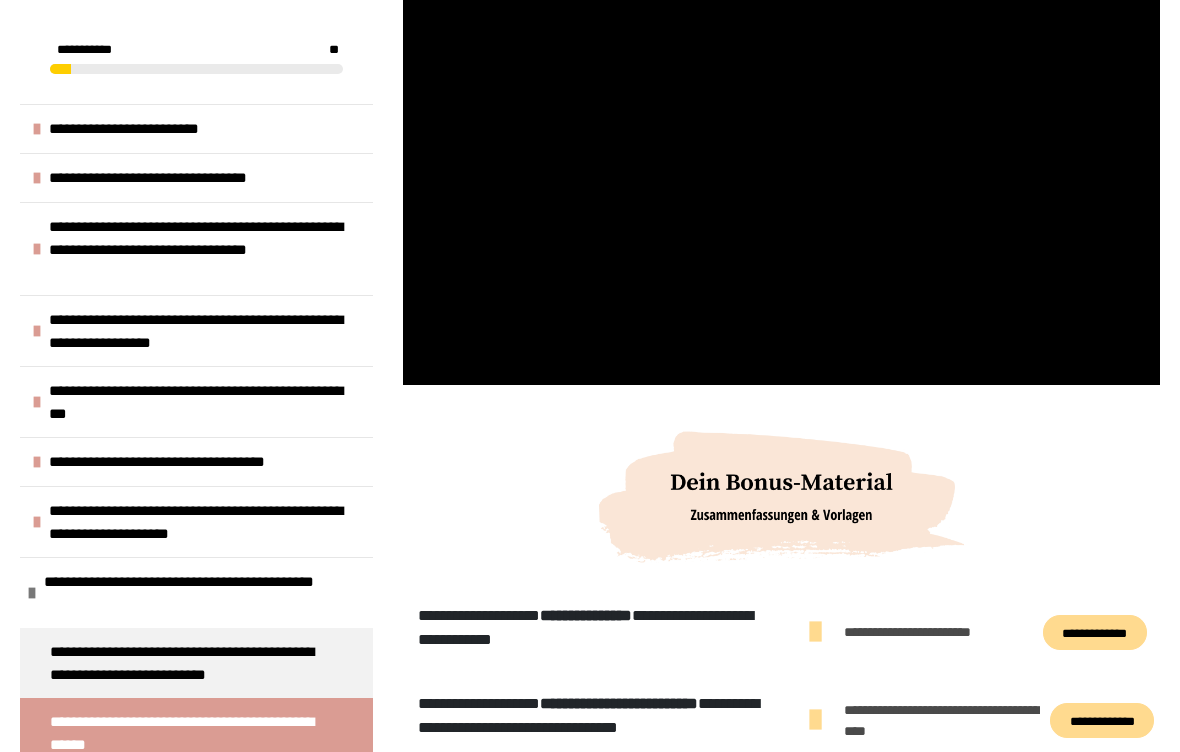 click at bounding box center (781, 172) 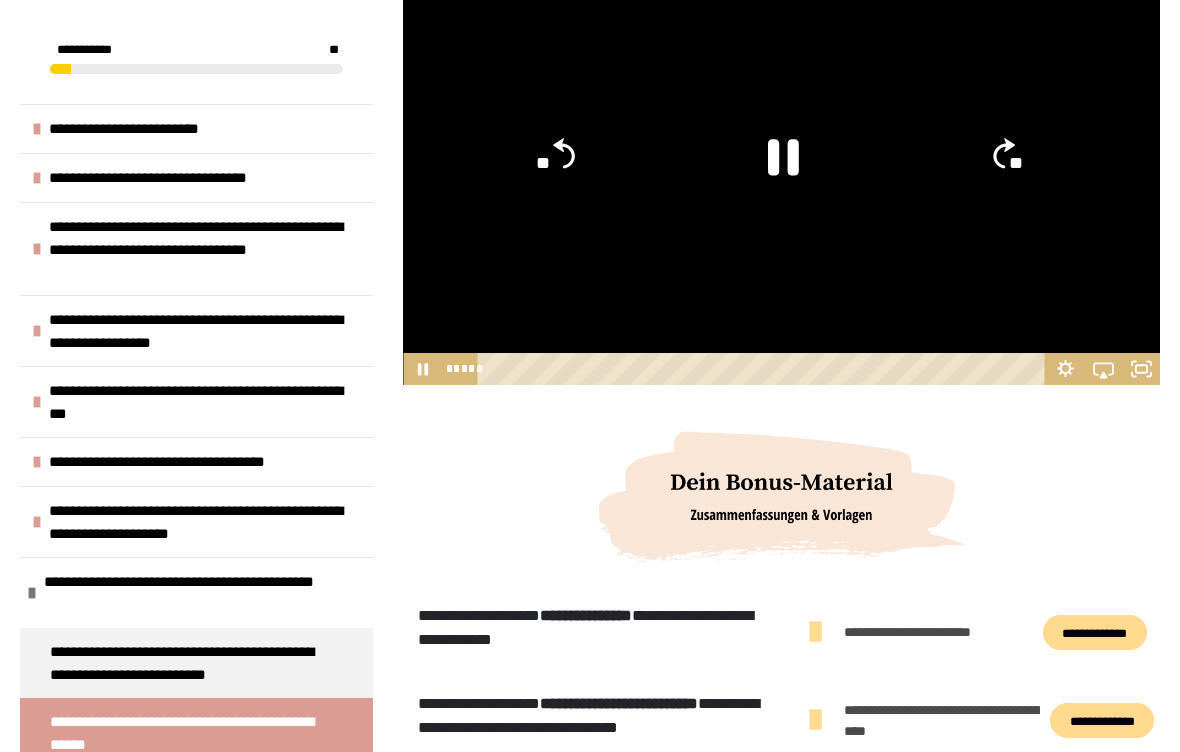 click on "**" 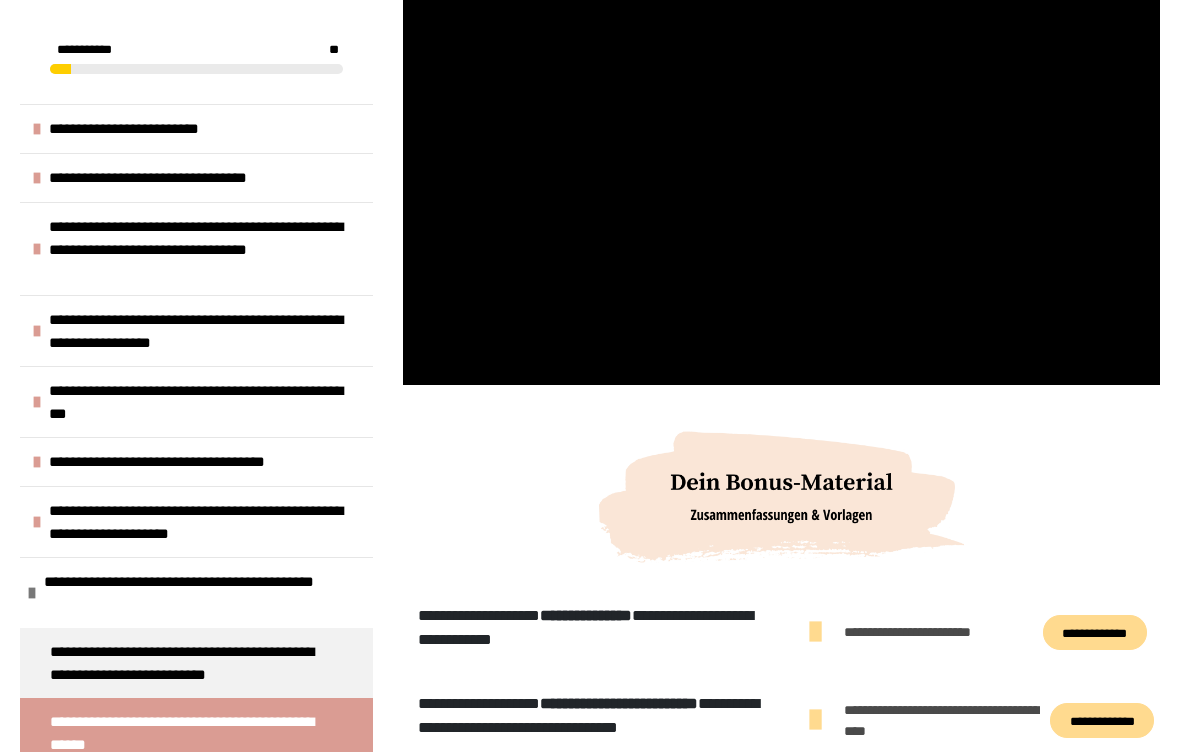 click at bounding box center (781, 172) 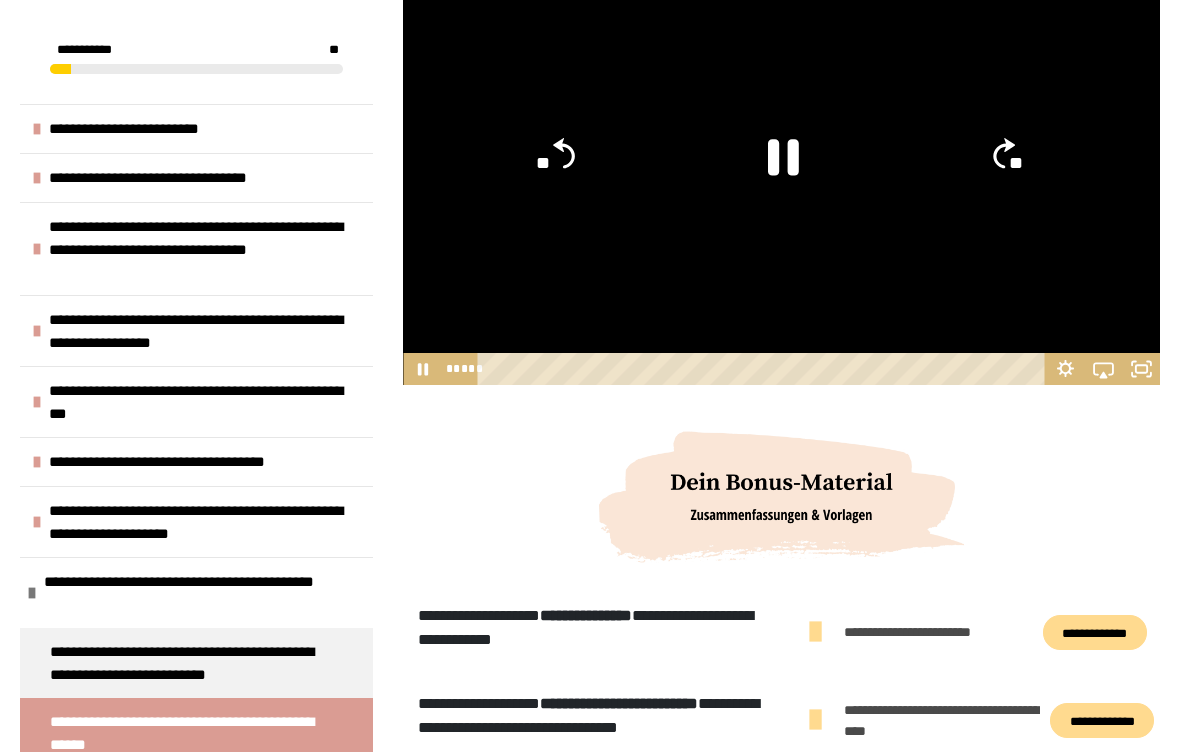 click 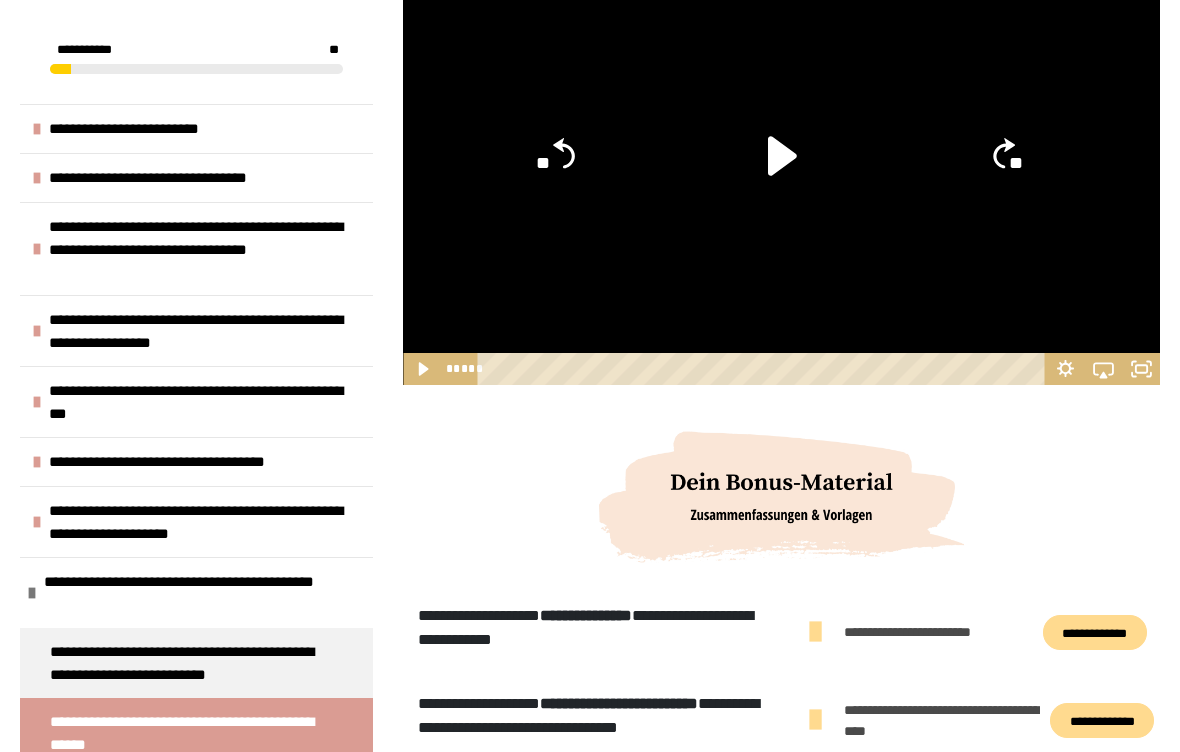 click 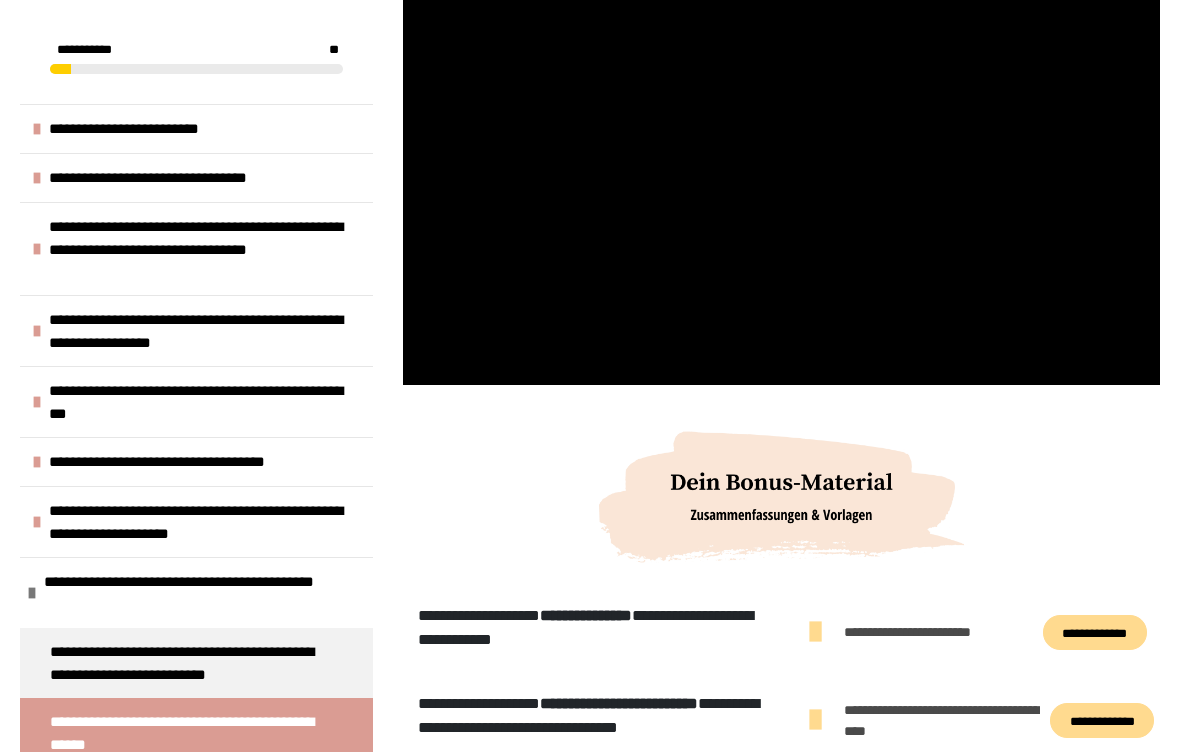 click at bounding box center (781, 172) 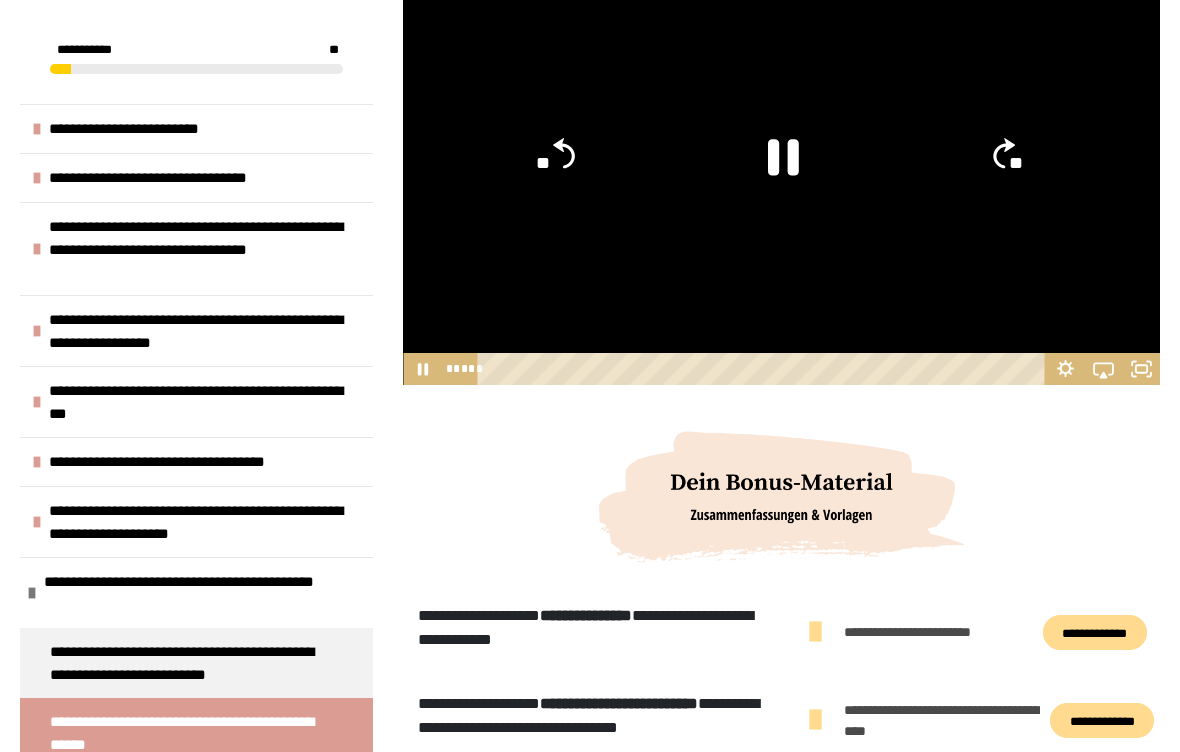 click 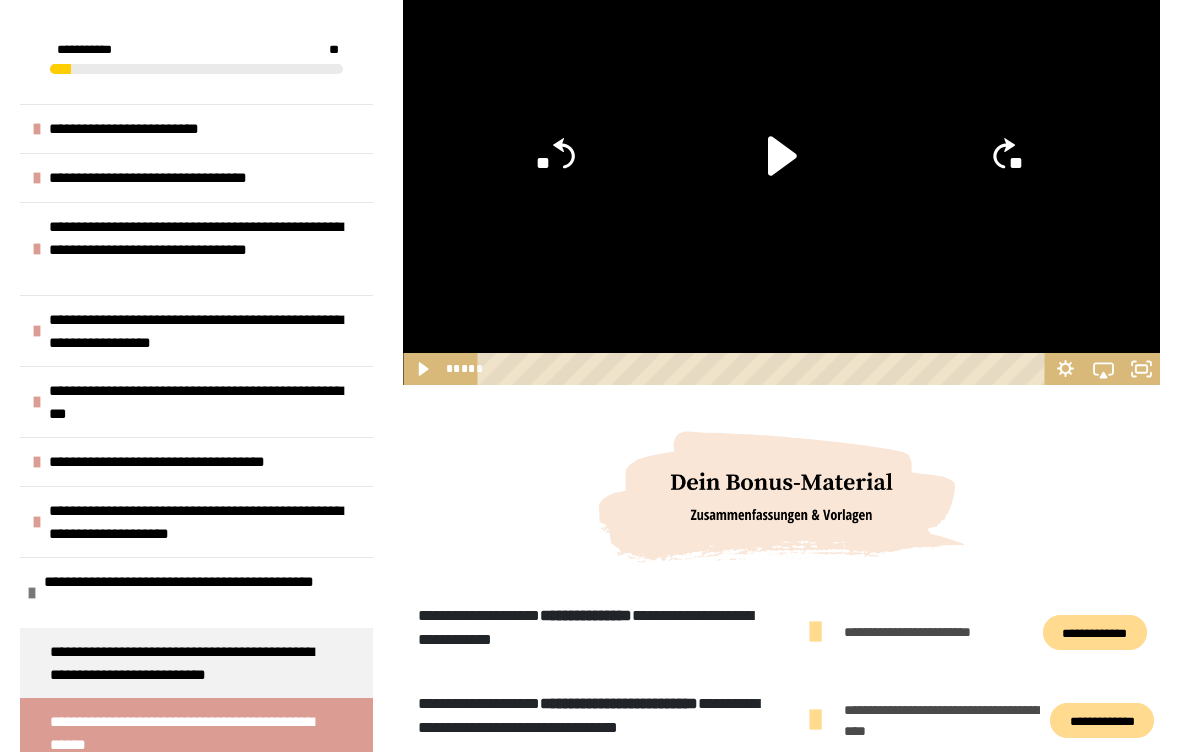 click 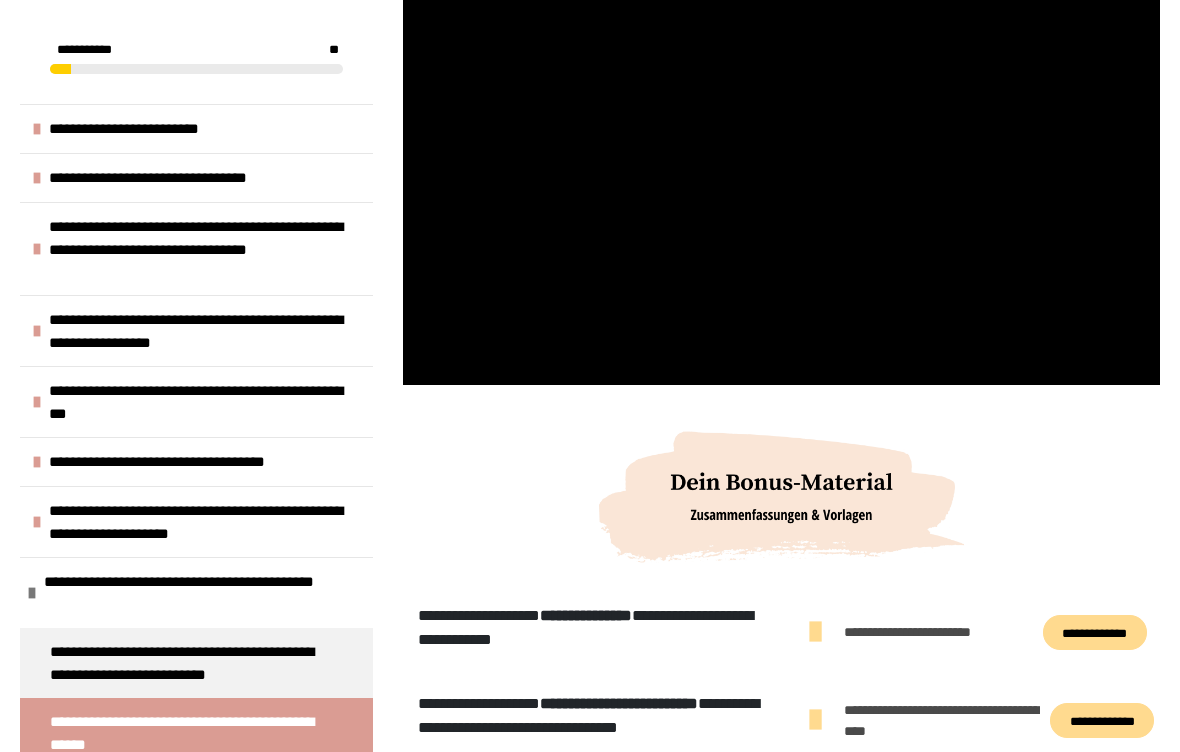 click at bounding box center [781, 172] 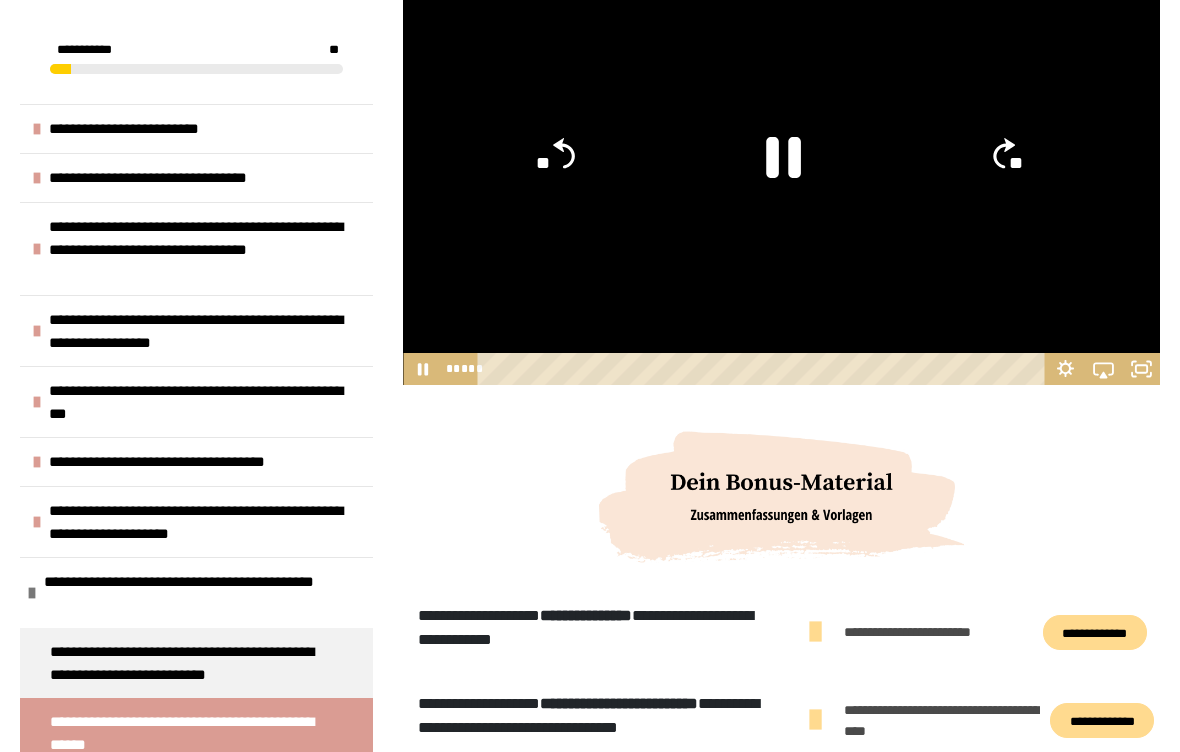 click 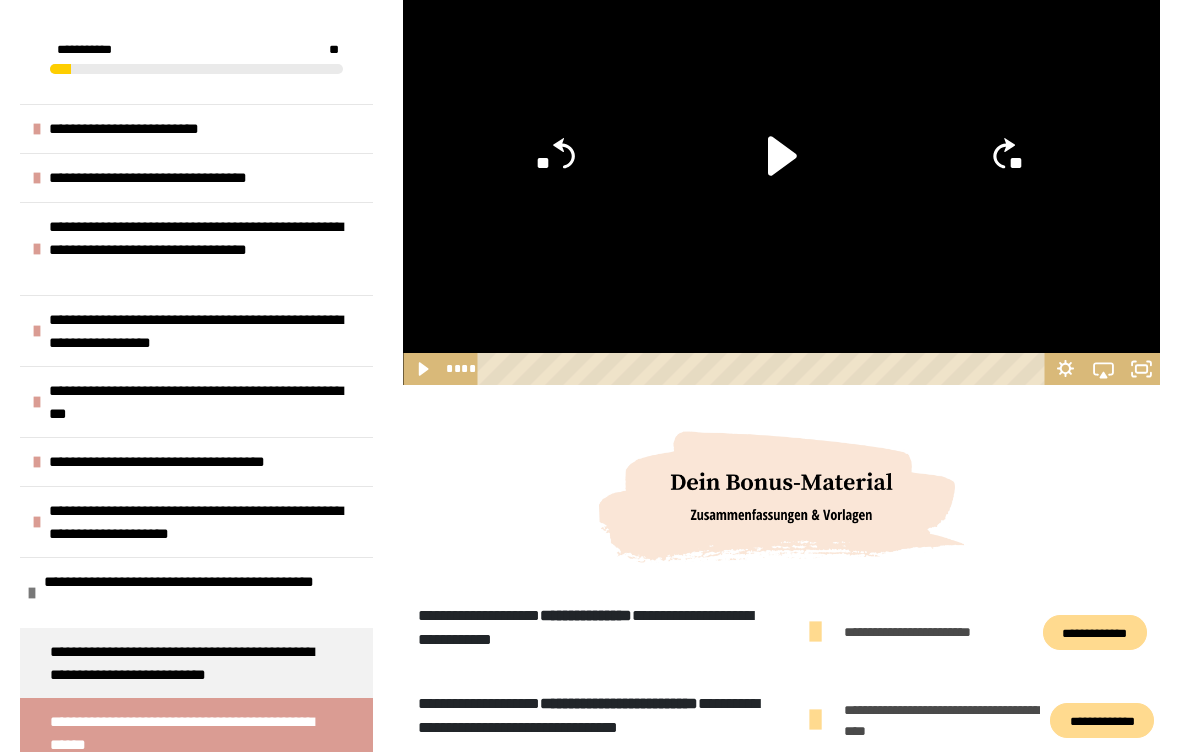 click 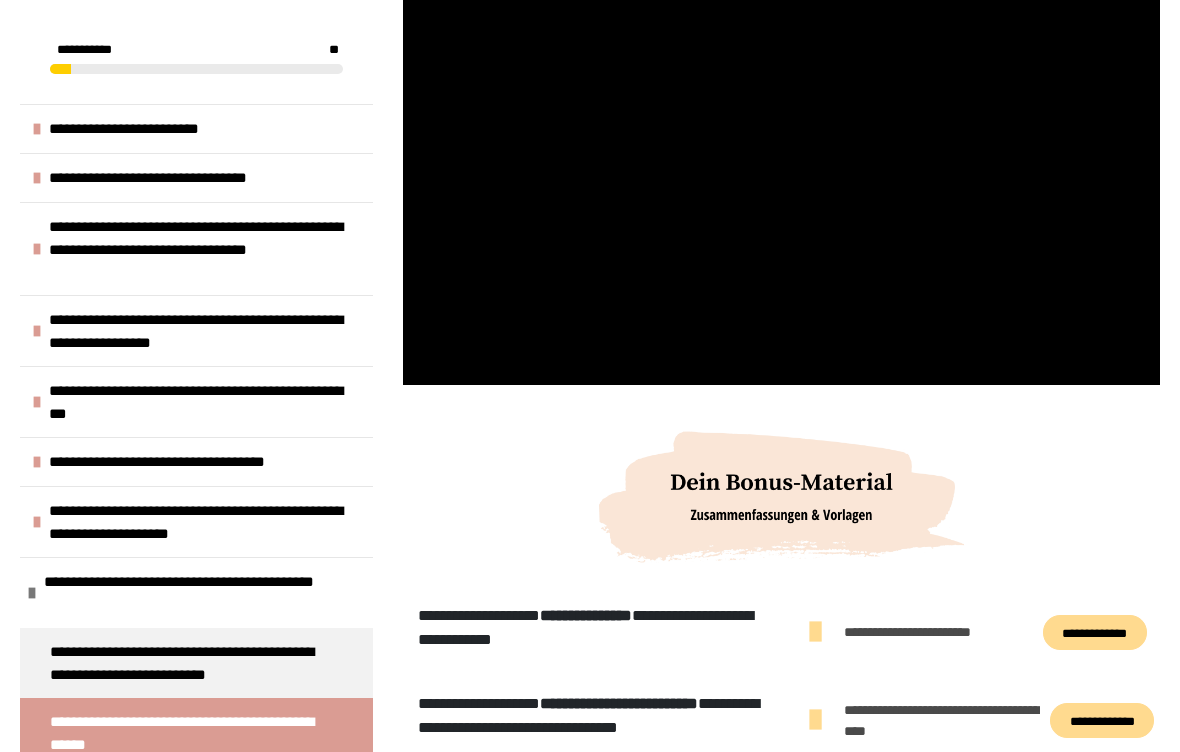 click at bounding box center [781, 172] 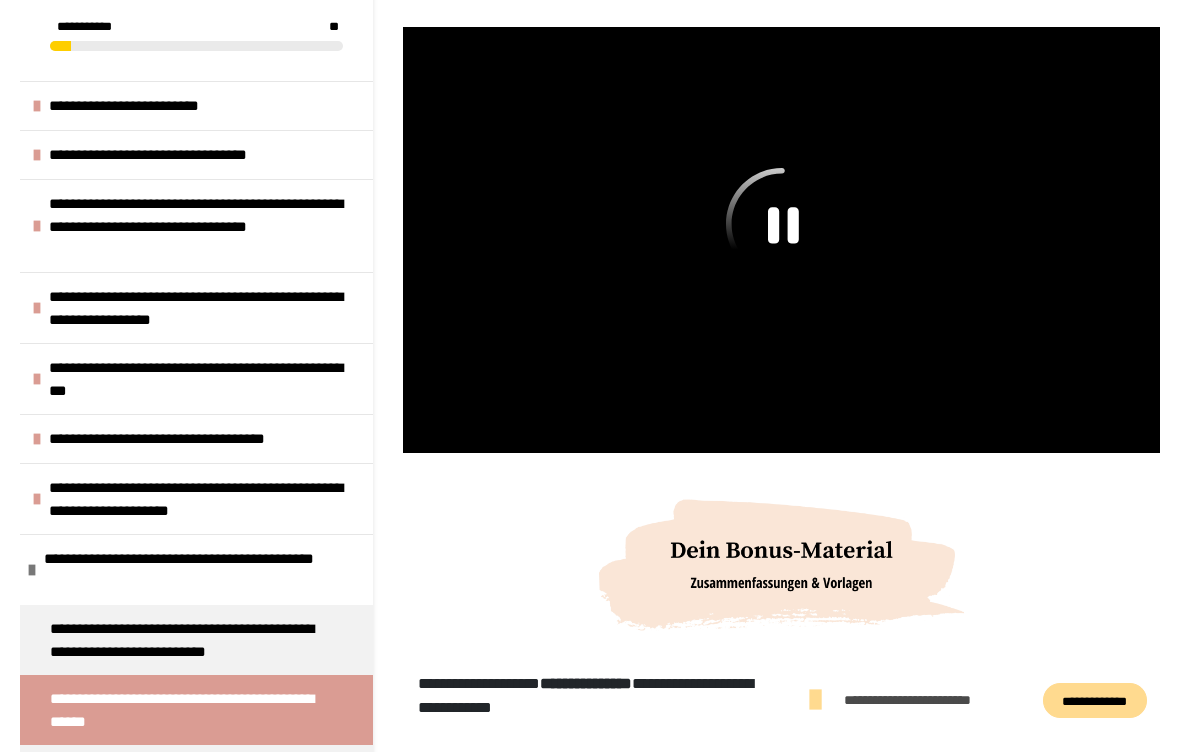 scroll, scrollTop: 363, scrollLeft: 0, axis: vertical 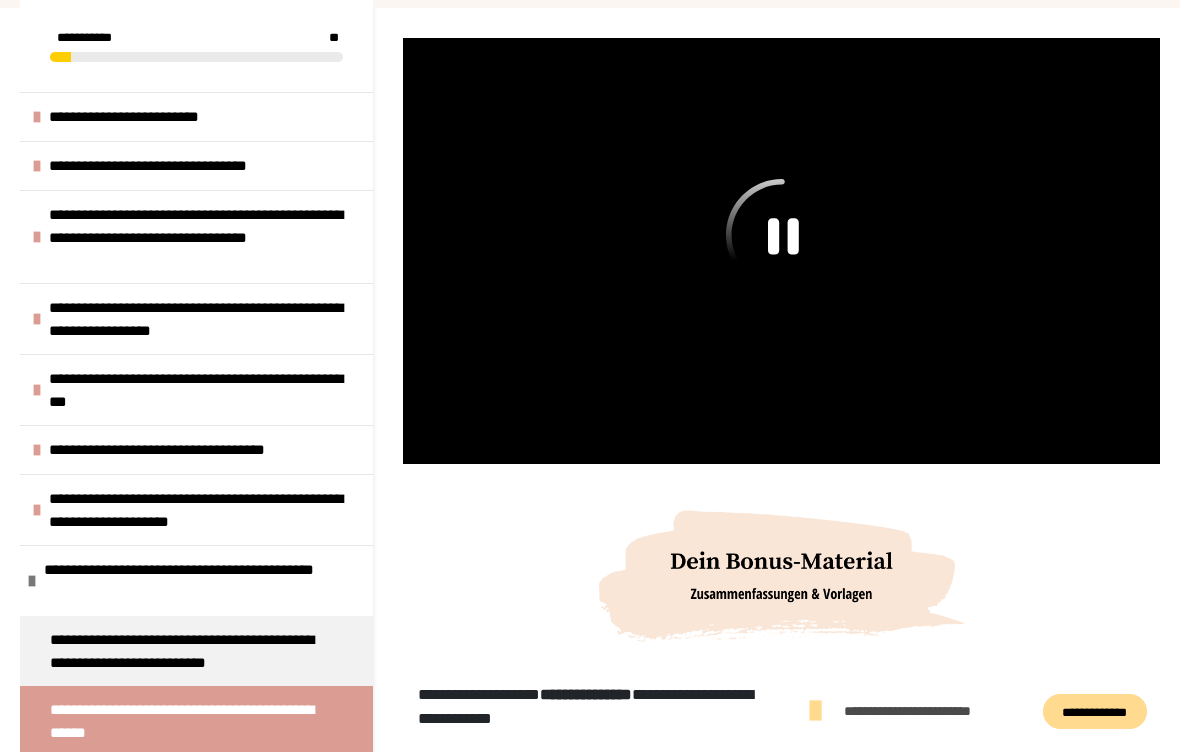 click at bounding box center [781, 251] 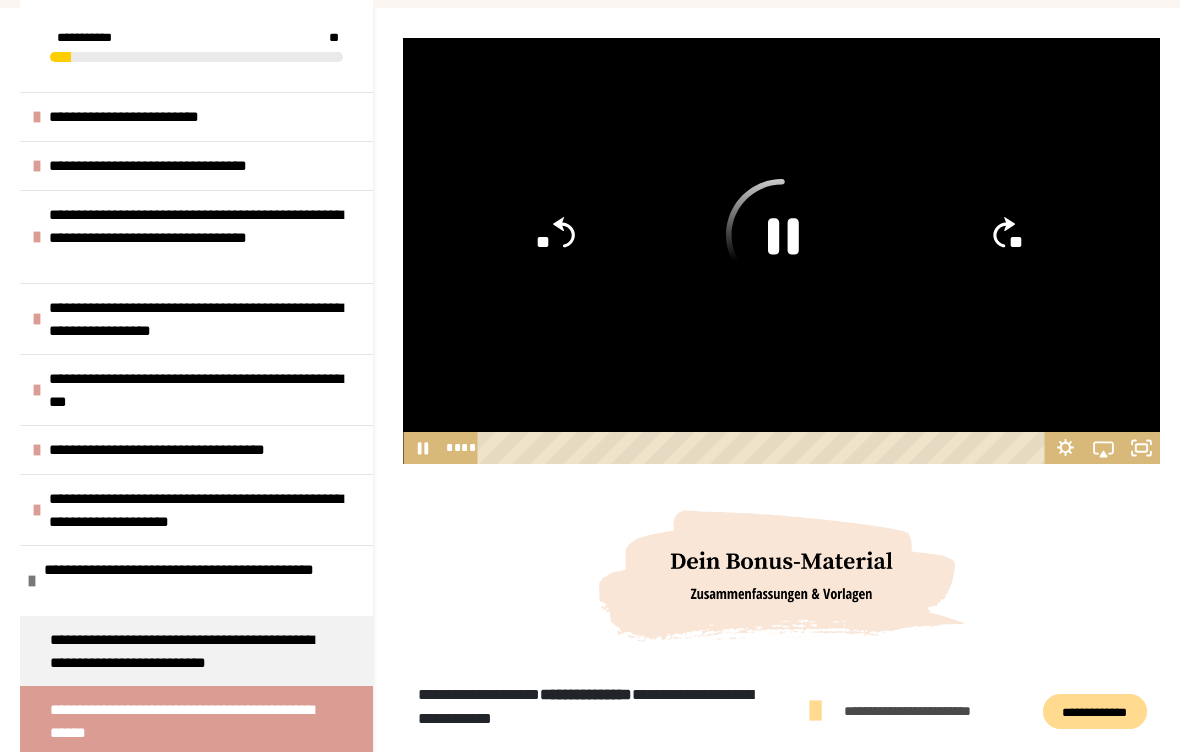 click on "**" 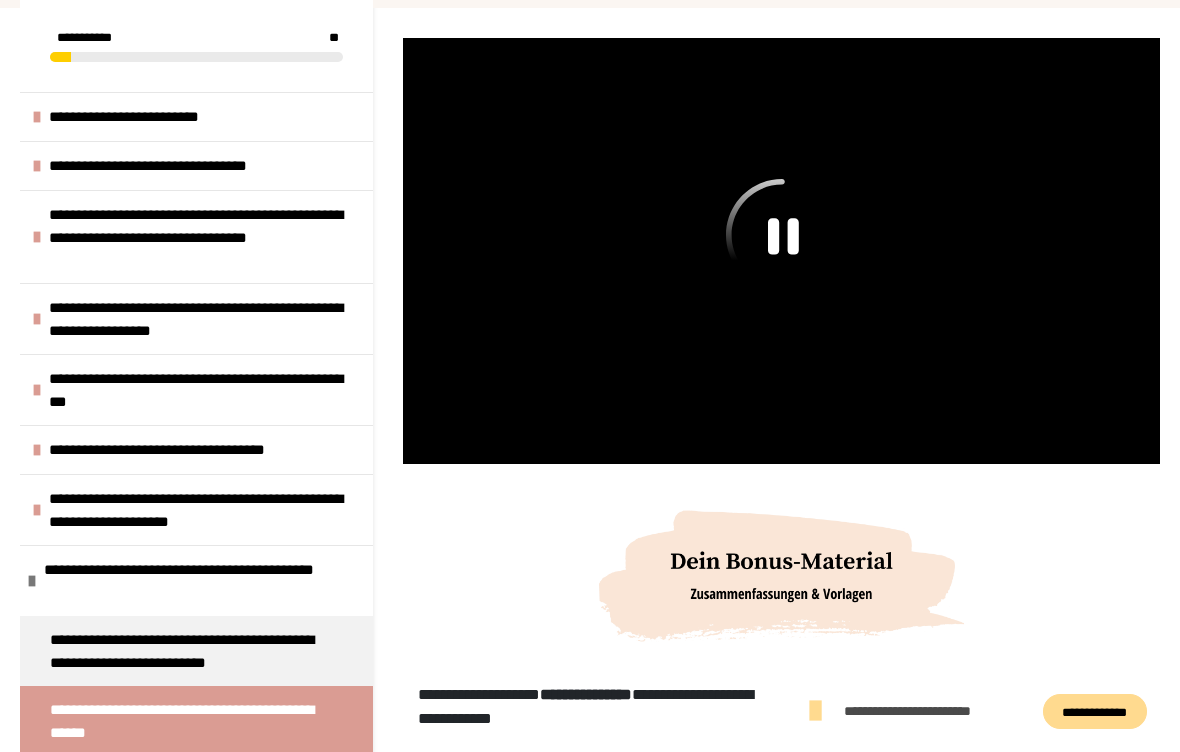 click at bounding box center [781, 251] 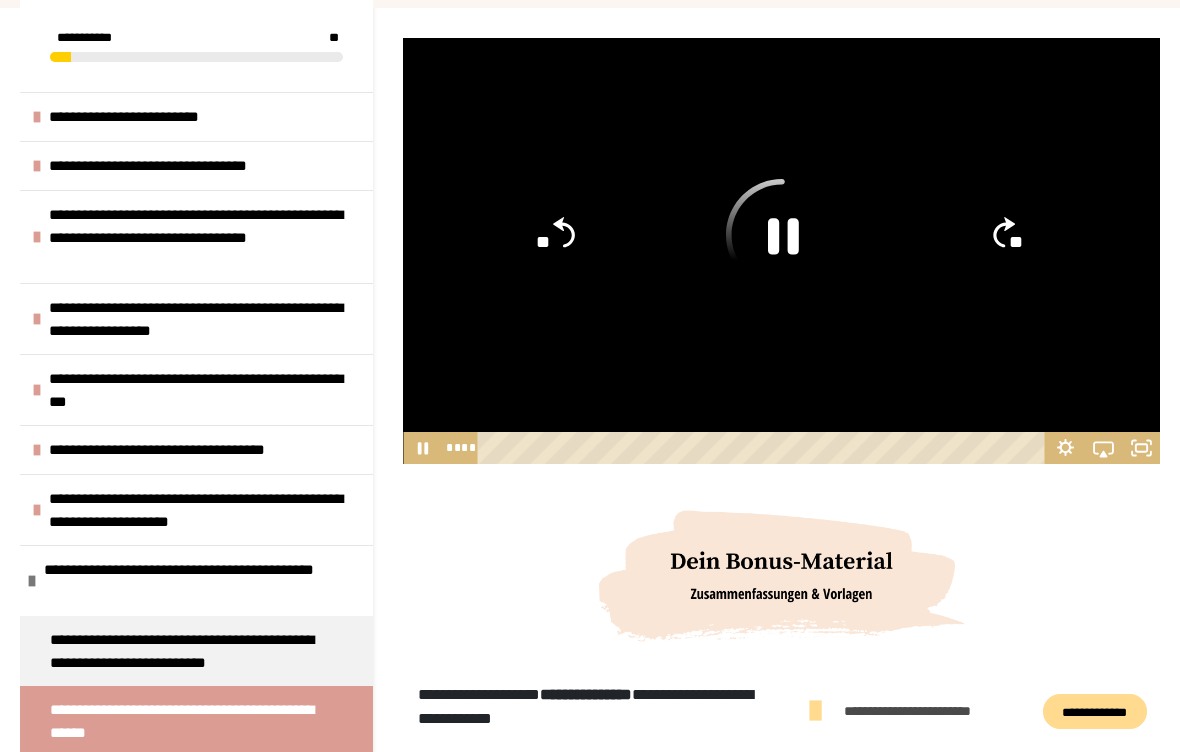 click on "**" 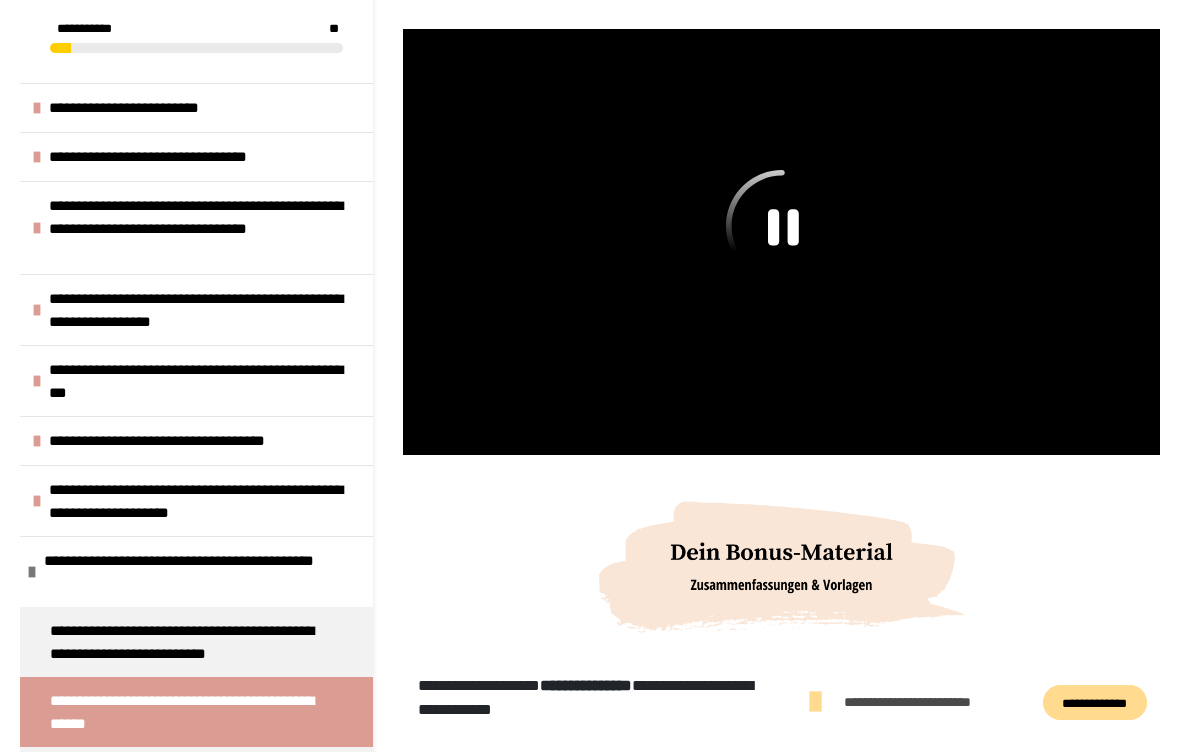 scroll, scrollTop: 373, scrollLeft: 0, axis: vertical 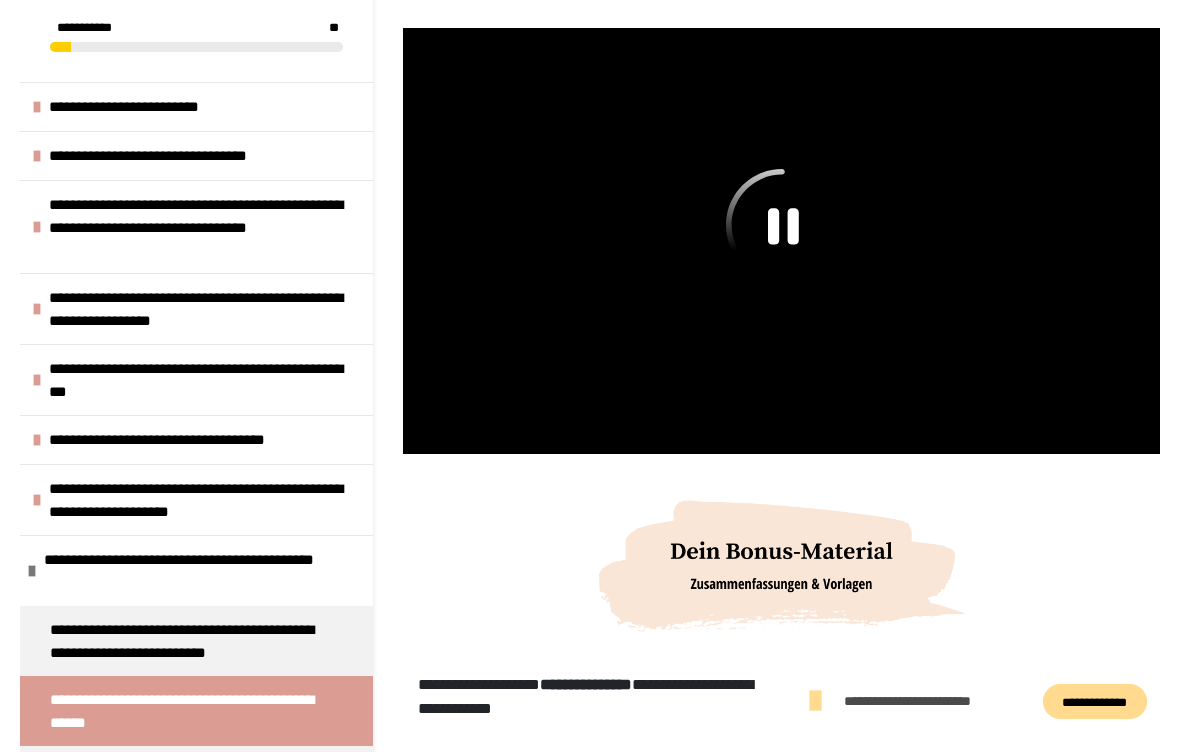 click on "**********" at bounding box center (188, 641) 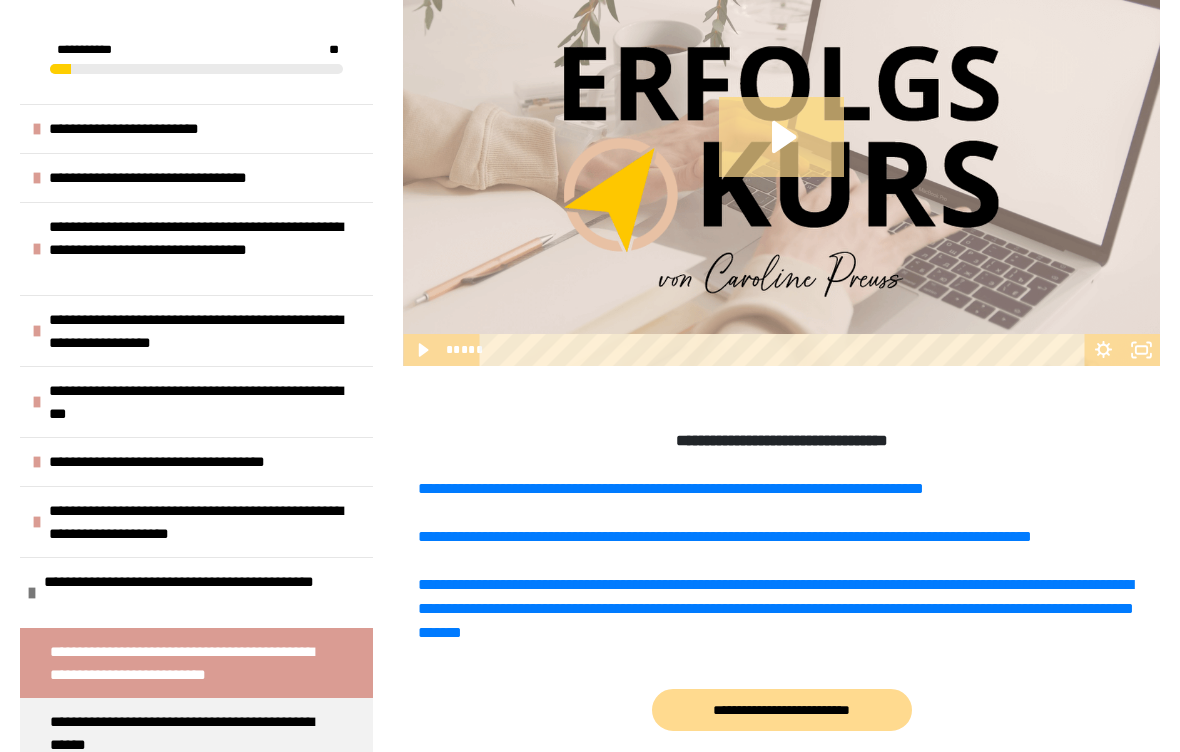 click on "**********" at bounding box center [188, 733] 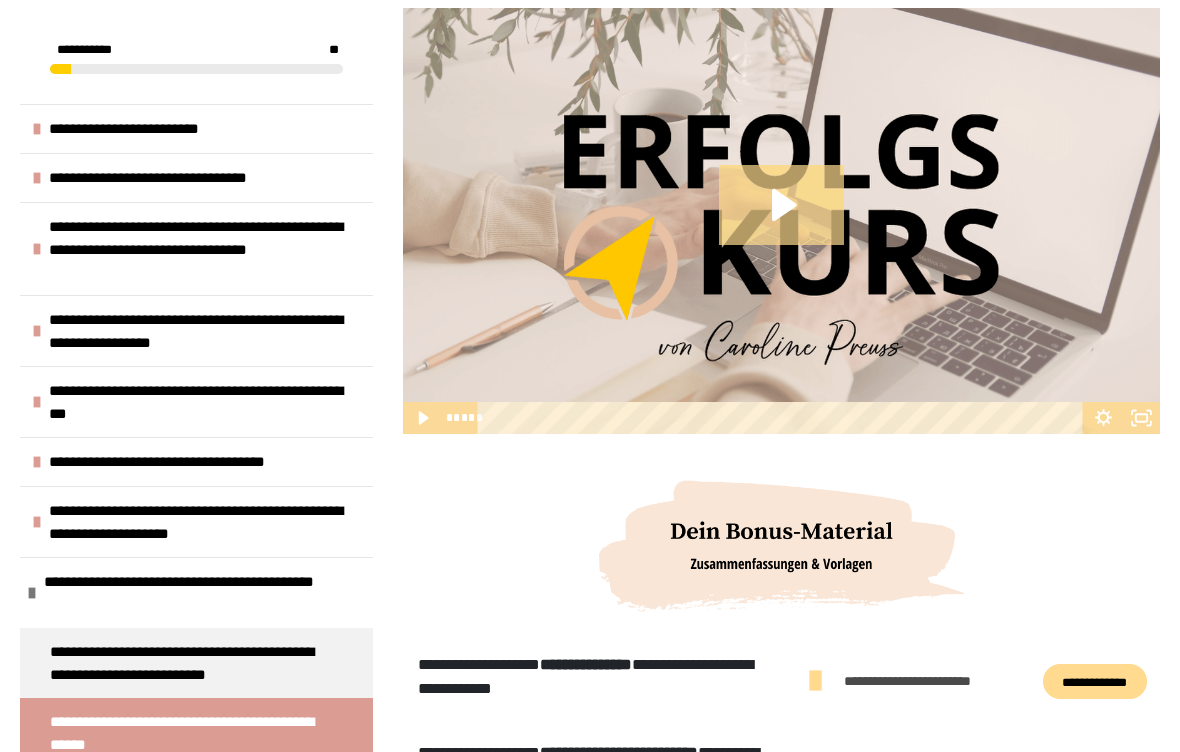 click 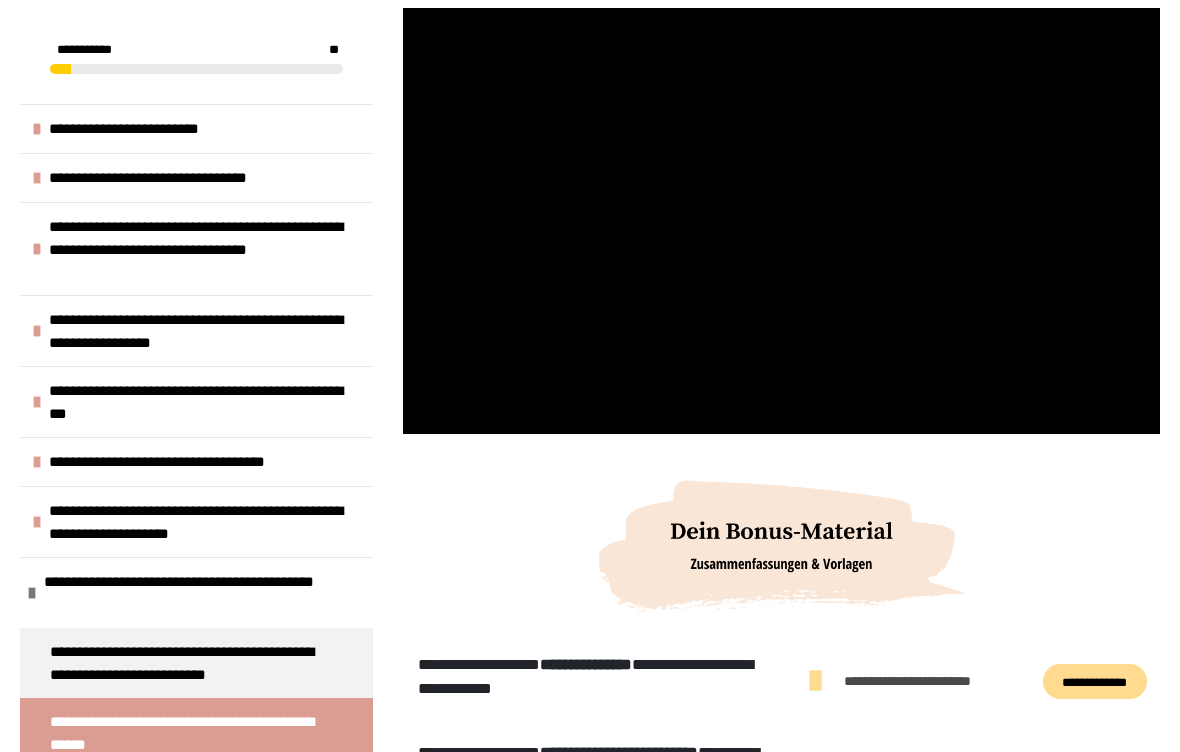 click at bounding box center (781, 221) 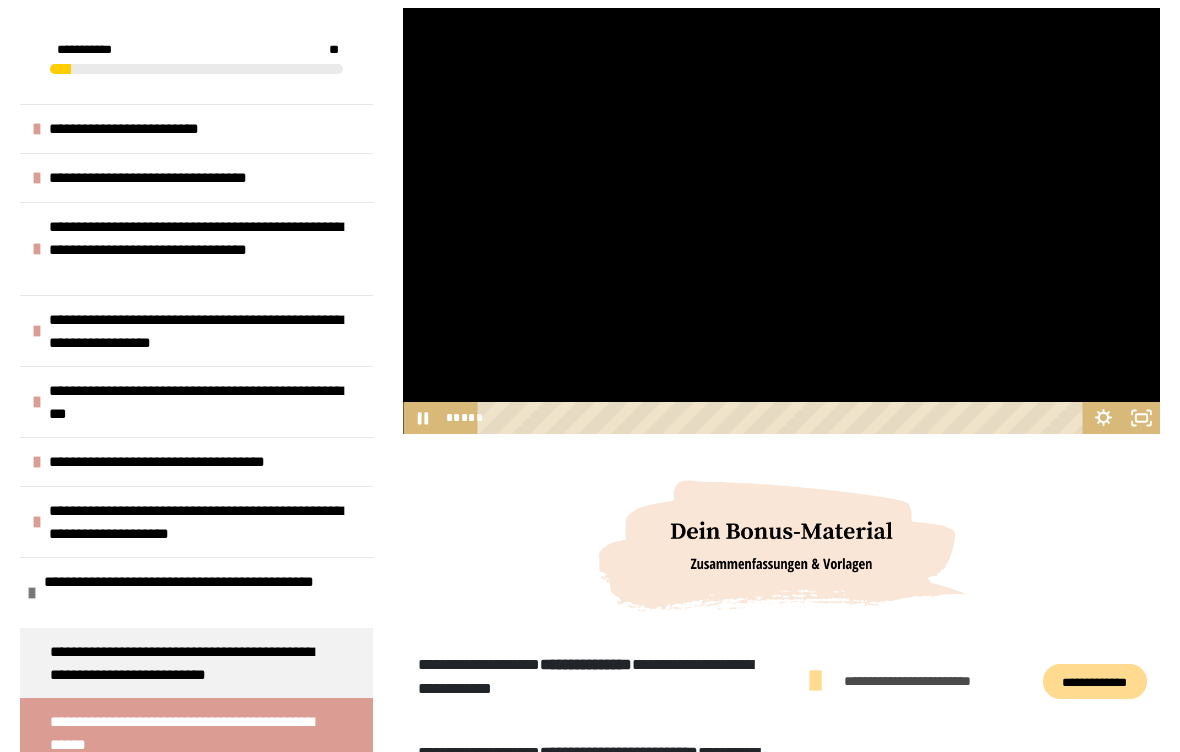 click at bounding box center (781, 221) 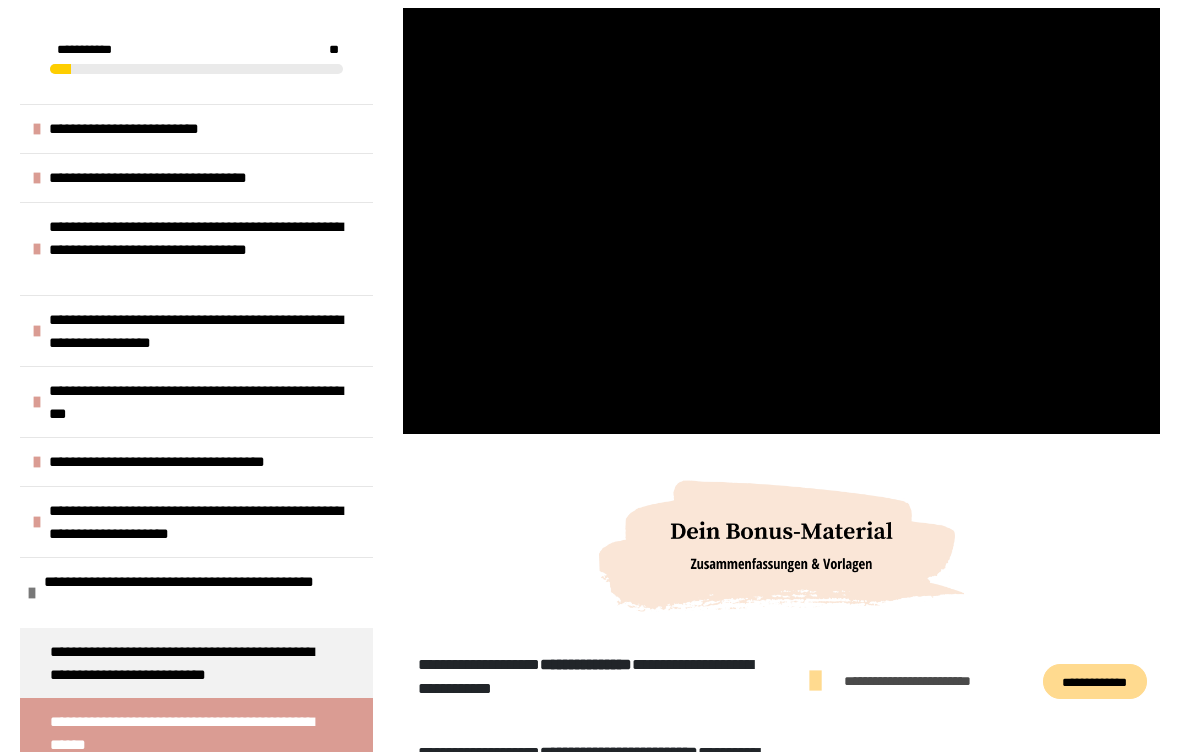 click at bounding box center [781, 221] 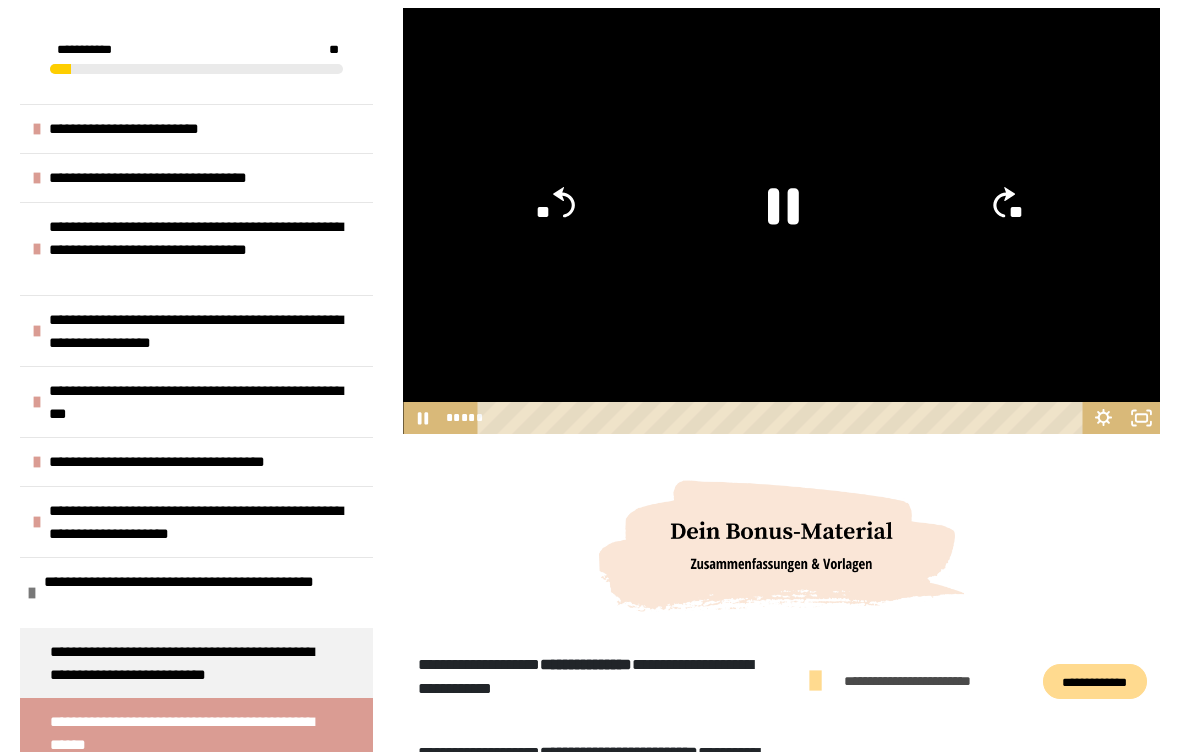 click on "**" 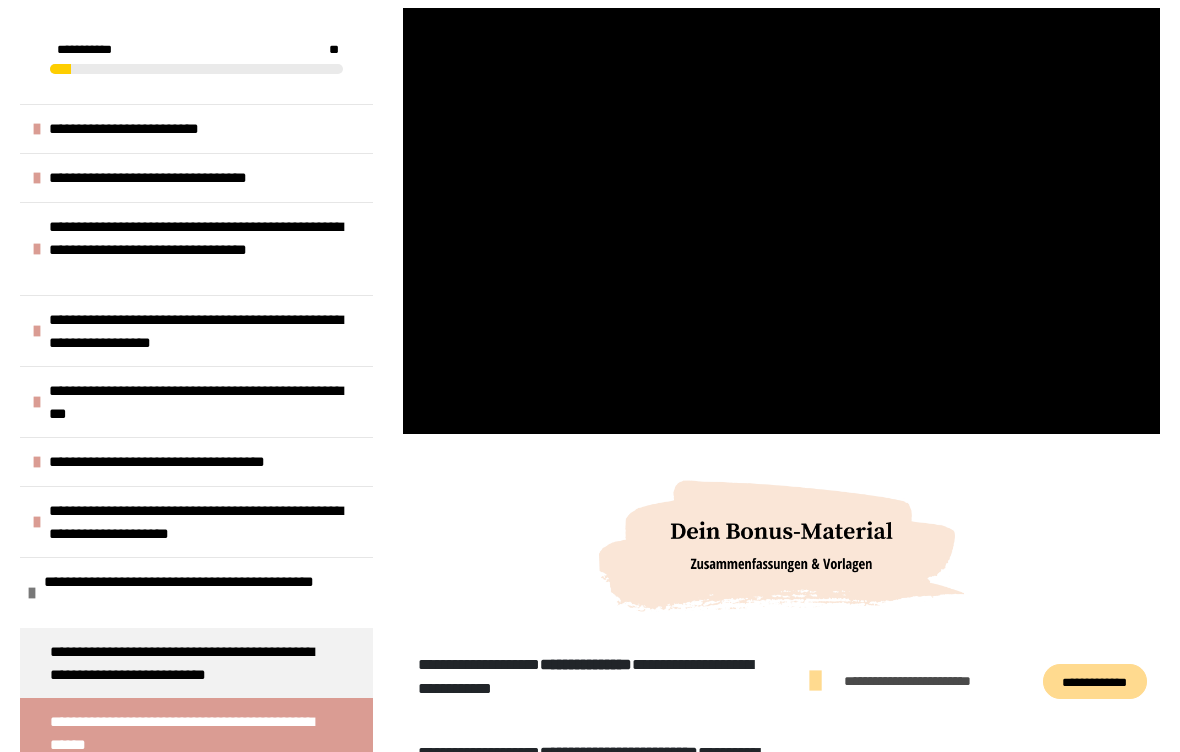 click at bounding box center (781, 221) 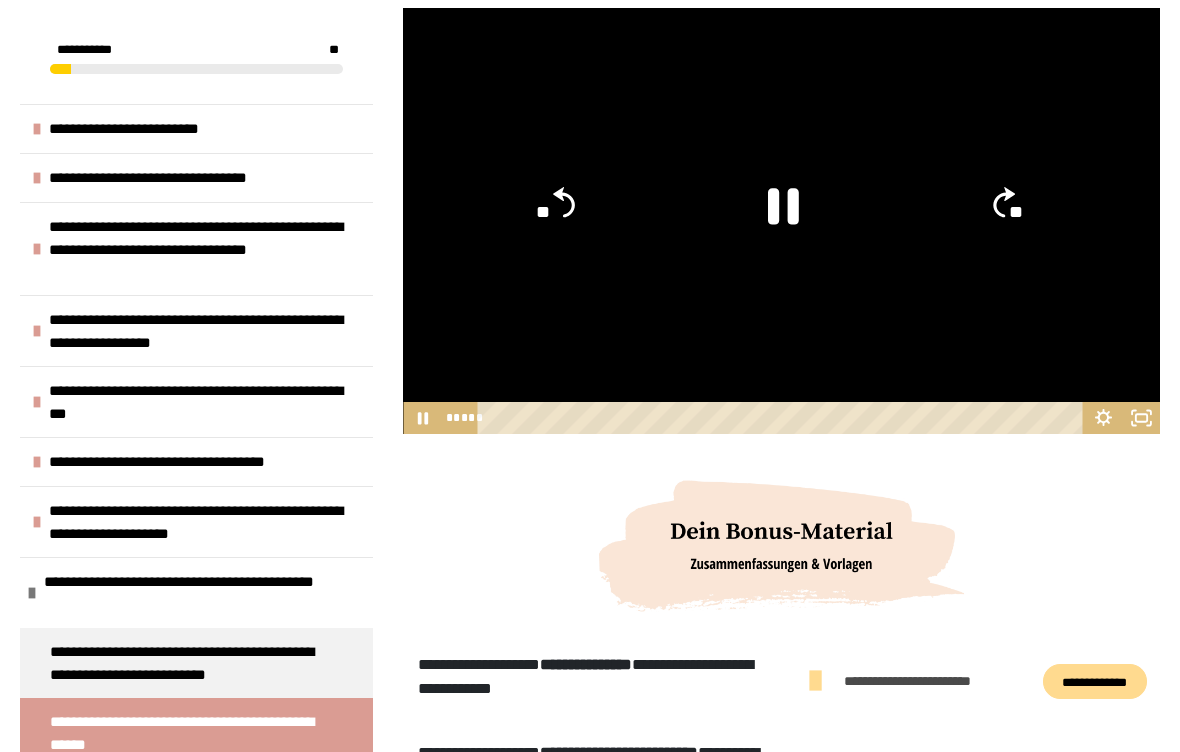 click 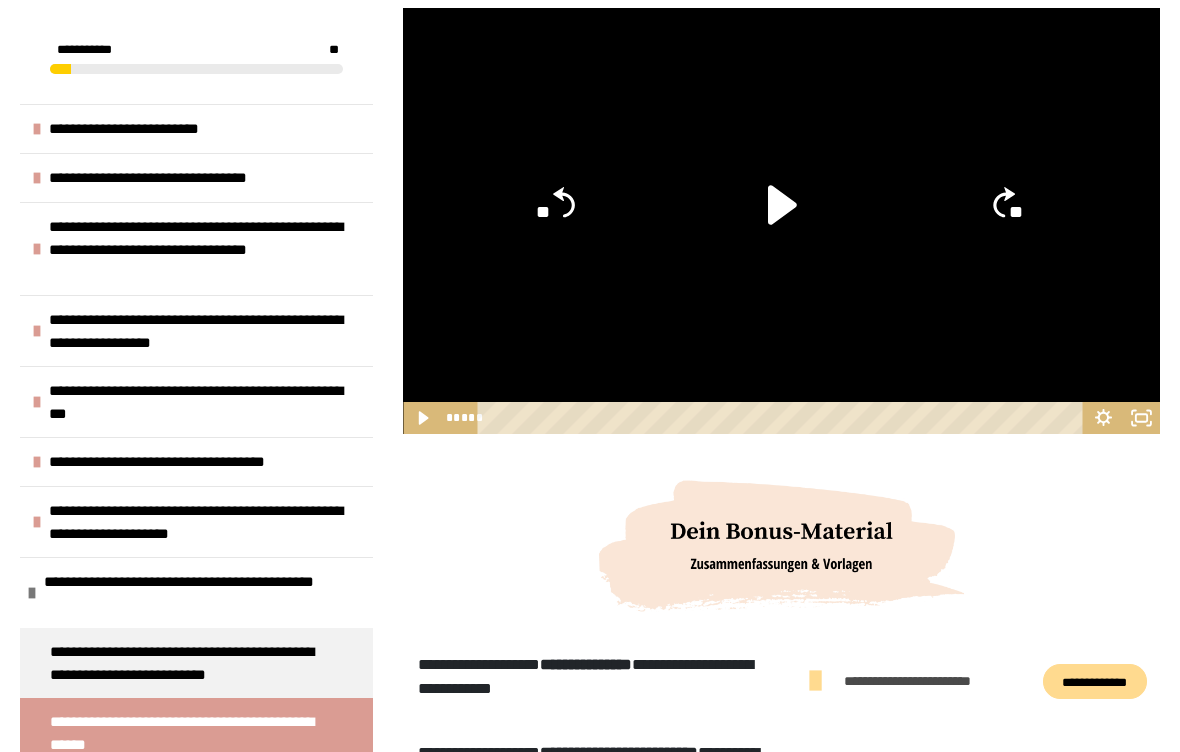 click 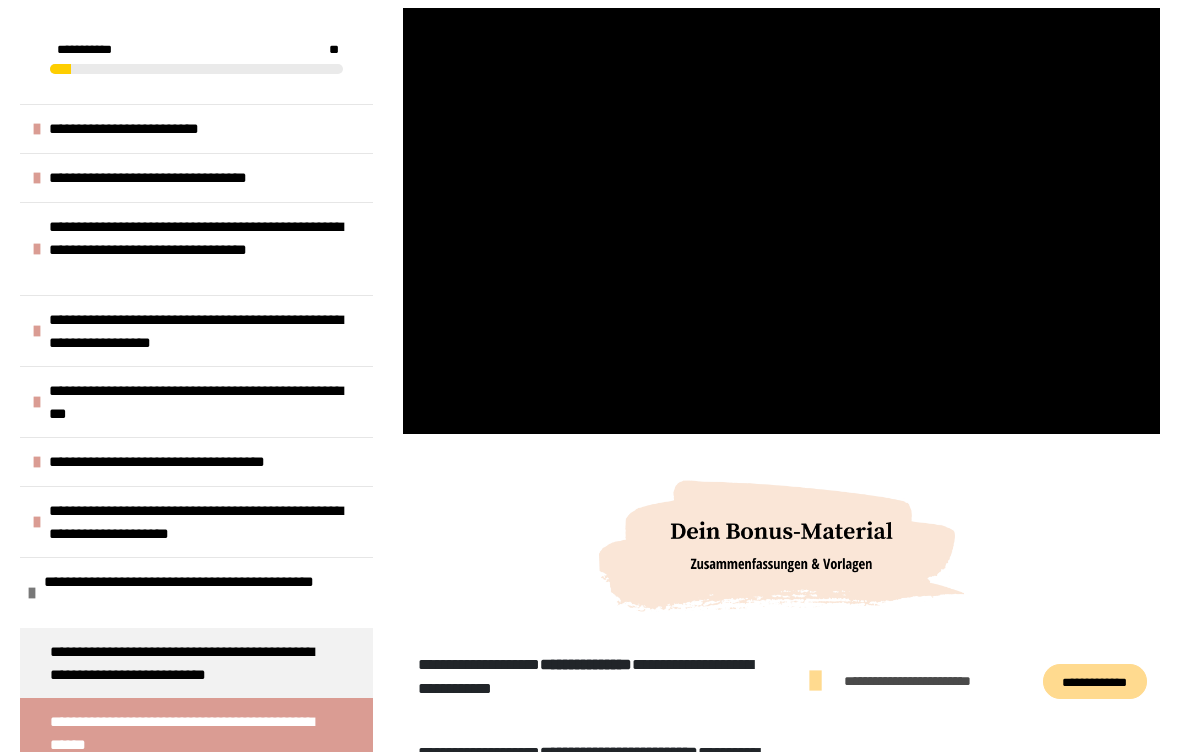 click at bounding box center [781, 221] 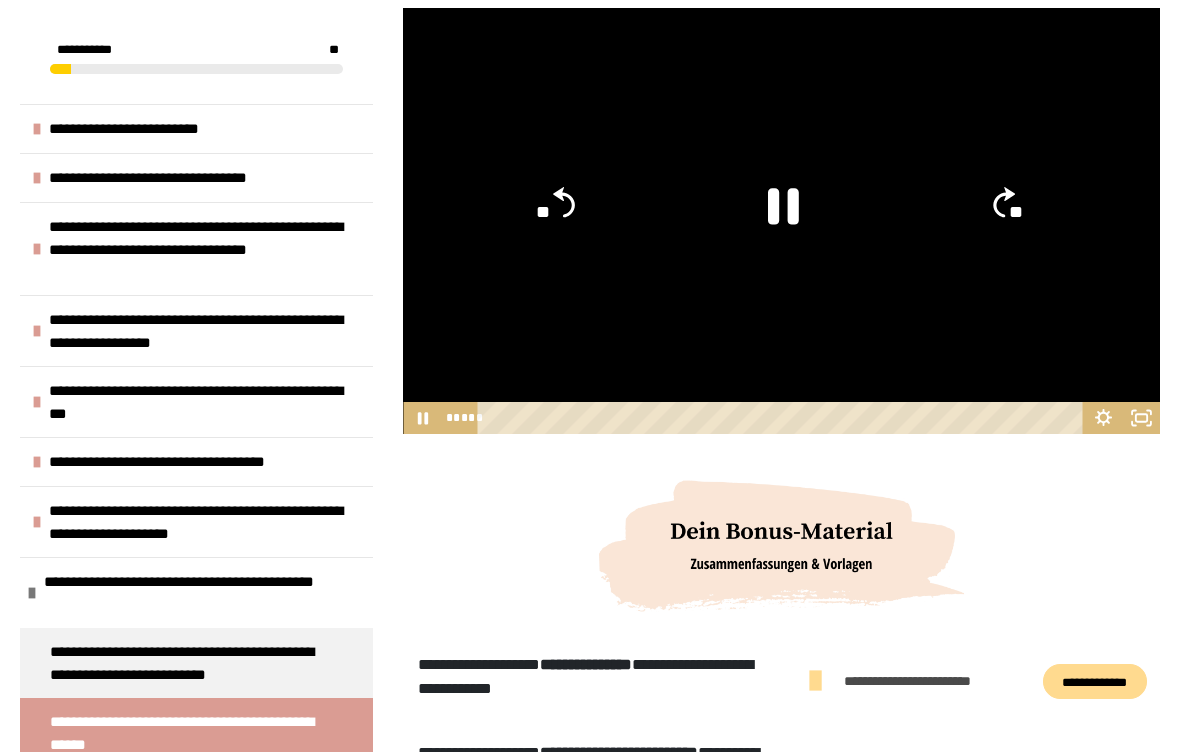 click 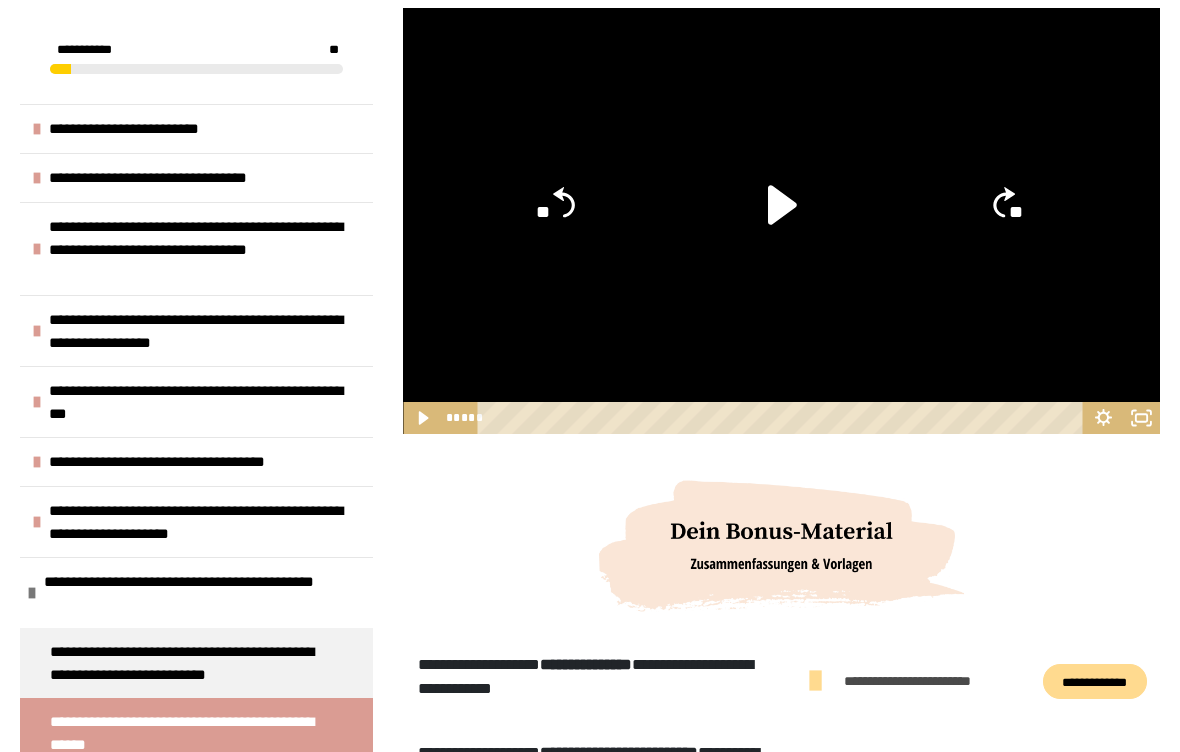 click 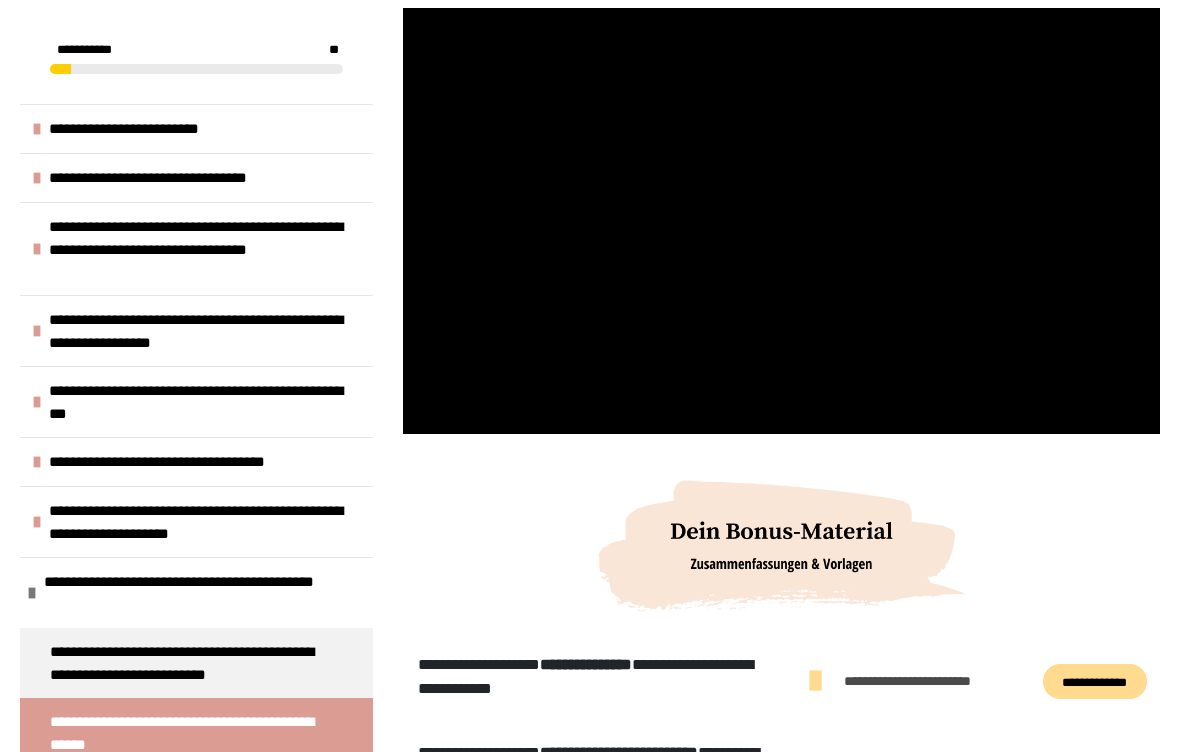 click at bounding box center (781, 221) 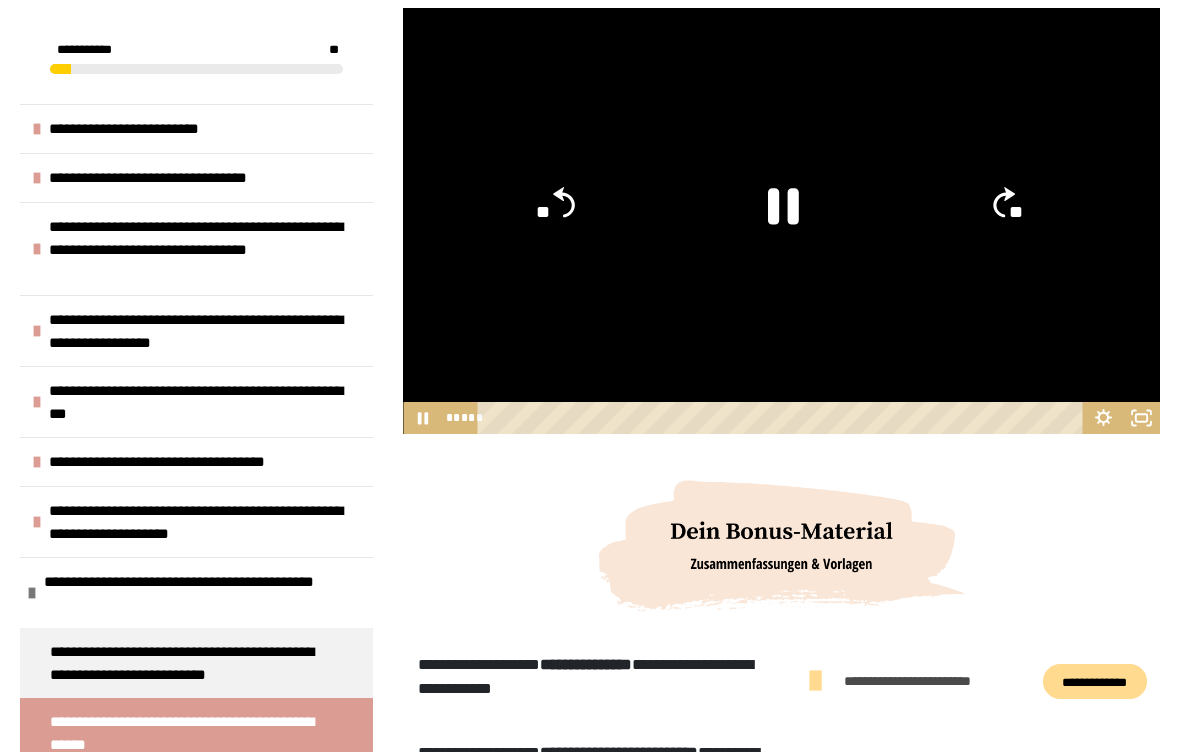 click 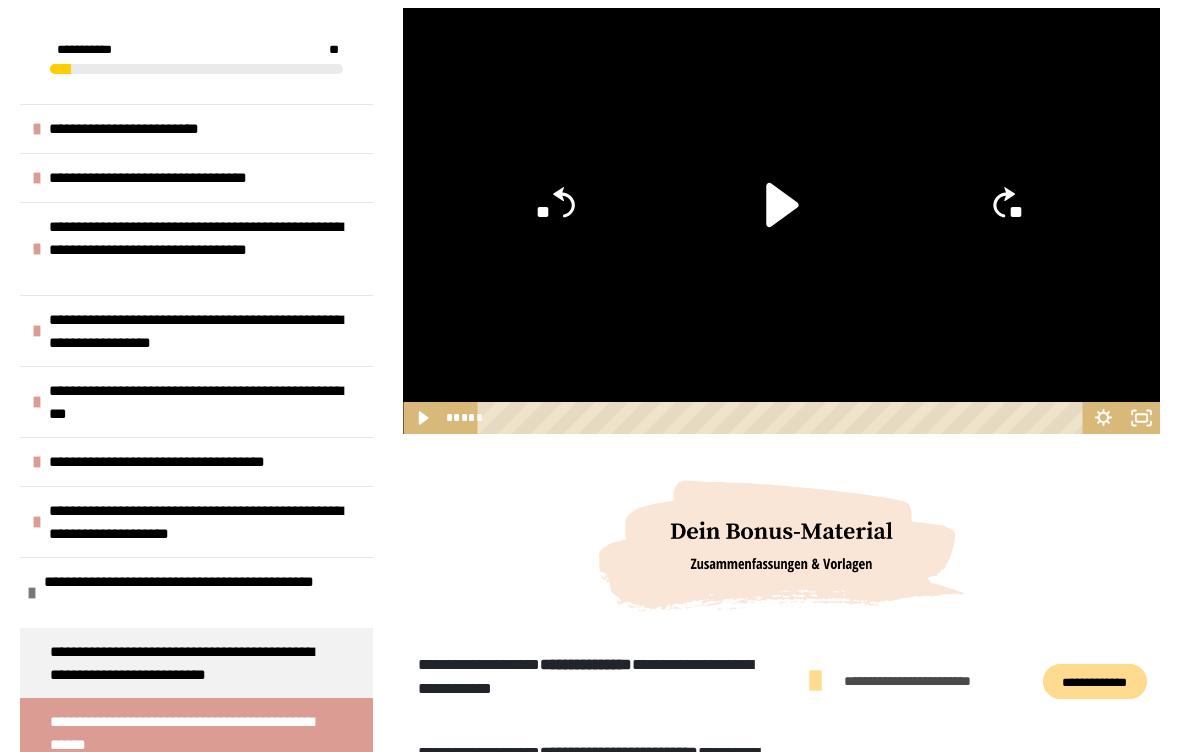 click 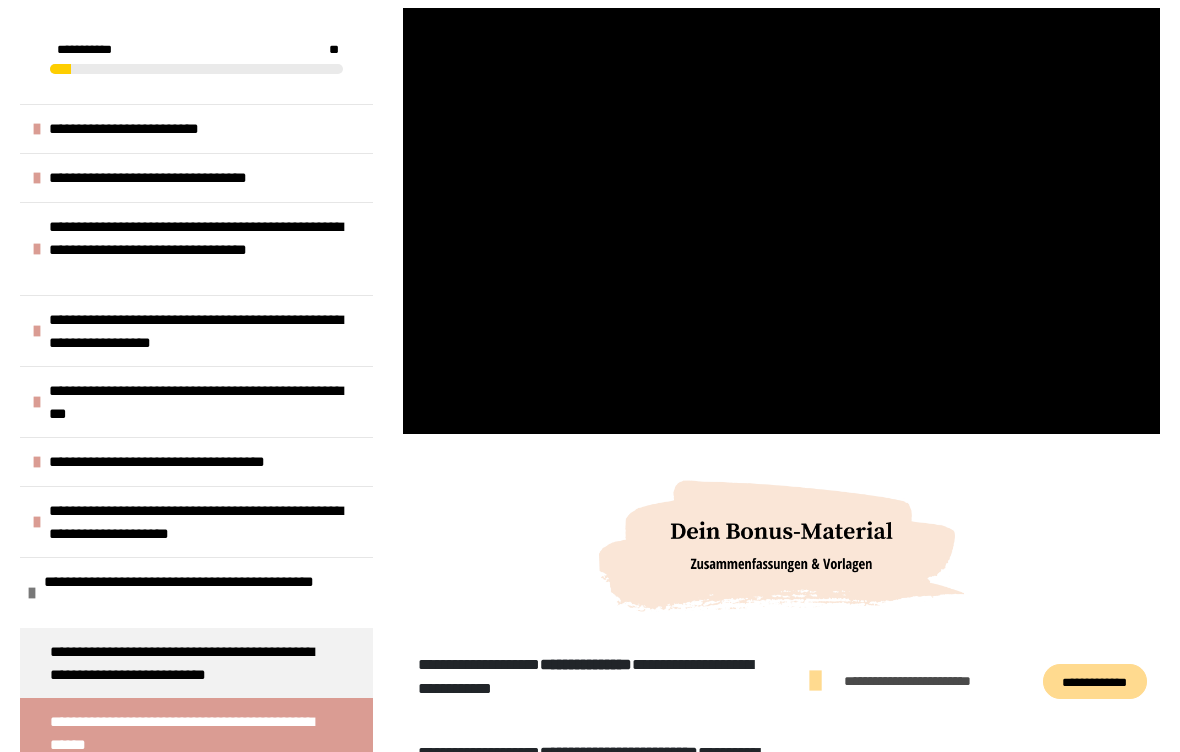 click at bounding box center (781, 221) 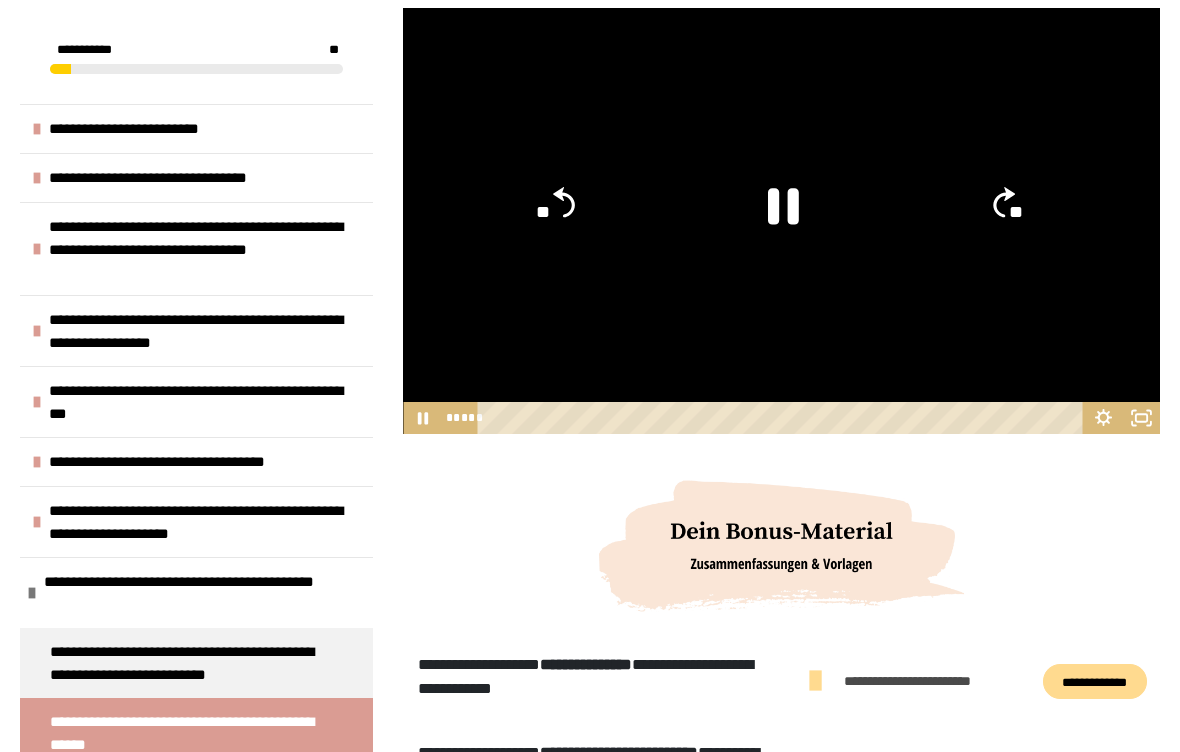 click 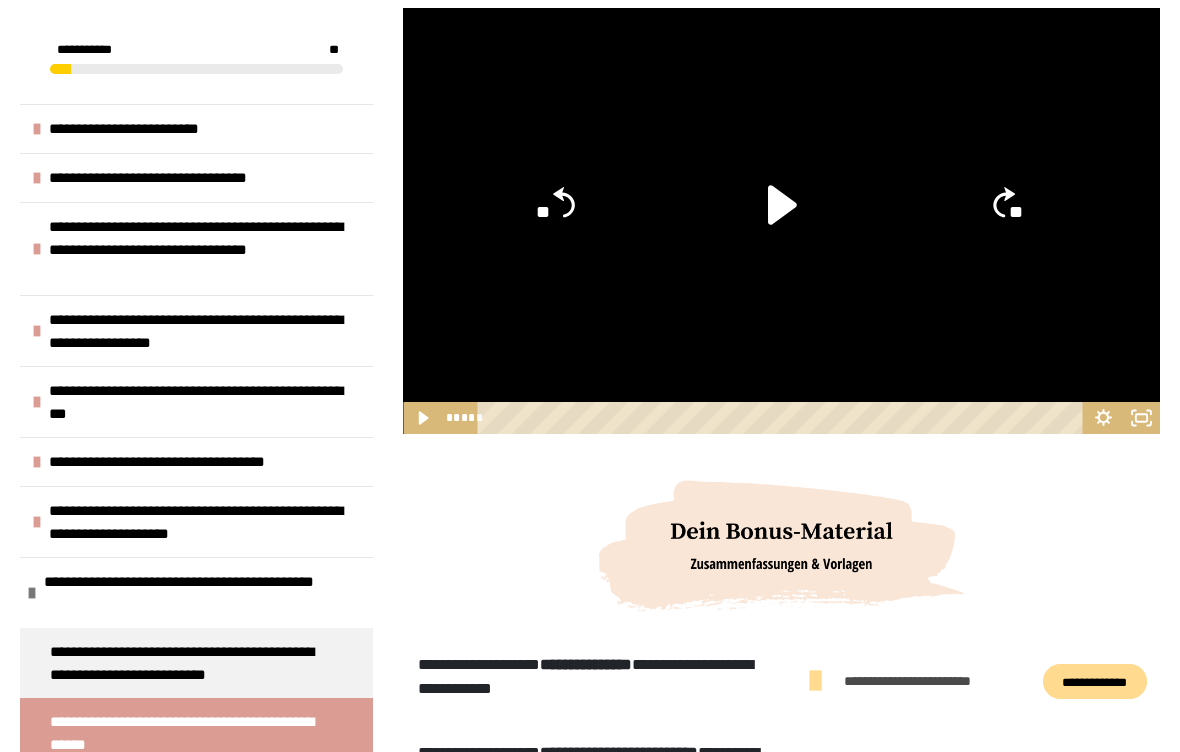 click on "**" 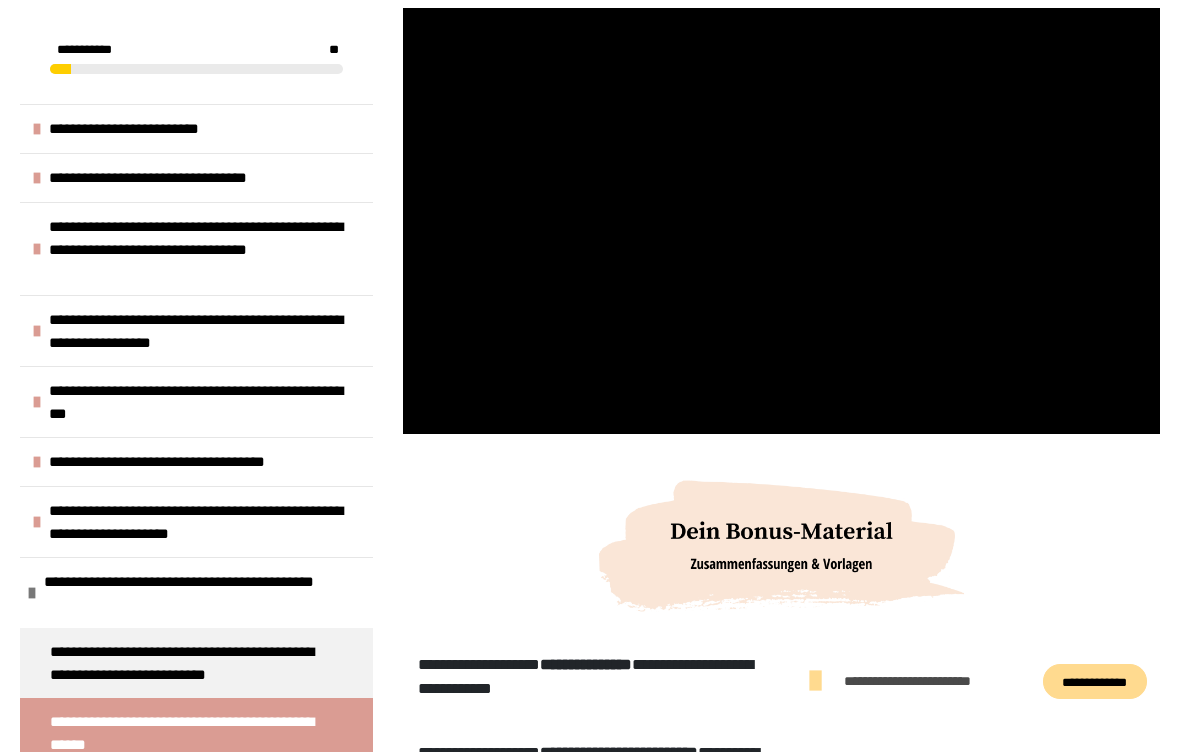 click at bounding box center [781, 221] 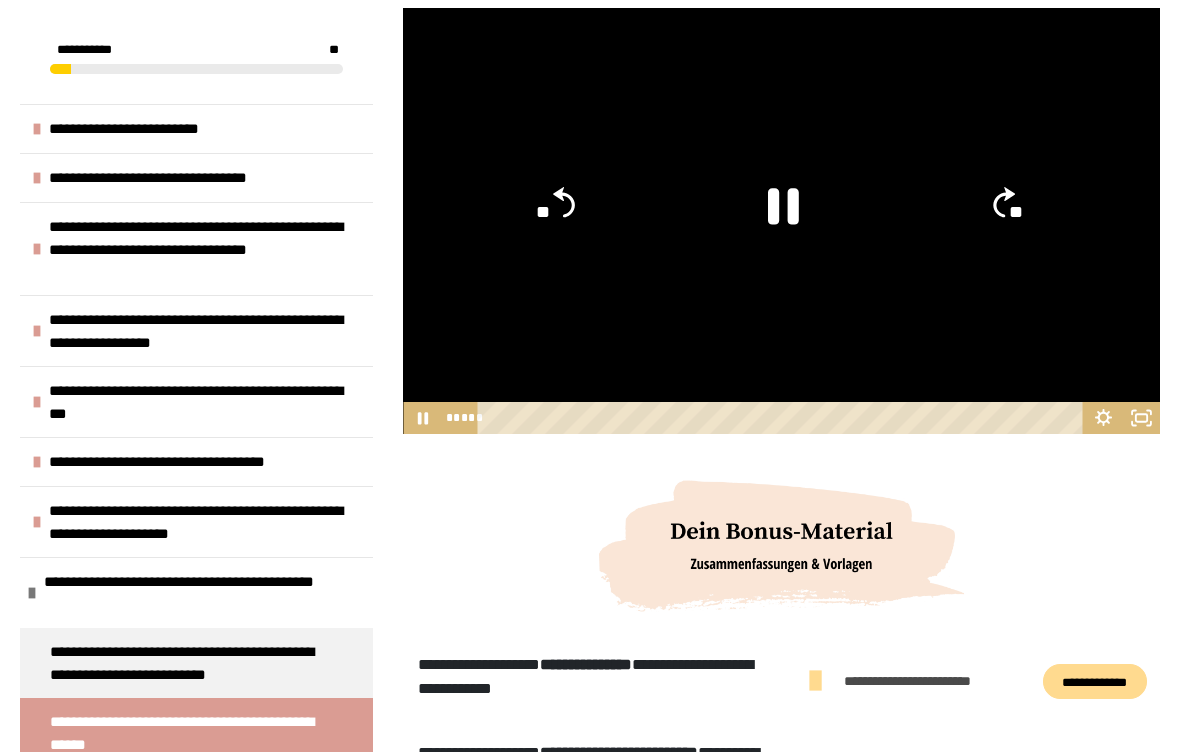 click 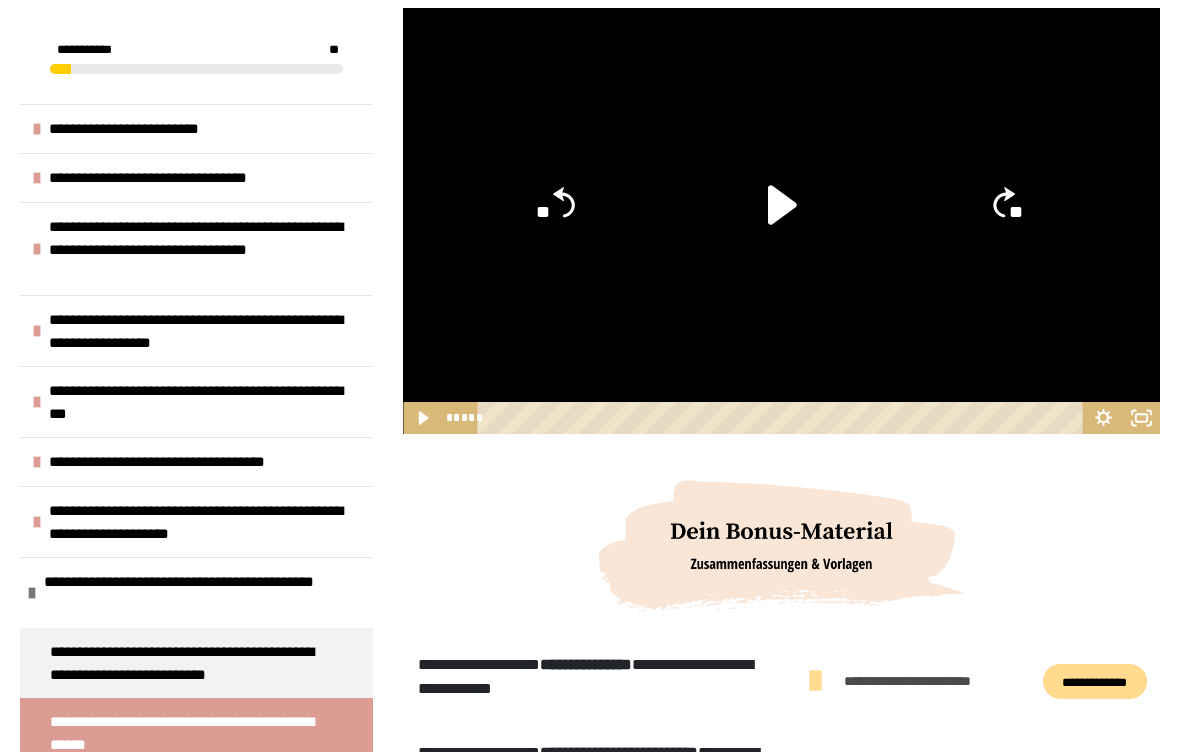 click 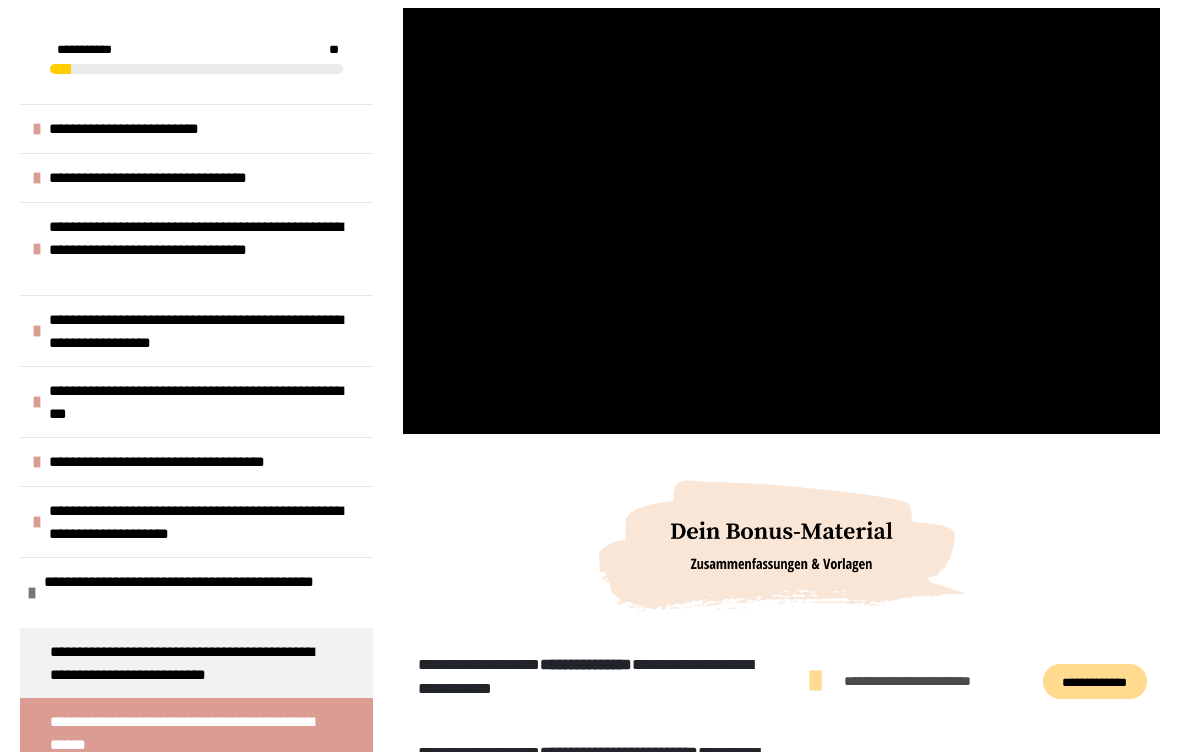 click at bounding box center (781, 221) 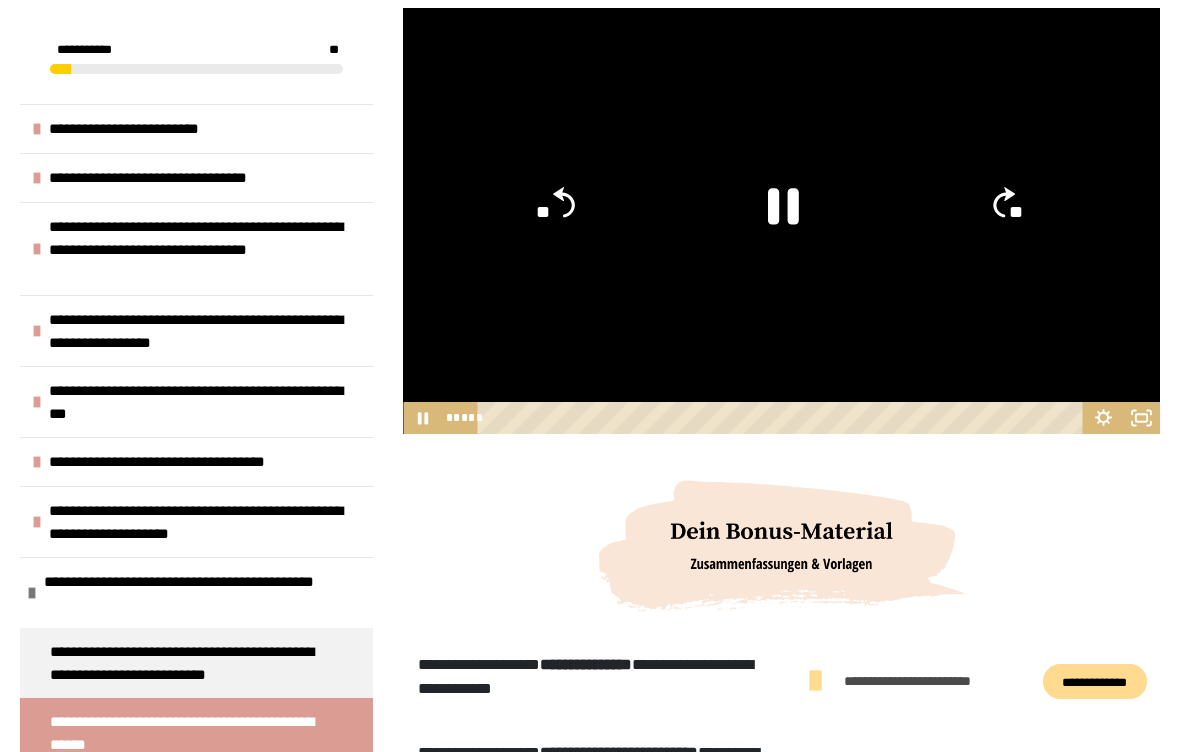 click on "**" 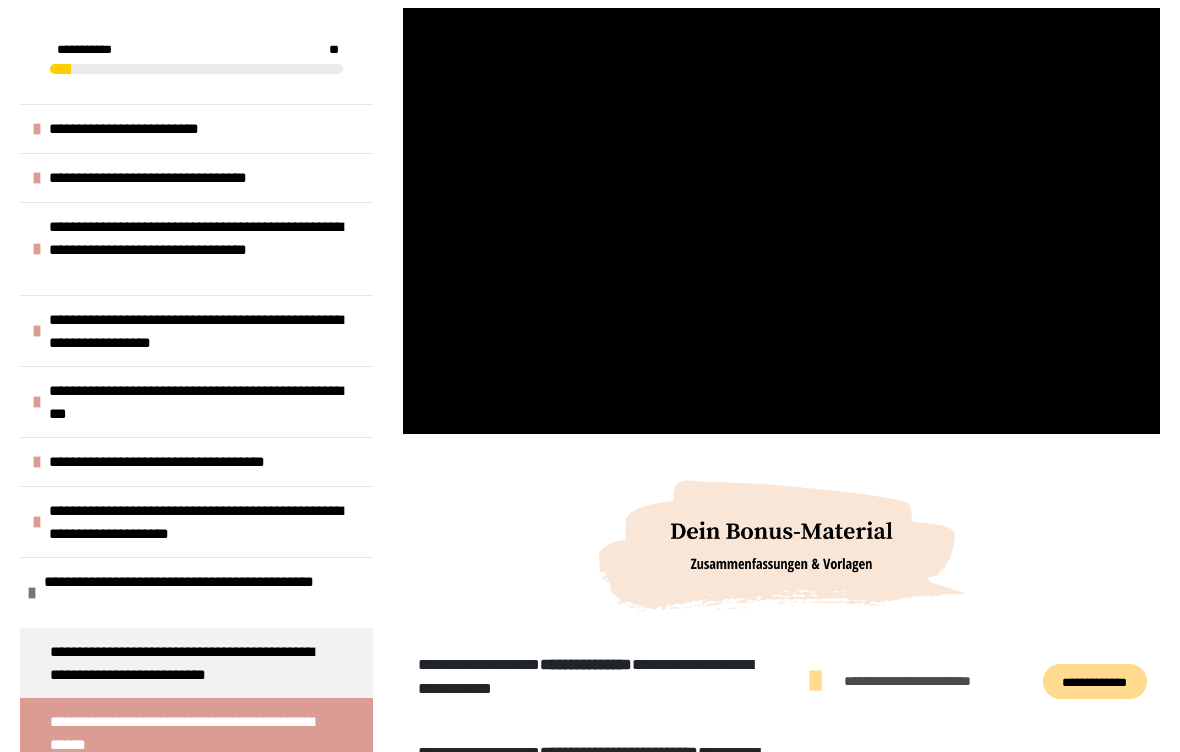 click at bounding box center (781, 221) 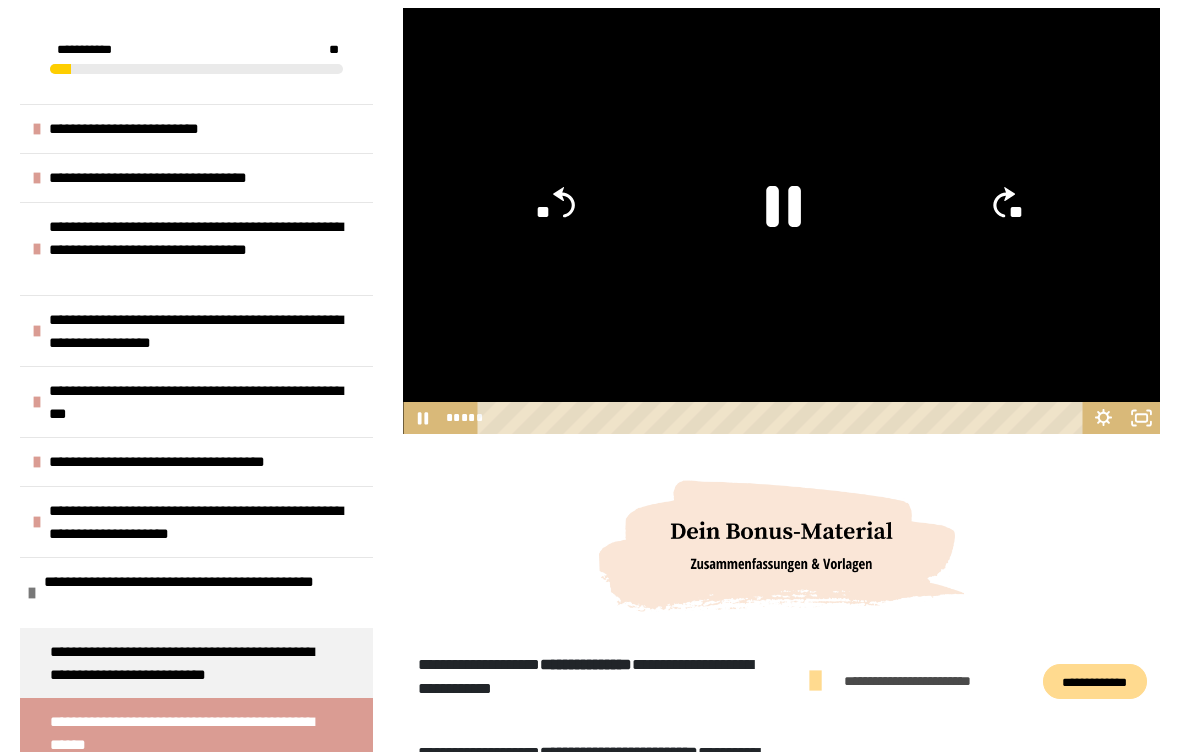 click 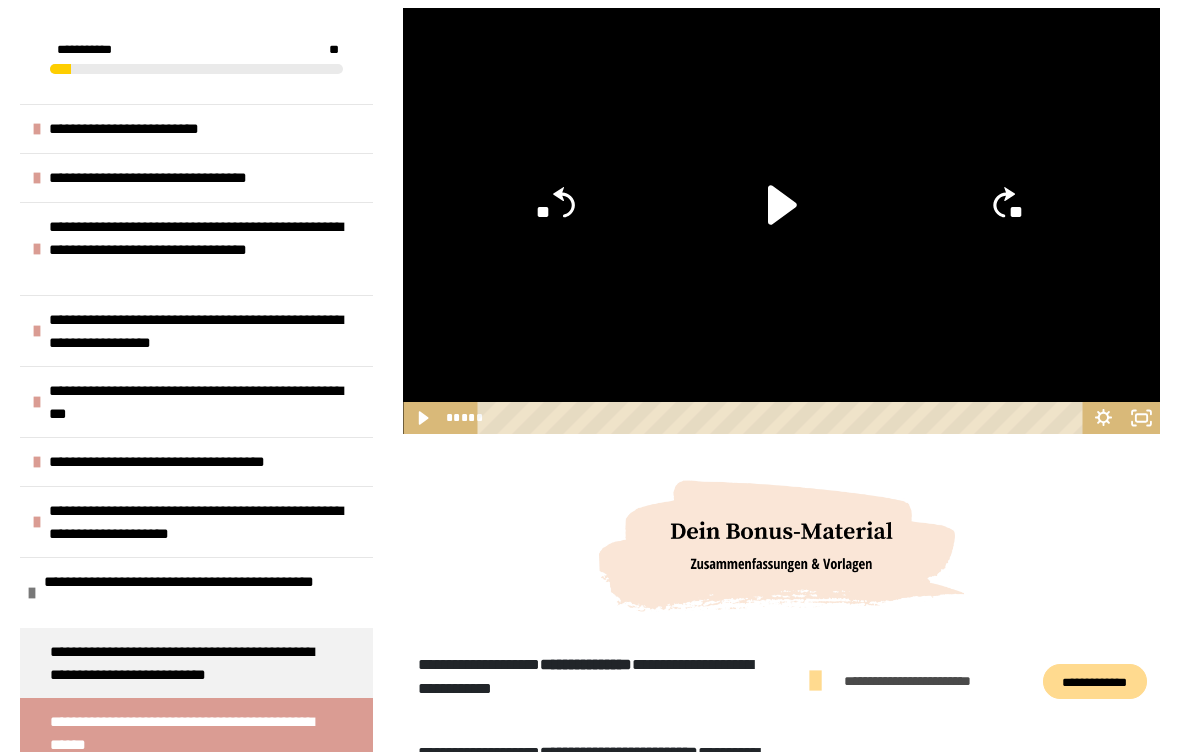 click 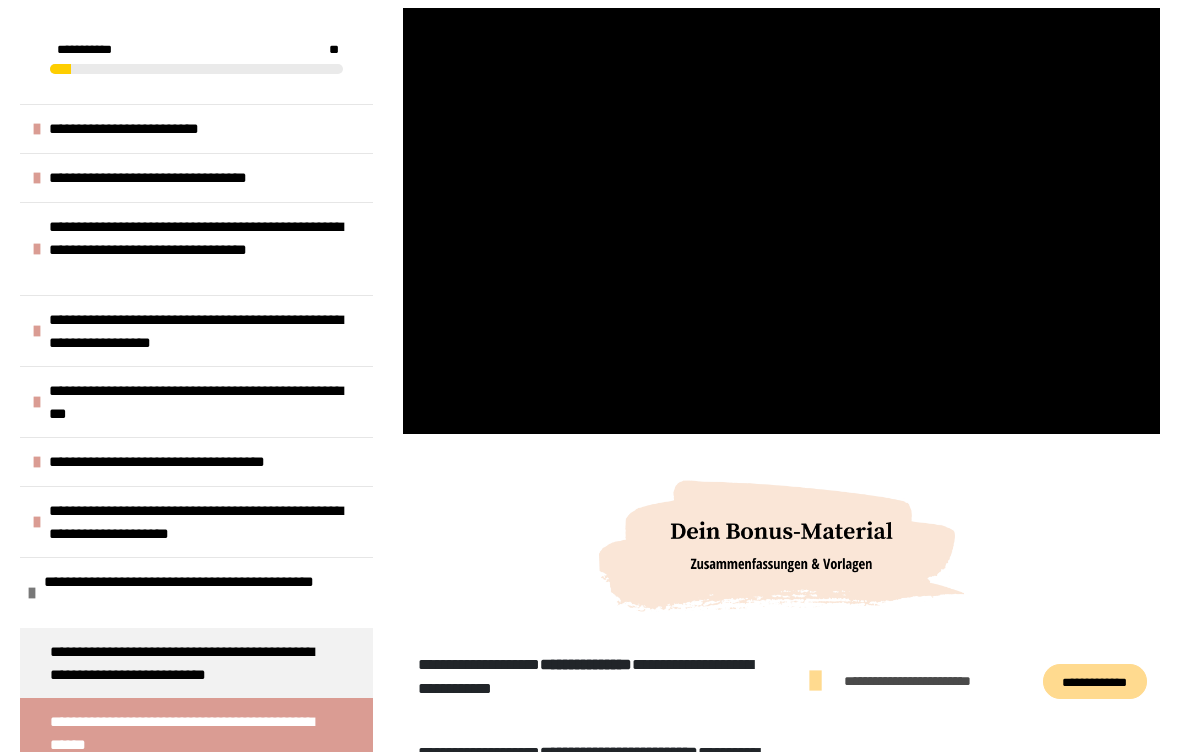 click at bounding box center (781, 221) 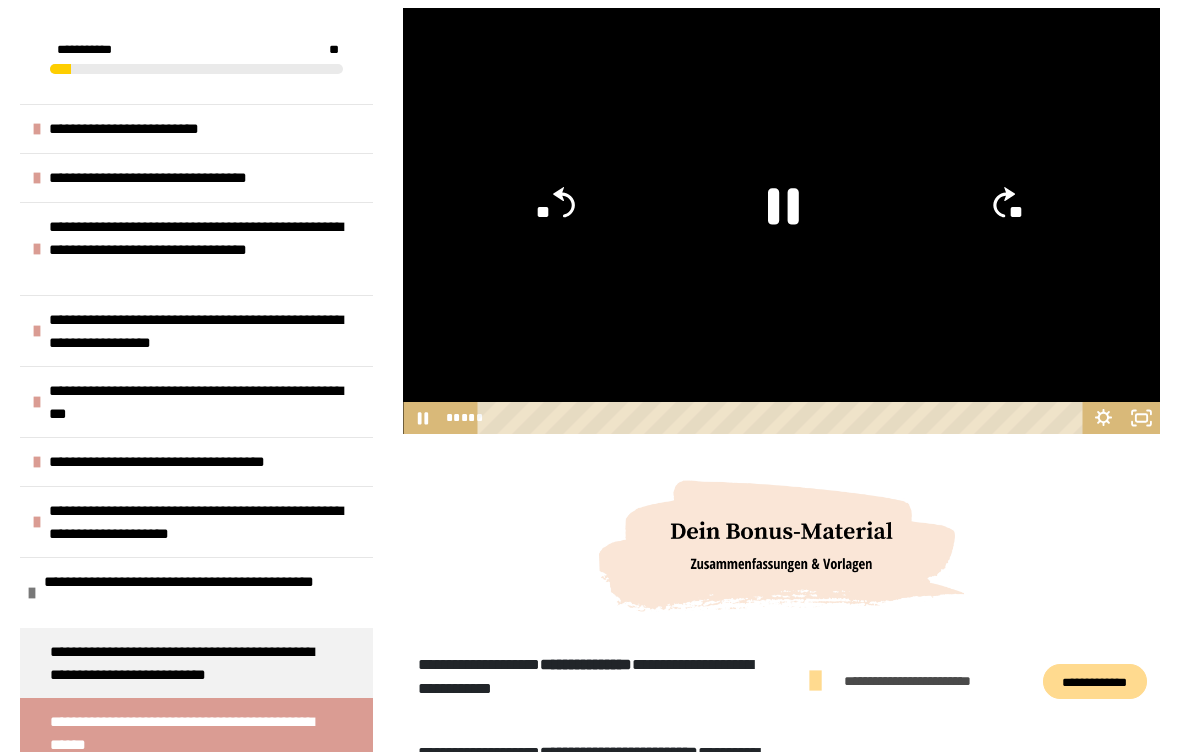 click 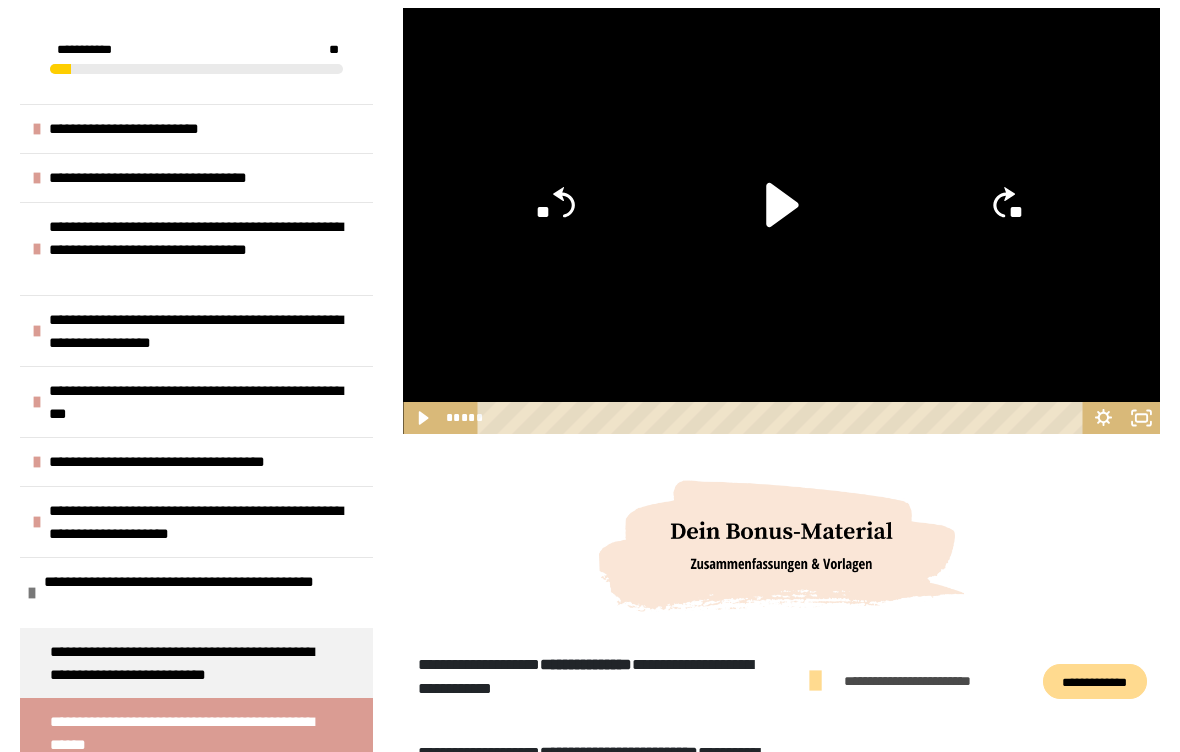 click 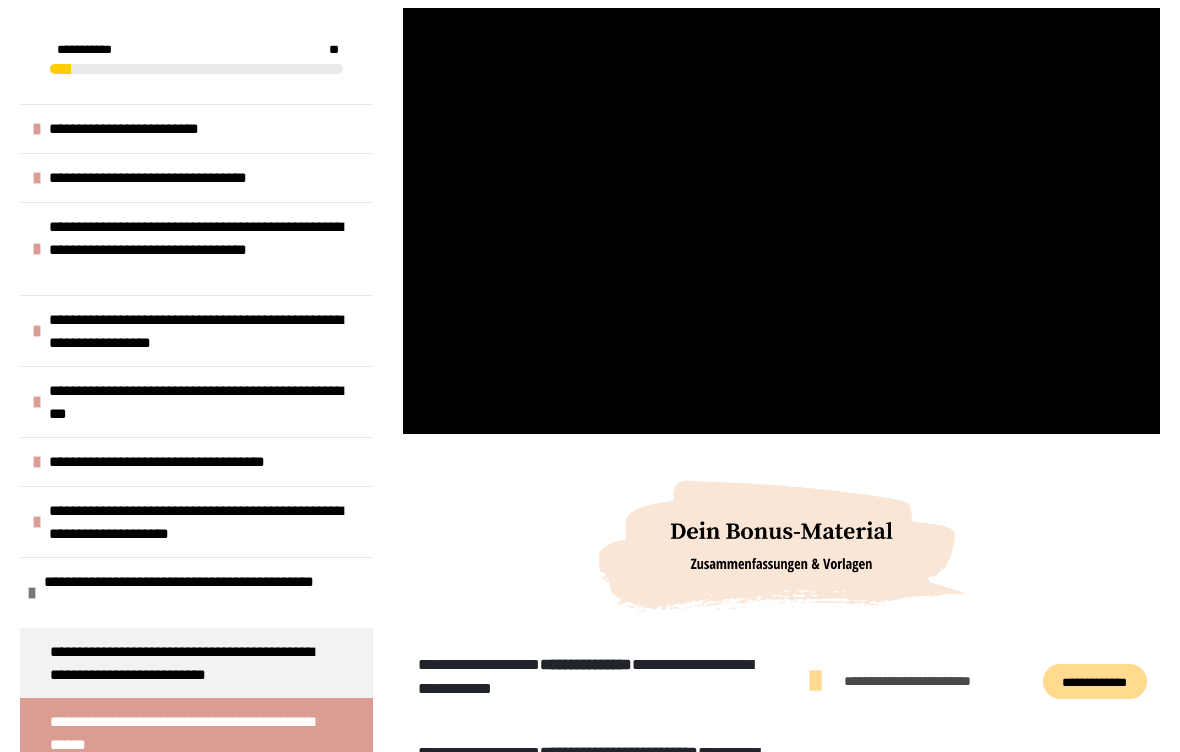 click at bounding box center [781, 221] 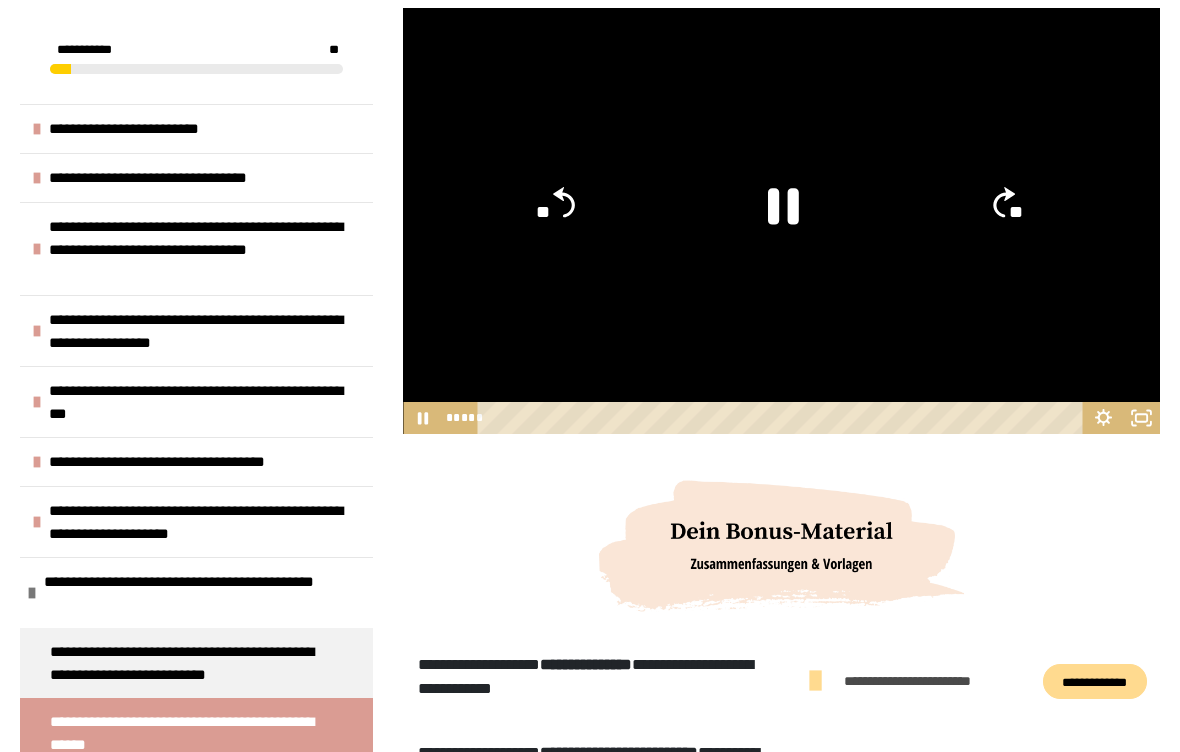 click 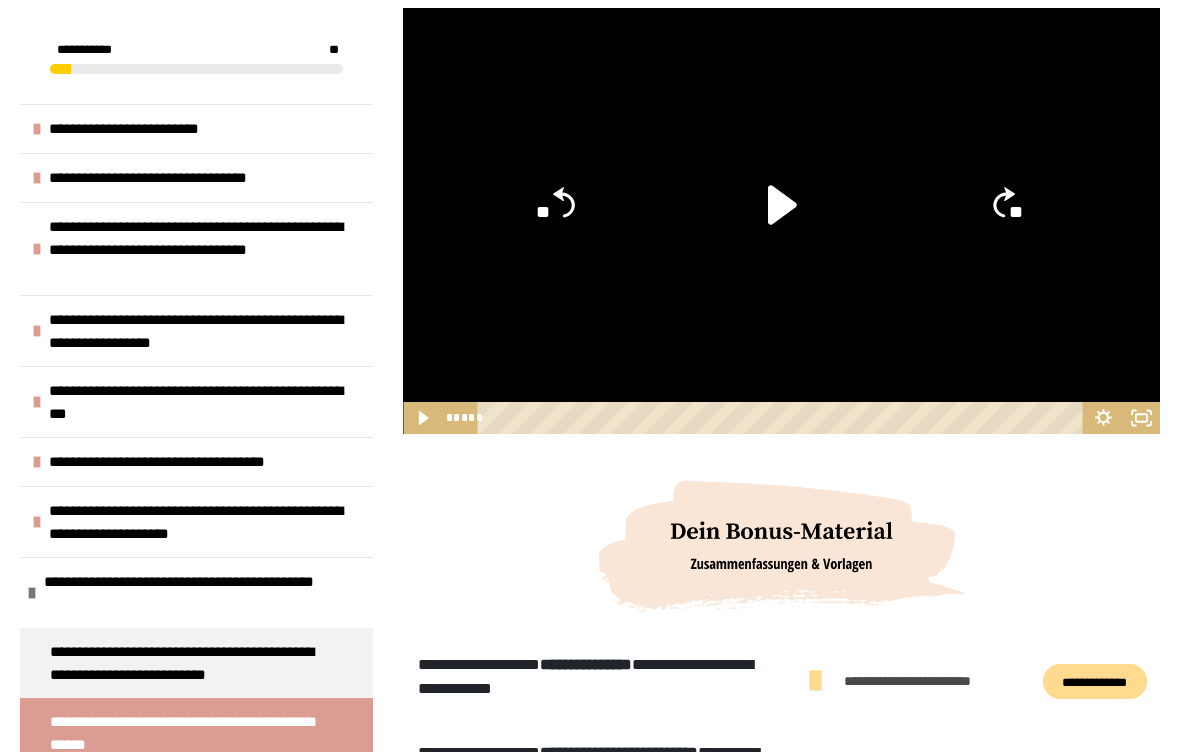 click 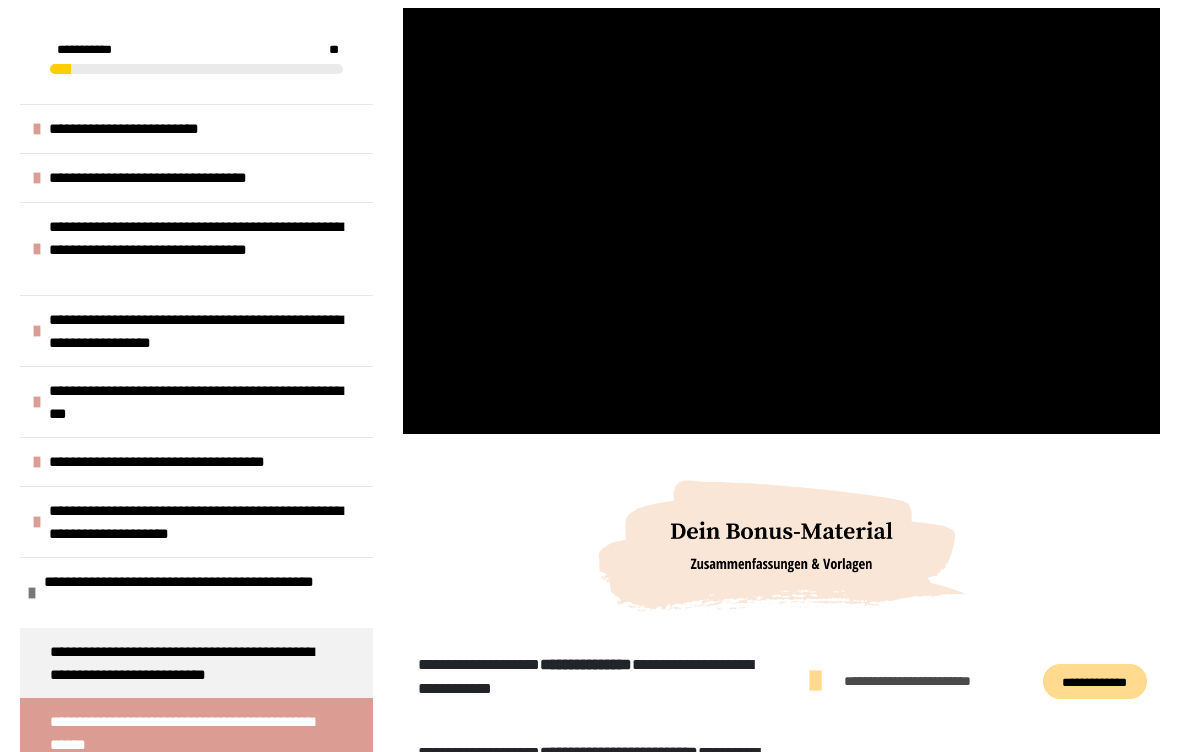 click at bounding box center (781, 221) 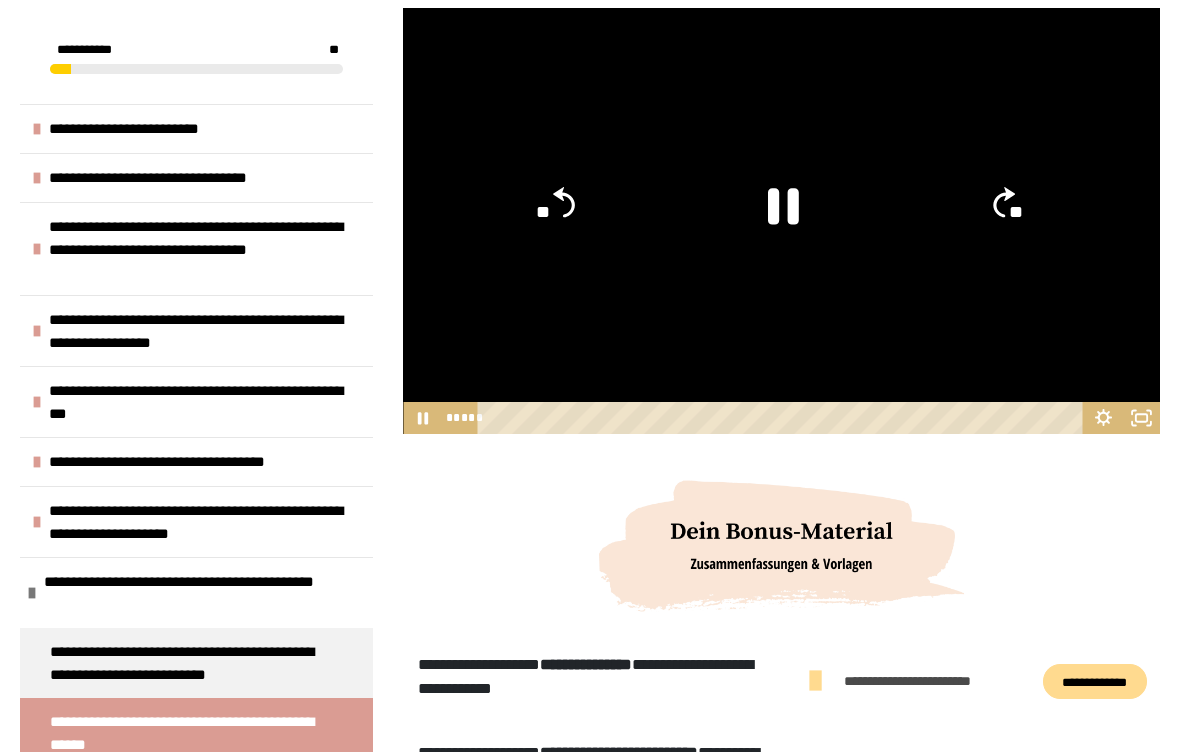 click on "**" 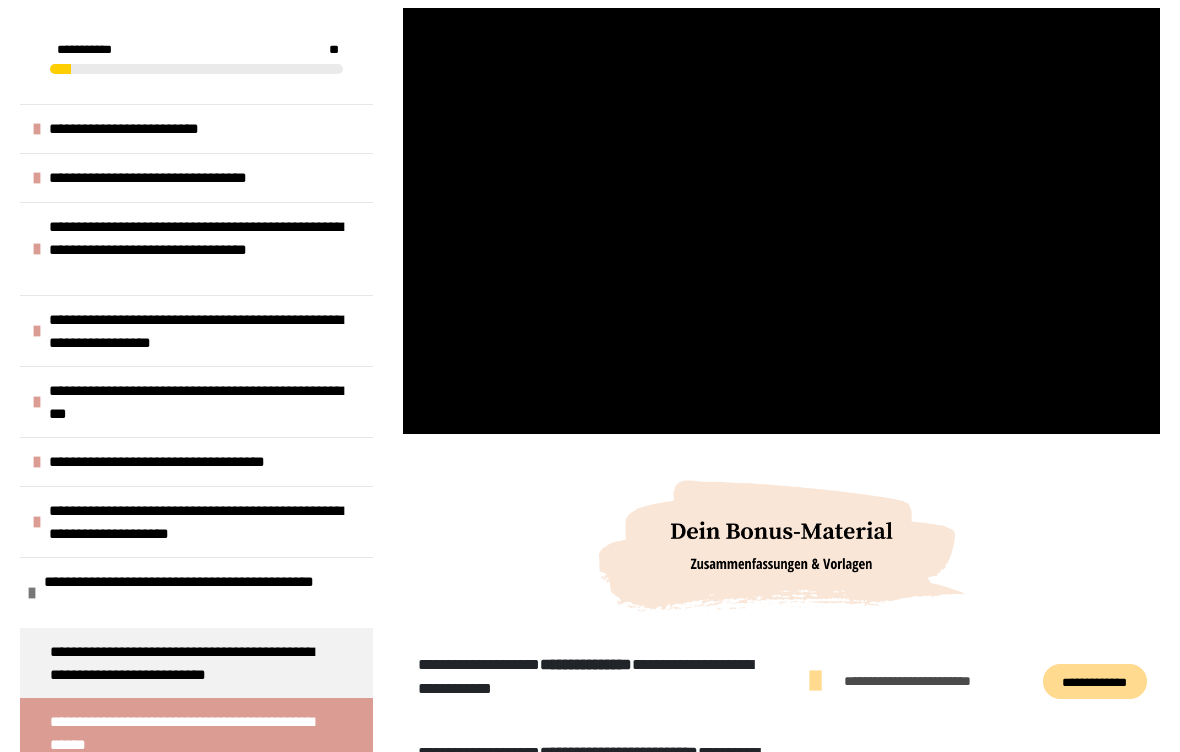 click at bounding box center [781, 221] 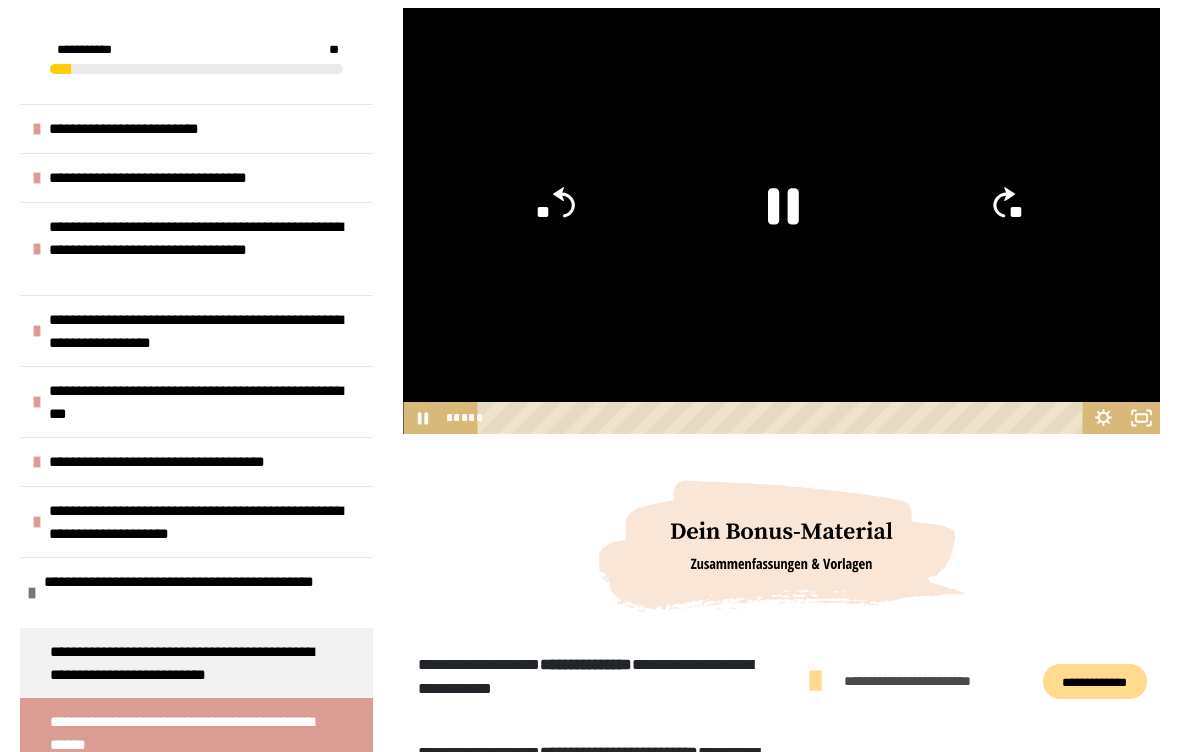click on "**" 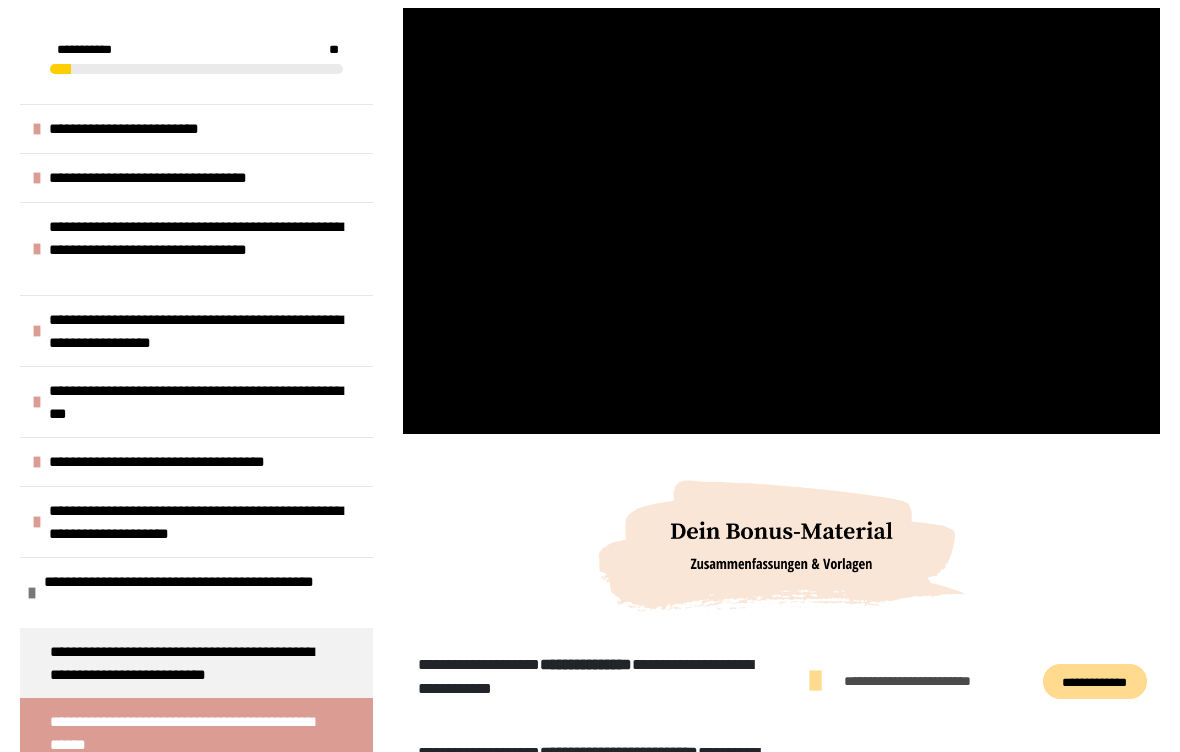 click at bounding box center [781, 221] 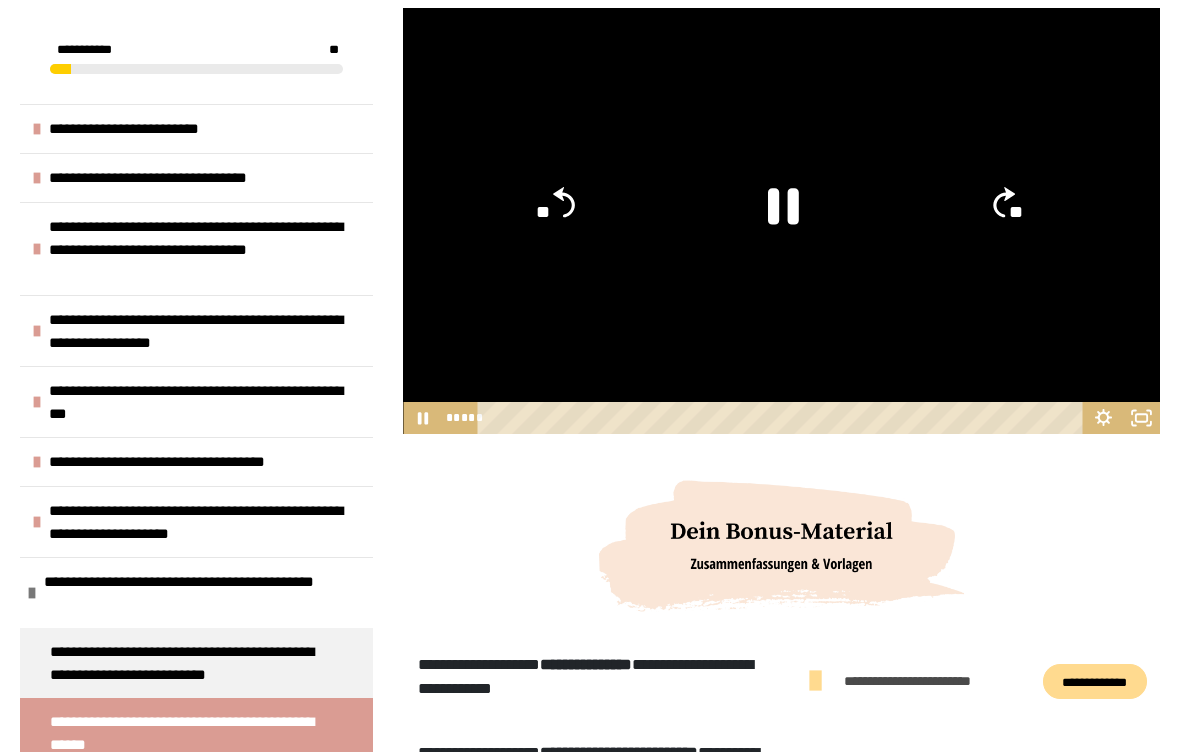 click on "**" 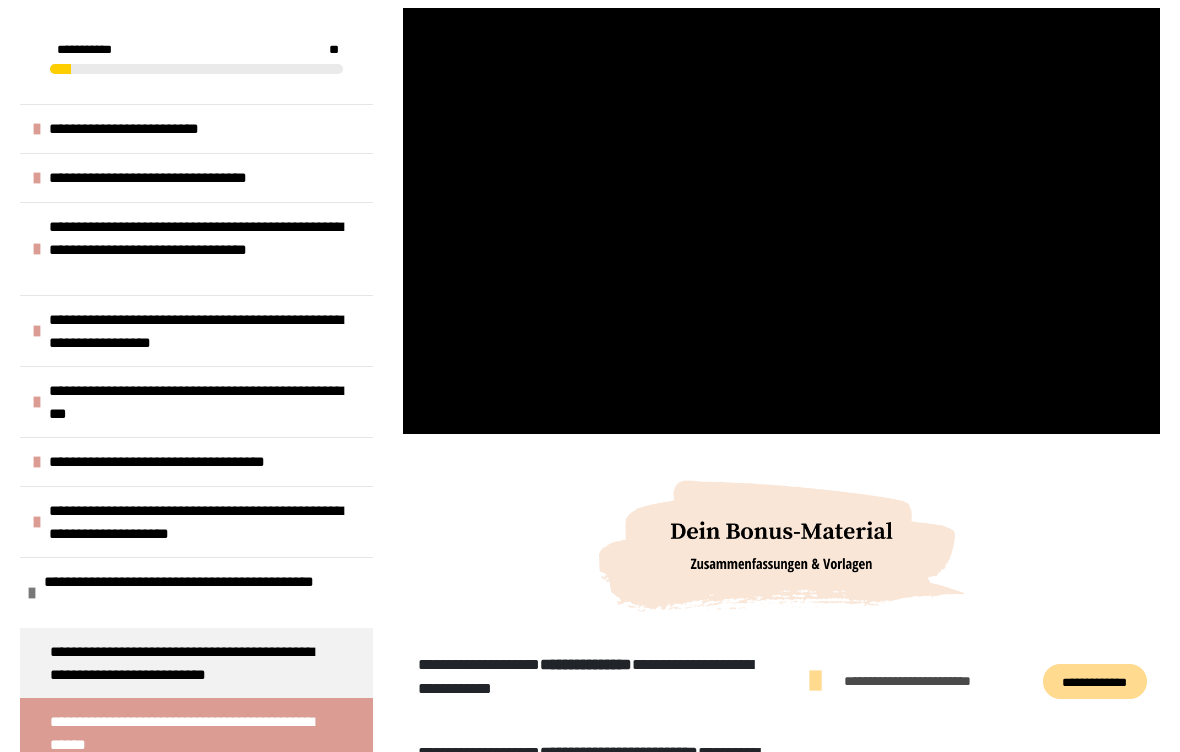 click at bounding box center (781, 221) 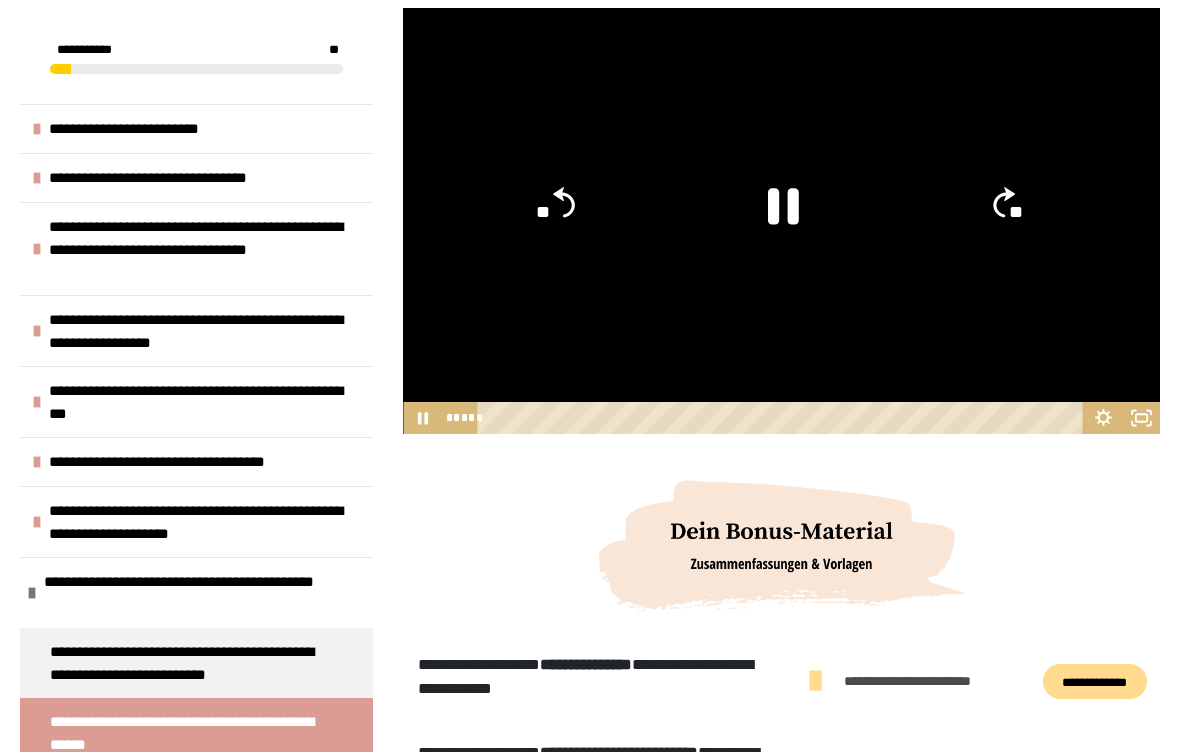 click 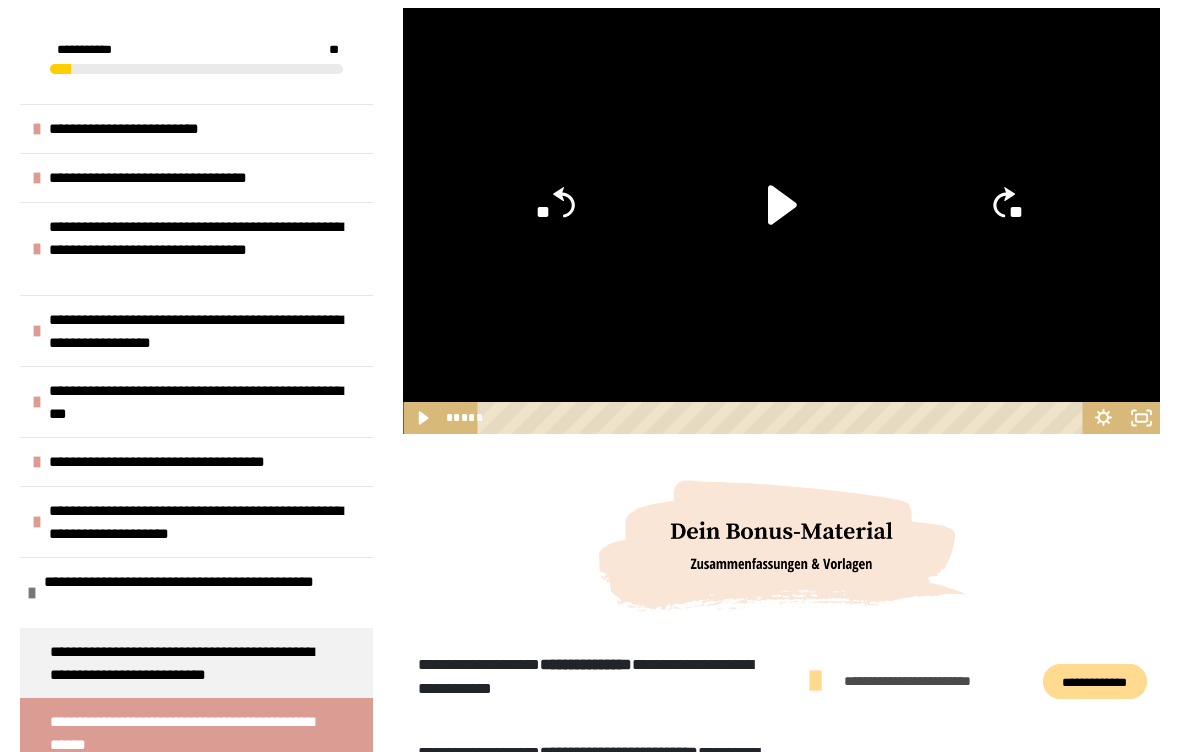 click 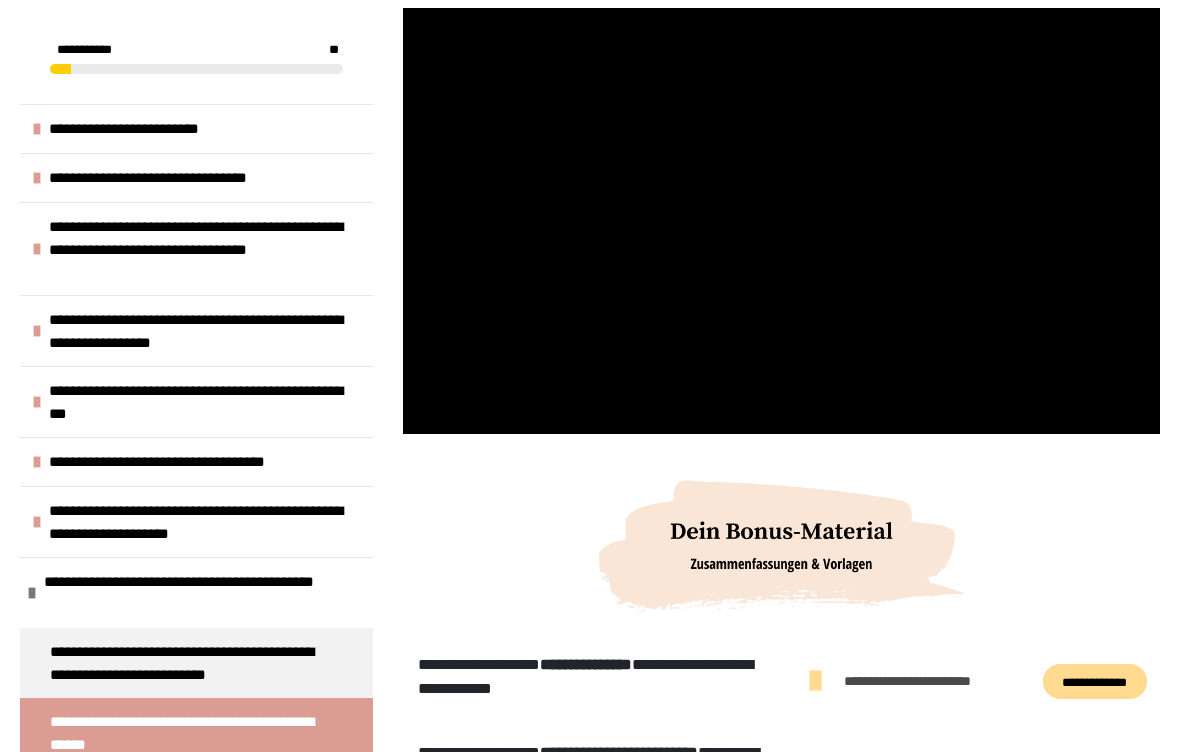 click at bounding box center [781, 221] 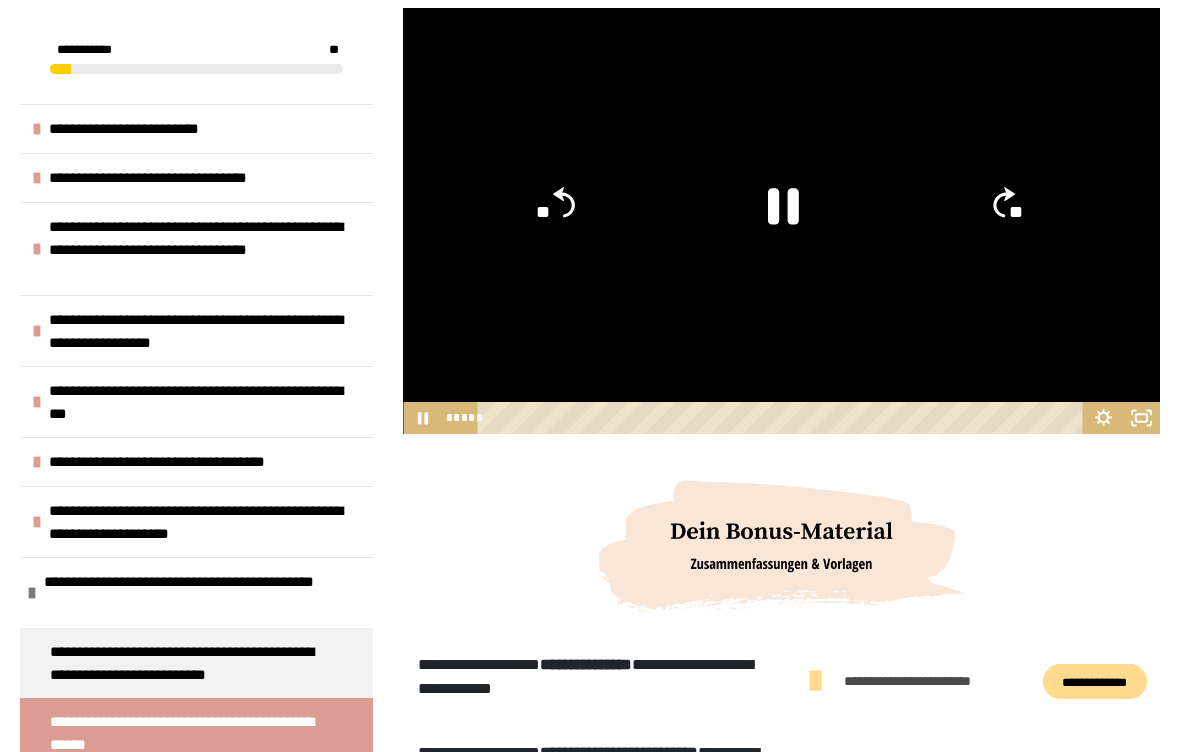 click 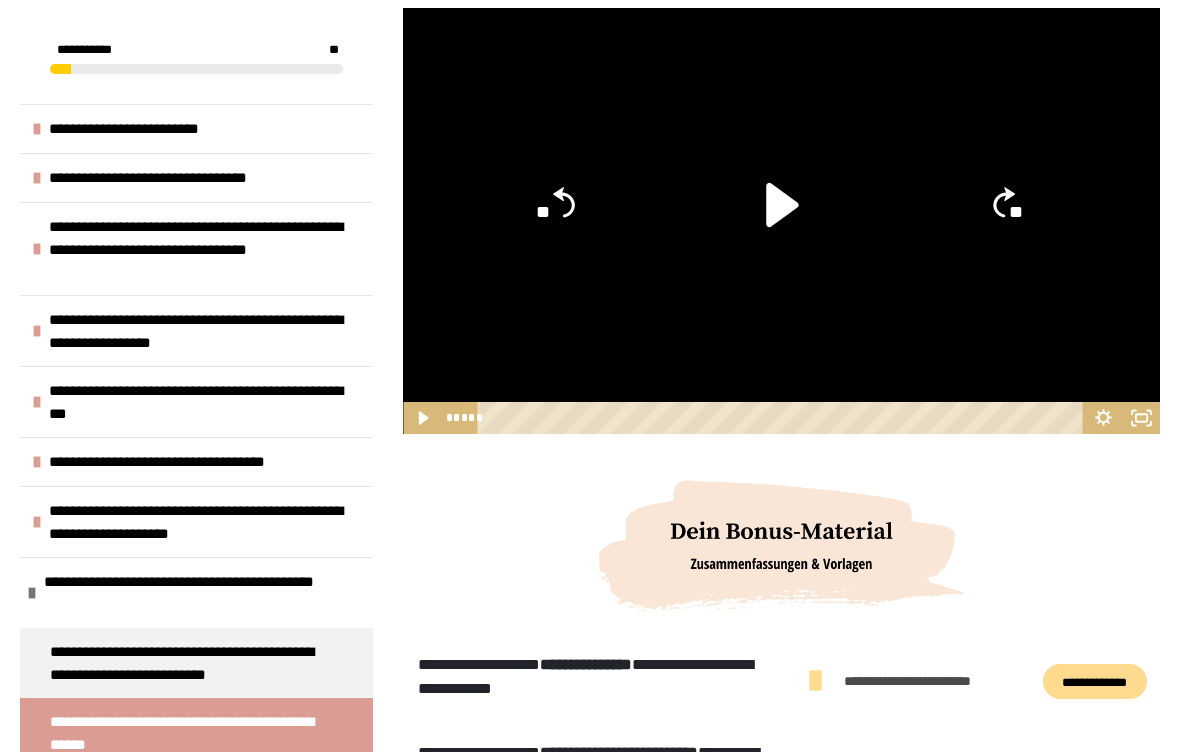 click 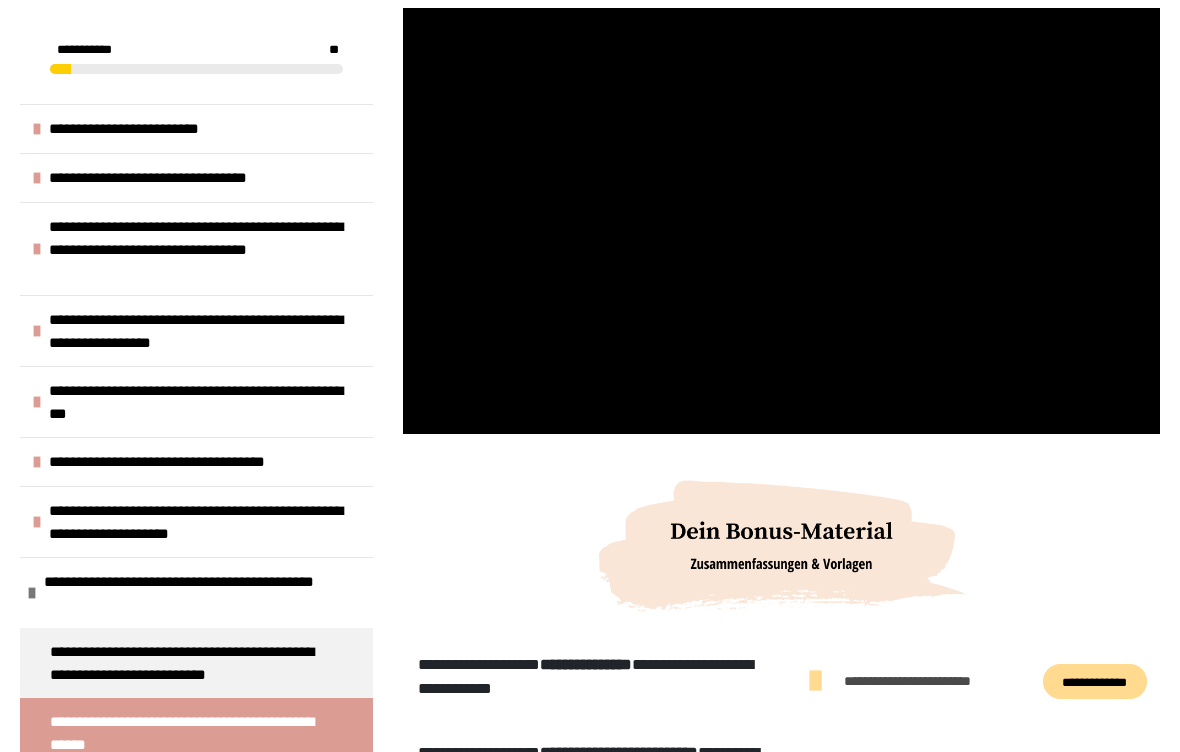 click at bounding box center (781, 221) 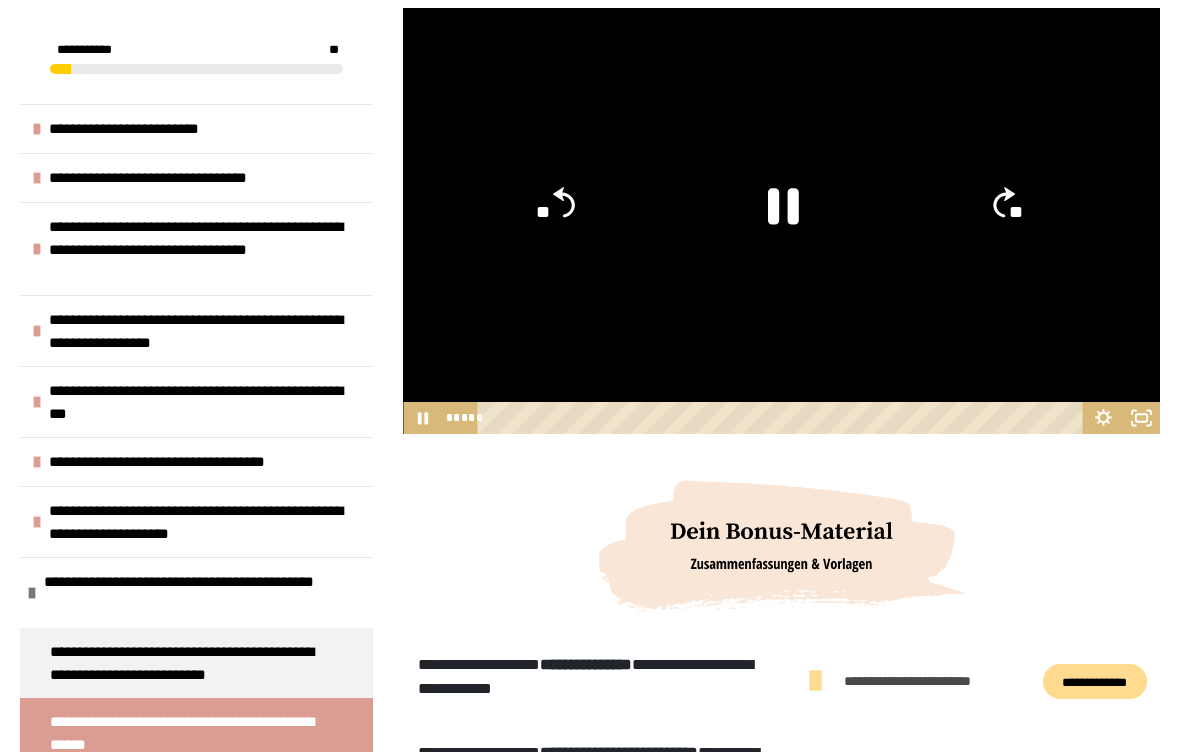 click 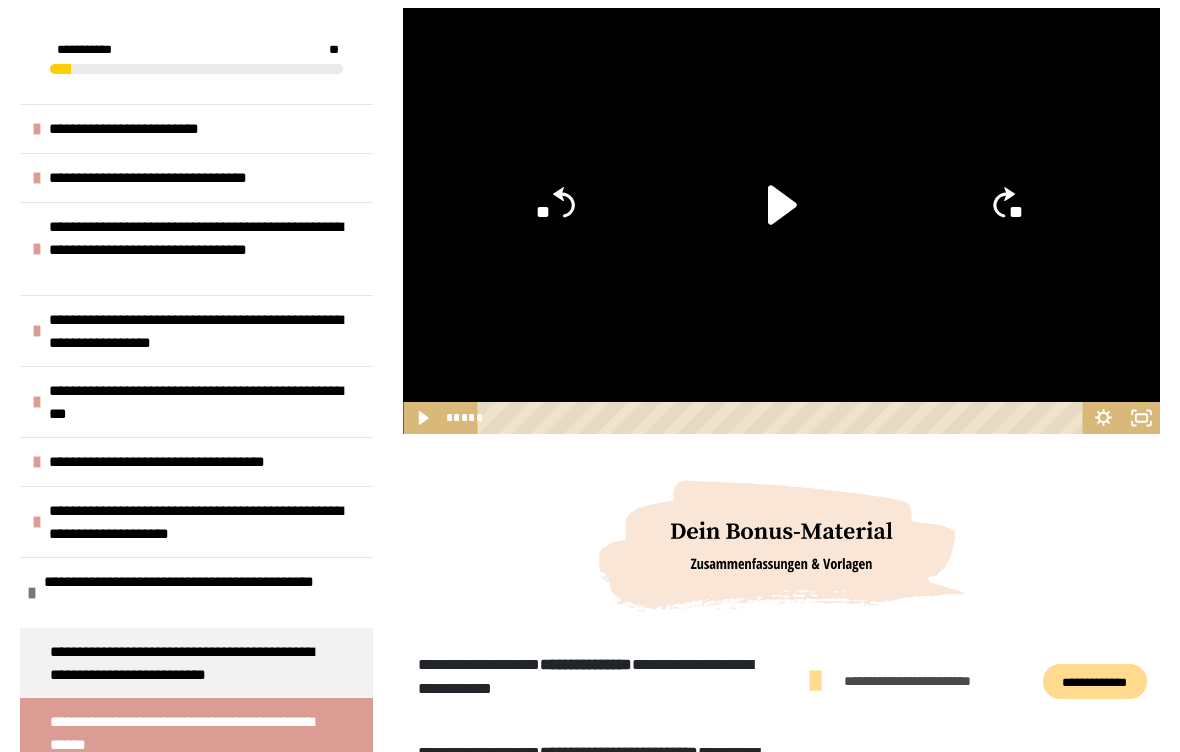 click 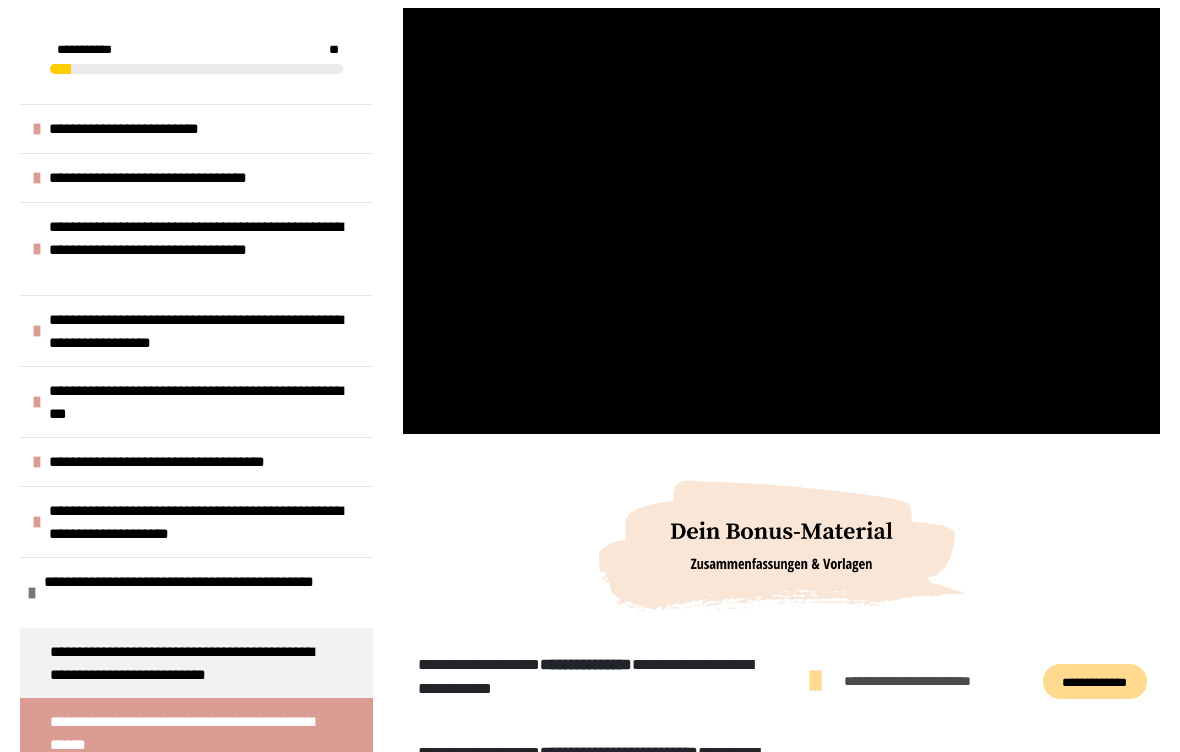 click at bounding box center [781, 221] 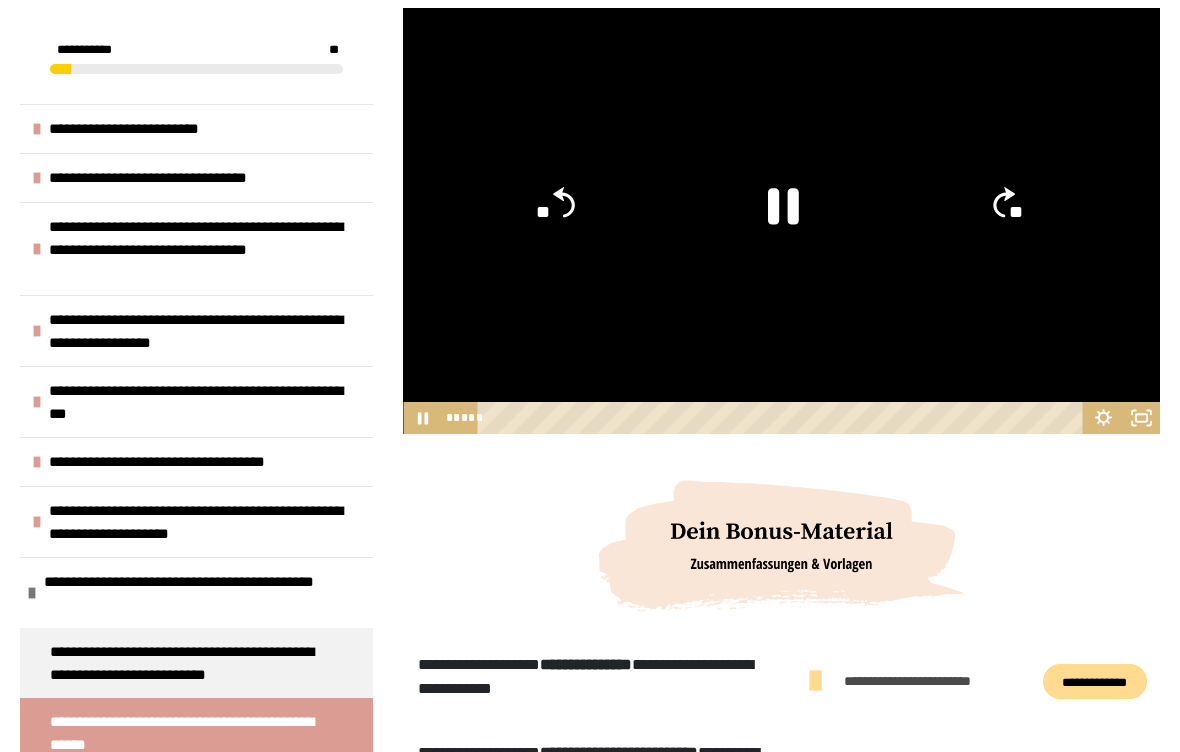 click 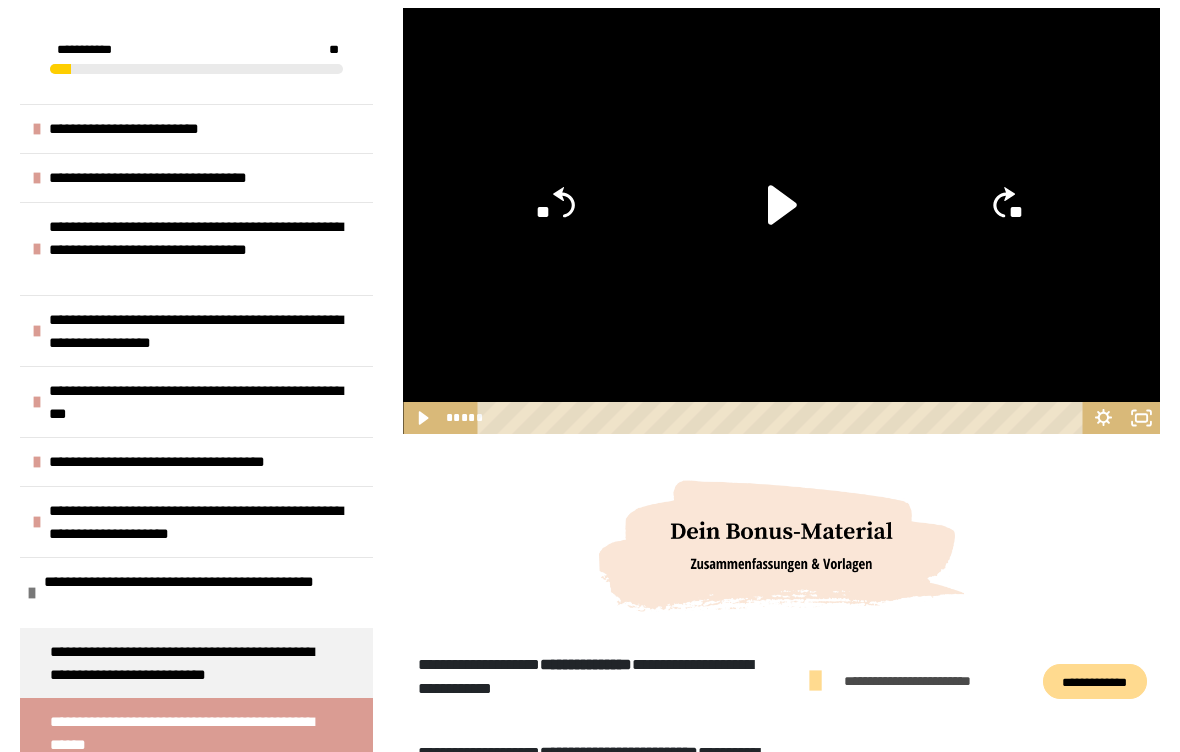 click 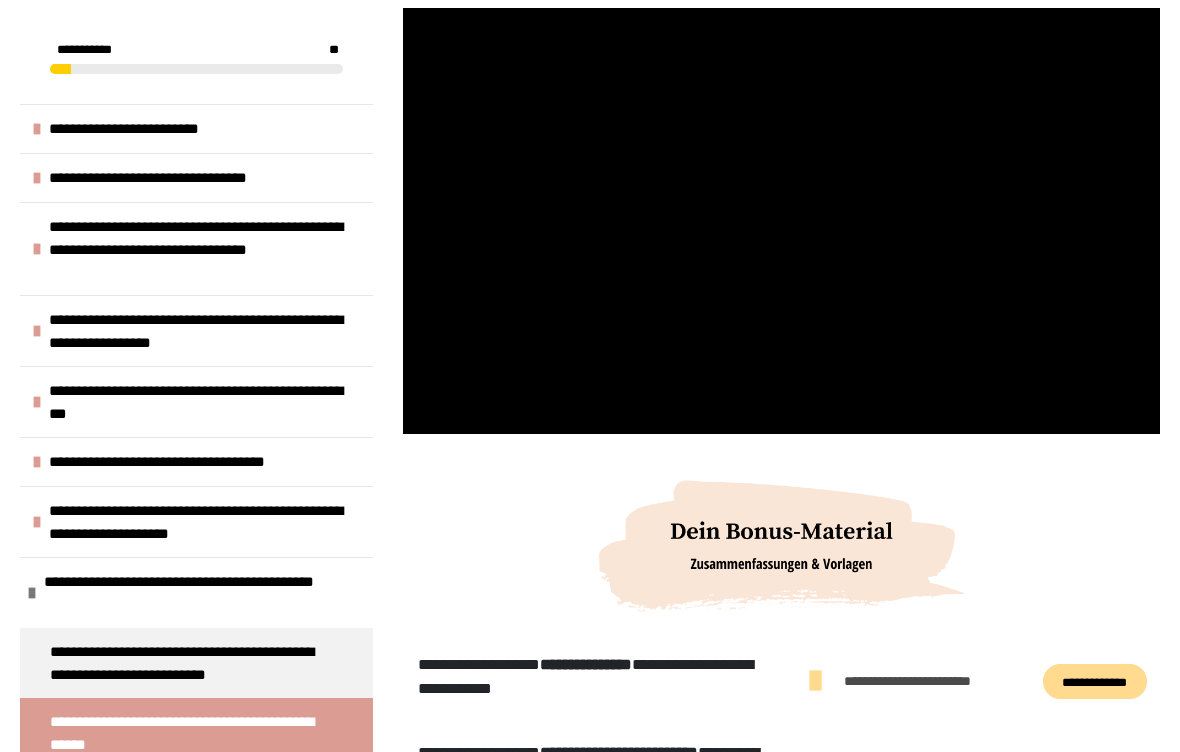 click at bounding box center [781, 221] 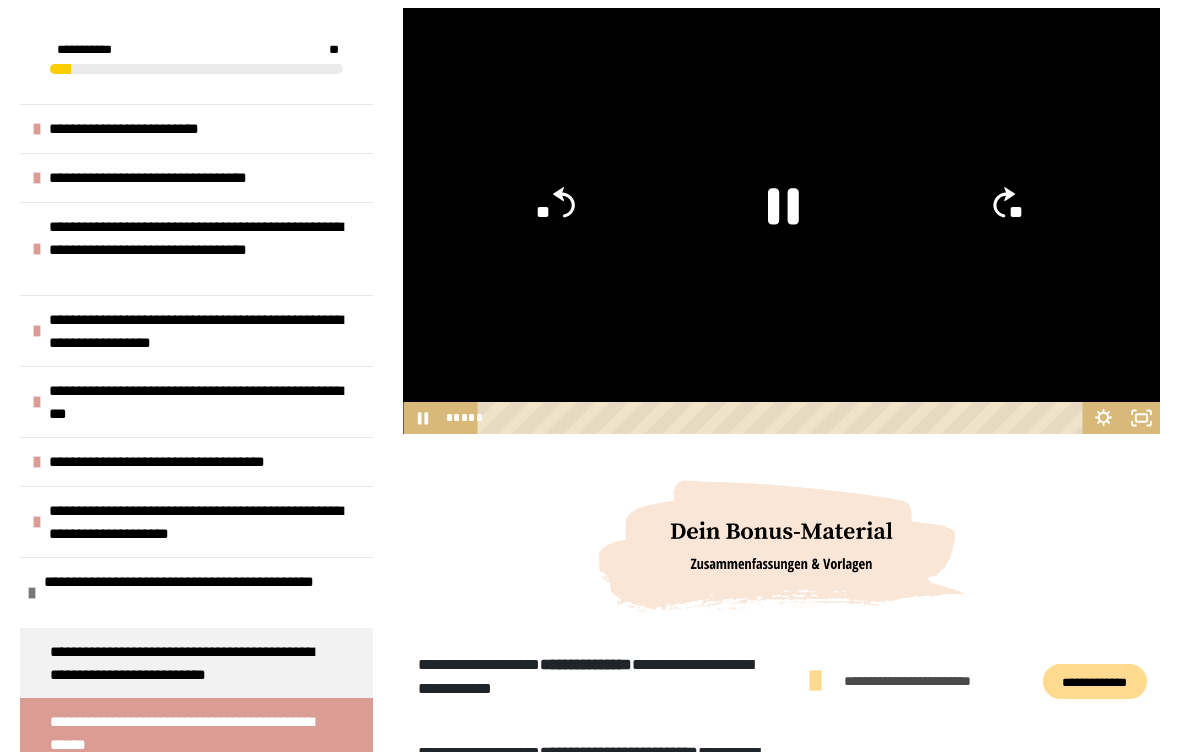 click 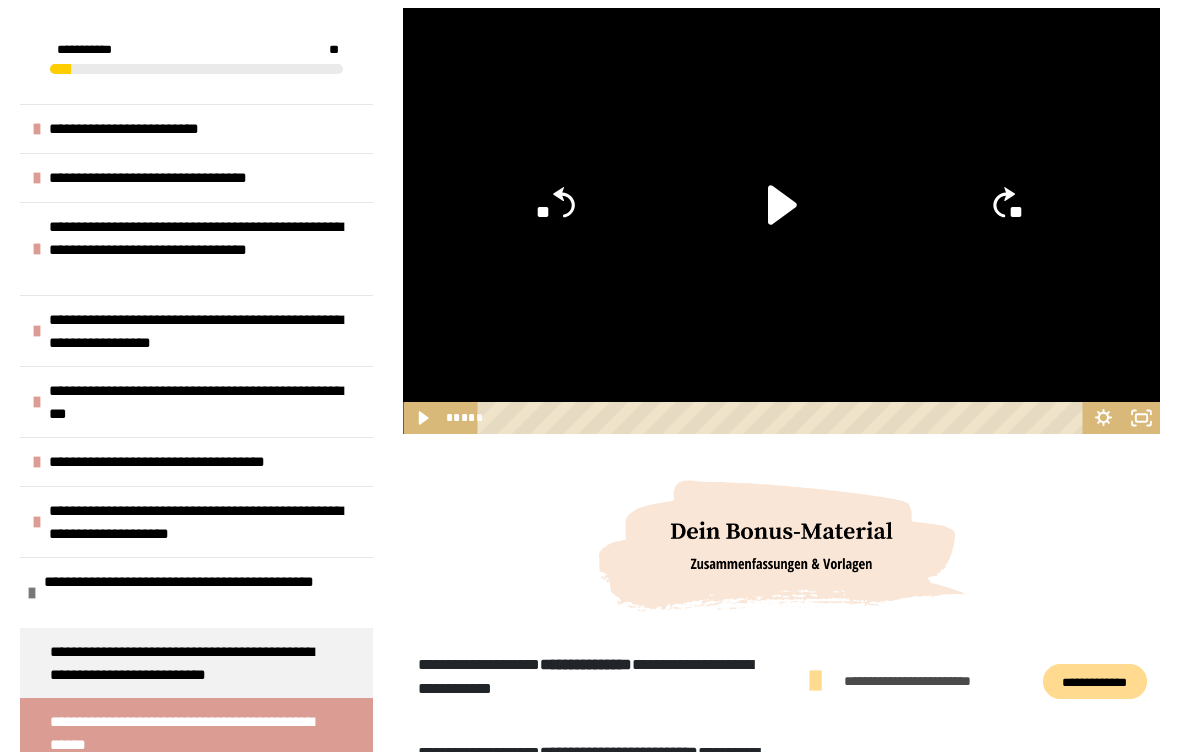click 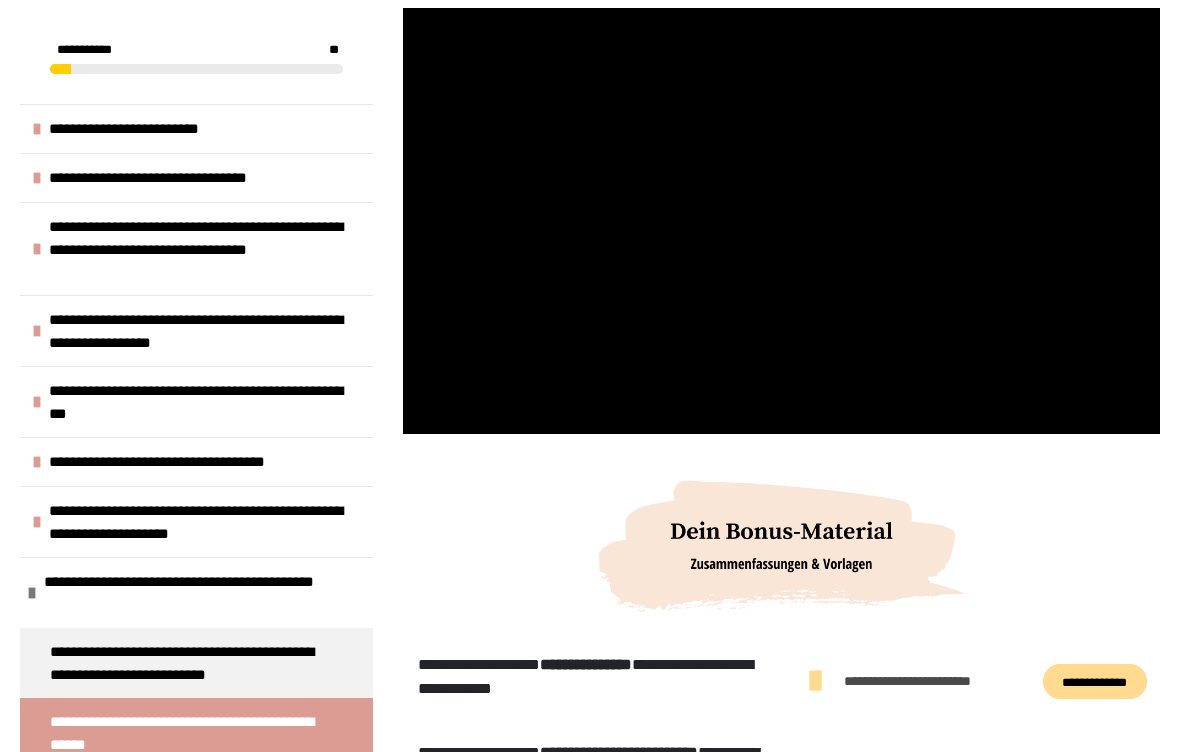 click at bounding box center [781, 221] 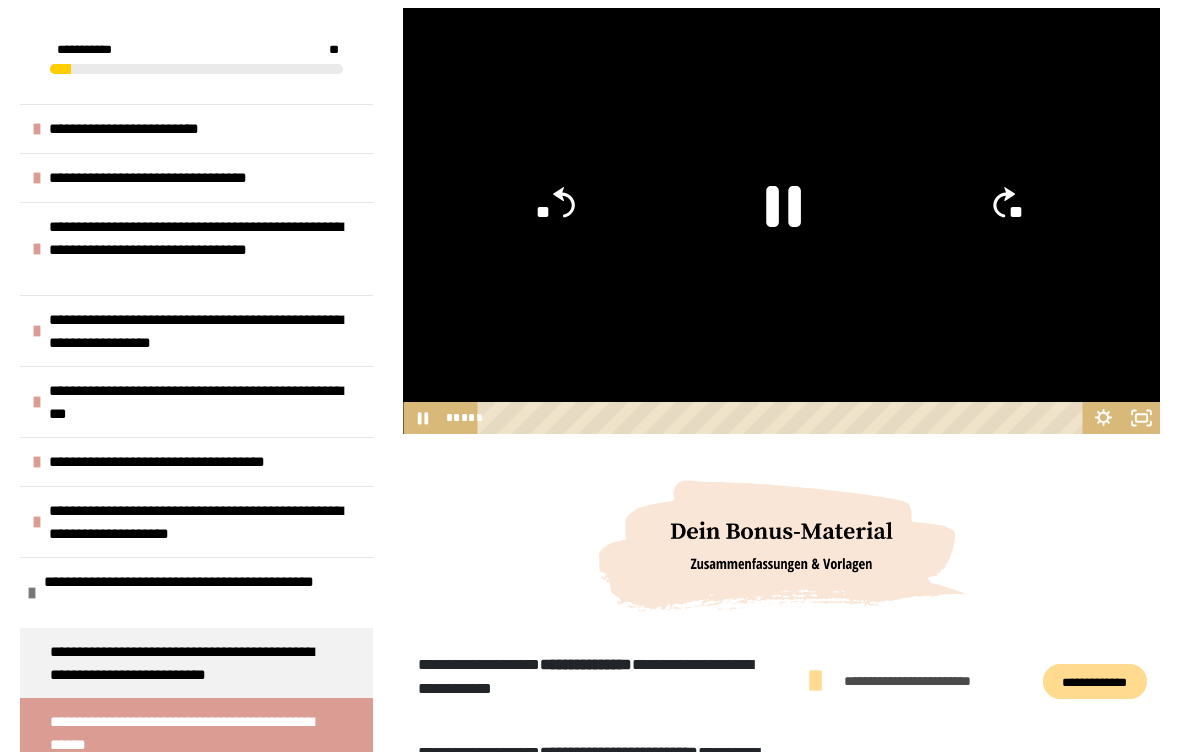 click 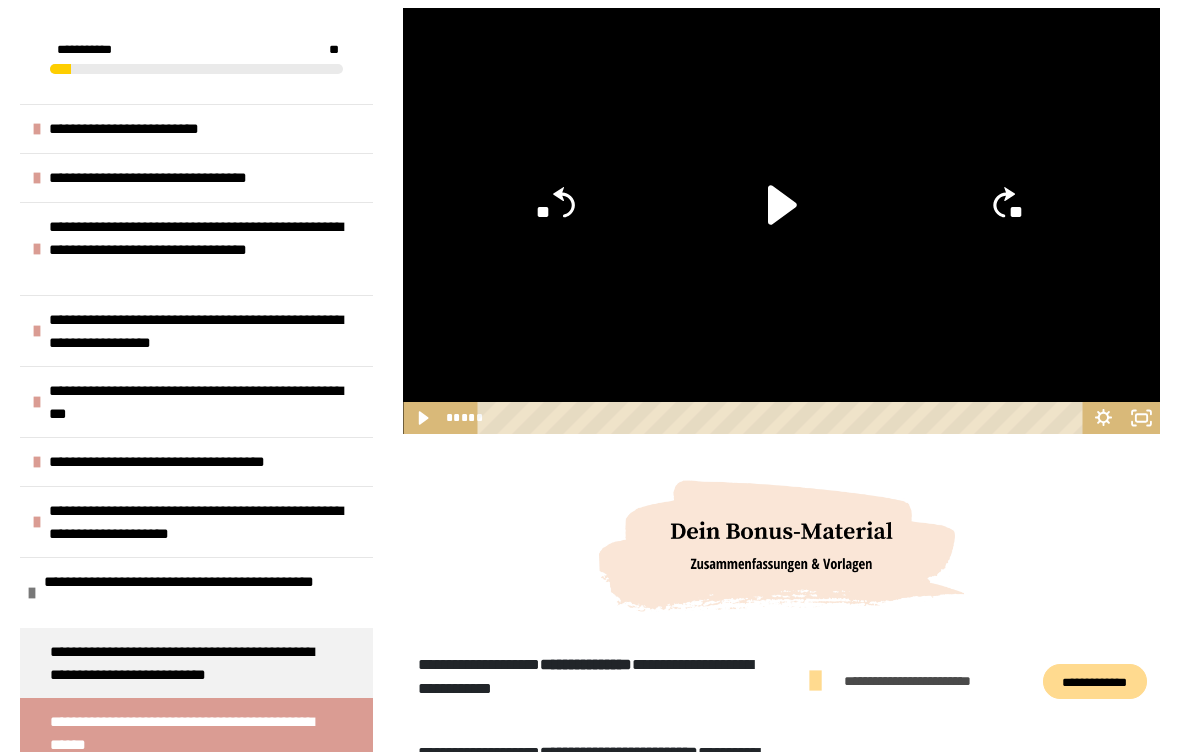 click 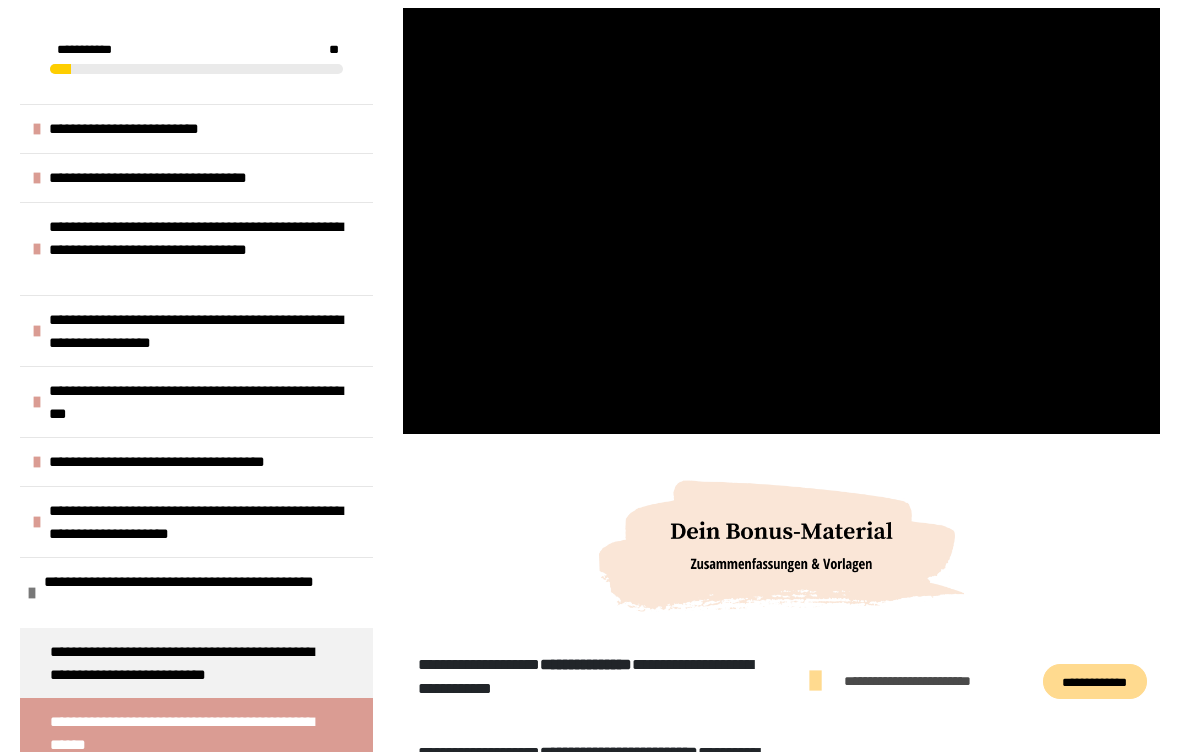 click at bounding box center [781, 221] 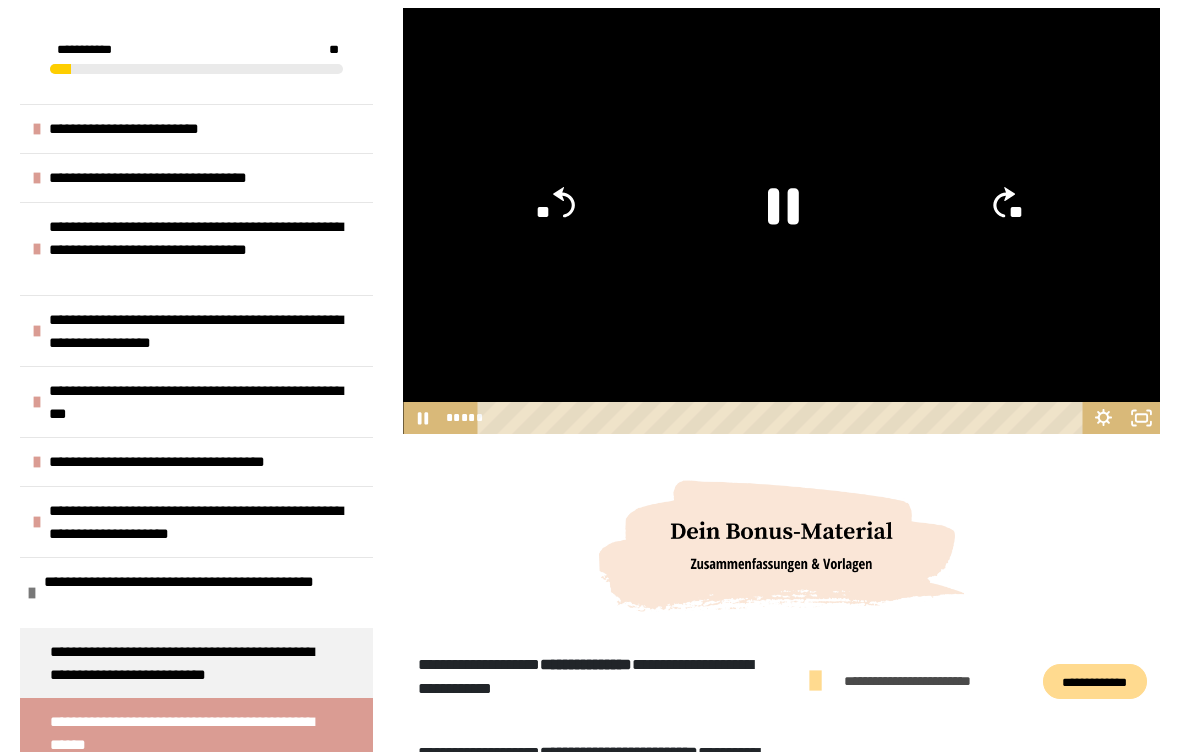 click 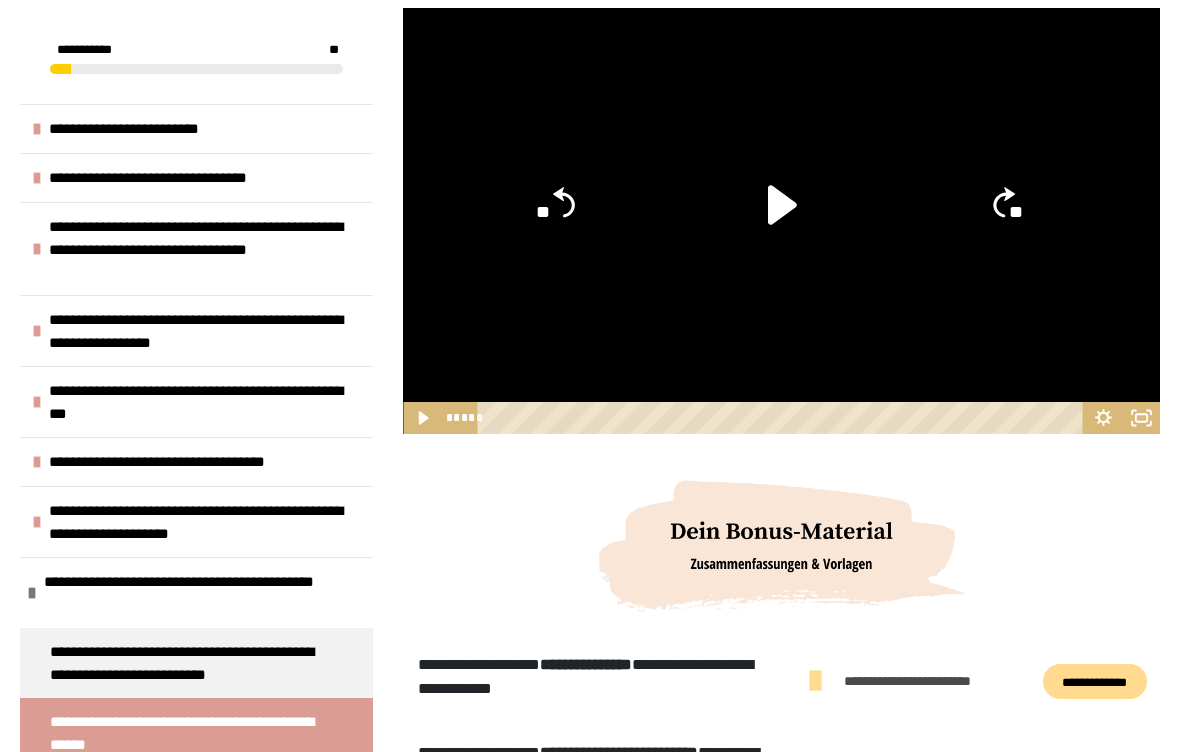 click 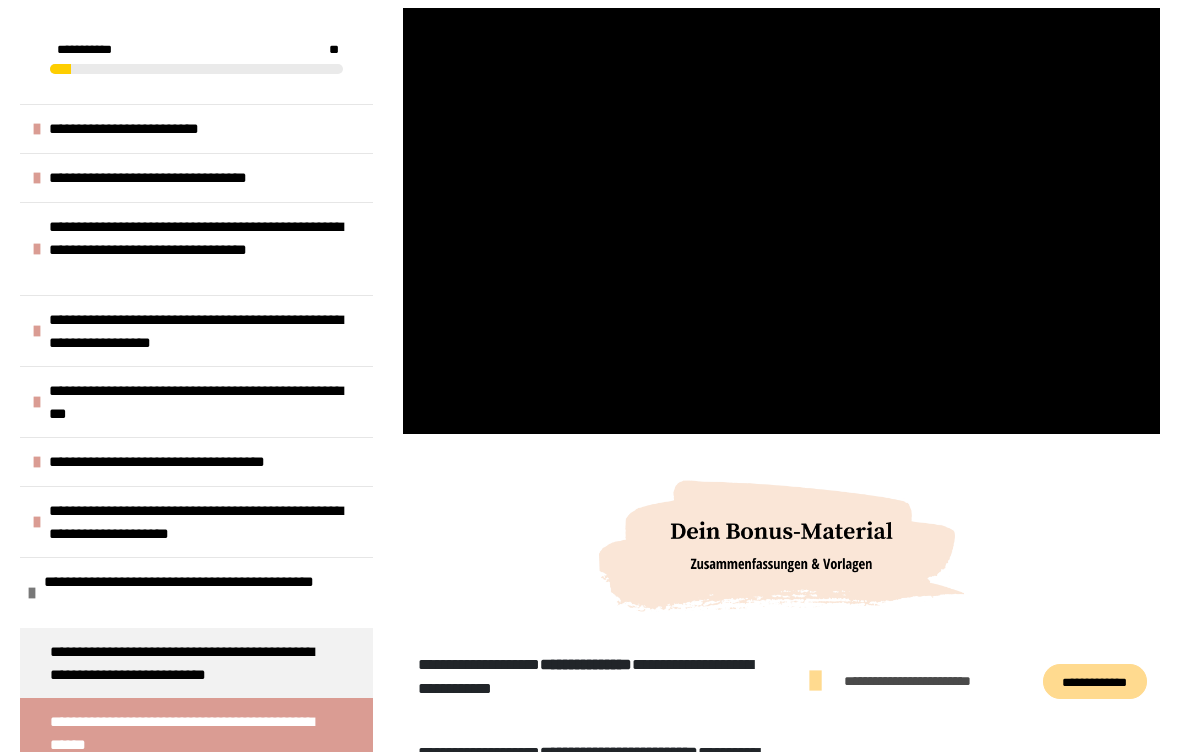 click at bounding box center (781, 221) 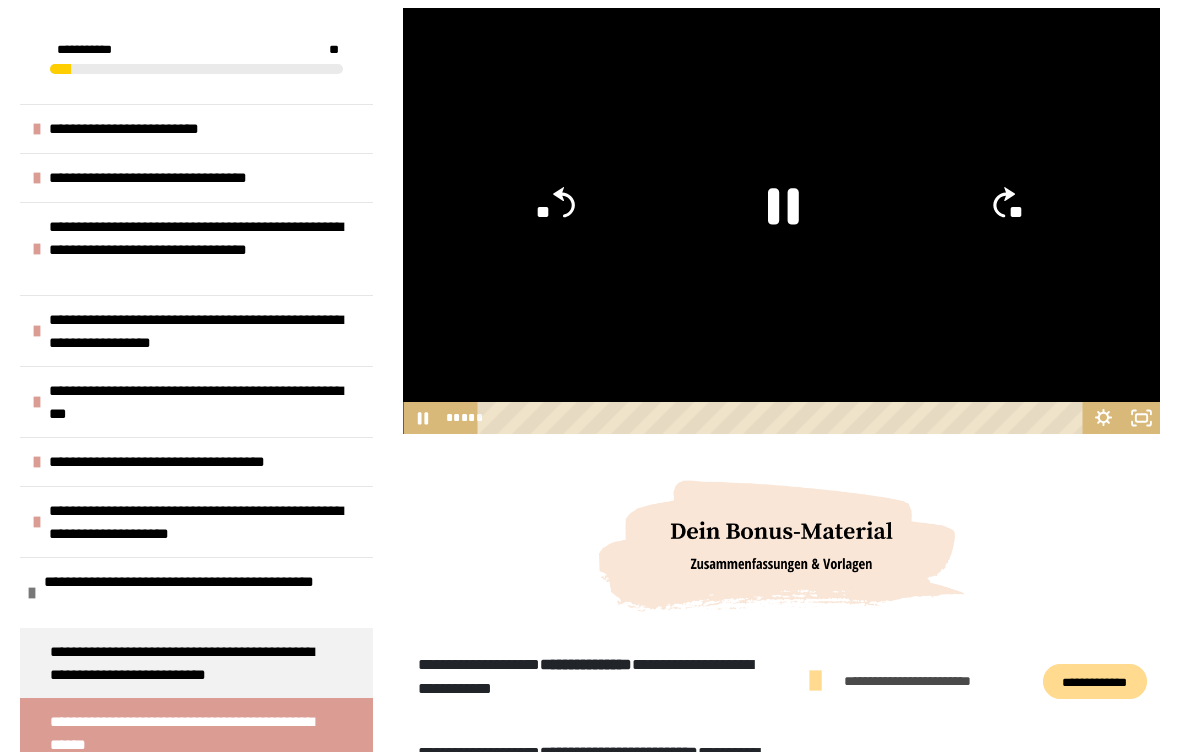 click 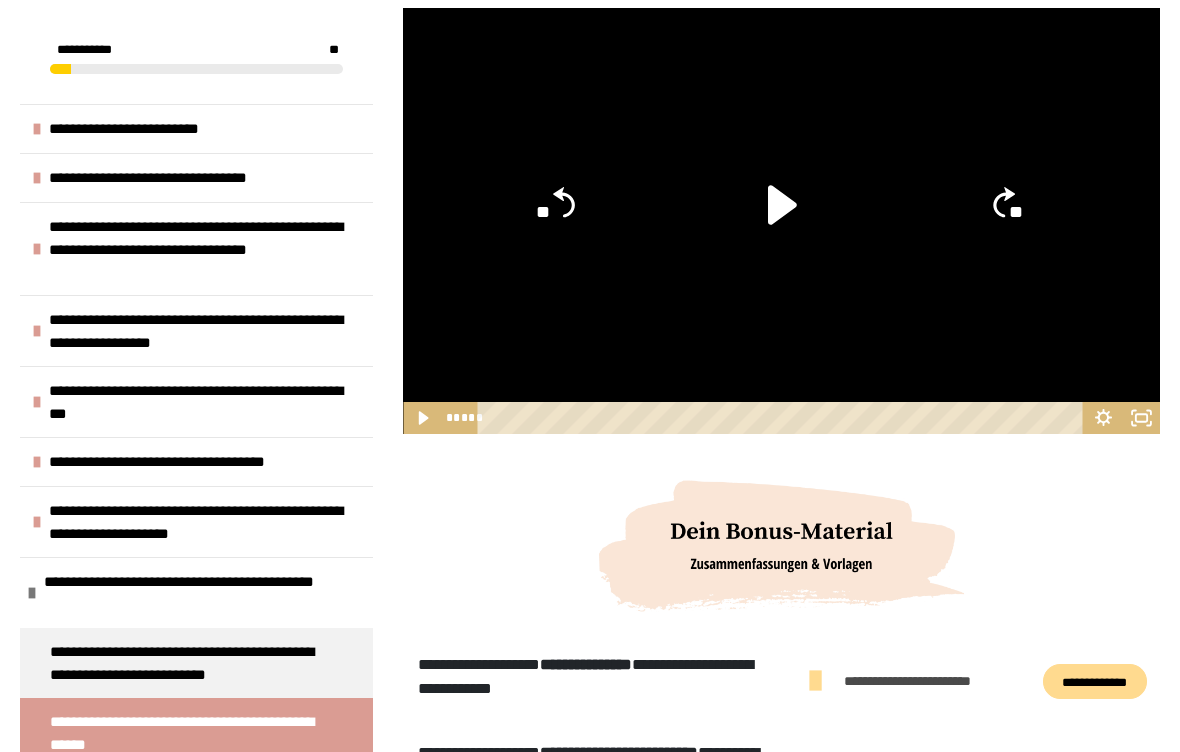 click 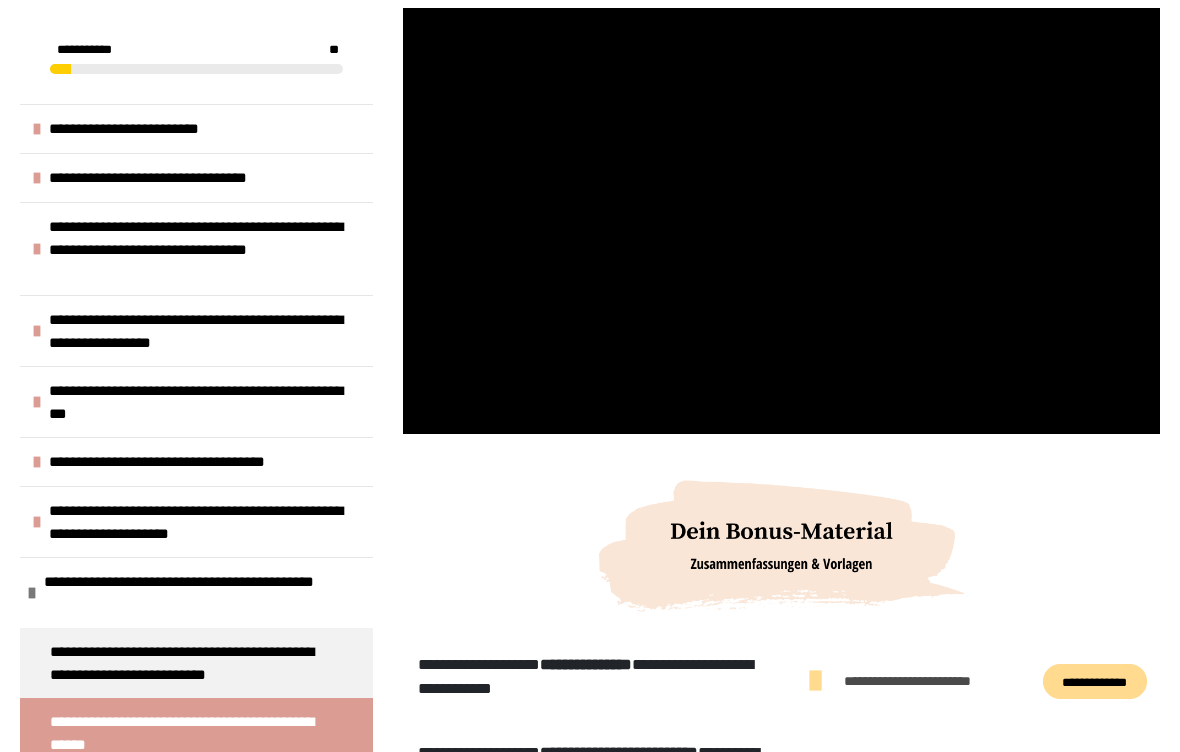click at bounding box center [781, 221] 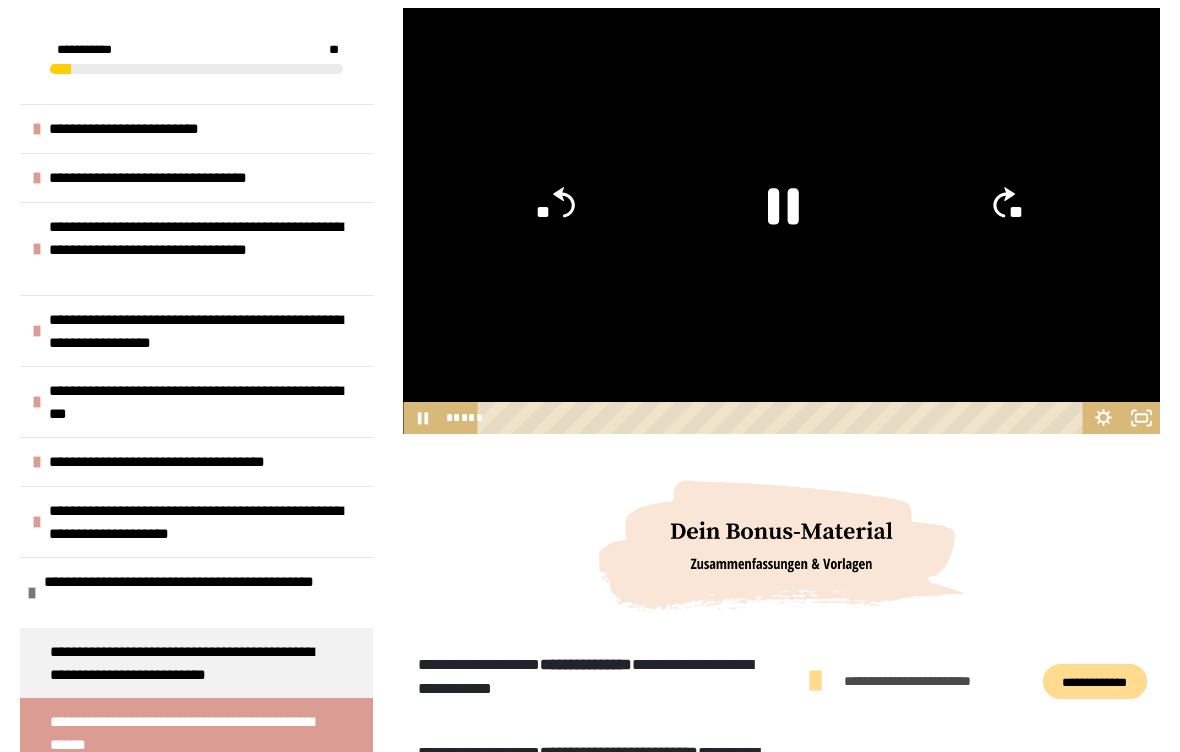click 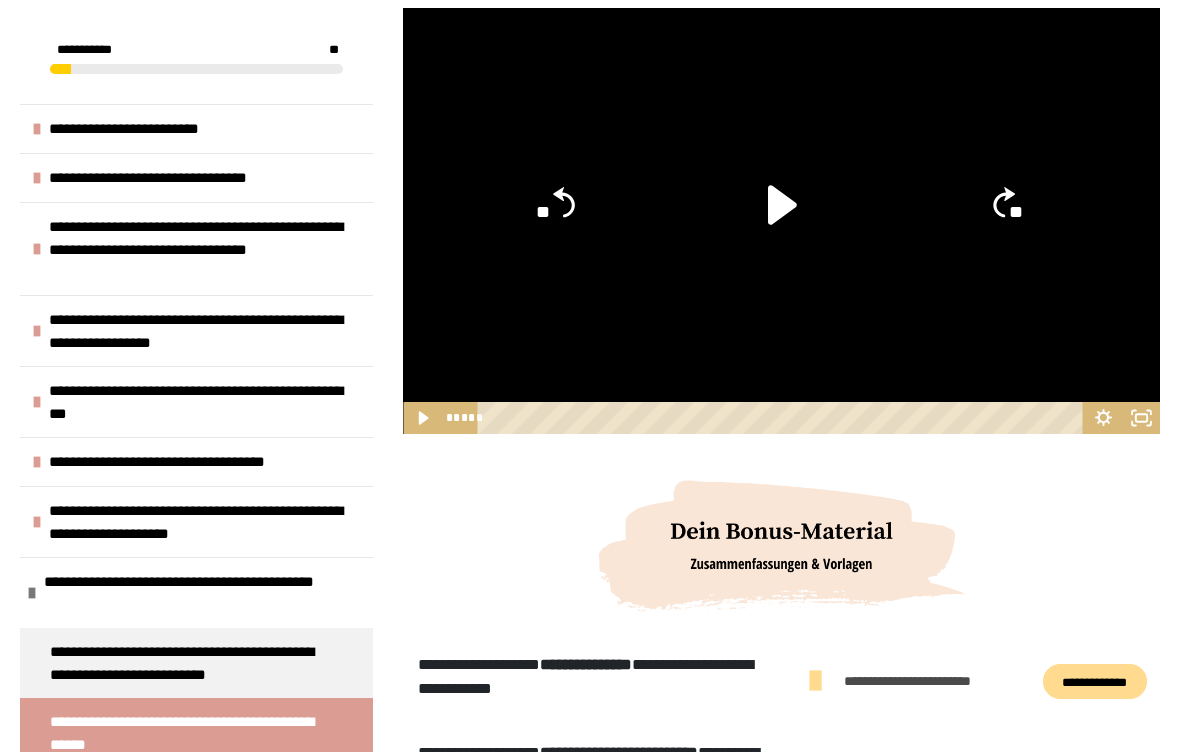 click 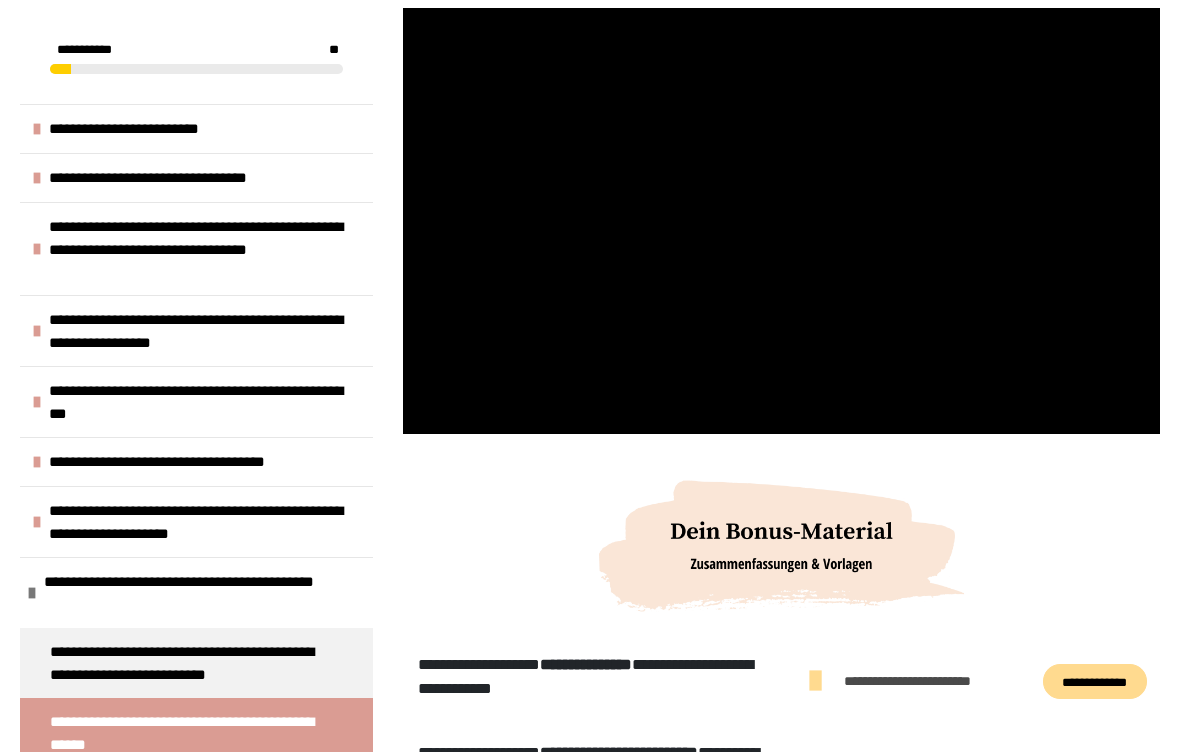 click at bounding box center [781, 221] 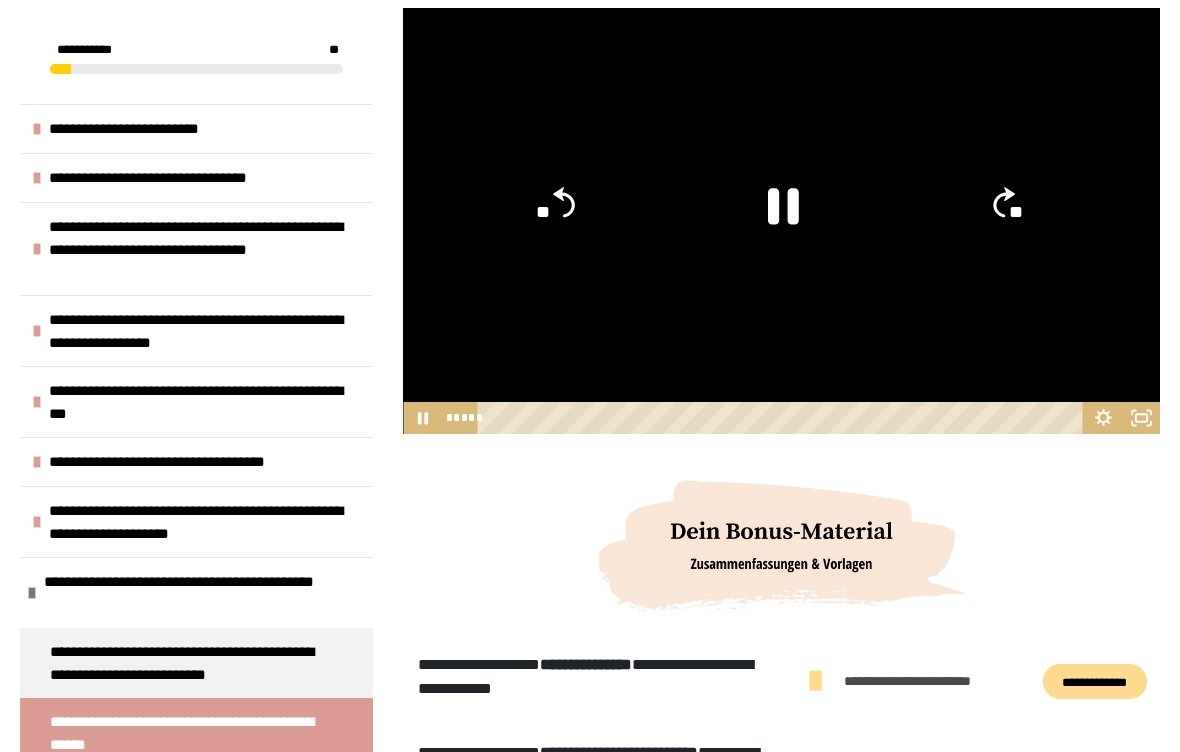 click 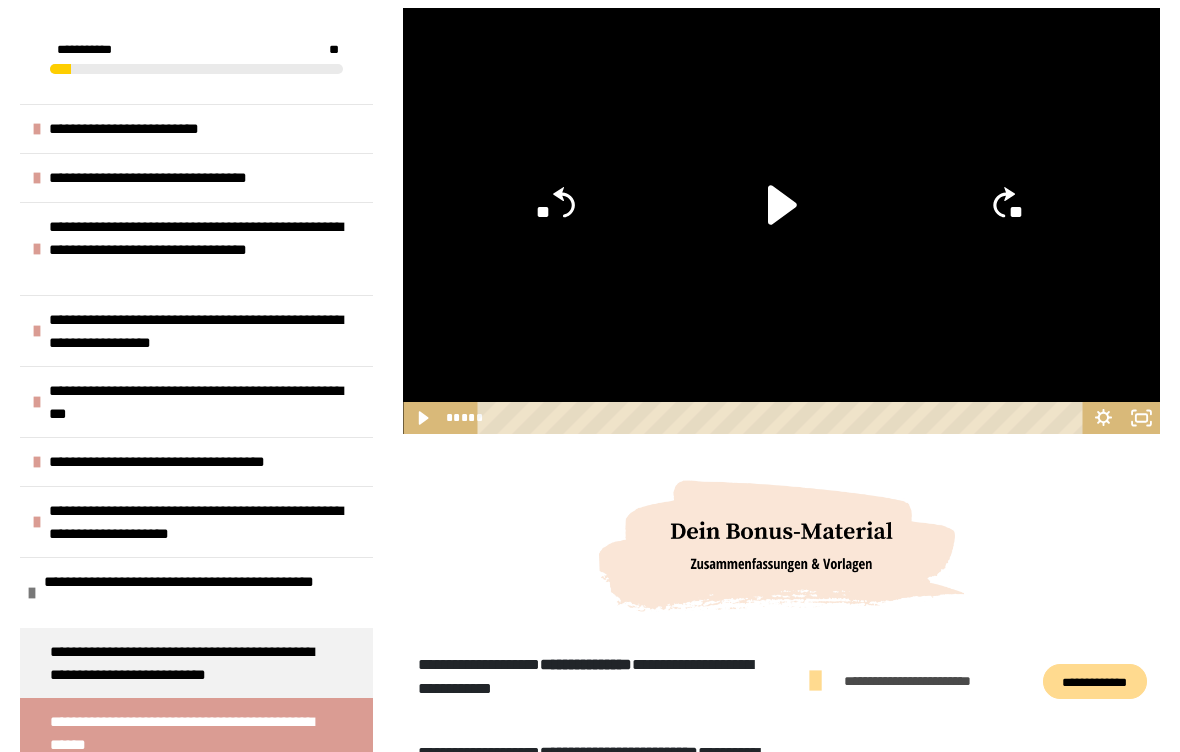 click 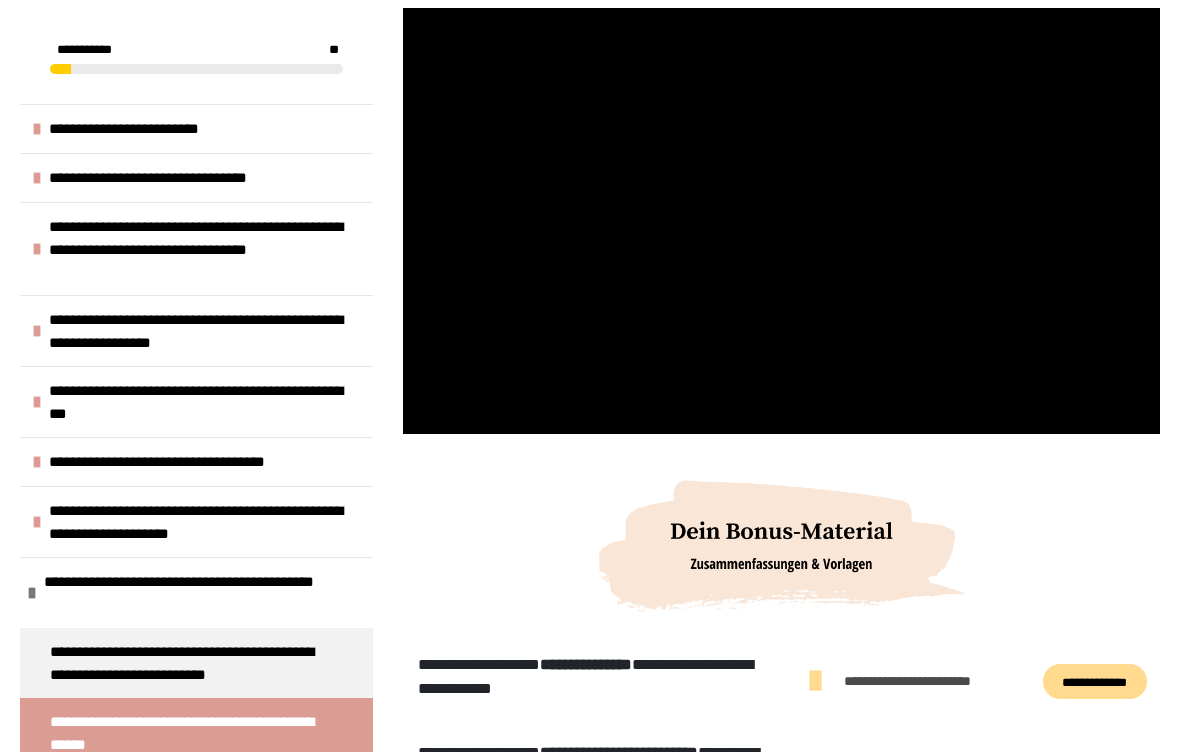 click at bounding box center [781, 221] 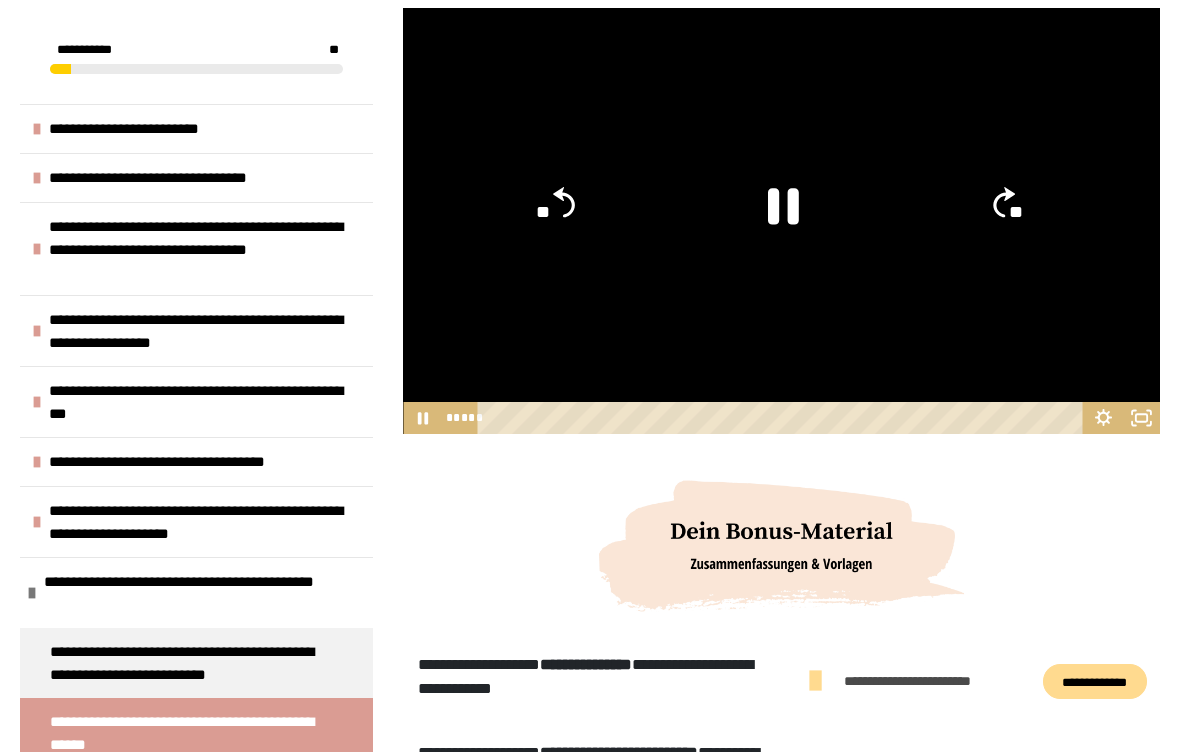 click 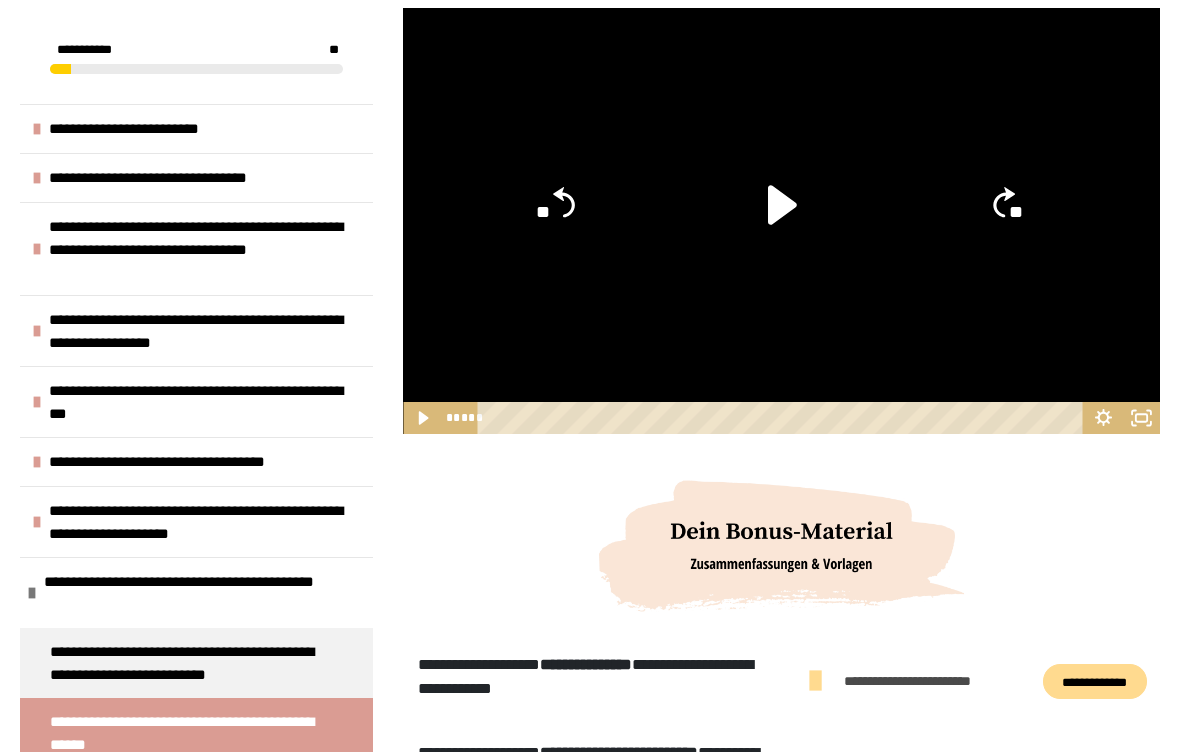 click on "**" 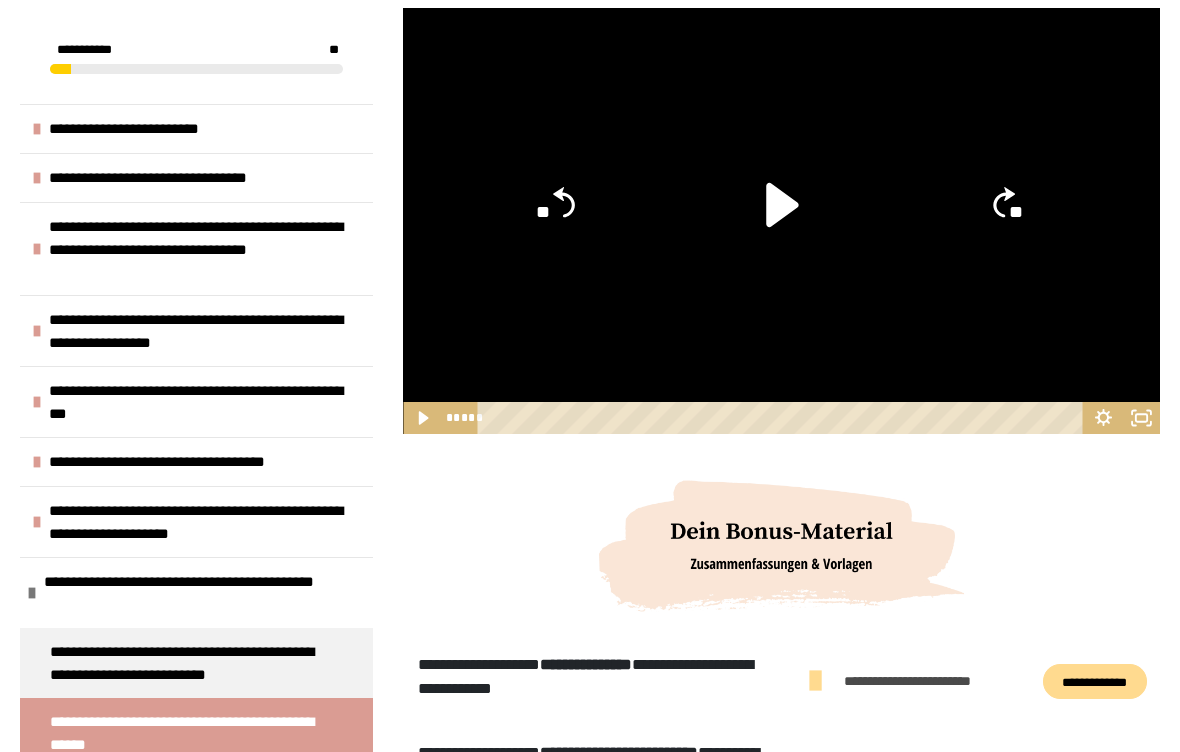 click 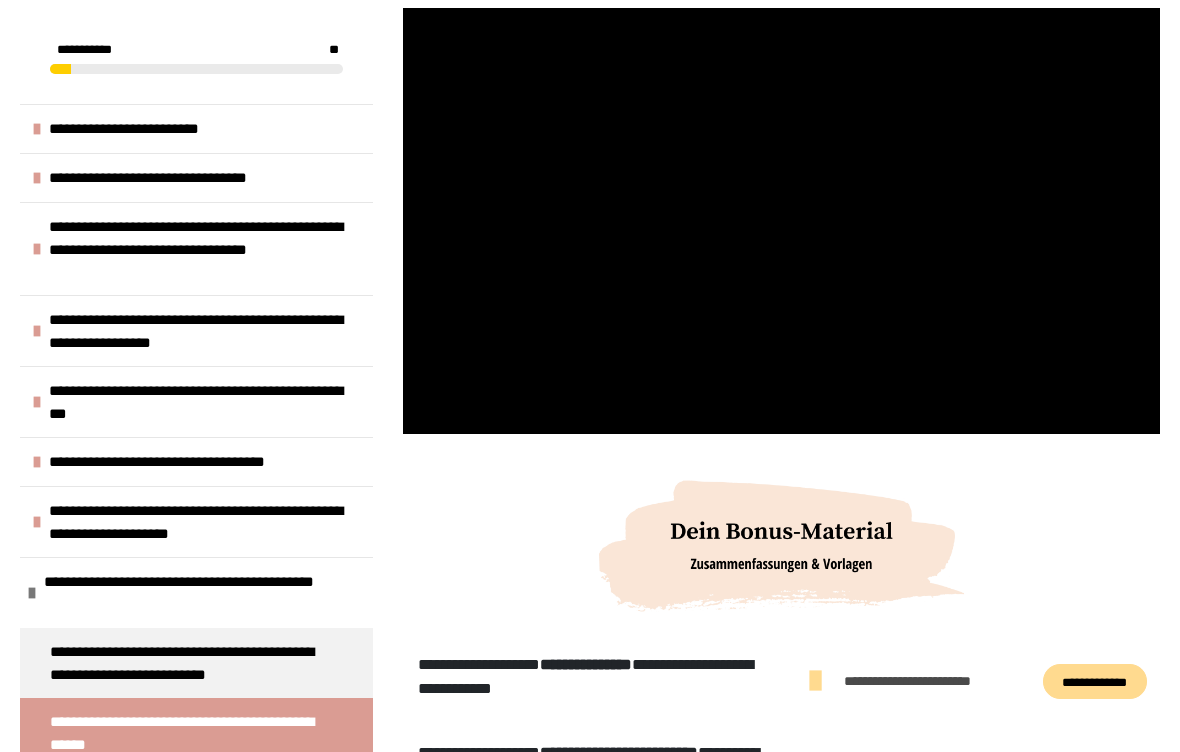 click at bounding box center (781, 221) 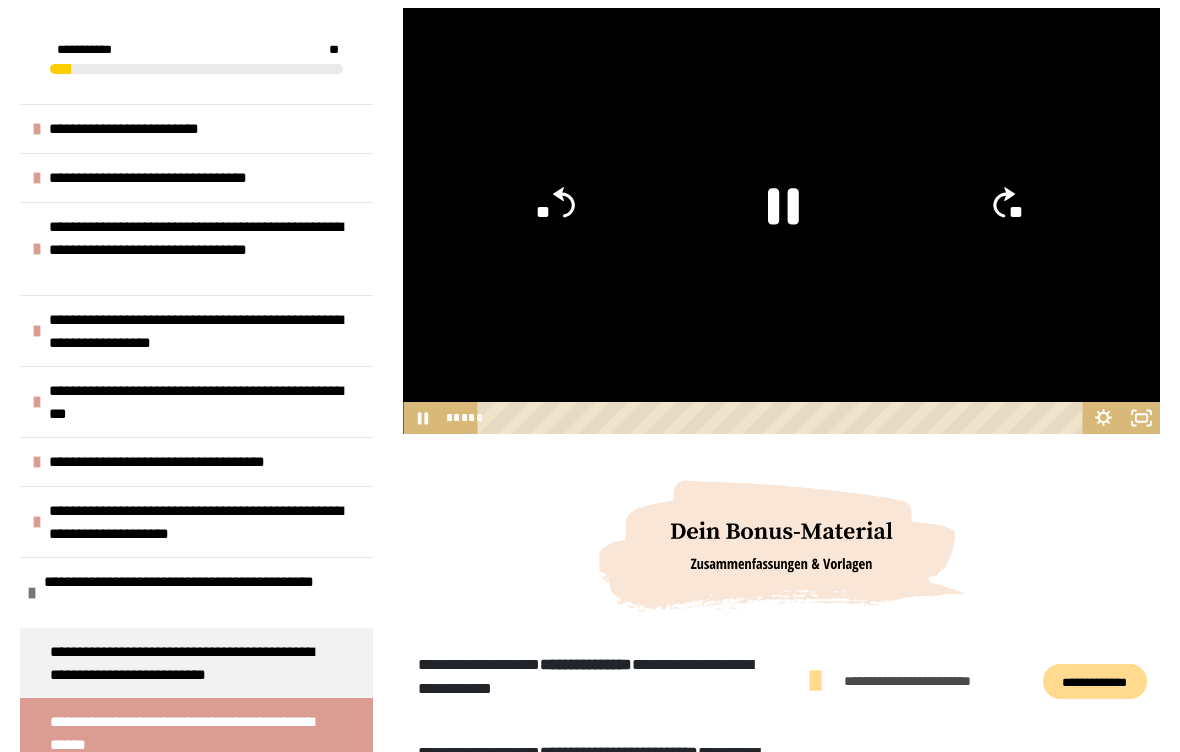 click 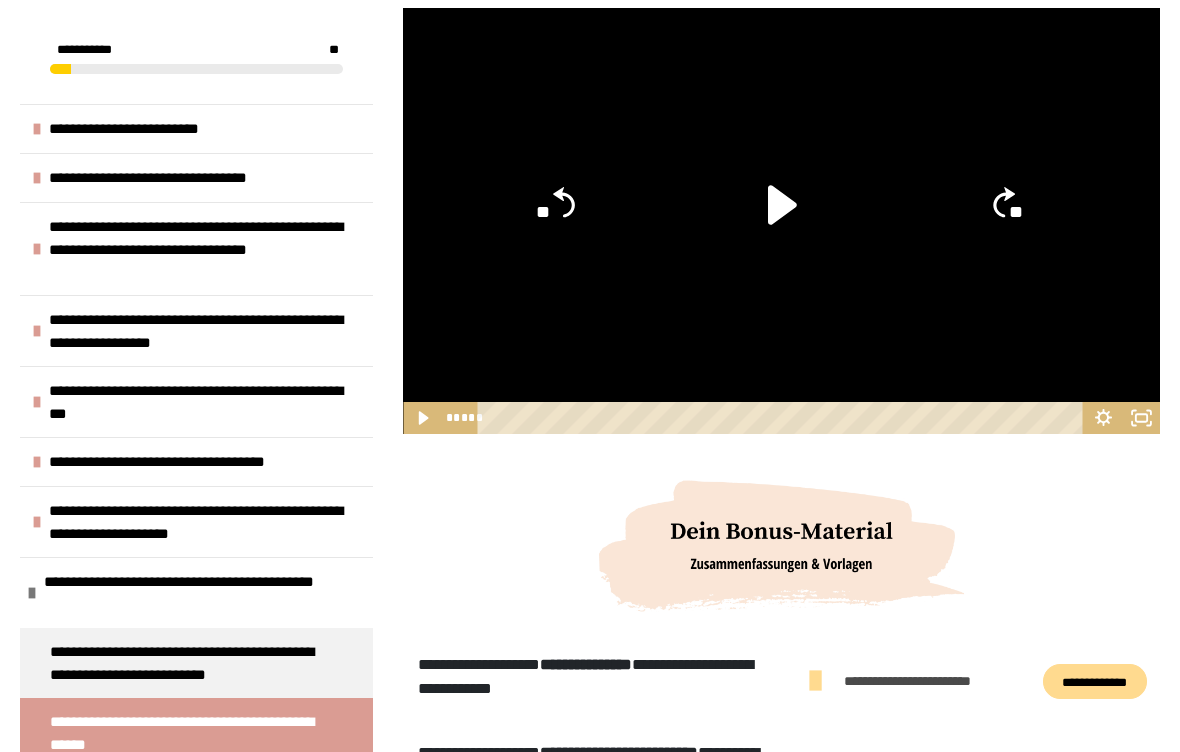 click 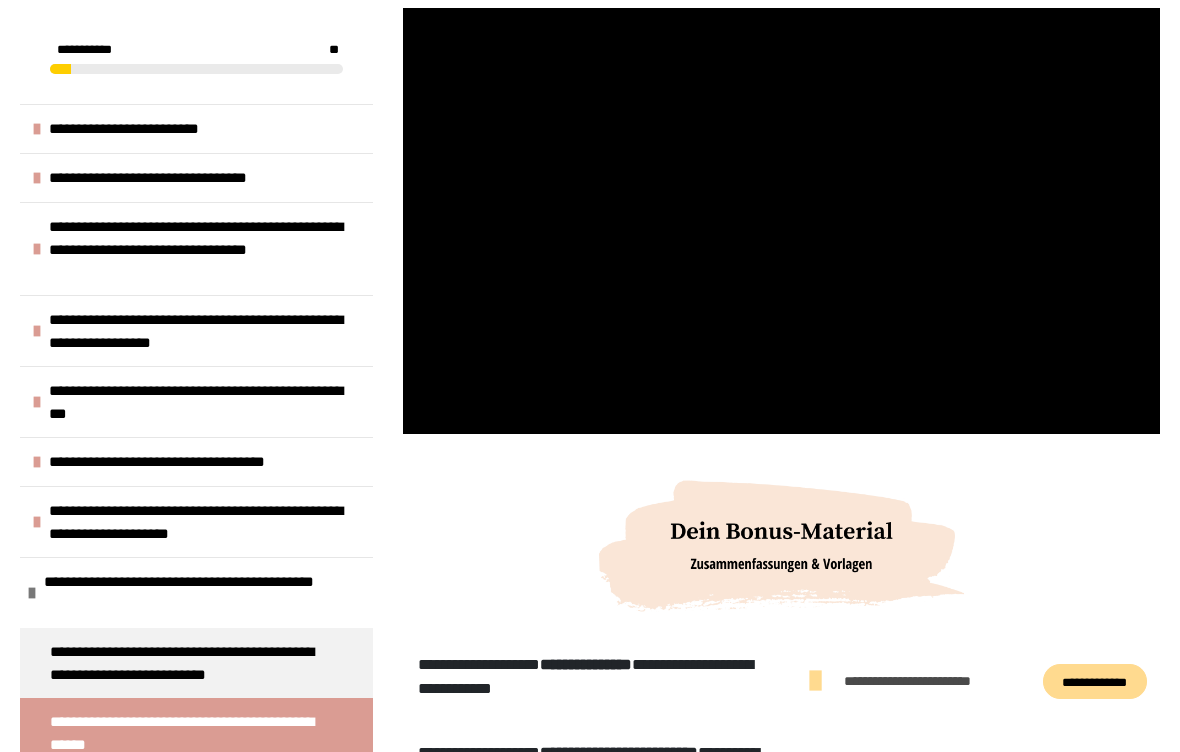 click at bounding box center (781, 221) 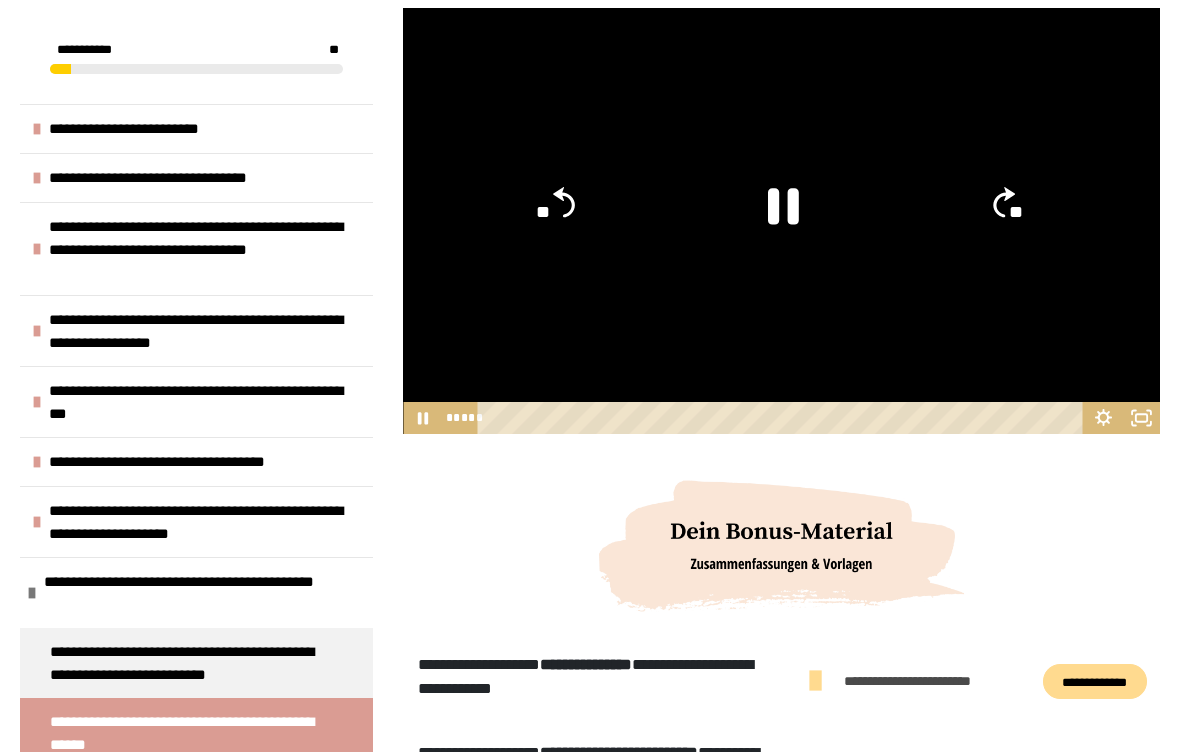 click 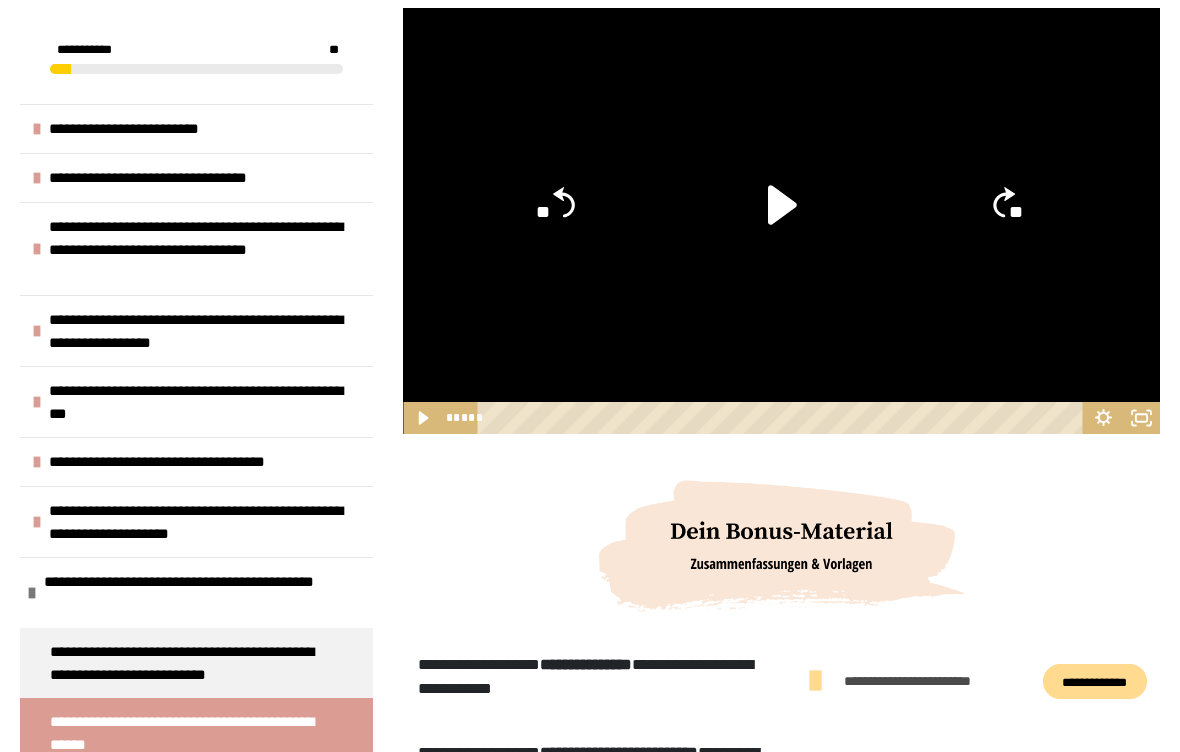 click 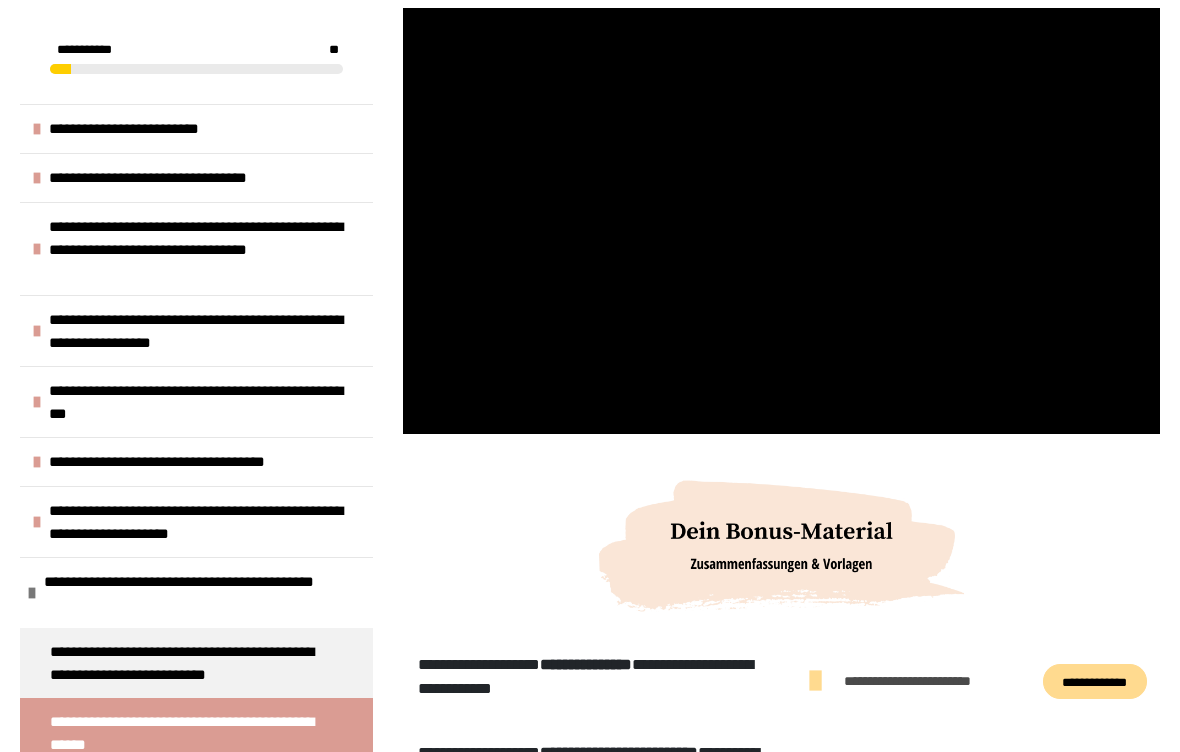 click at bounding box center (781, 221) 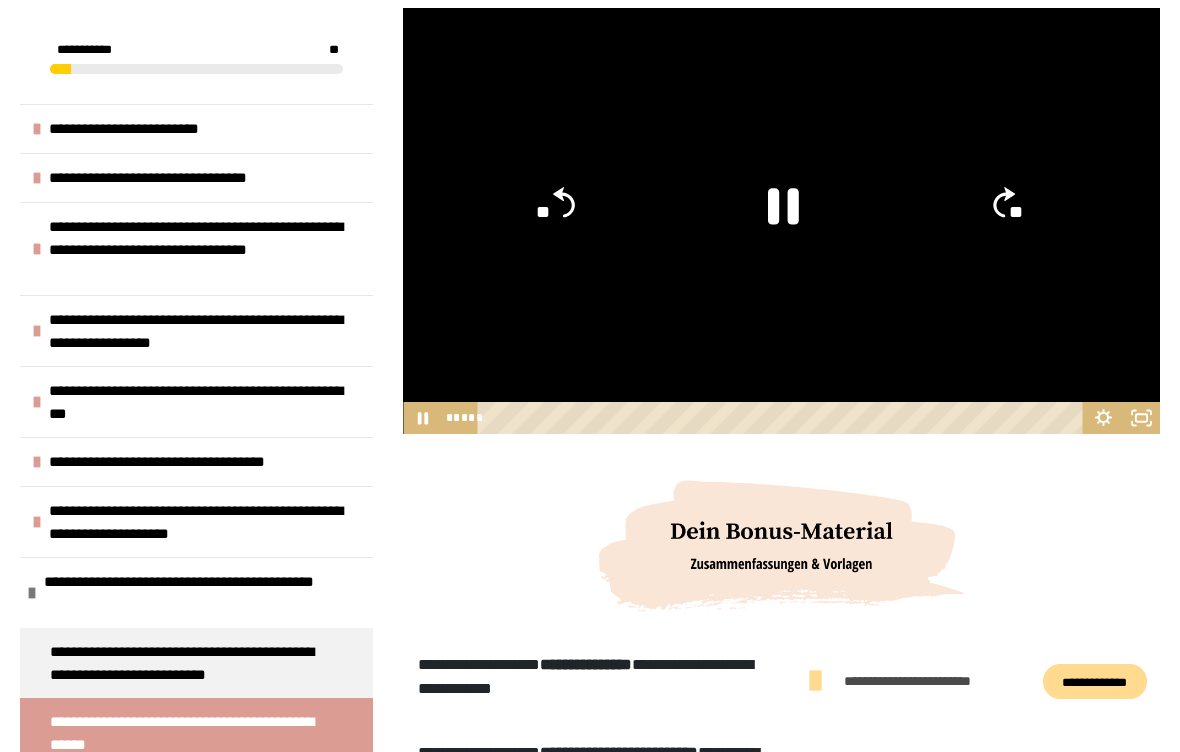 click 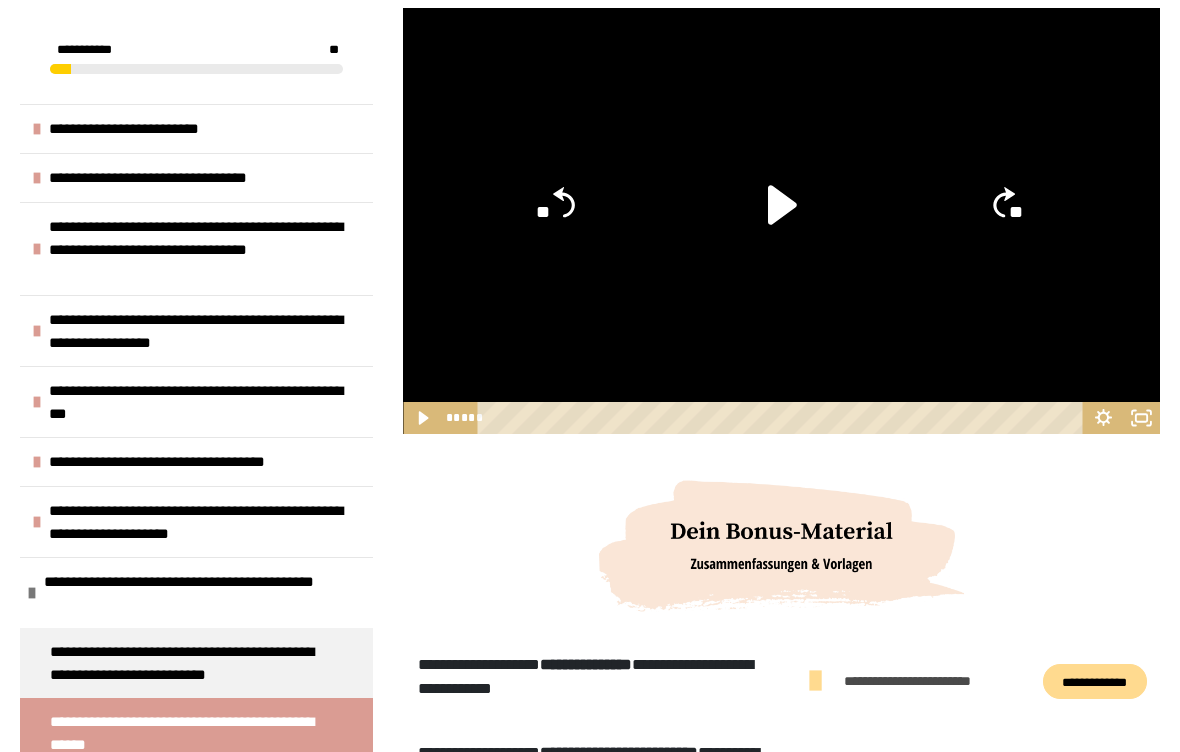 click 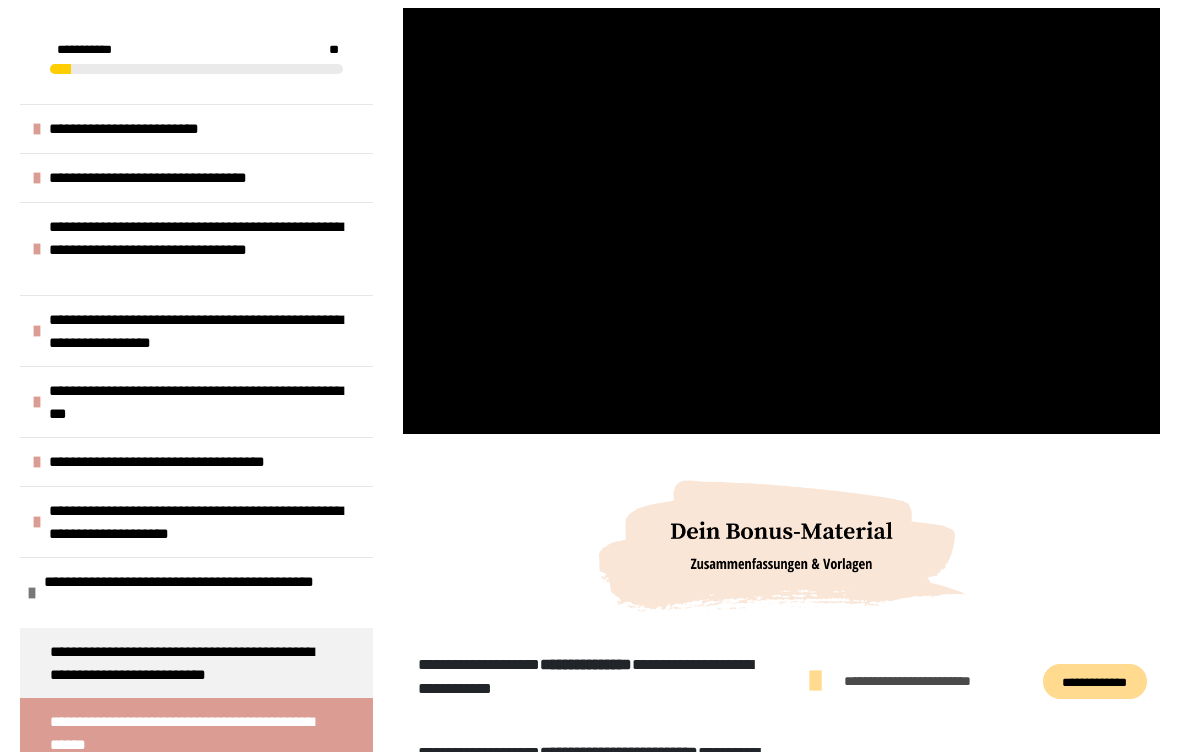 click at bounding box center (781, 221) 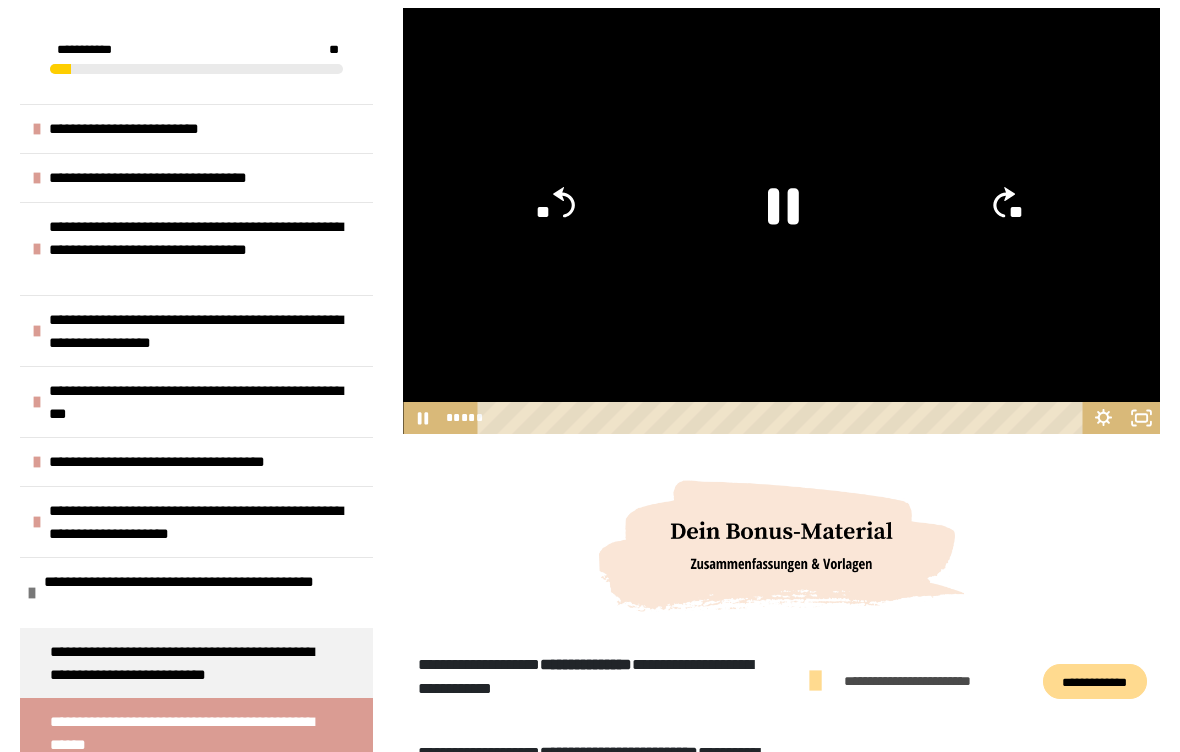 click 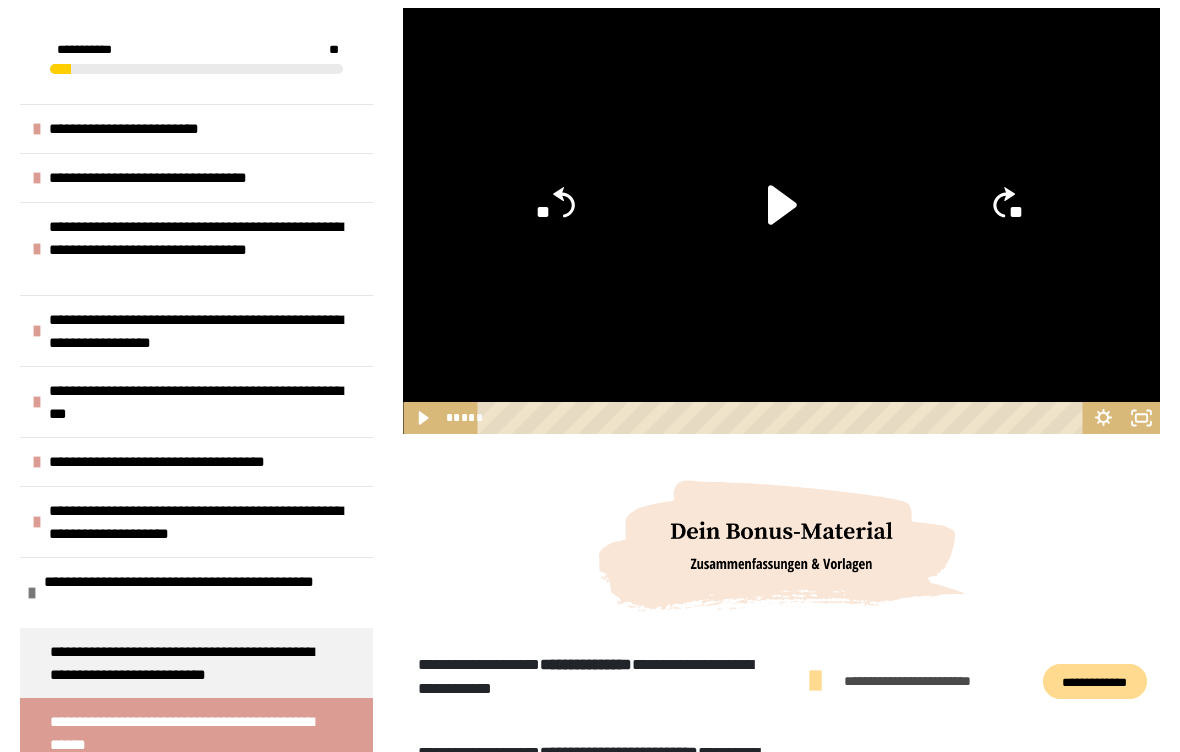 click 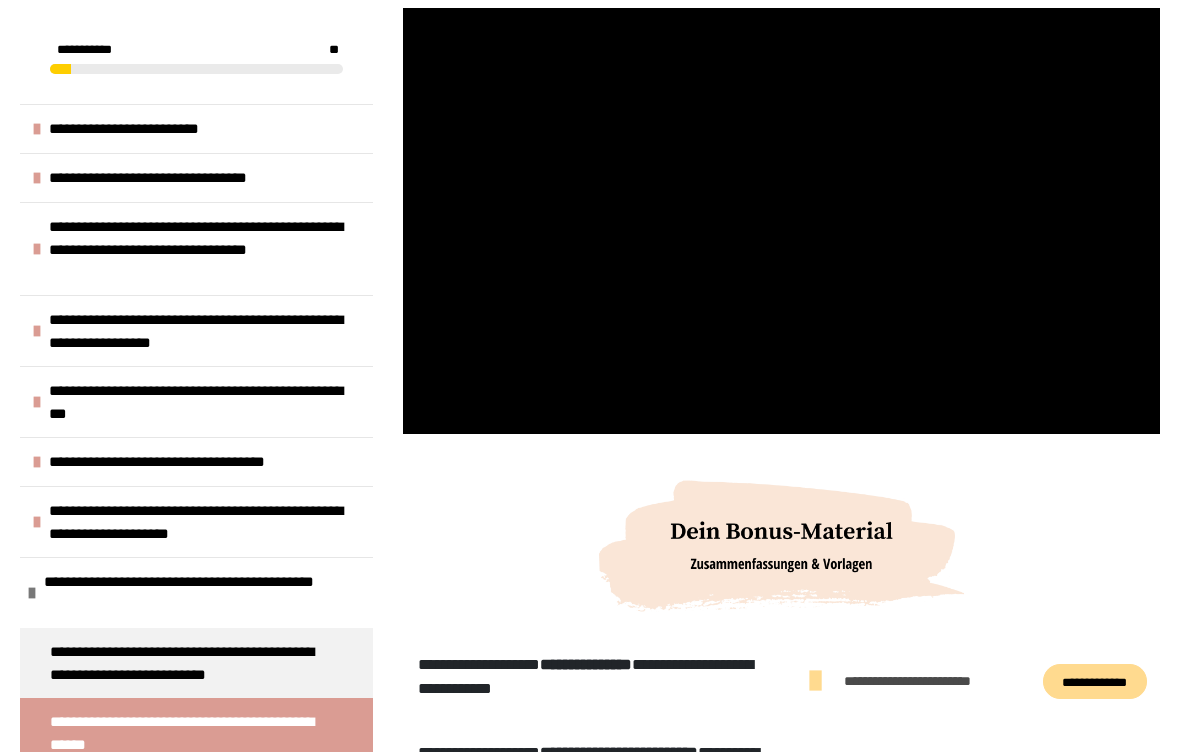 click at bounding box center [781, 221] 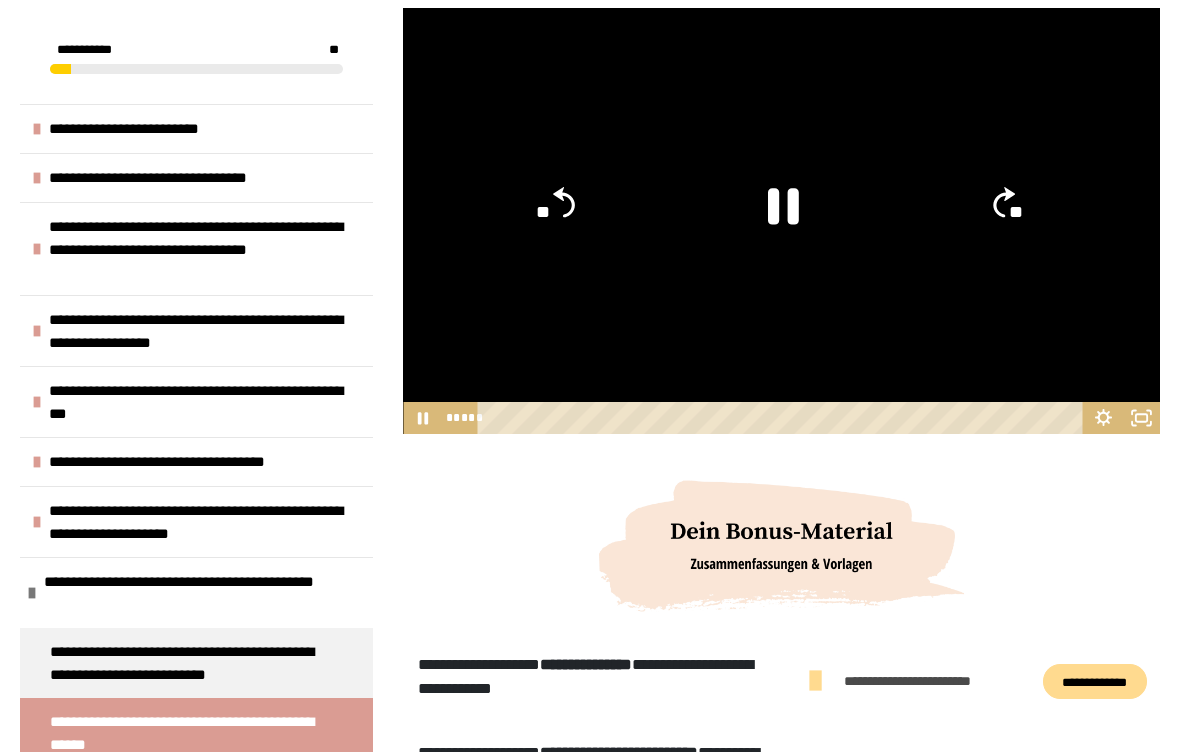 click 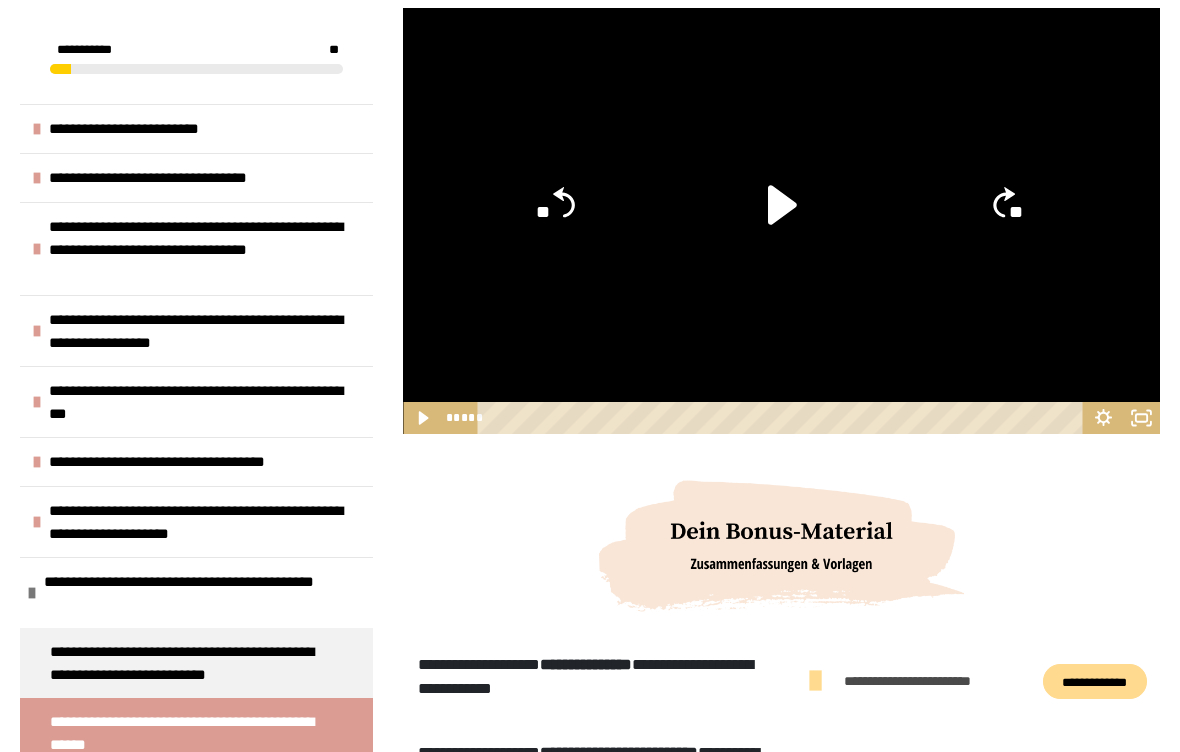 click 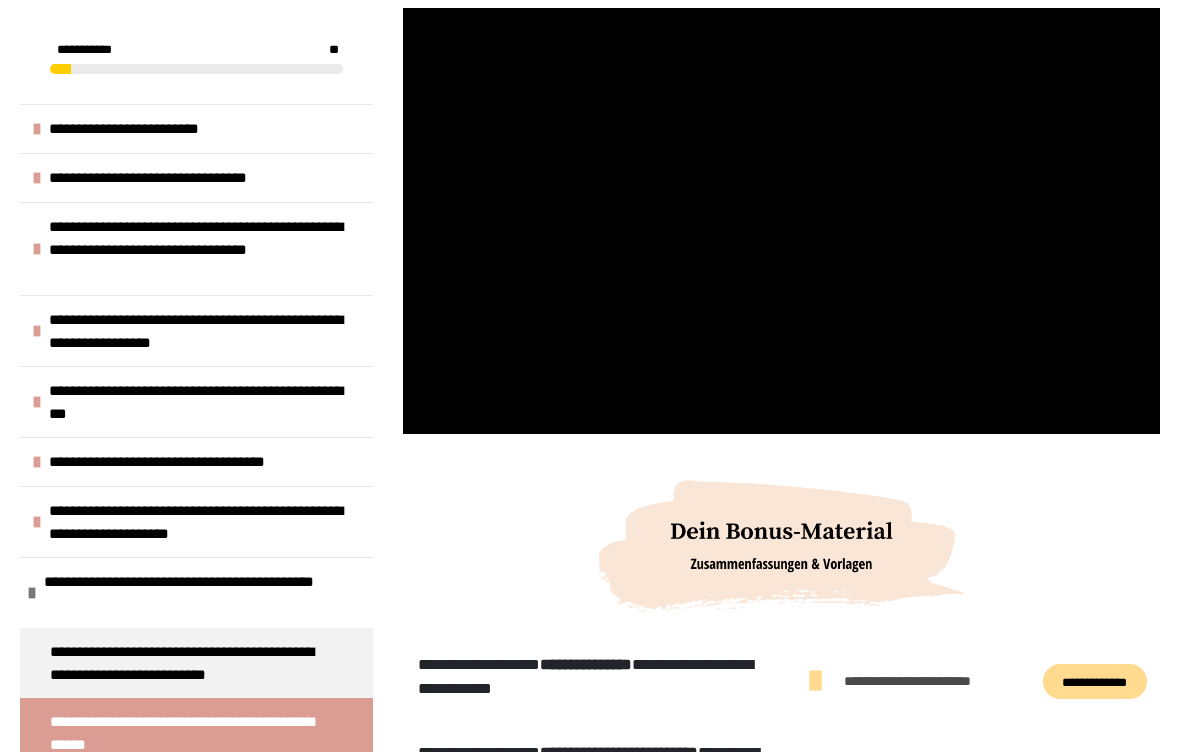 click at bounding box center (781, 221) 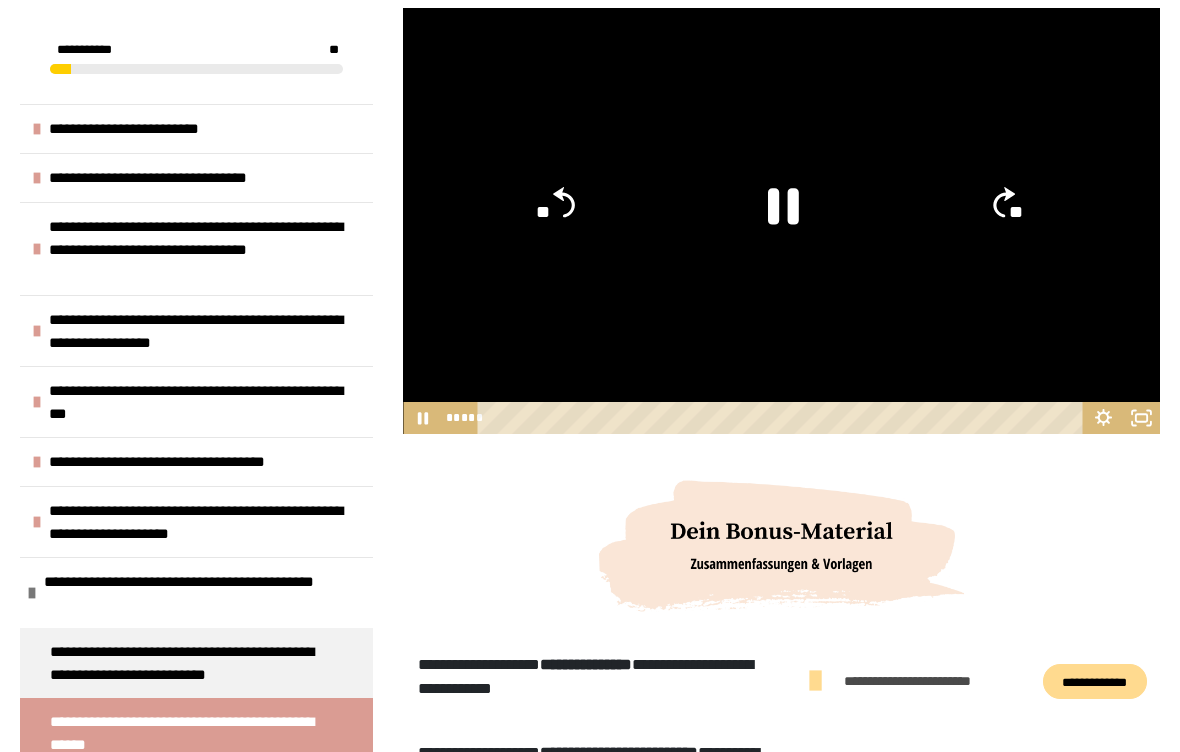 click 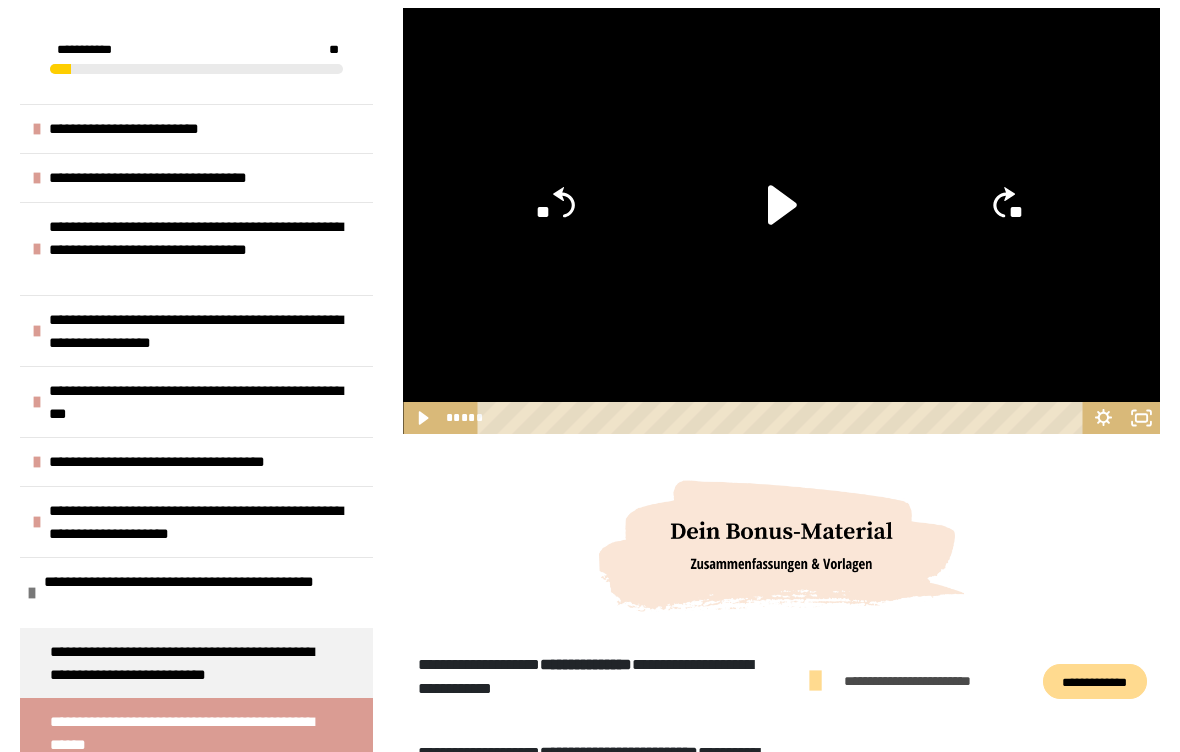 click 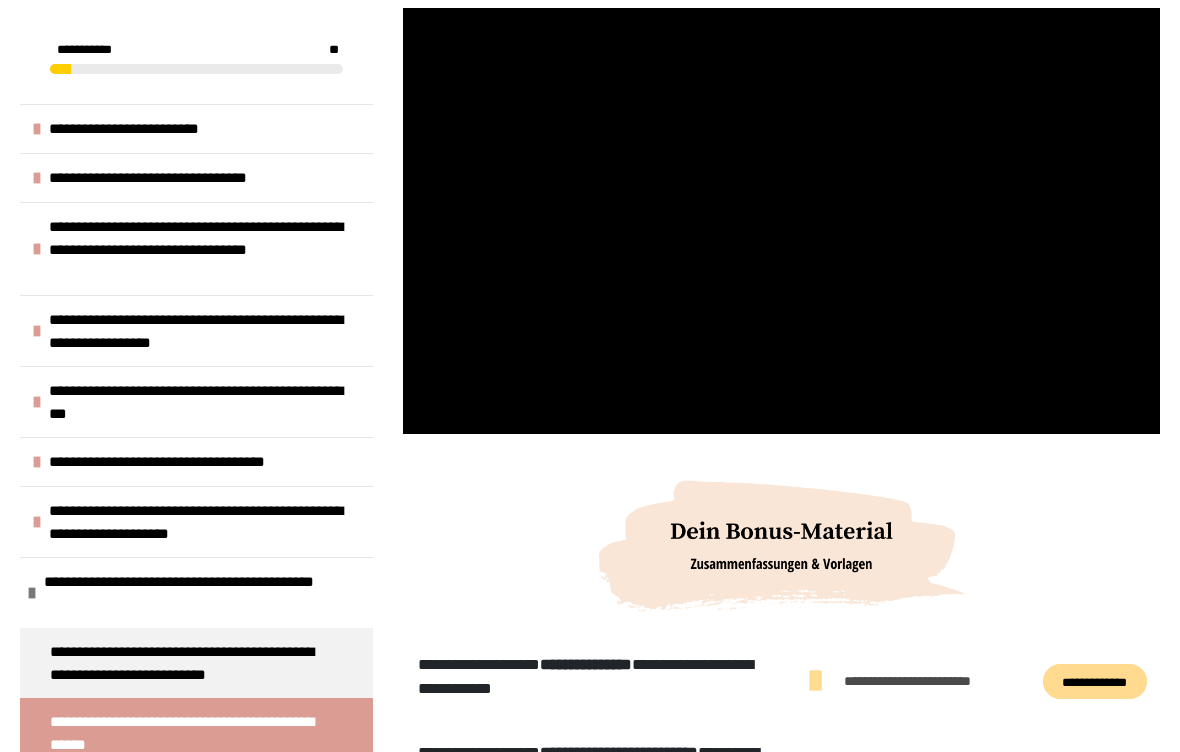 click at bounding box center (781, 221) 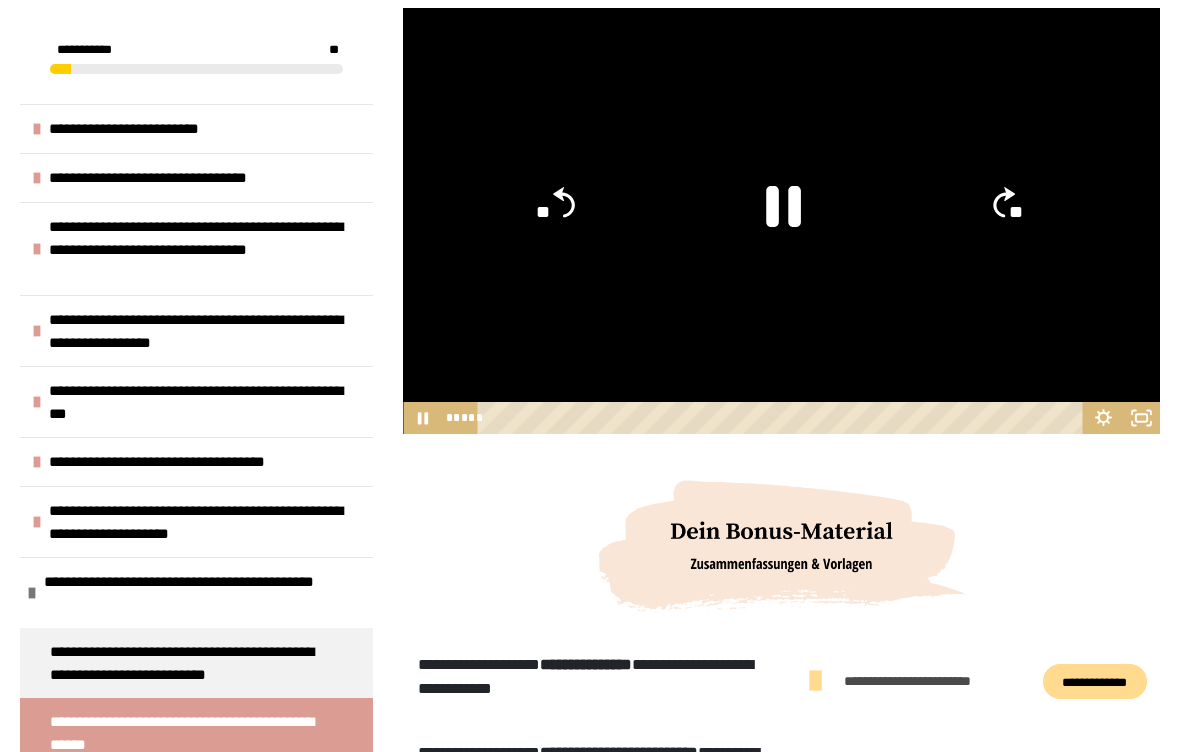 click 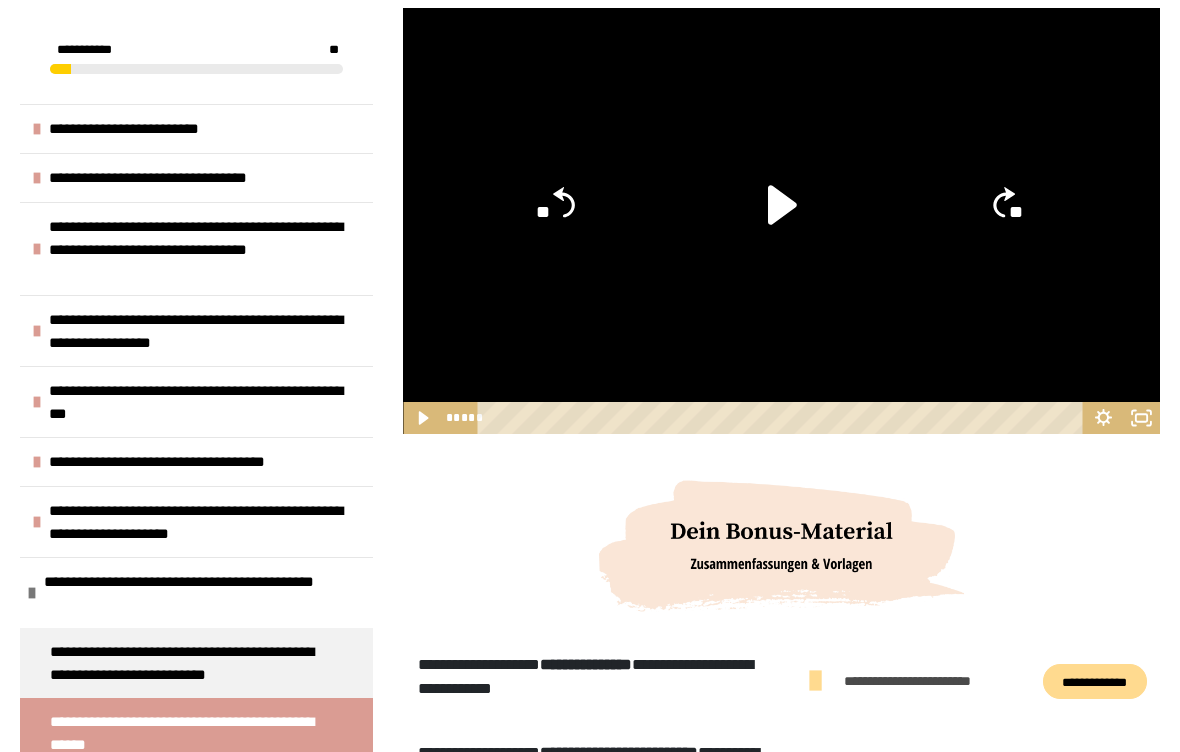 scroll, scrollTop: 395, scrollLeft: 0, axis: vertical 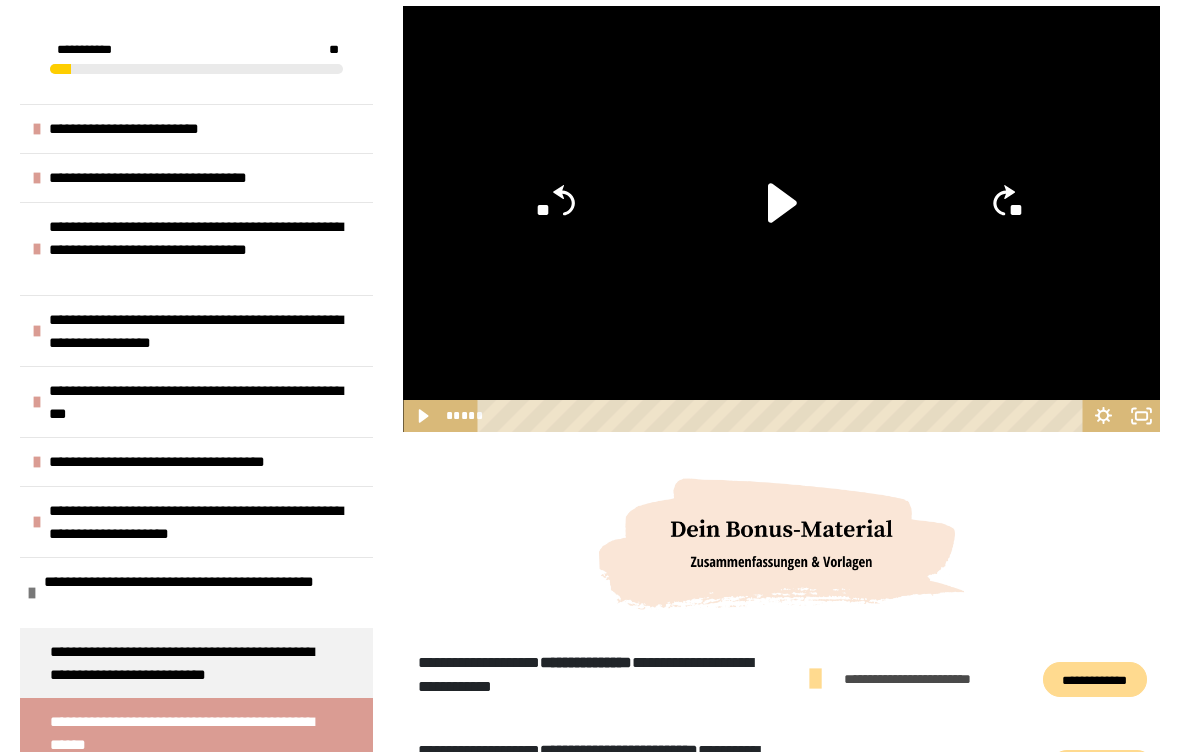 click 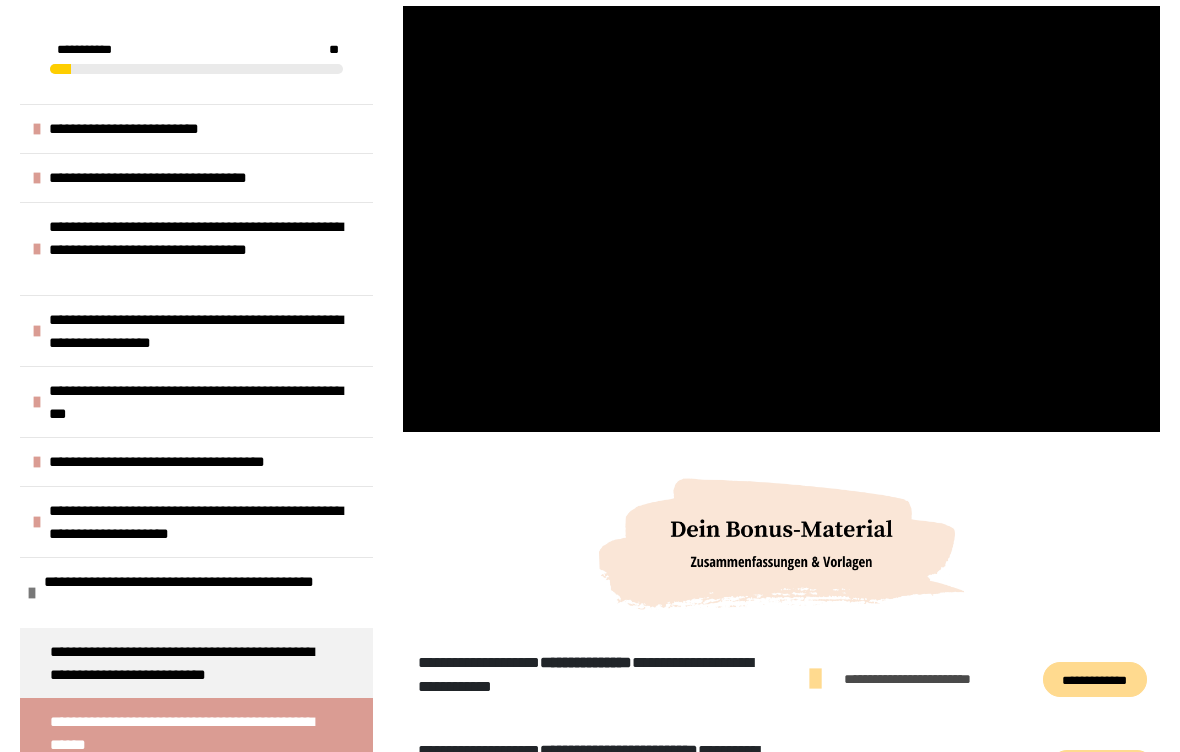 click at bounding box center (781, 219) 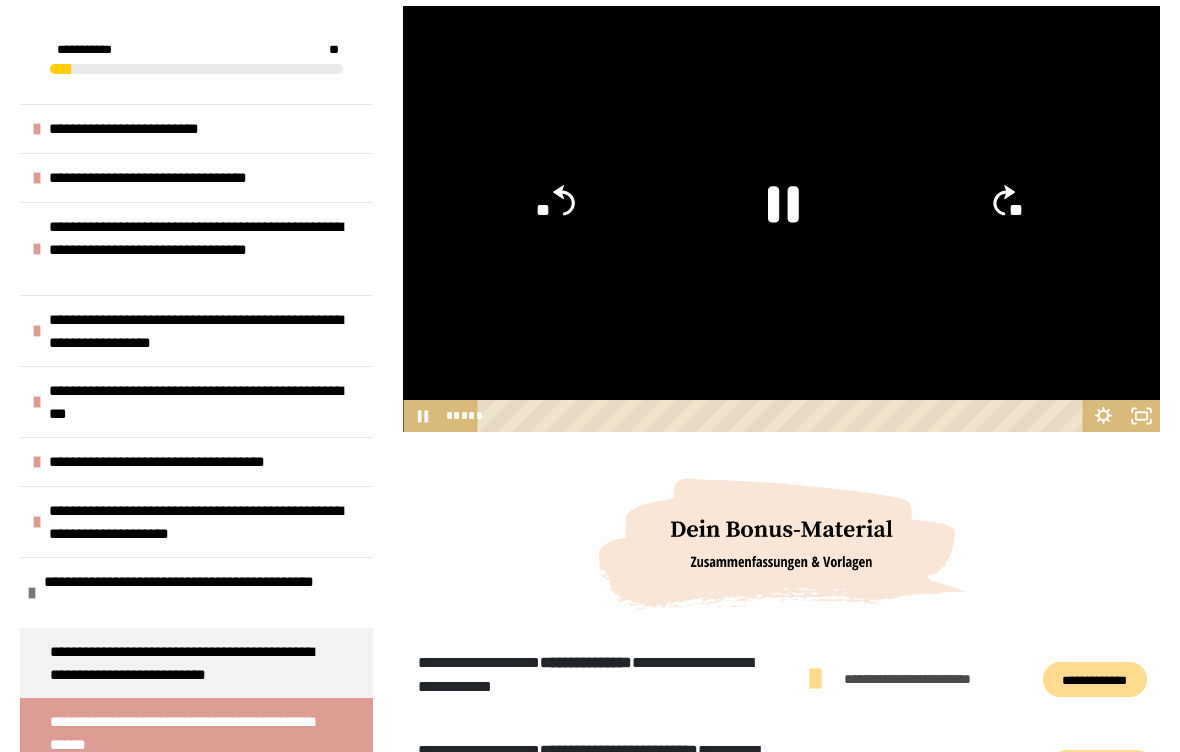 click 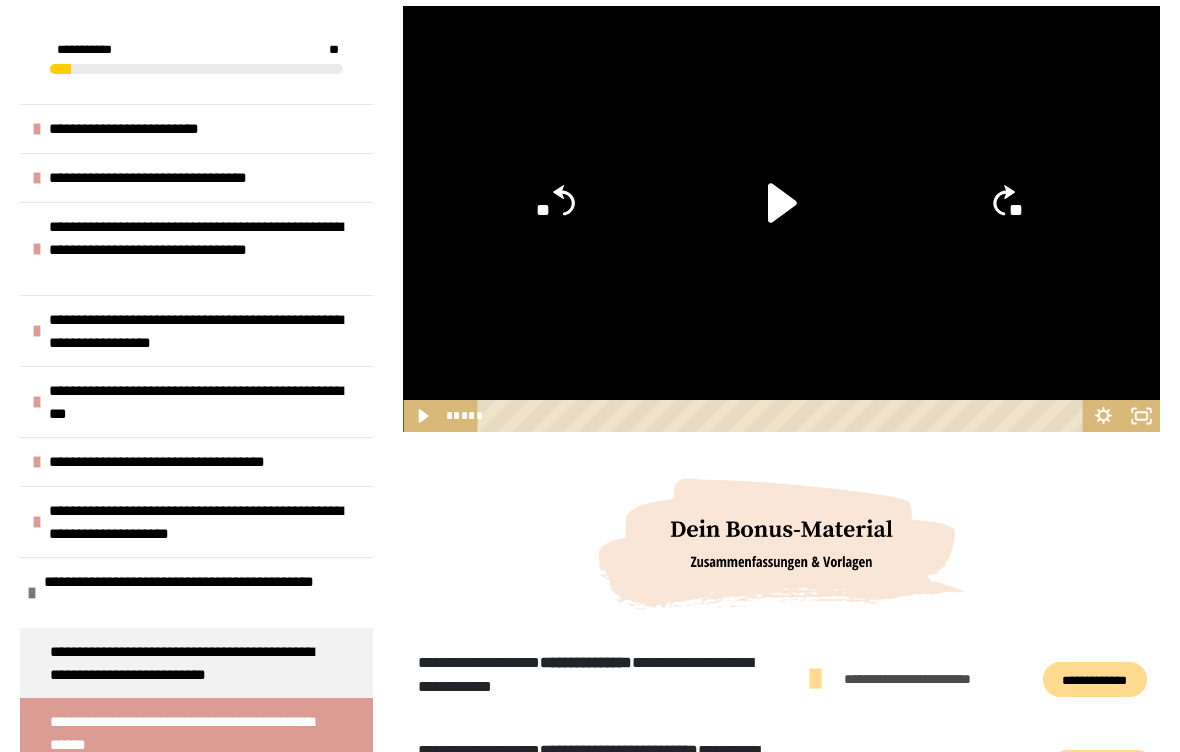 click 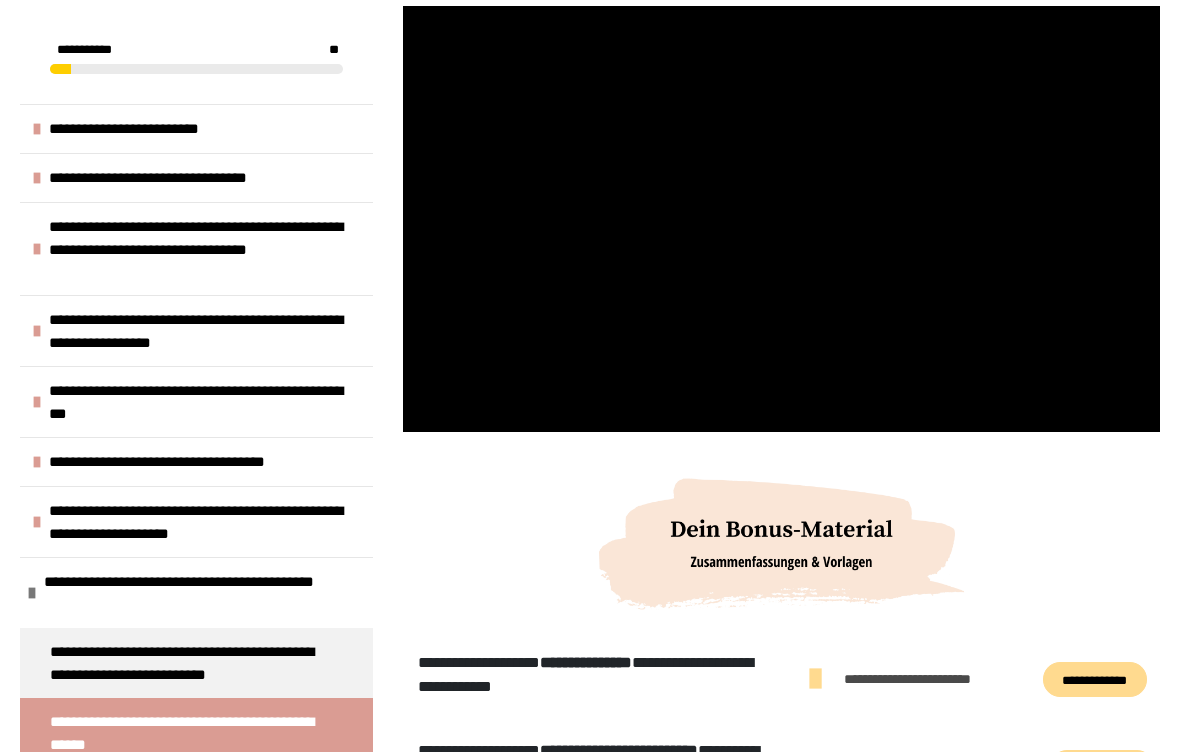 click at bounding box center [781, 219] 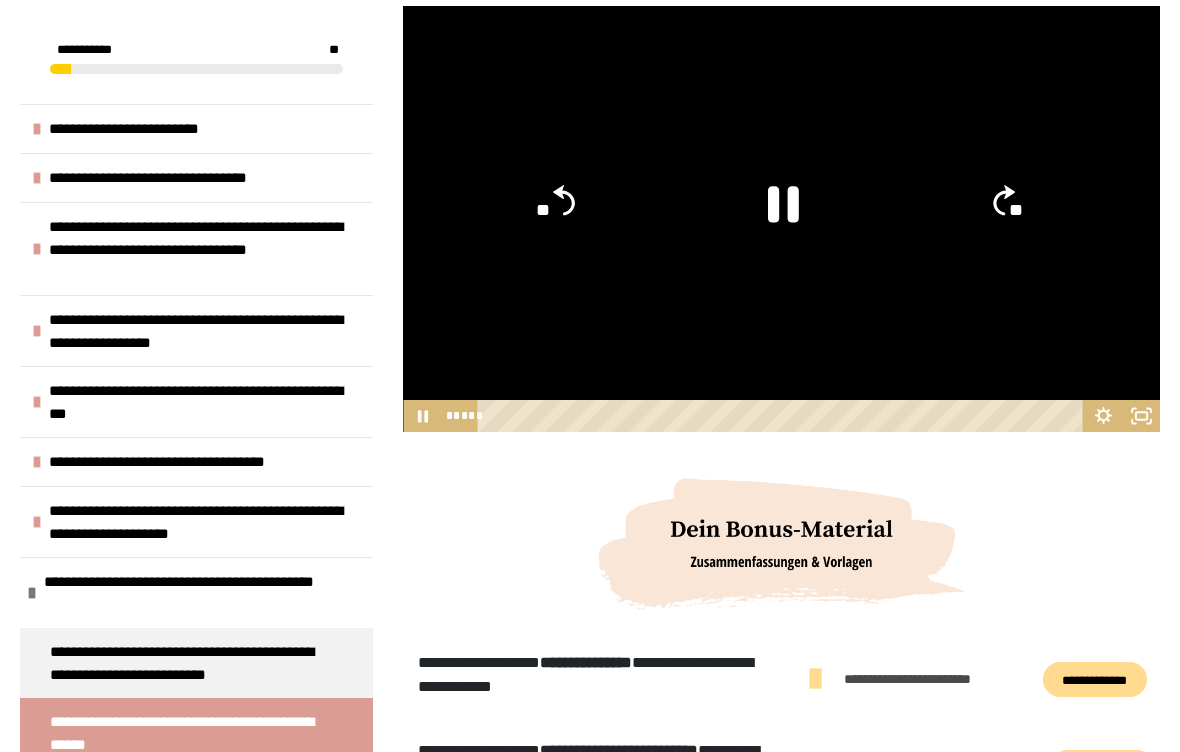 click 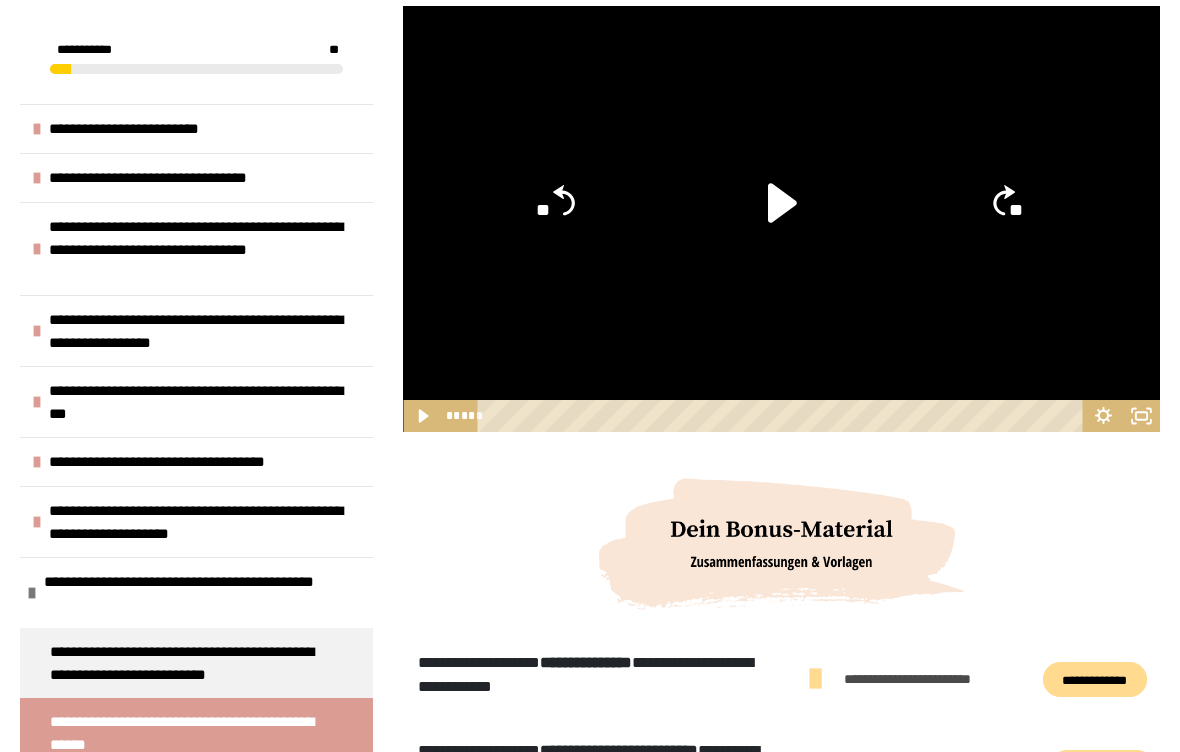 click 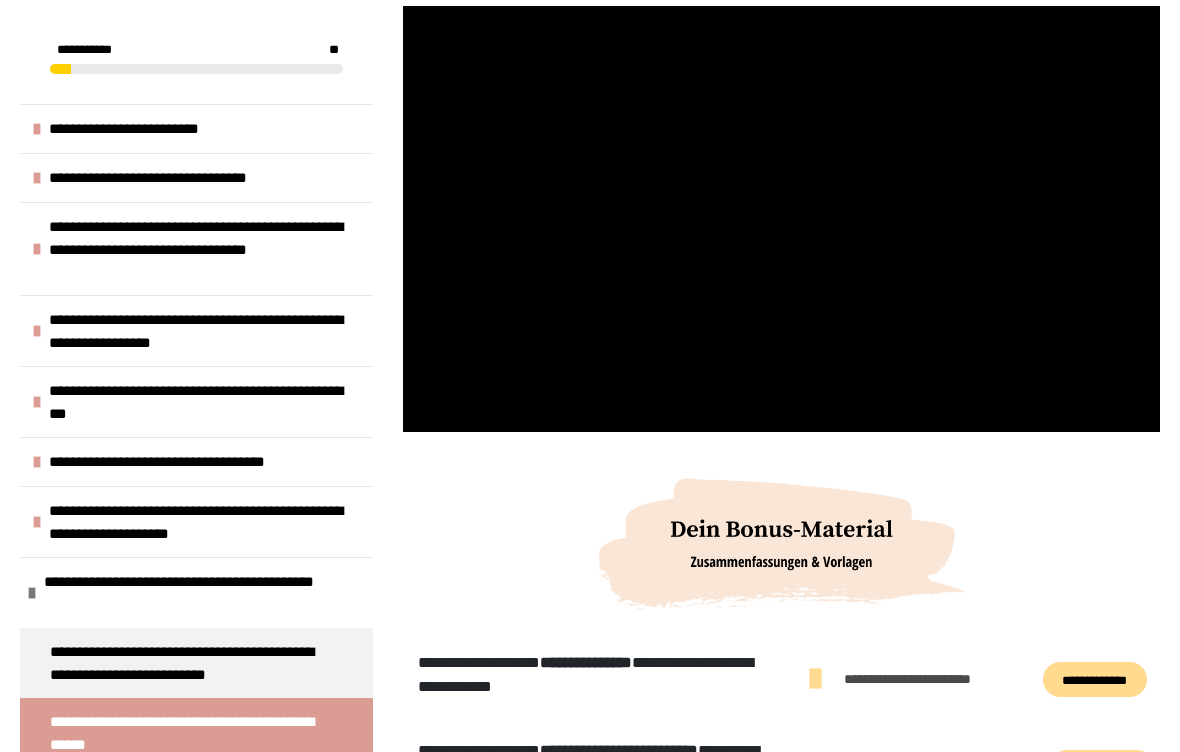 click at bounding box center (781, 219) 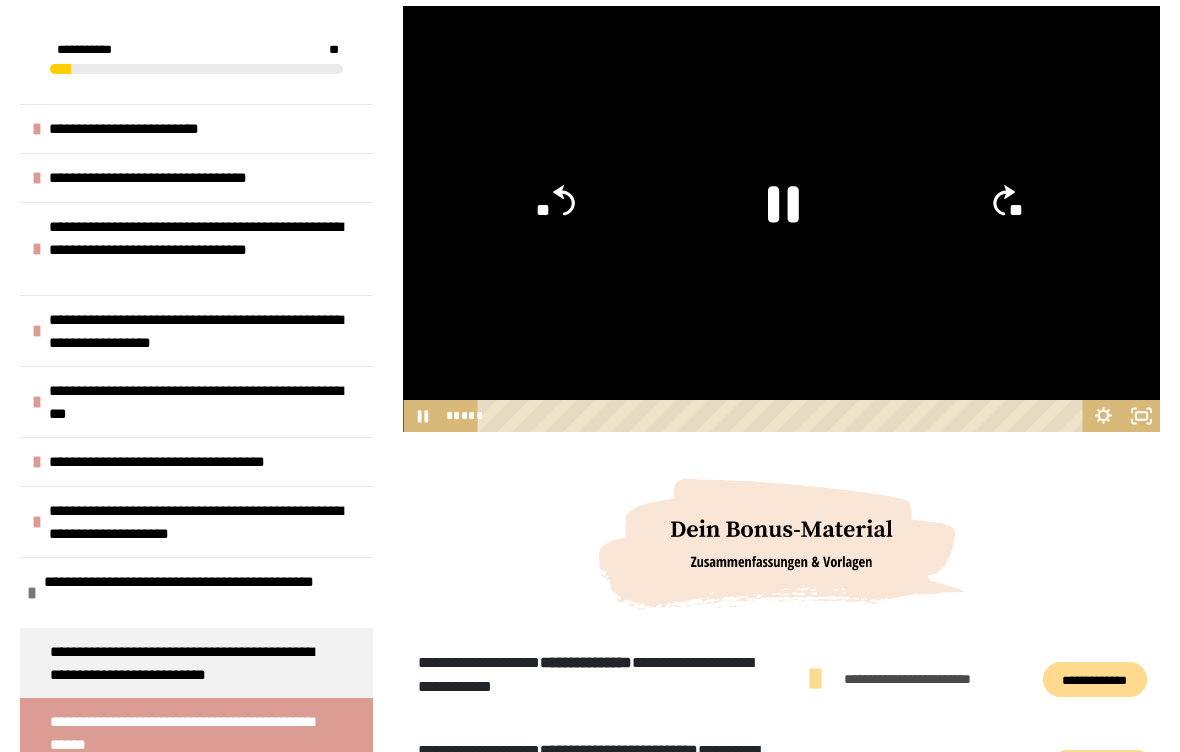 click 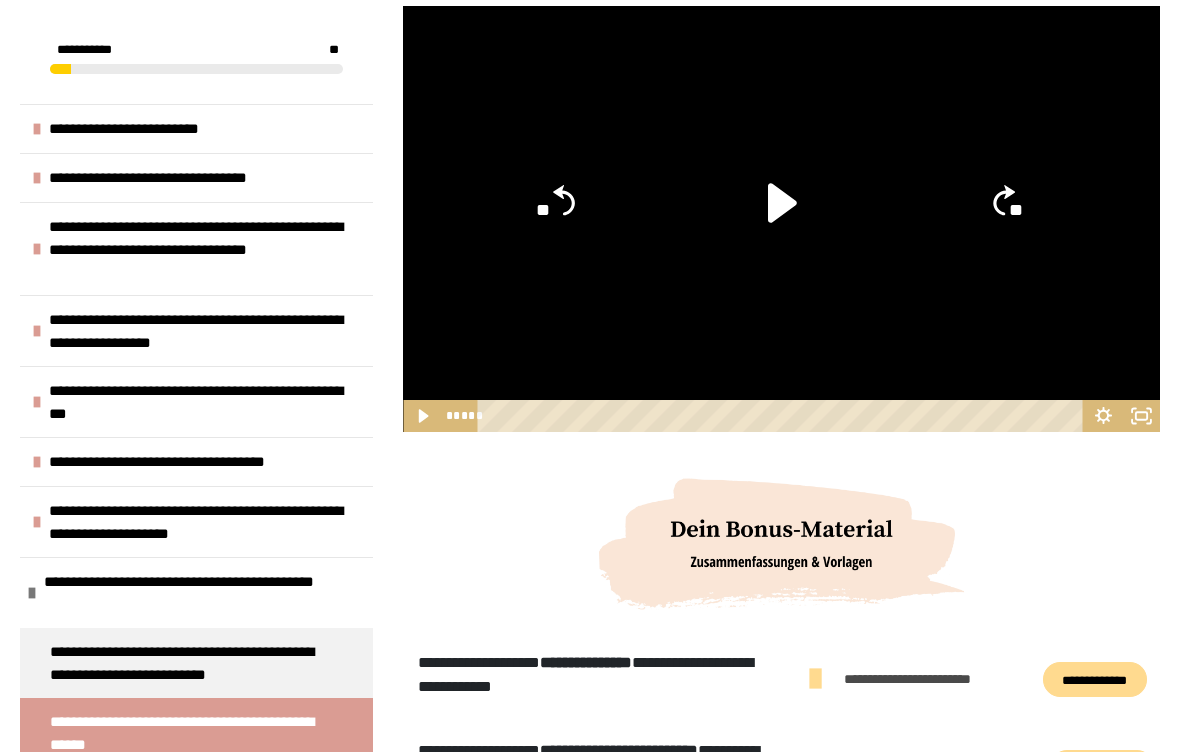 click 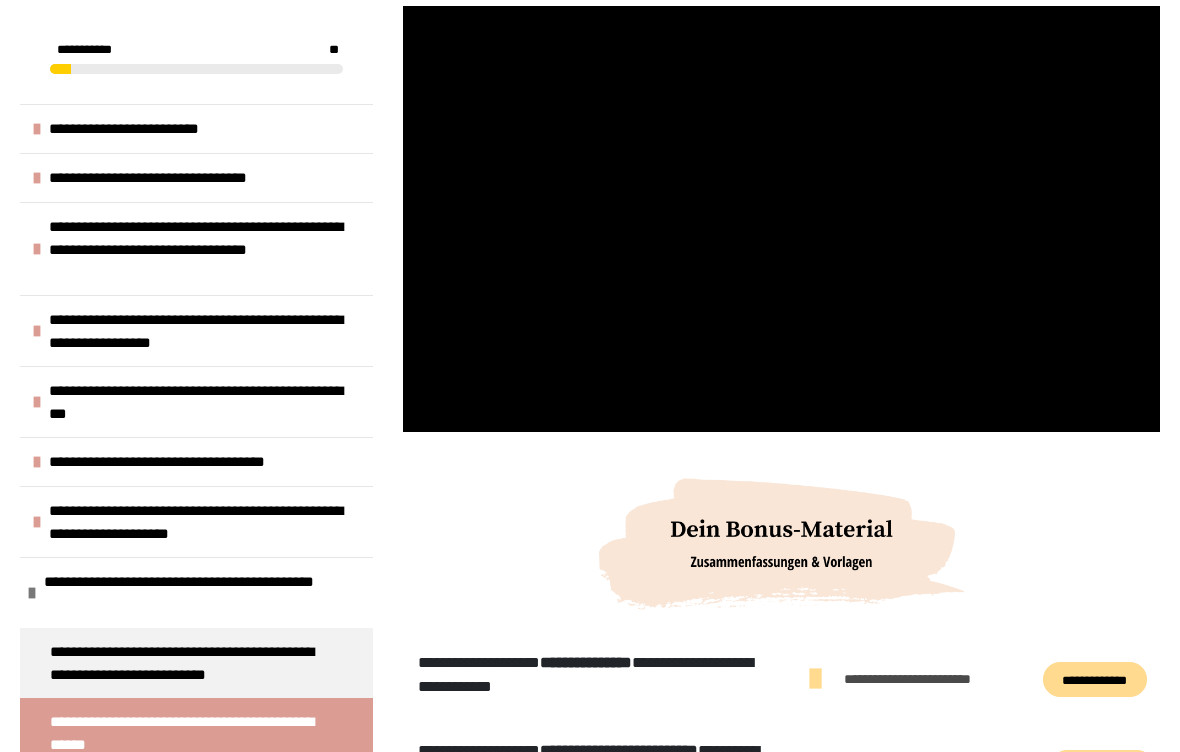 click at bounding box center [781, 219] 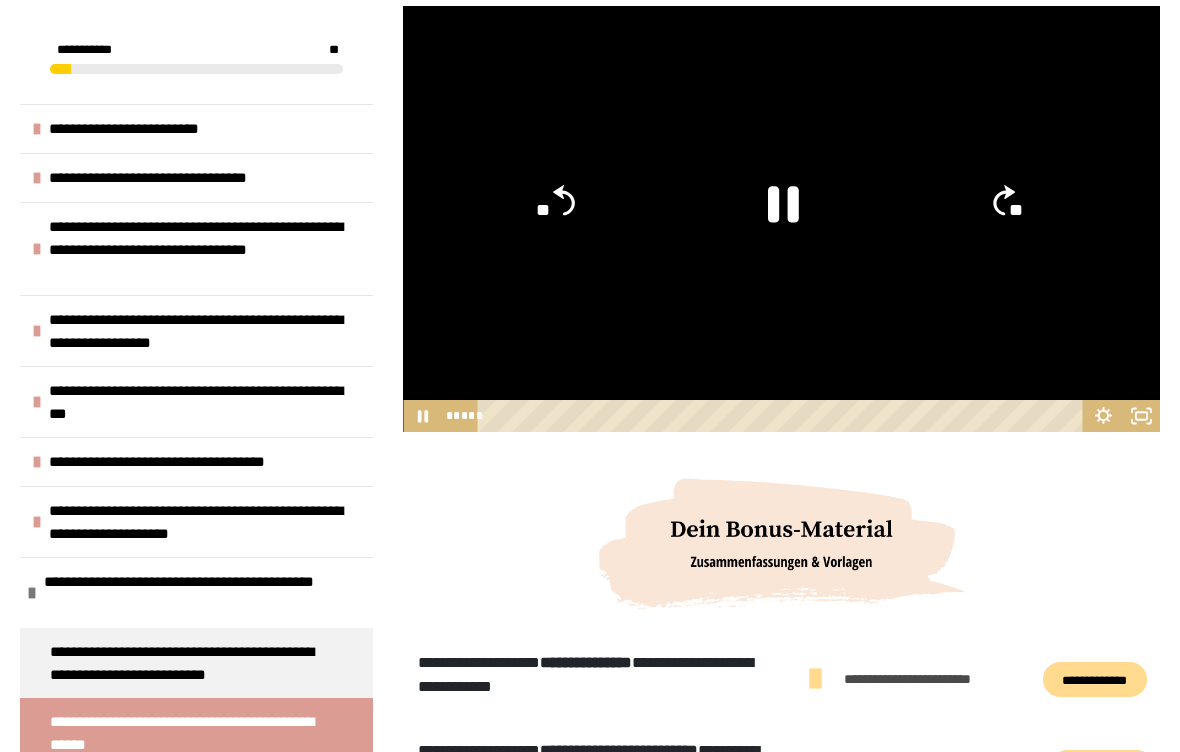 scroll, scrollTop: 397, scrollLeft: 0, axis: vertical 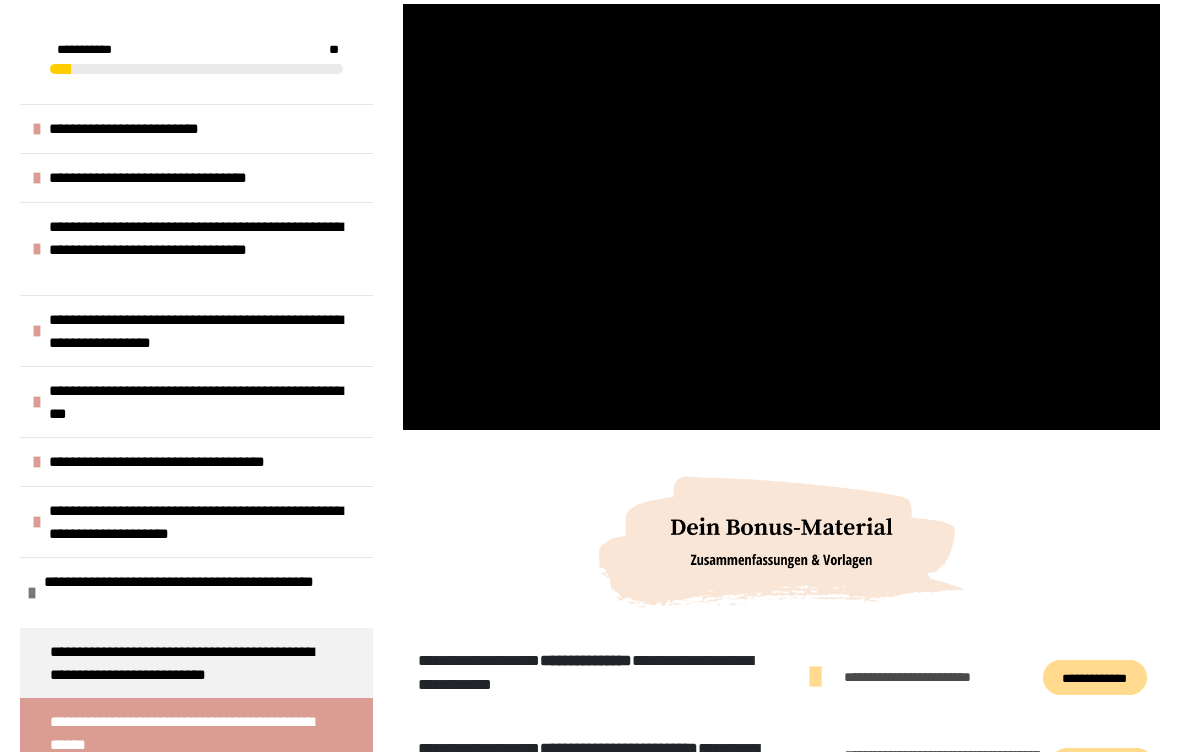click at bounding box center (781, 217) 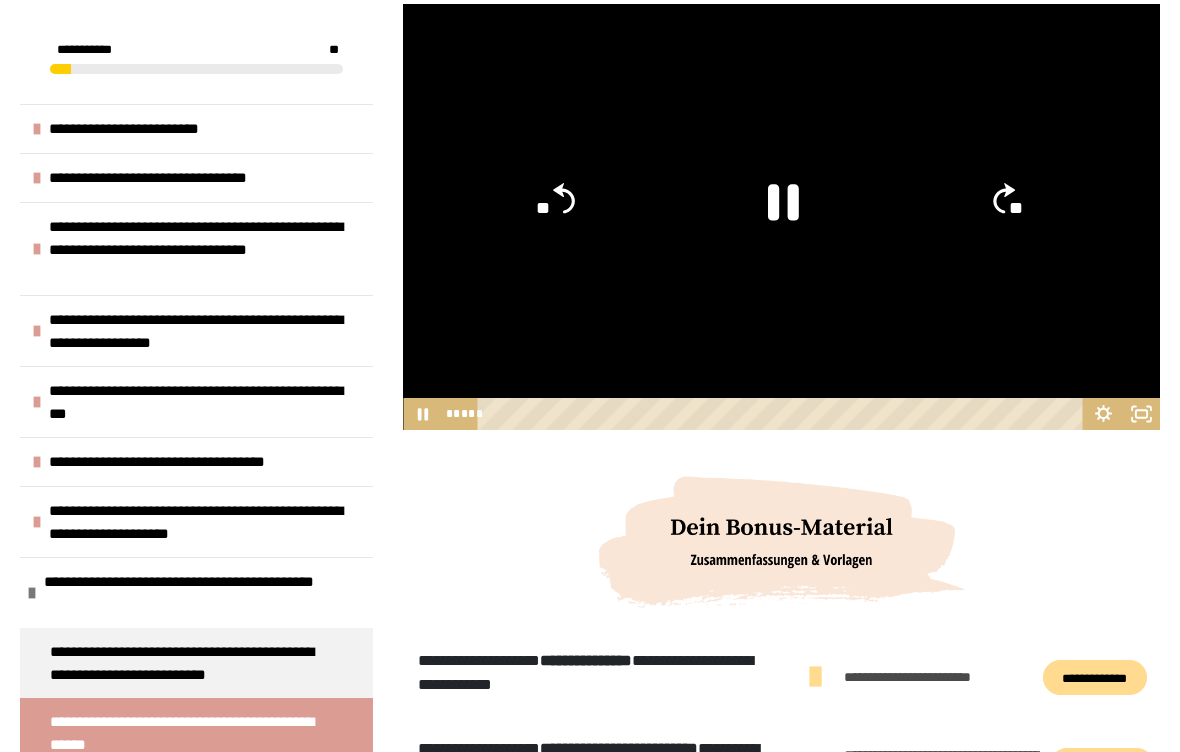 click on "**" 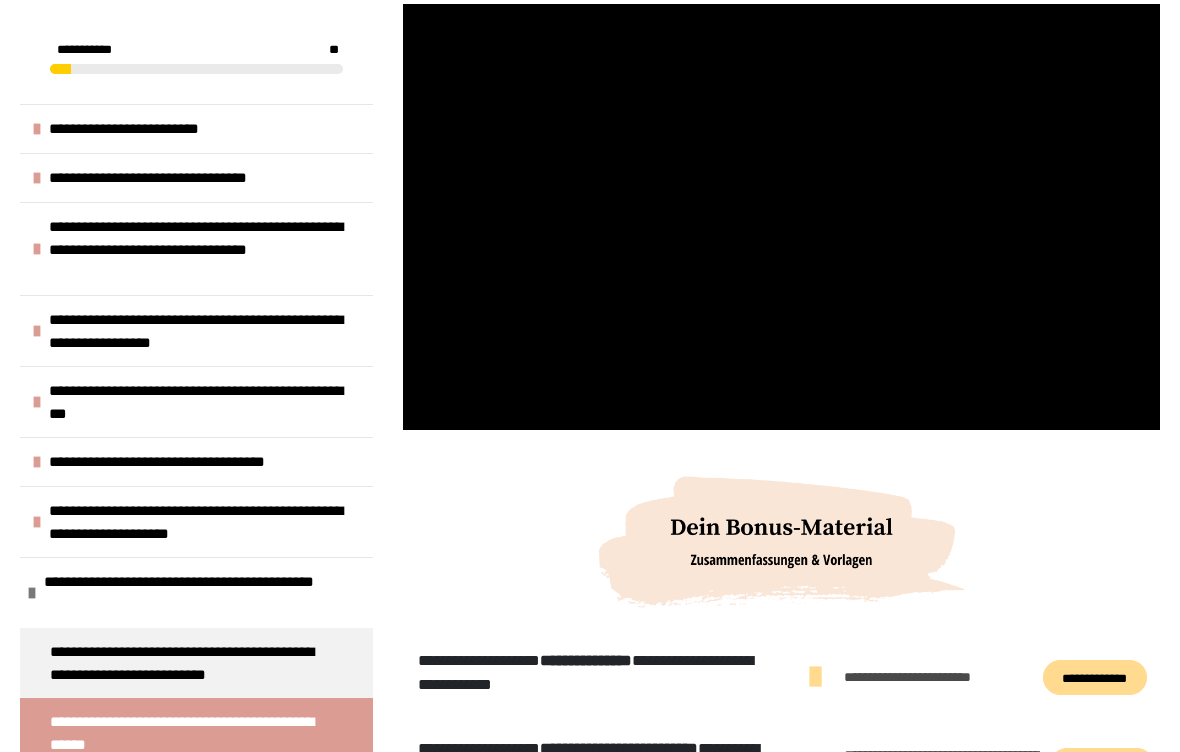 click at bounding box center [781, 217] 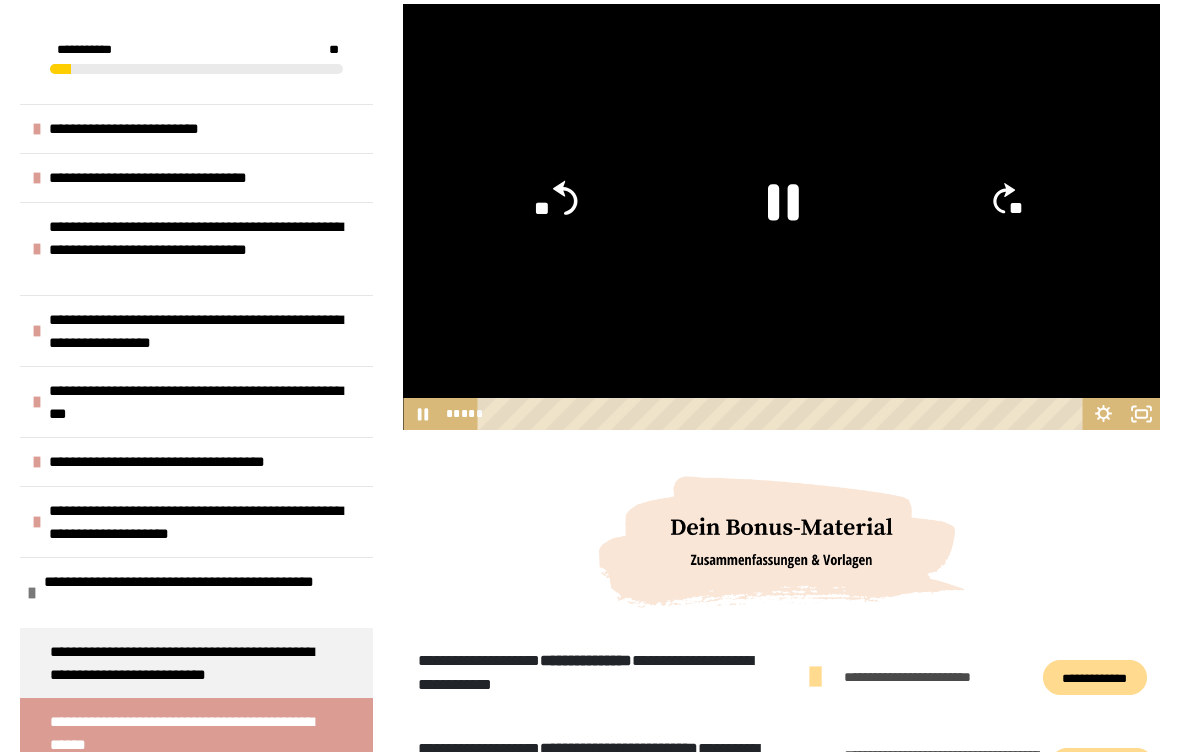 click on "**" 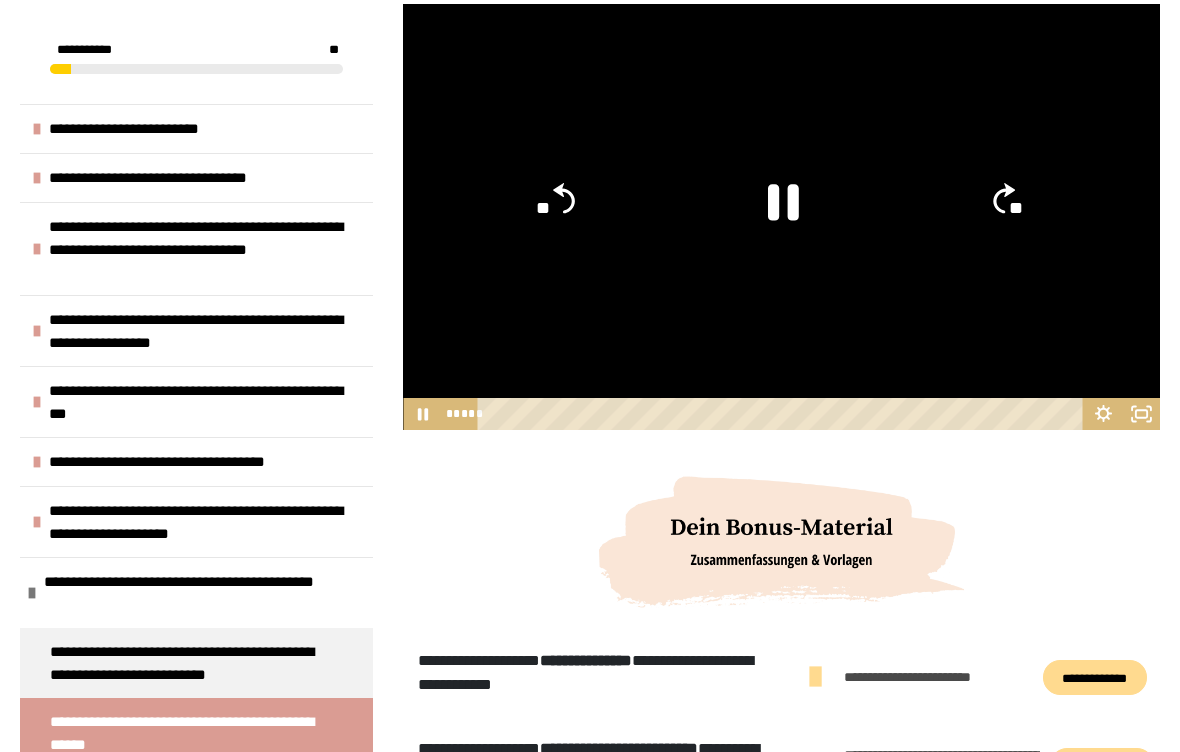 click on "**" 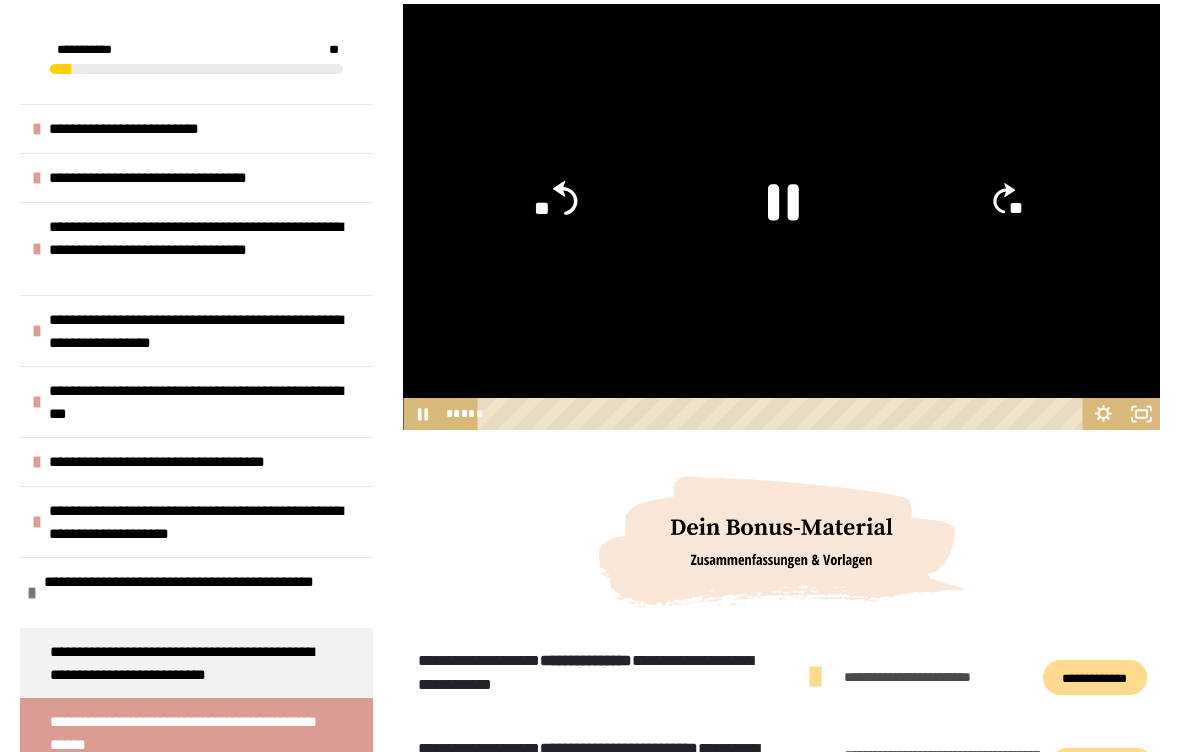click on "**" 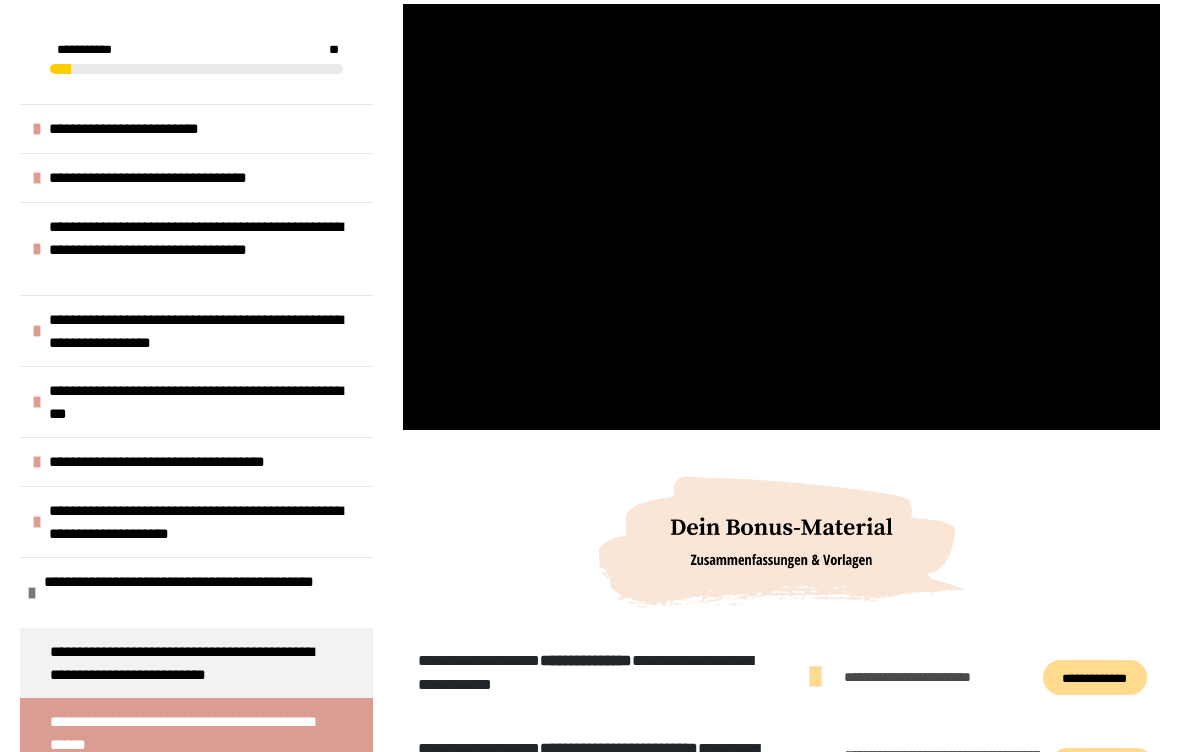 click at bounding box center (781, 217) 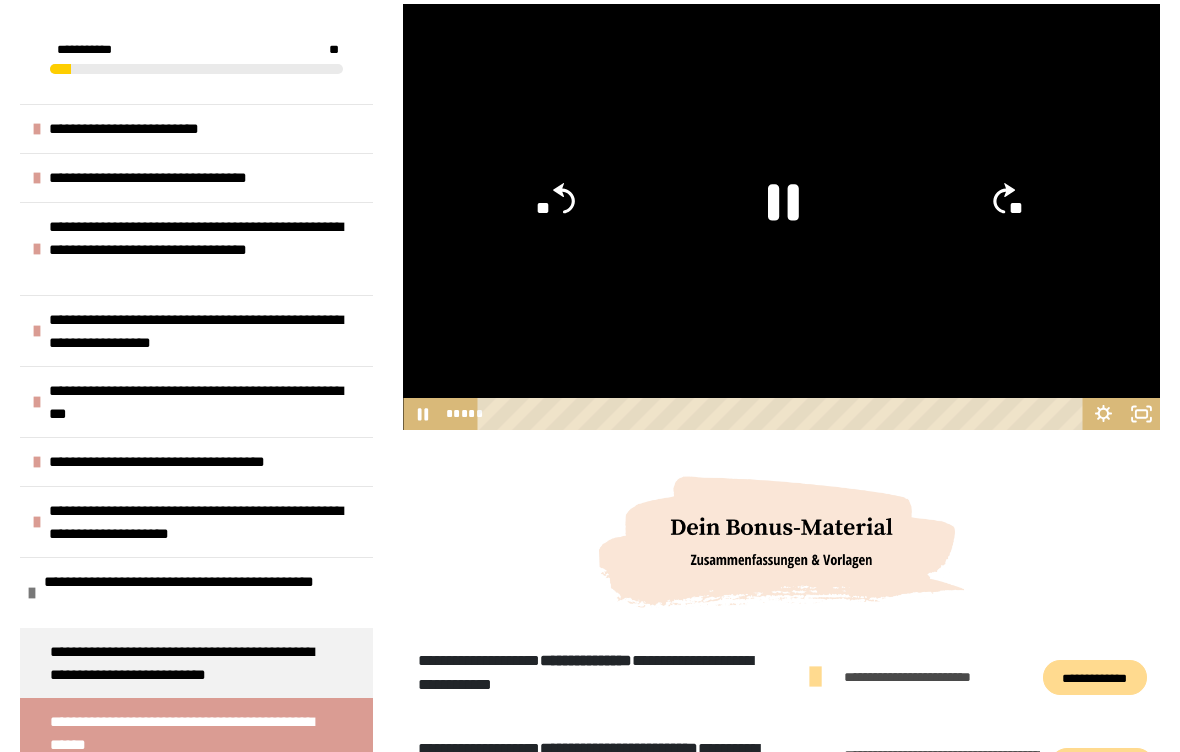 click 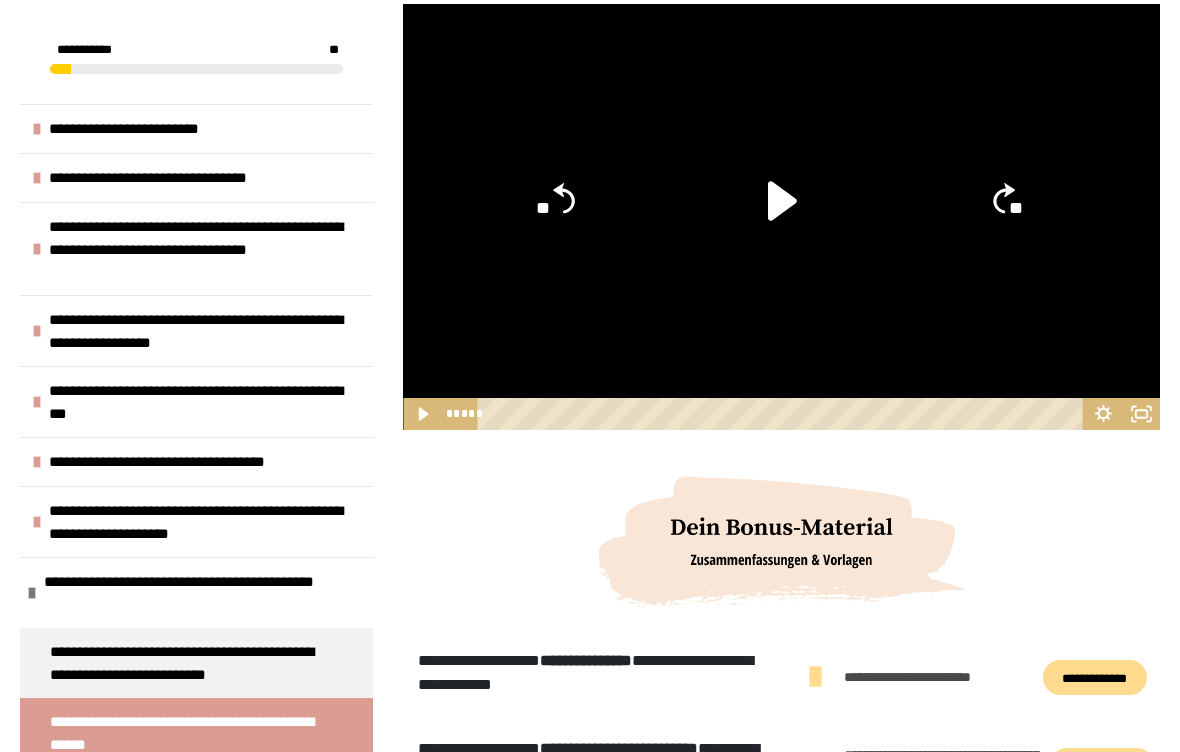 click 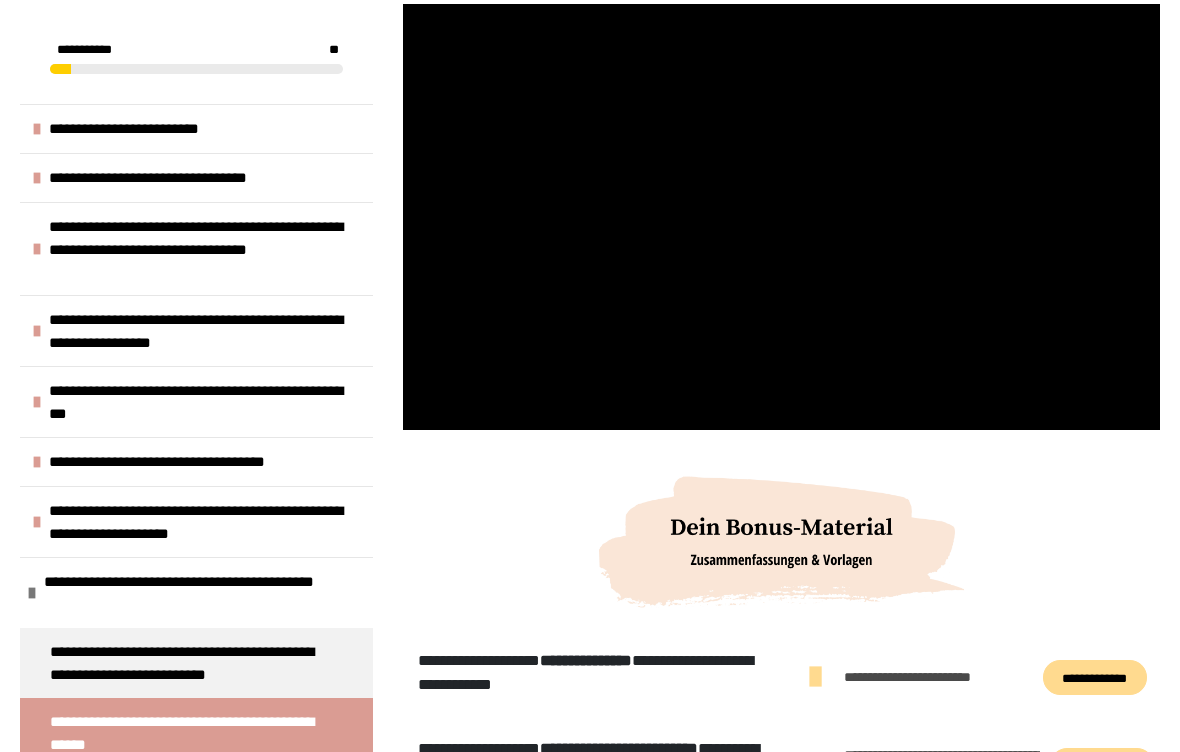click at bounding box center [781, 217] 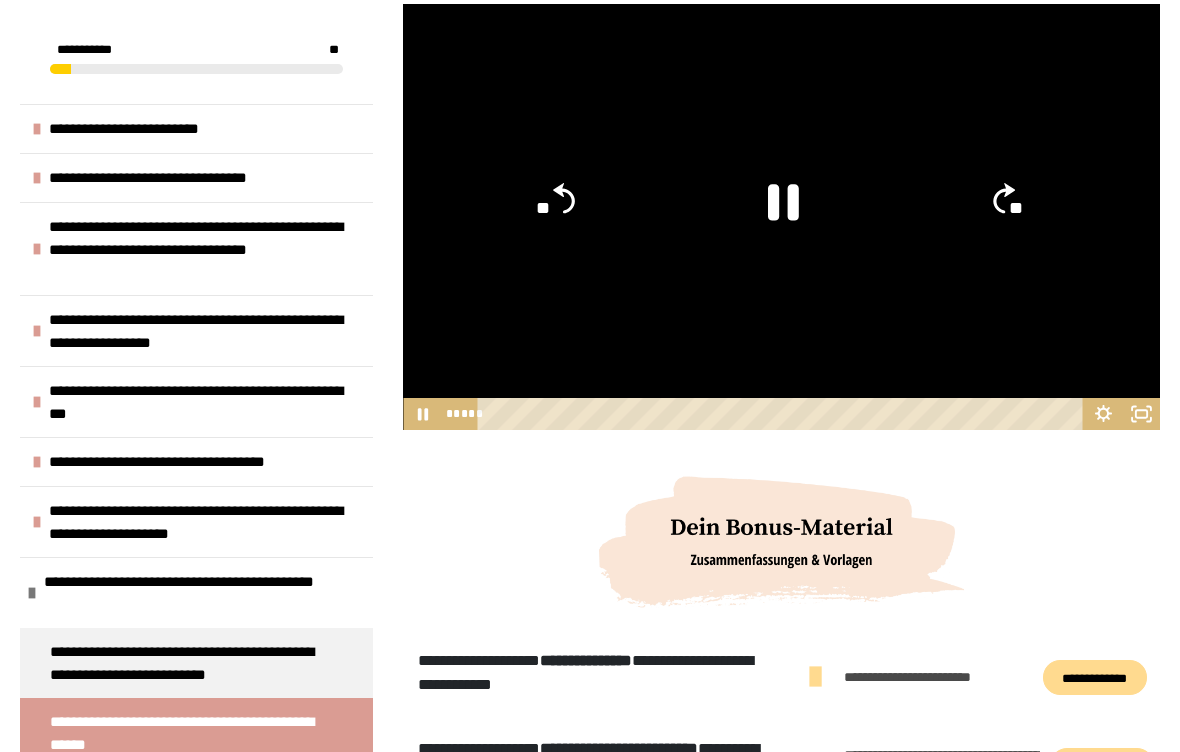 click 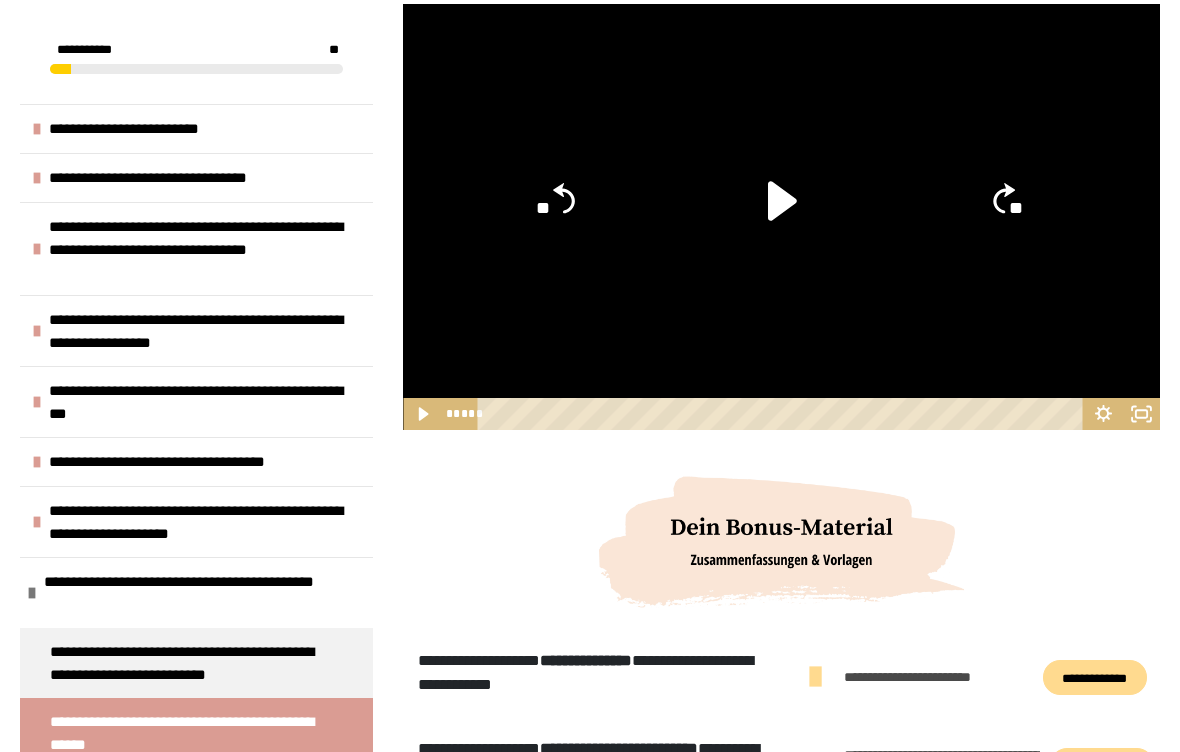 click 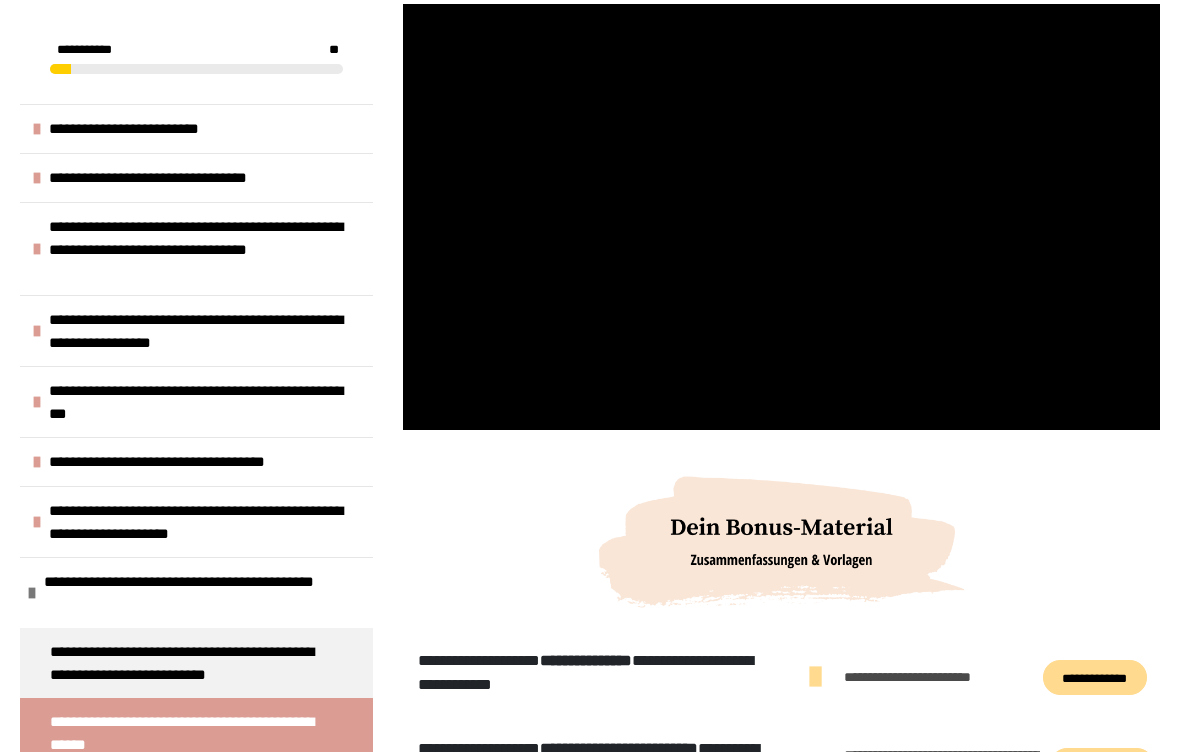 click at bounding box center [781, 217] 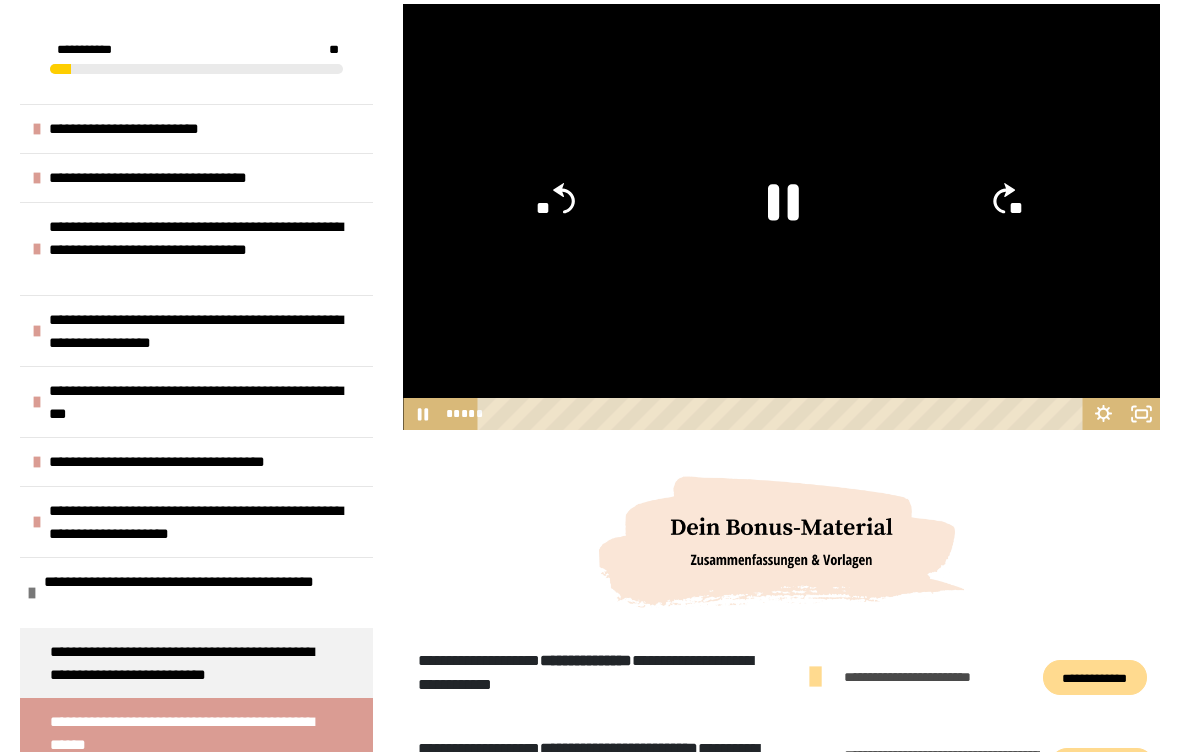 click 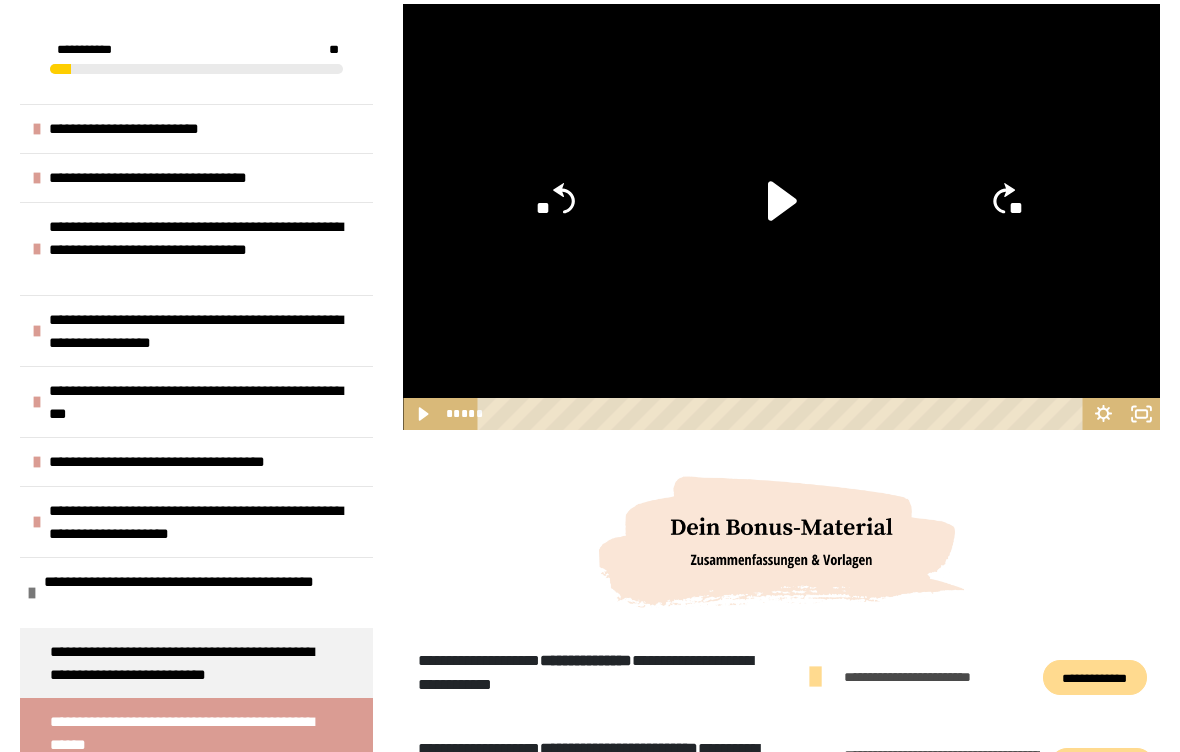 click 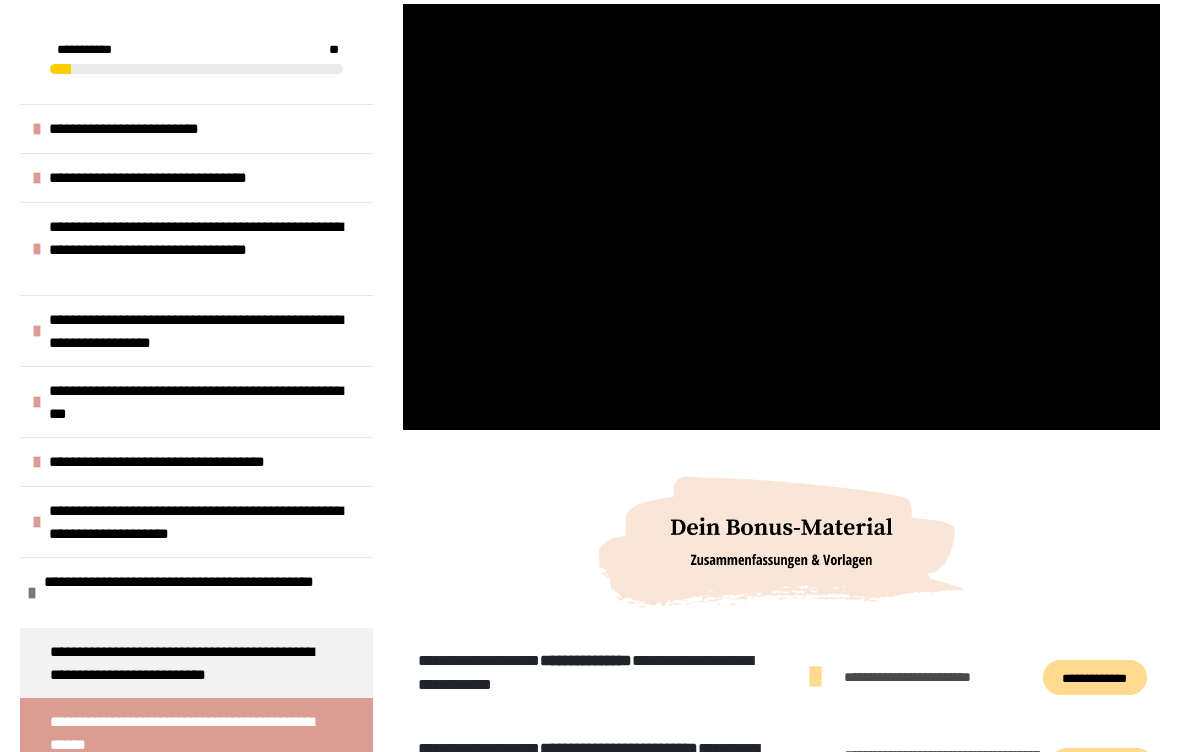 click at bounding box center (781, 217) 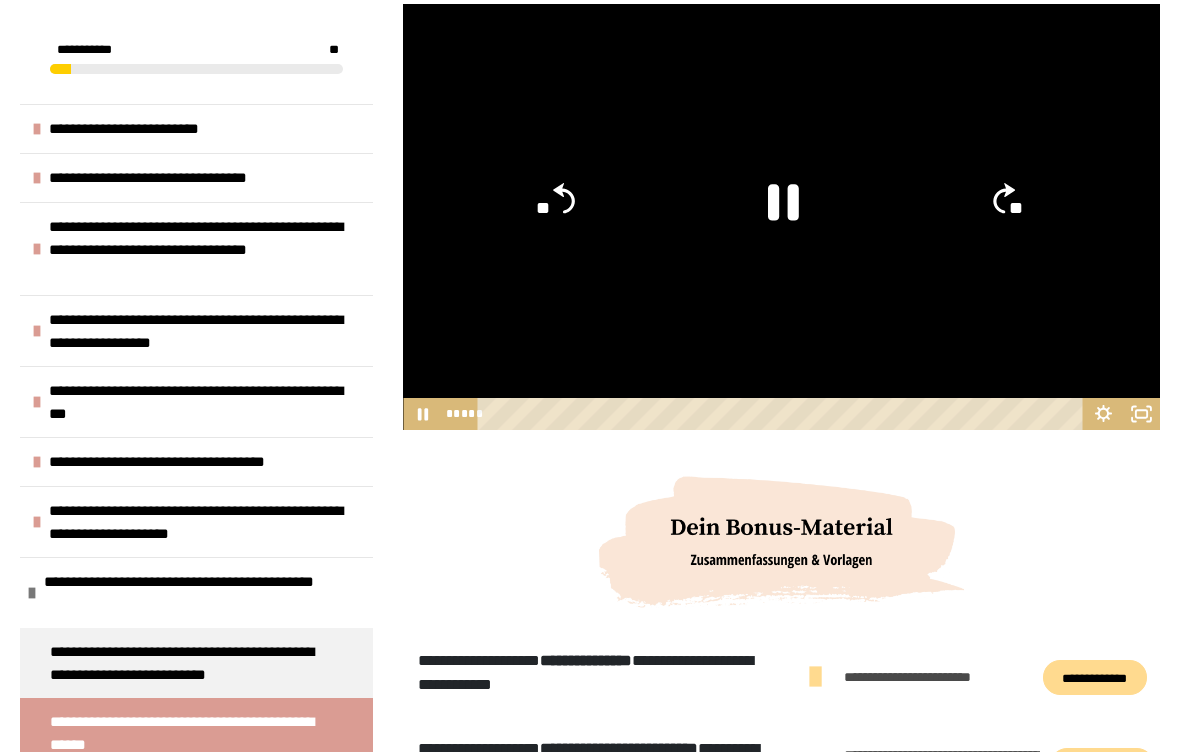 click 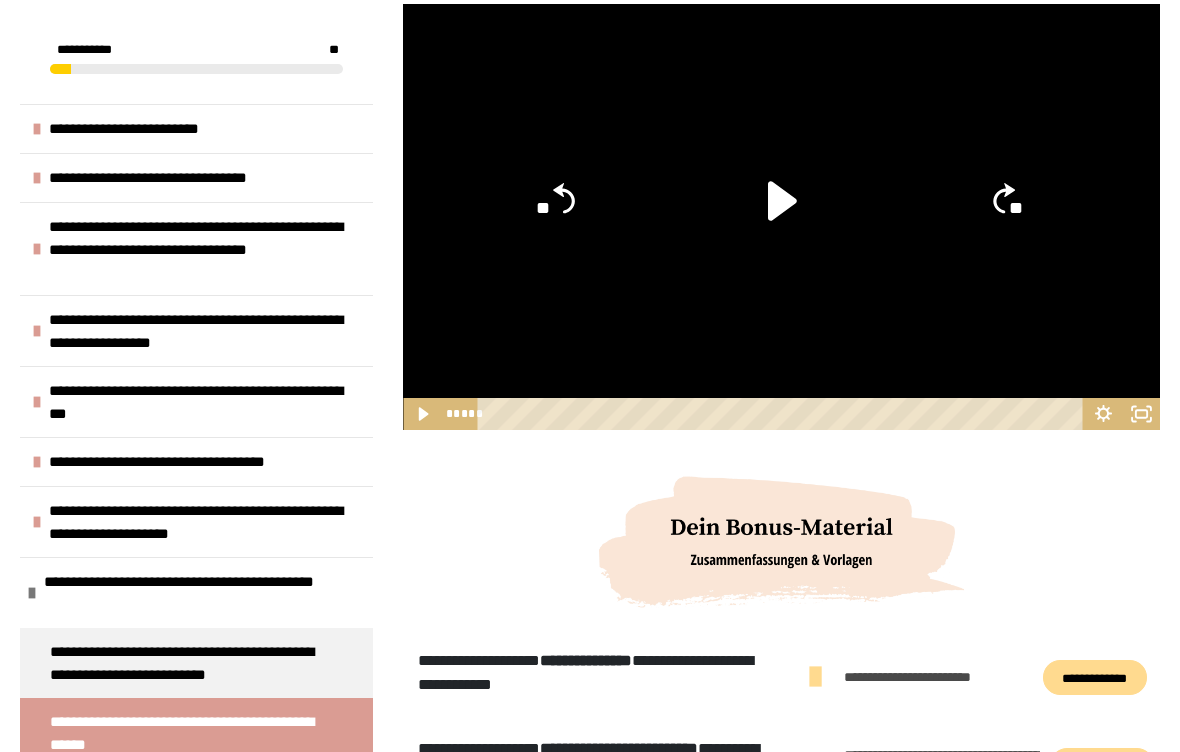 click 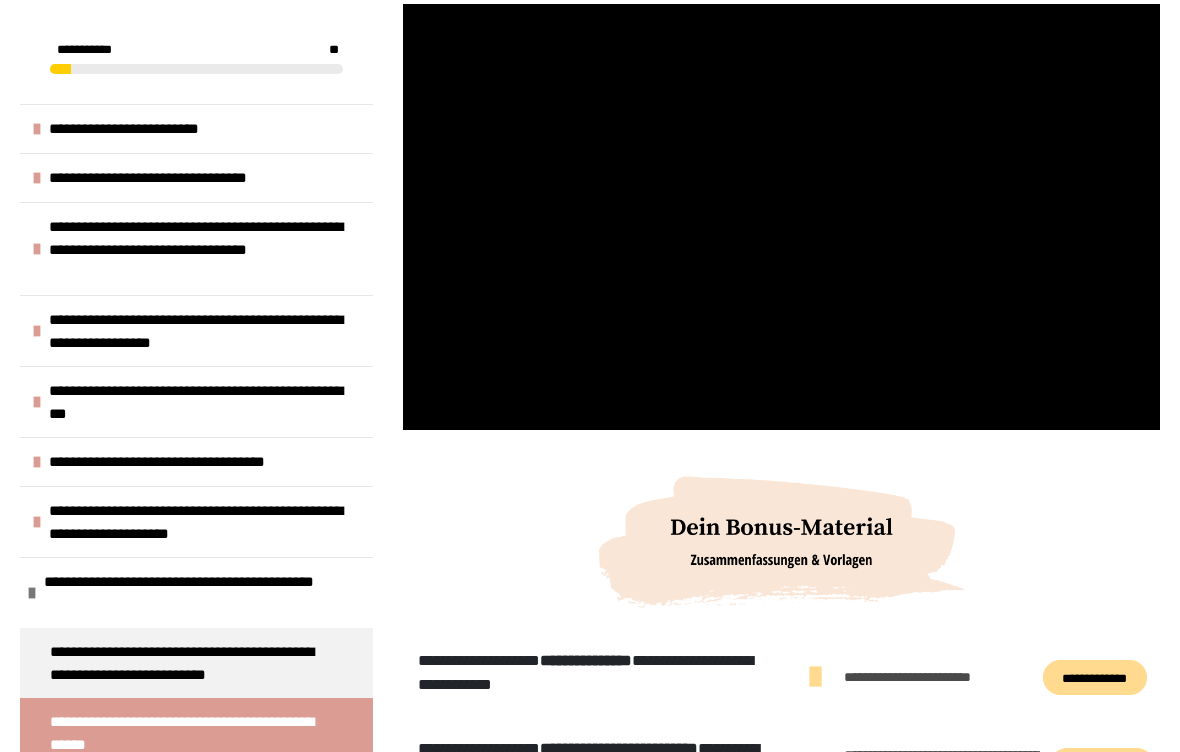 click at bounding box center (781, 217) 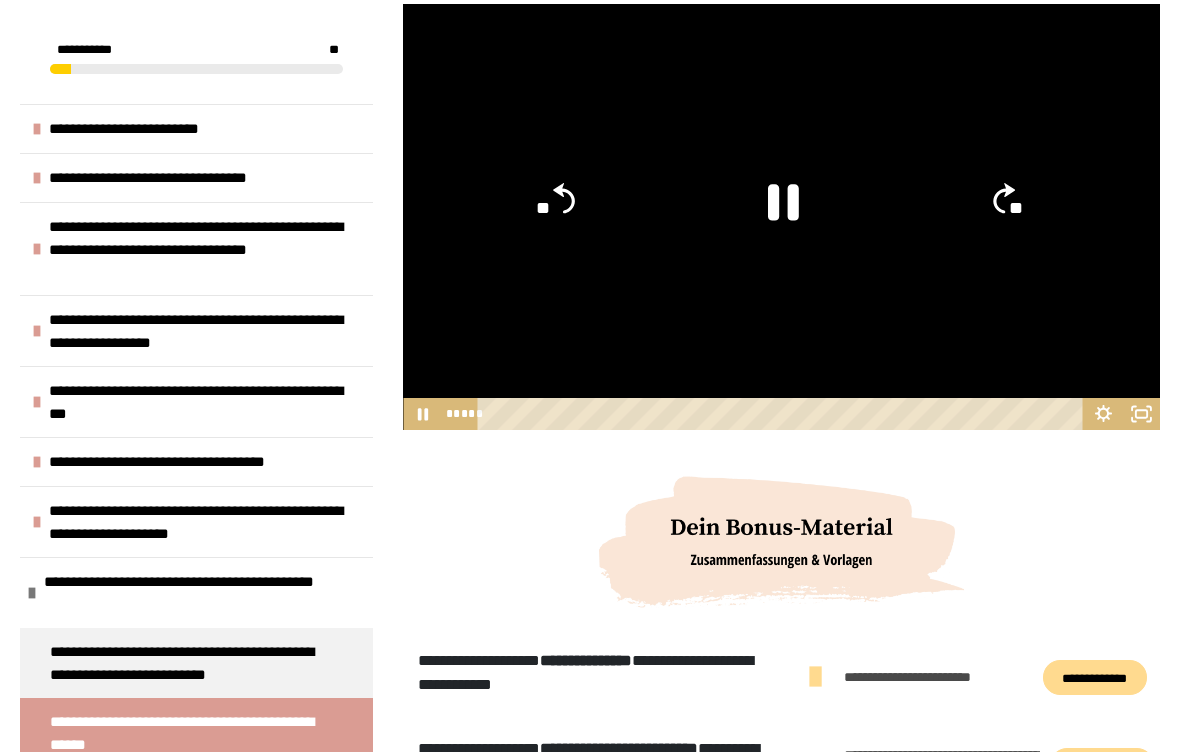 click 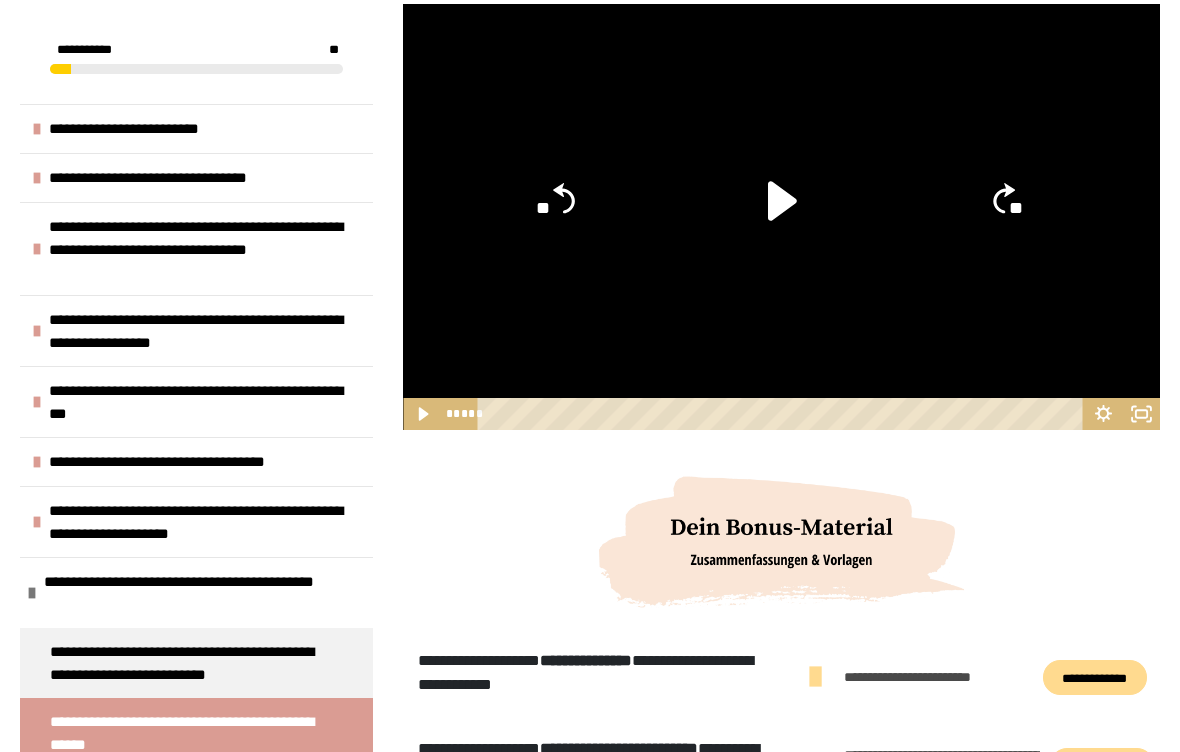 click 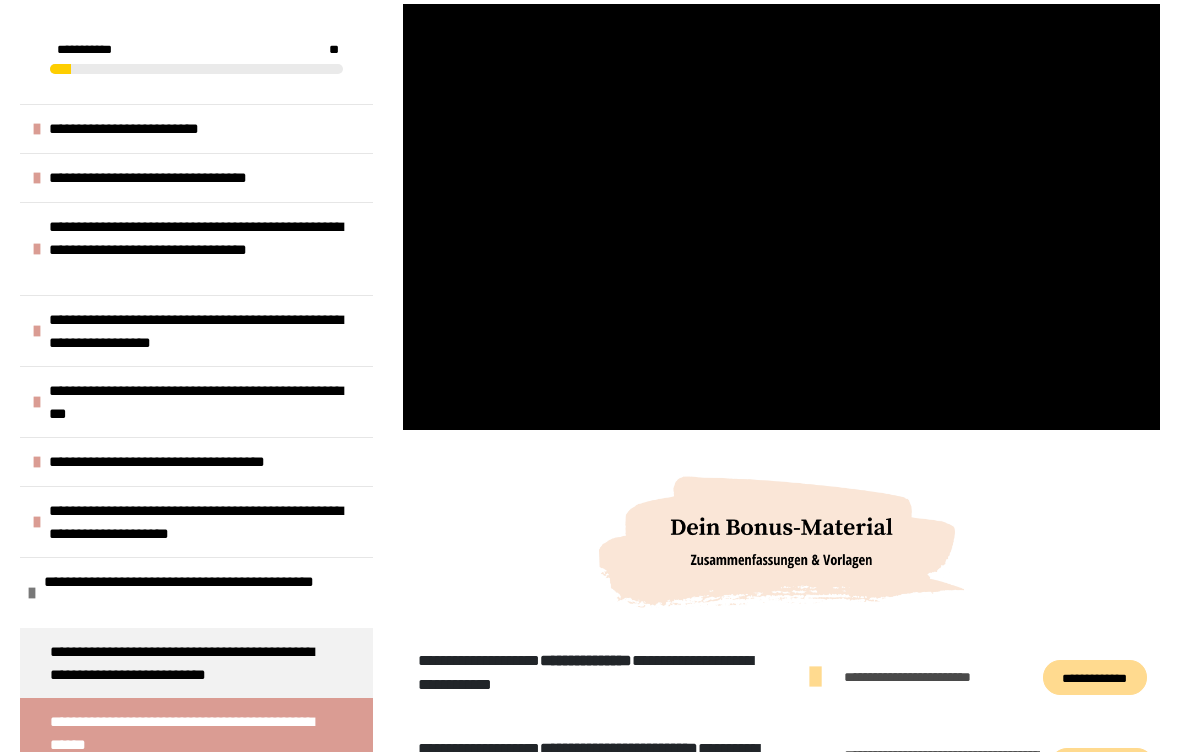 click at bounding box center (781, 217) 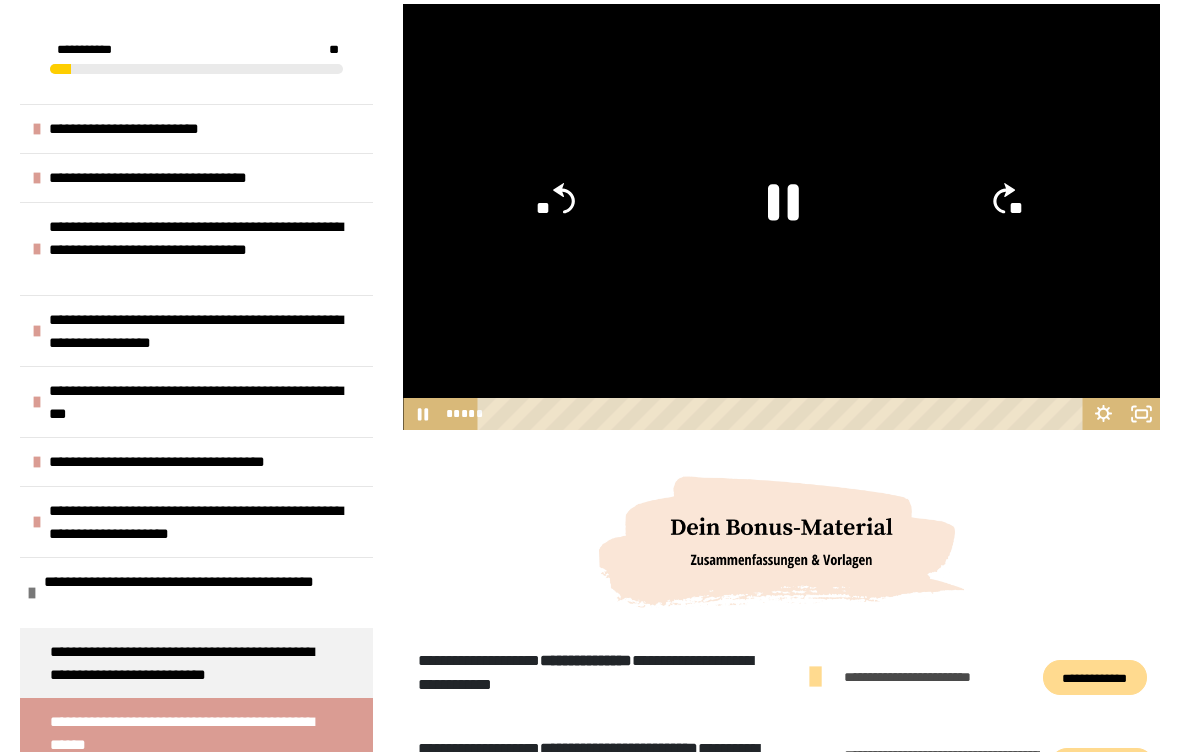 click 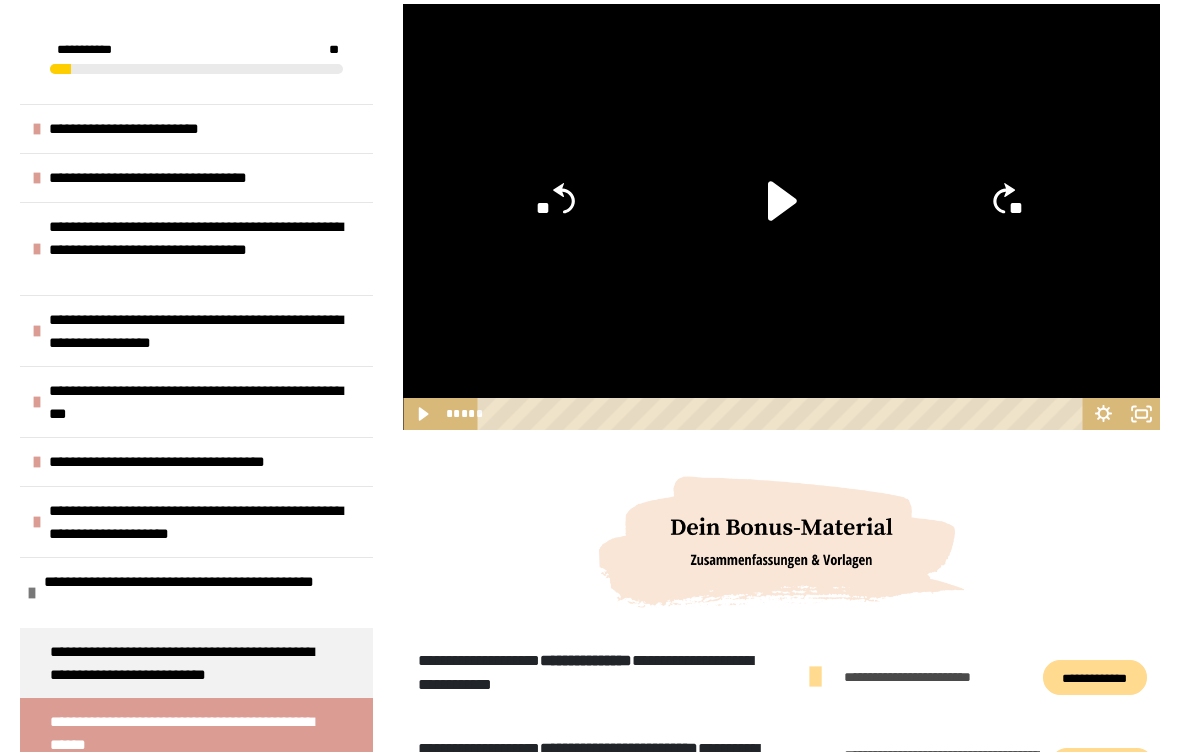 click 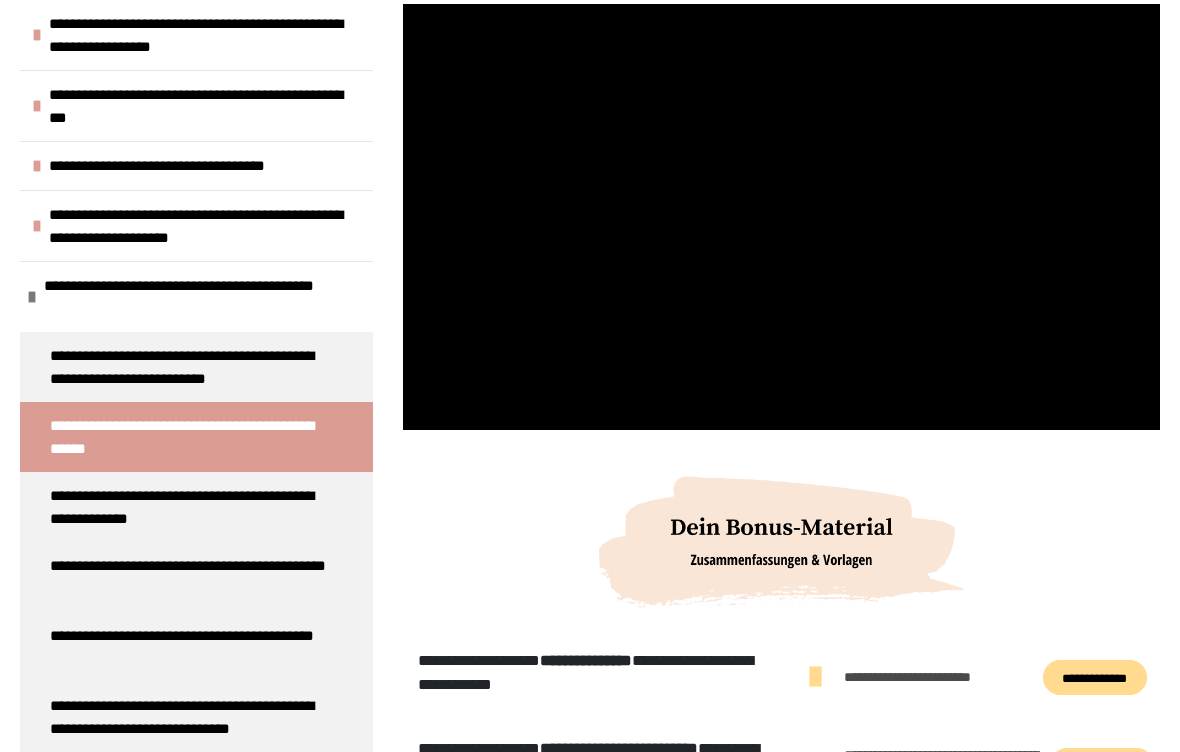 scroll, scrollTop: 301, scrollLeft: 0, axis: vertical 